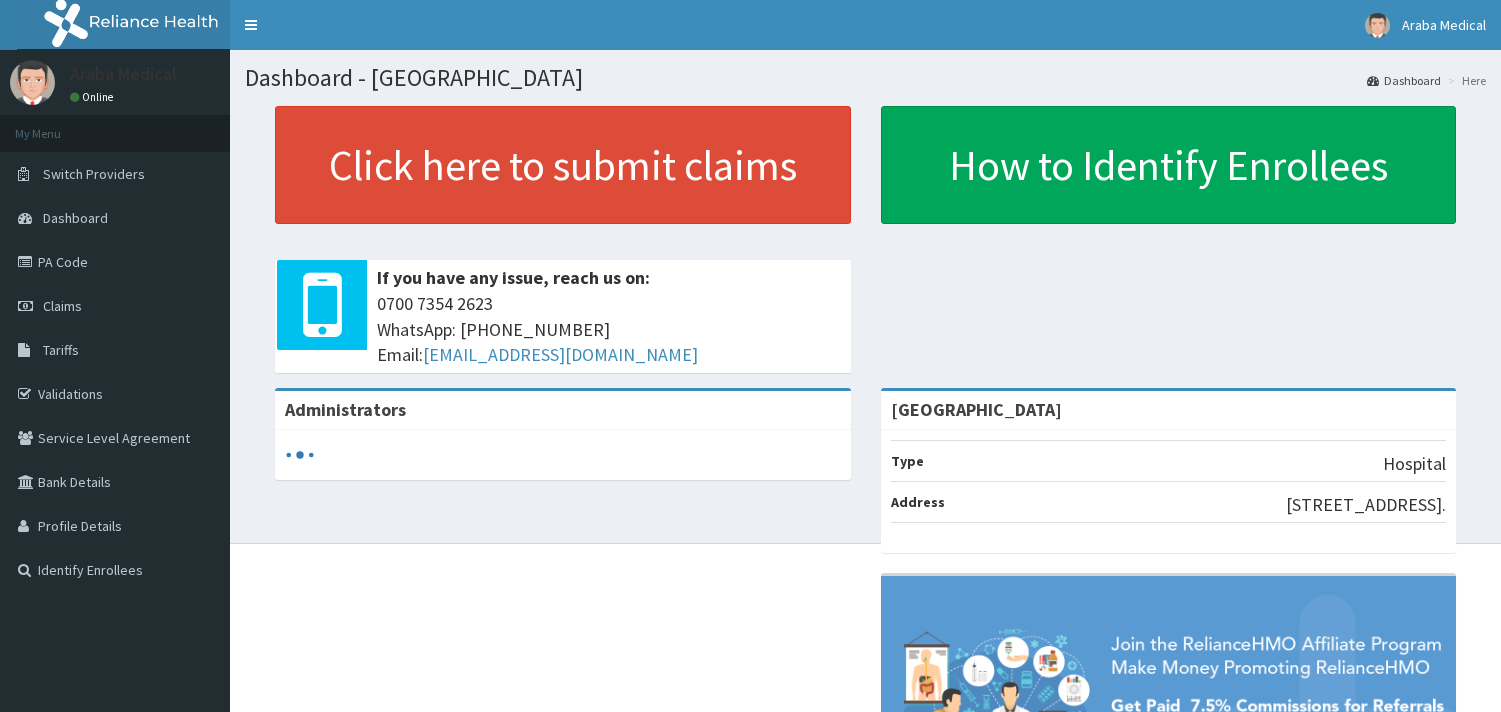 scroll, scrollTop: 0, scrollLeft: 0, axis: both 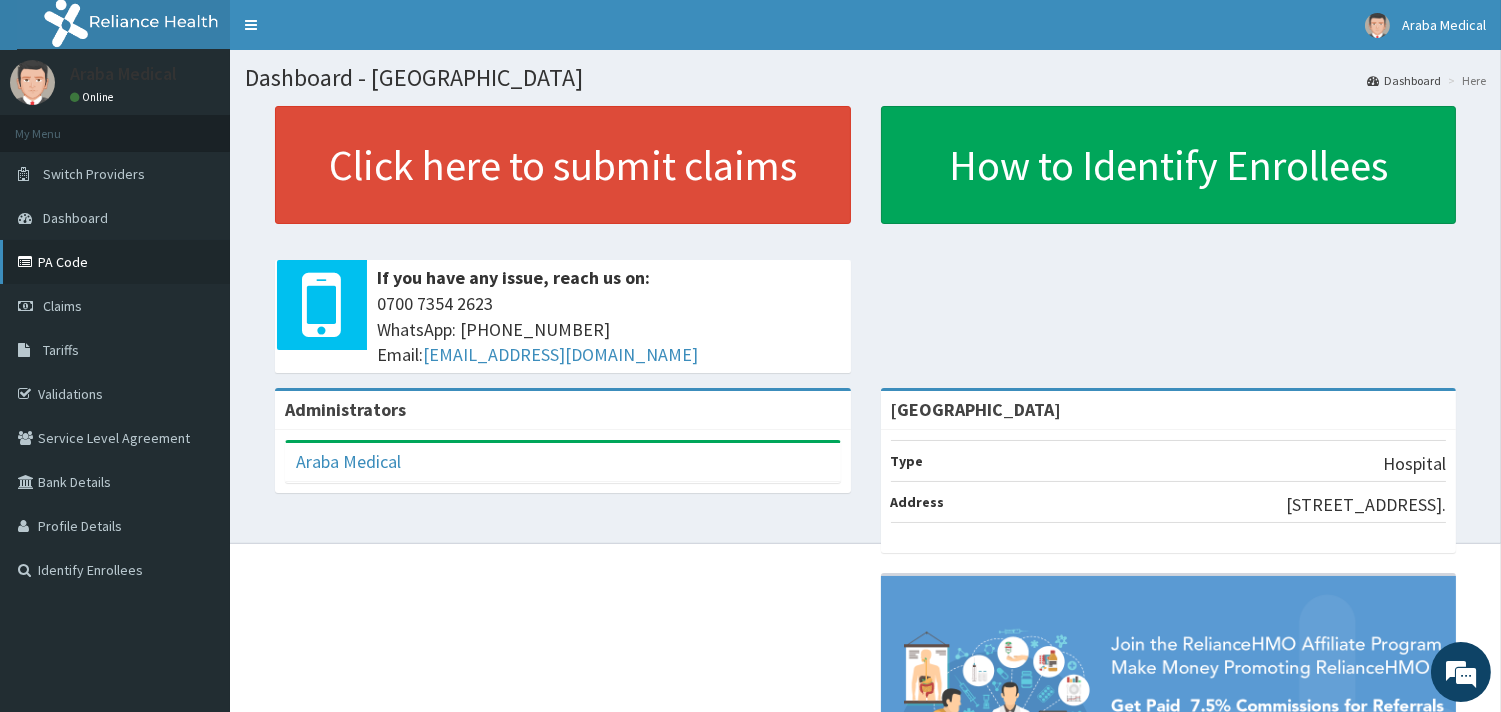 click on "PA Code" at bounding box center [115, 262] 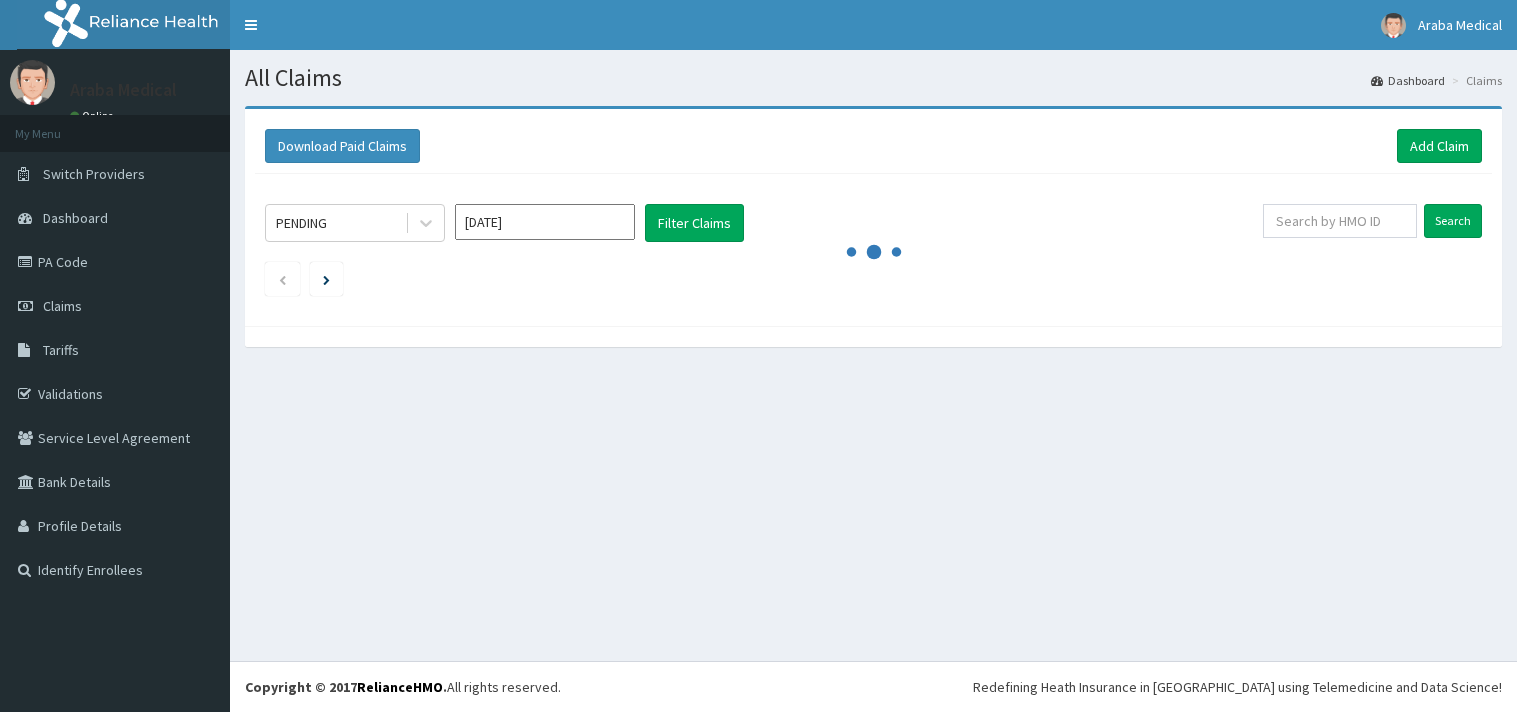 scroll, scrollTop: 0, scrollLeft: 0, axis: both 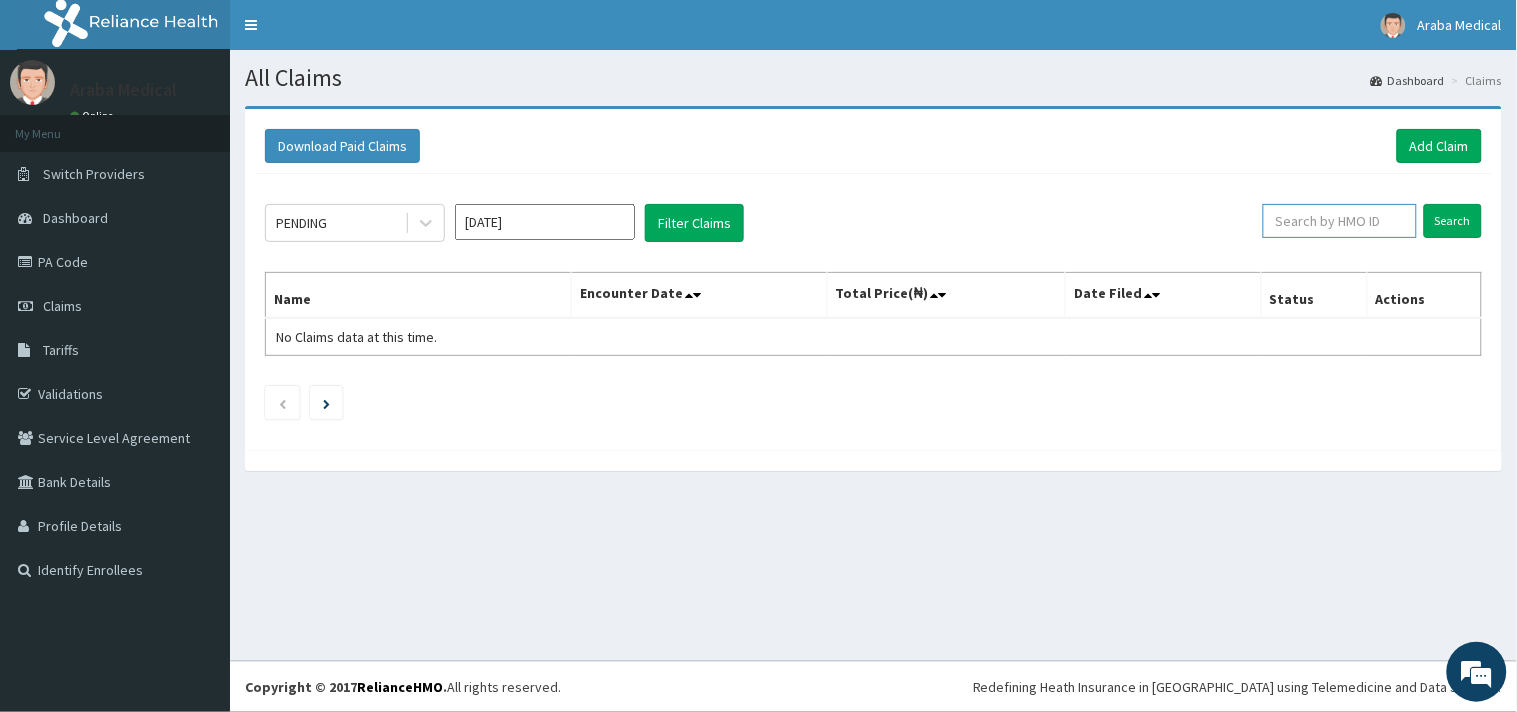 click at bounding box center [1340, 221] 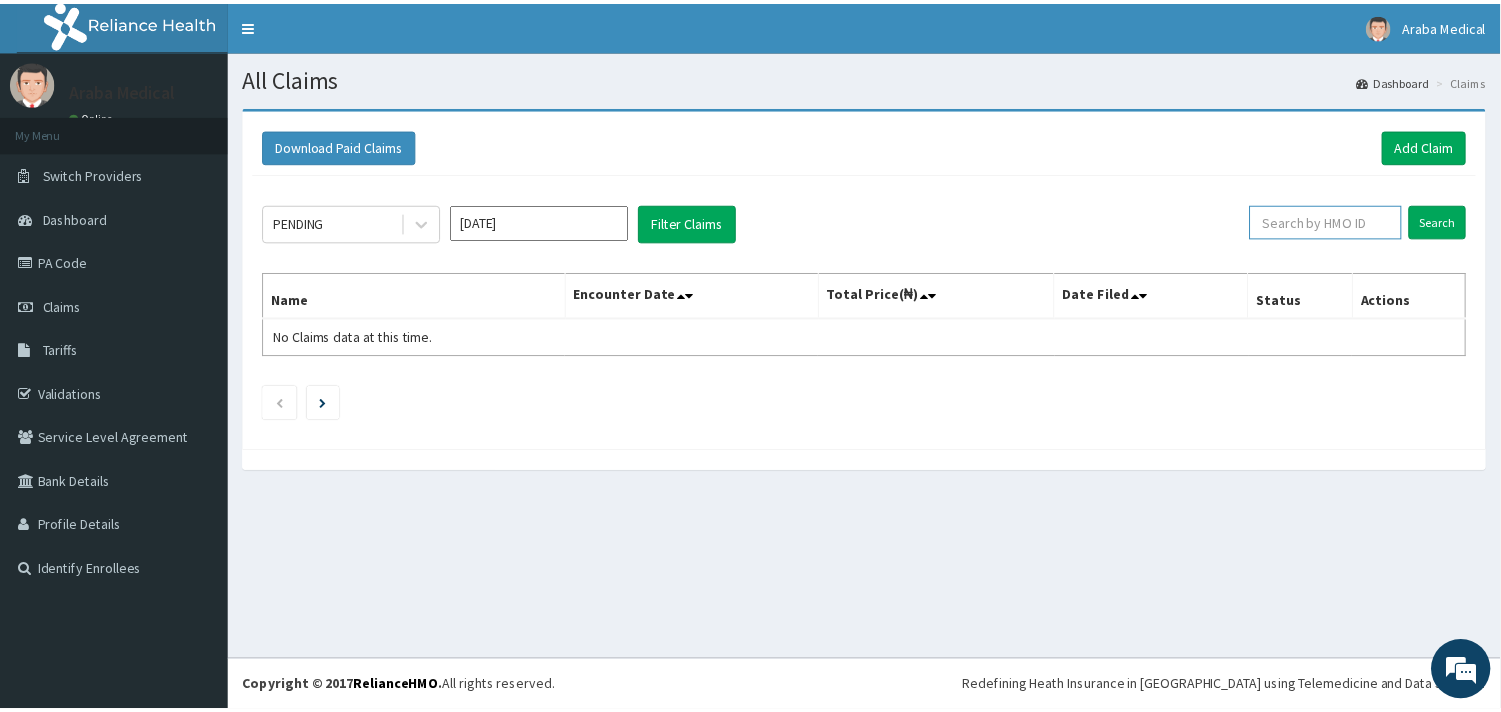 scroll, scrollTop: 0, scrollLeft: 0, axis: both 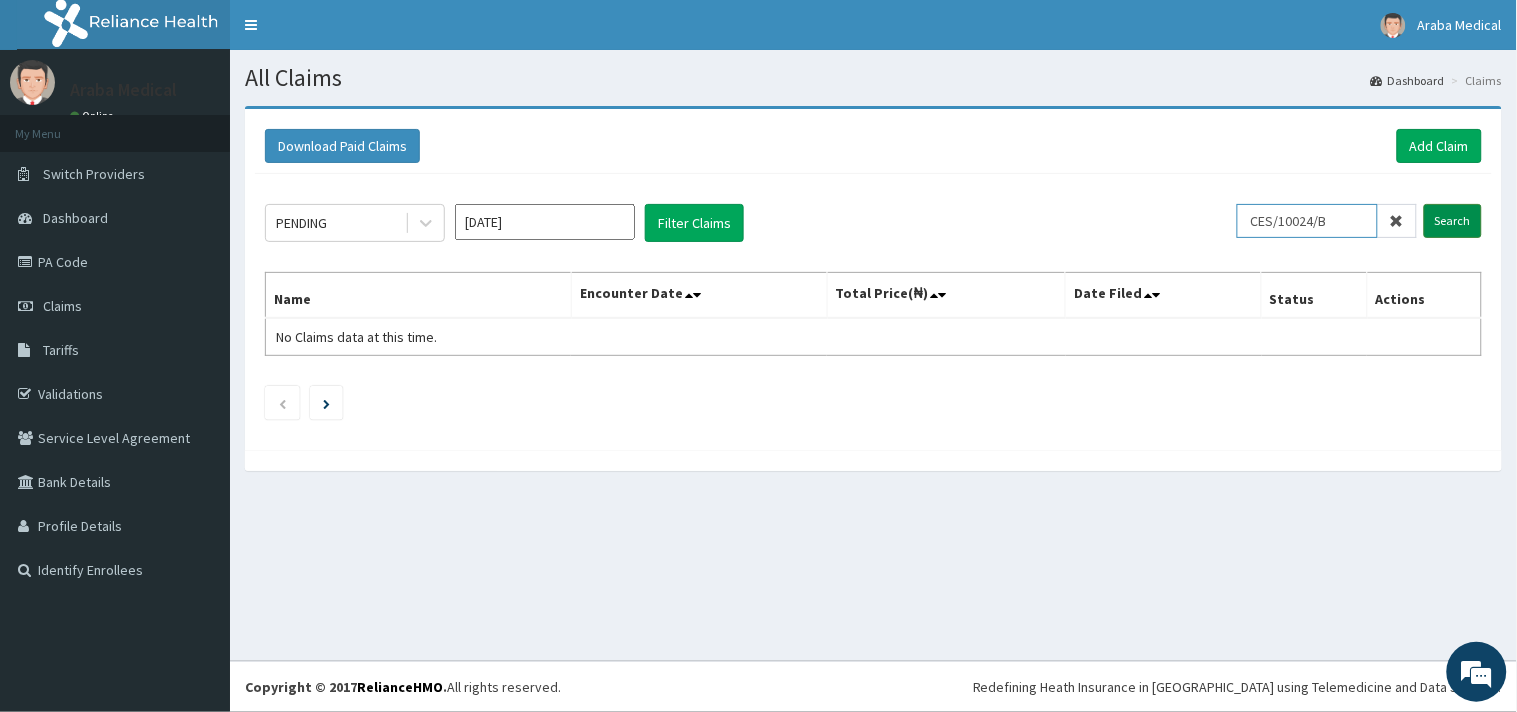 type on "CES/10024/B" 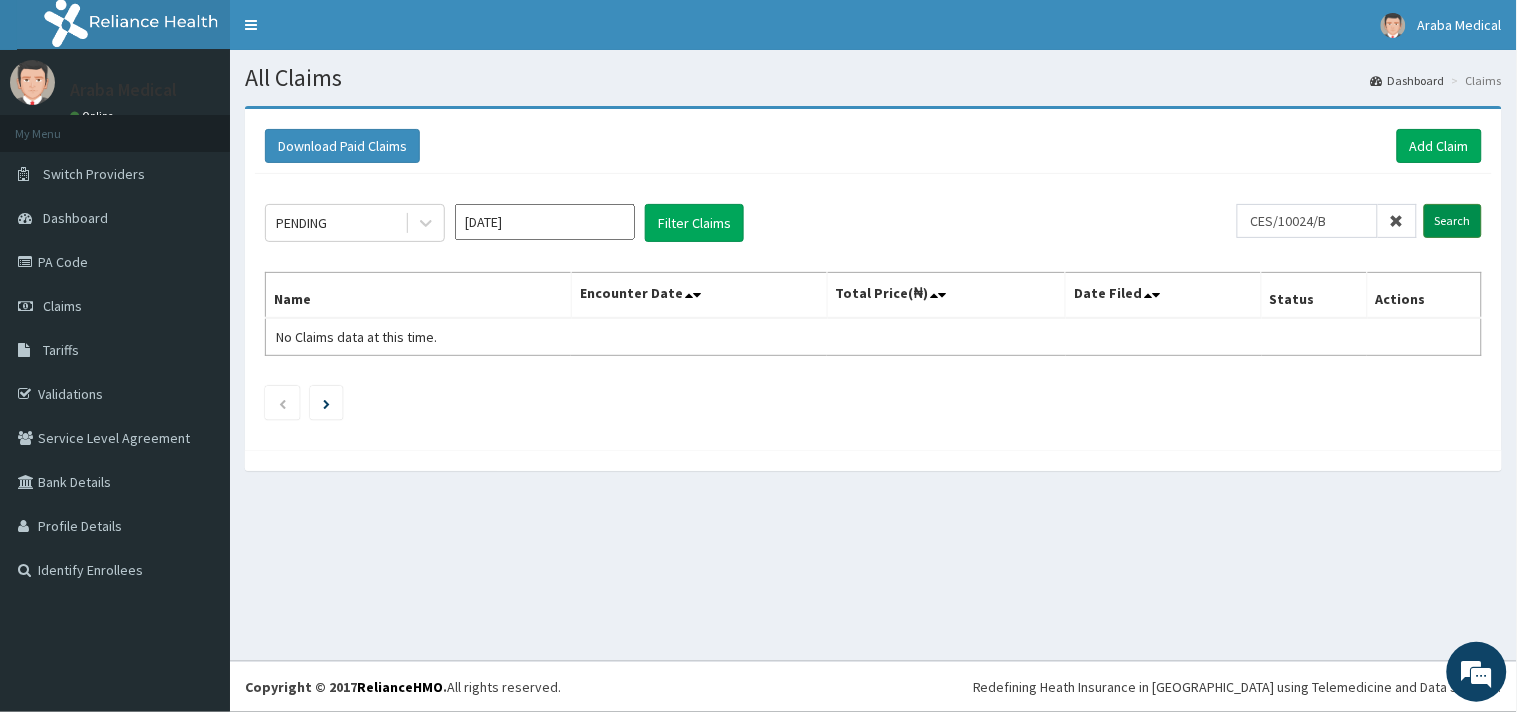 click on "Search" at bounding box center (1453, 221) 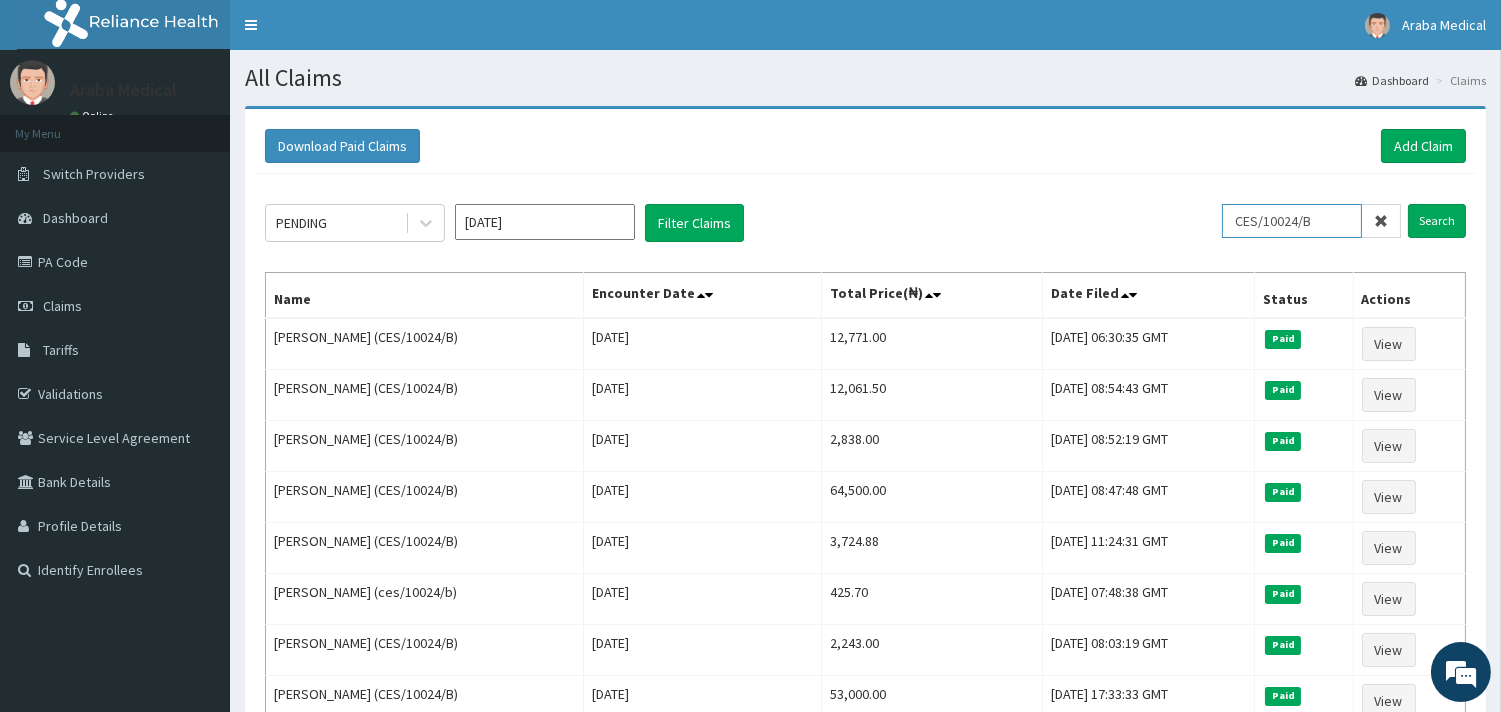 drag, startPoint x: 1323, startPoint y: 216, endPoint x: 1233, endPoint y: 207, distance: 90.44888 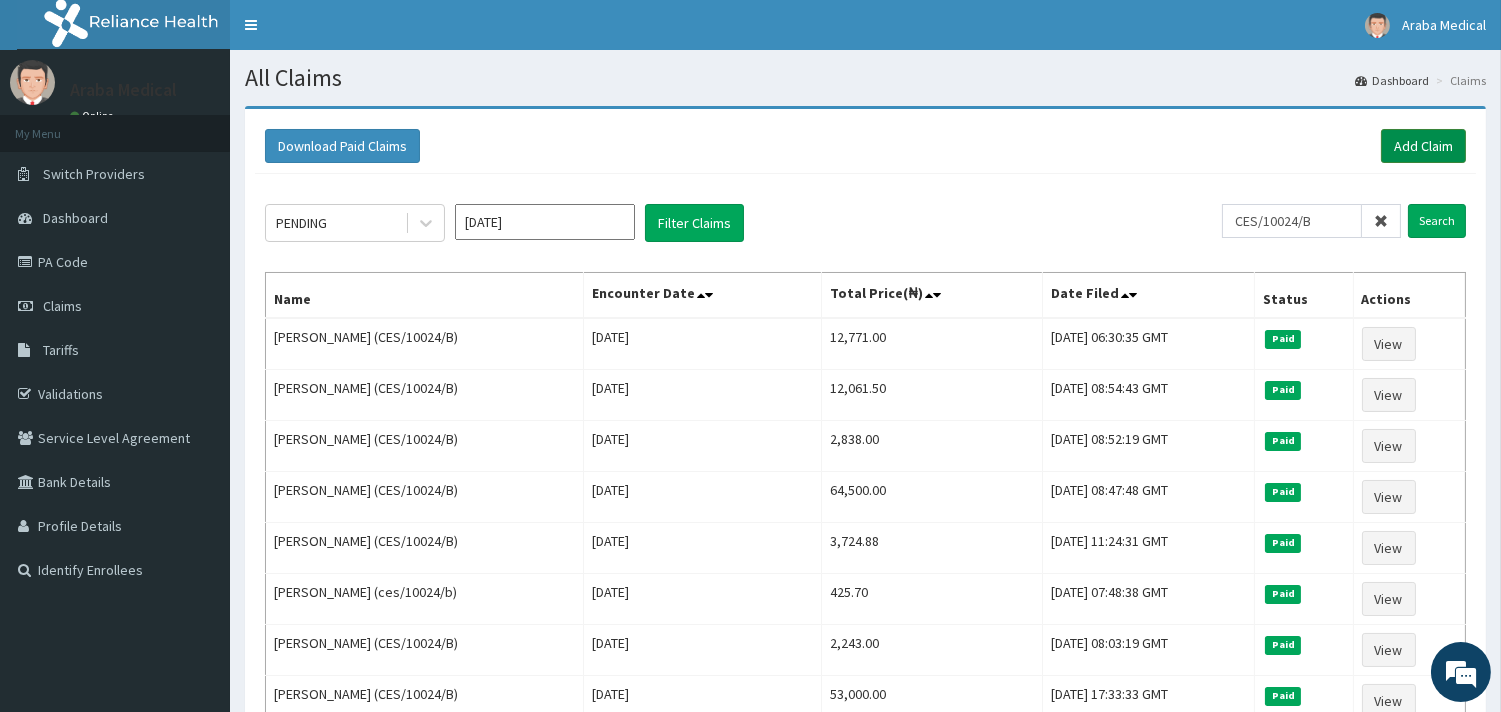 click on "Add Claim" at bounding box center [1423, 146] 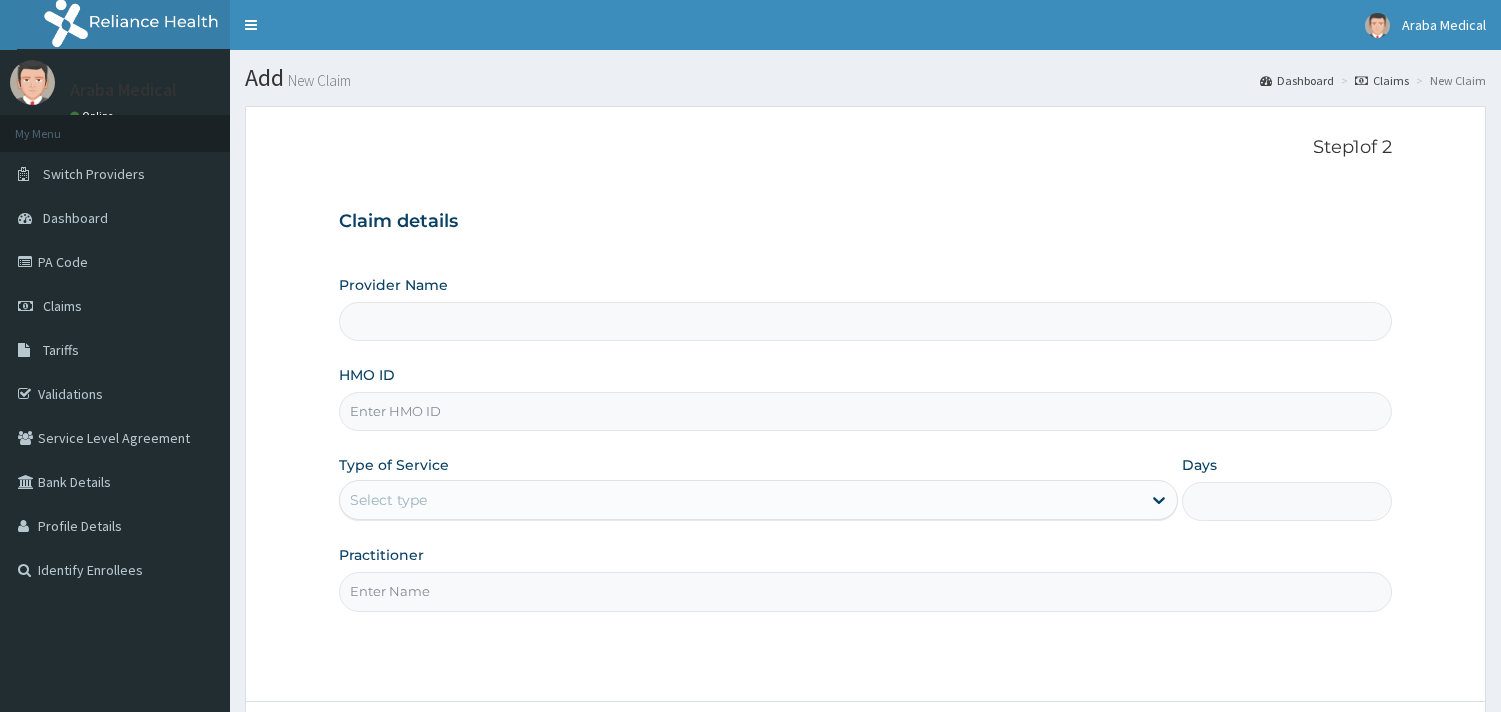 scroll, scrollTop: 0, scrollLeft: 0, axis: both 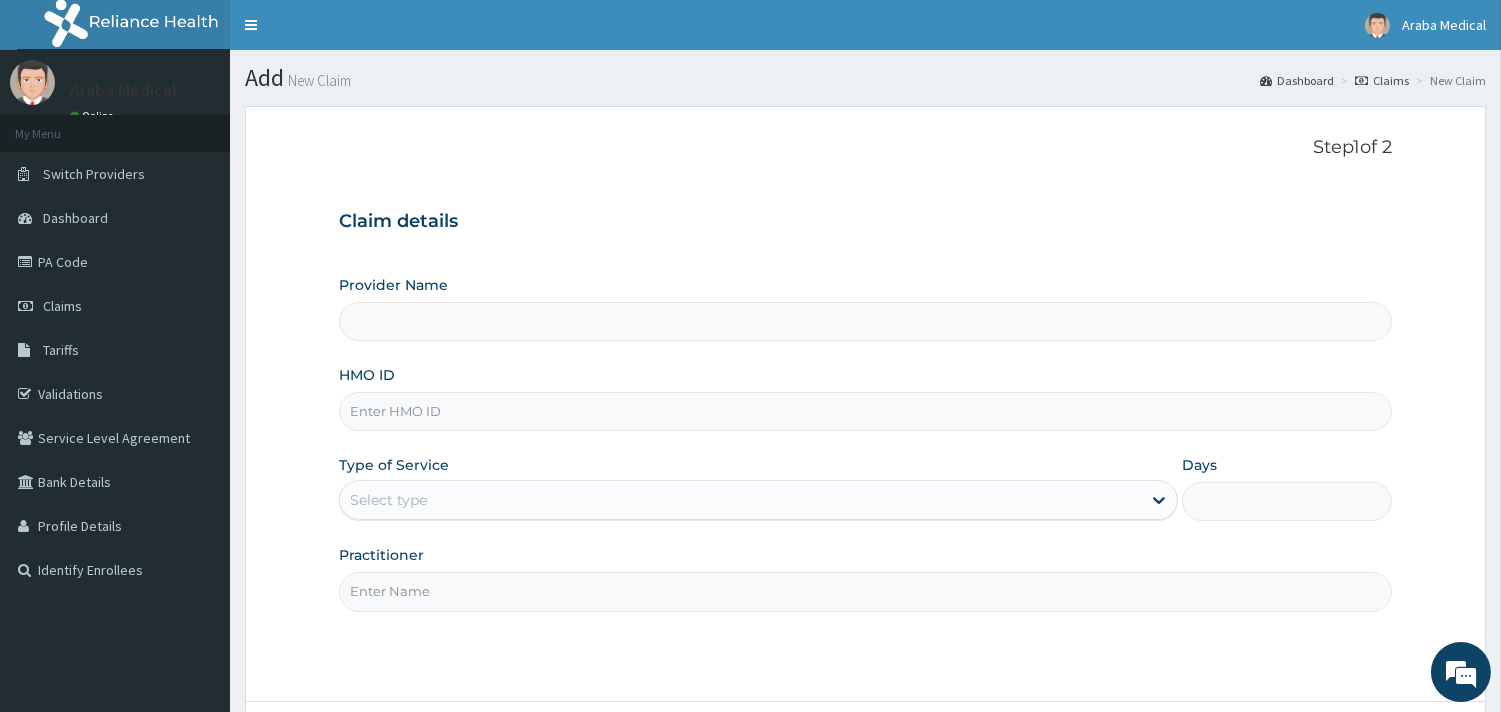 type on "[GEOGRAPHIC_DATA]" 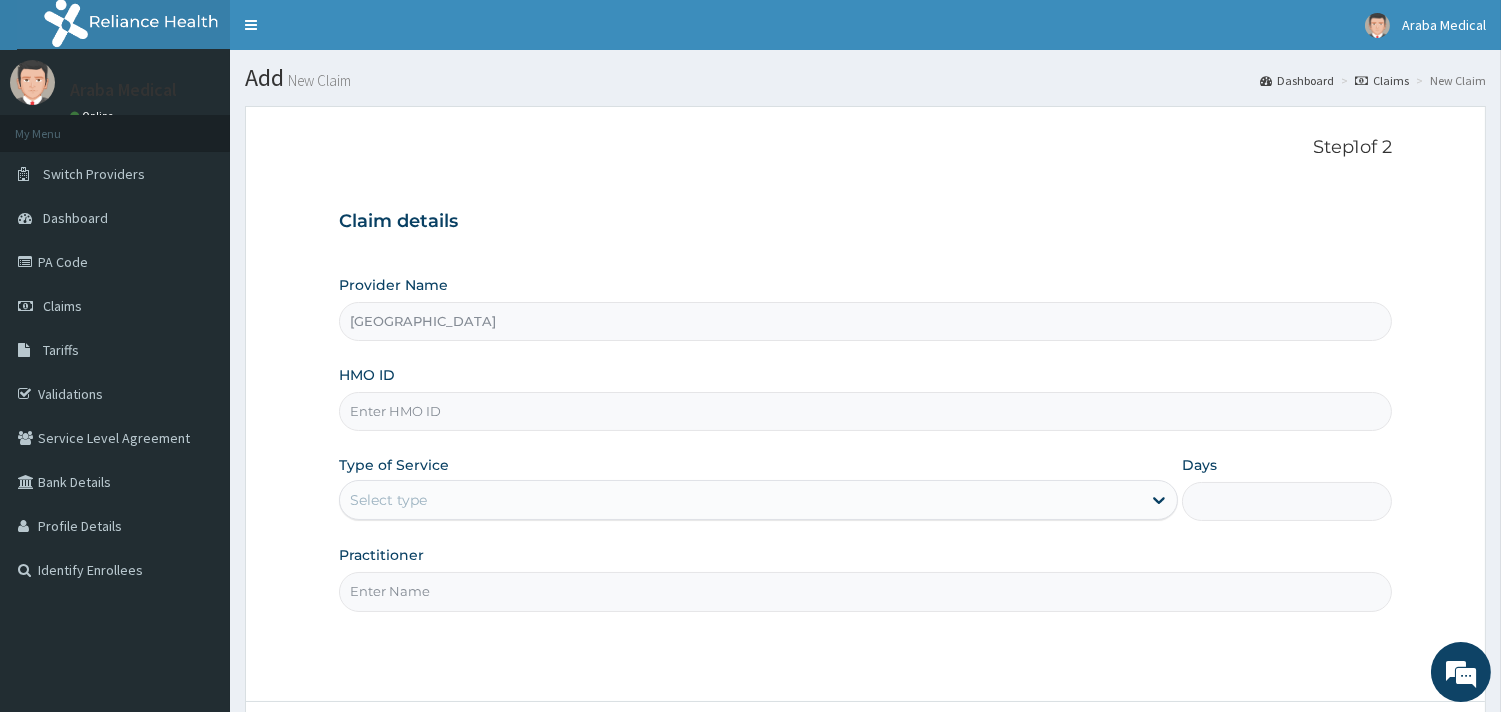 click on "HMO ID" at bounding box center (865, 411) 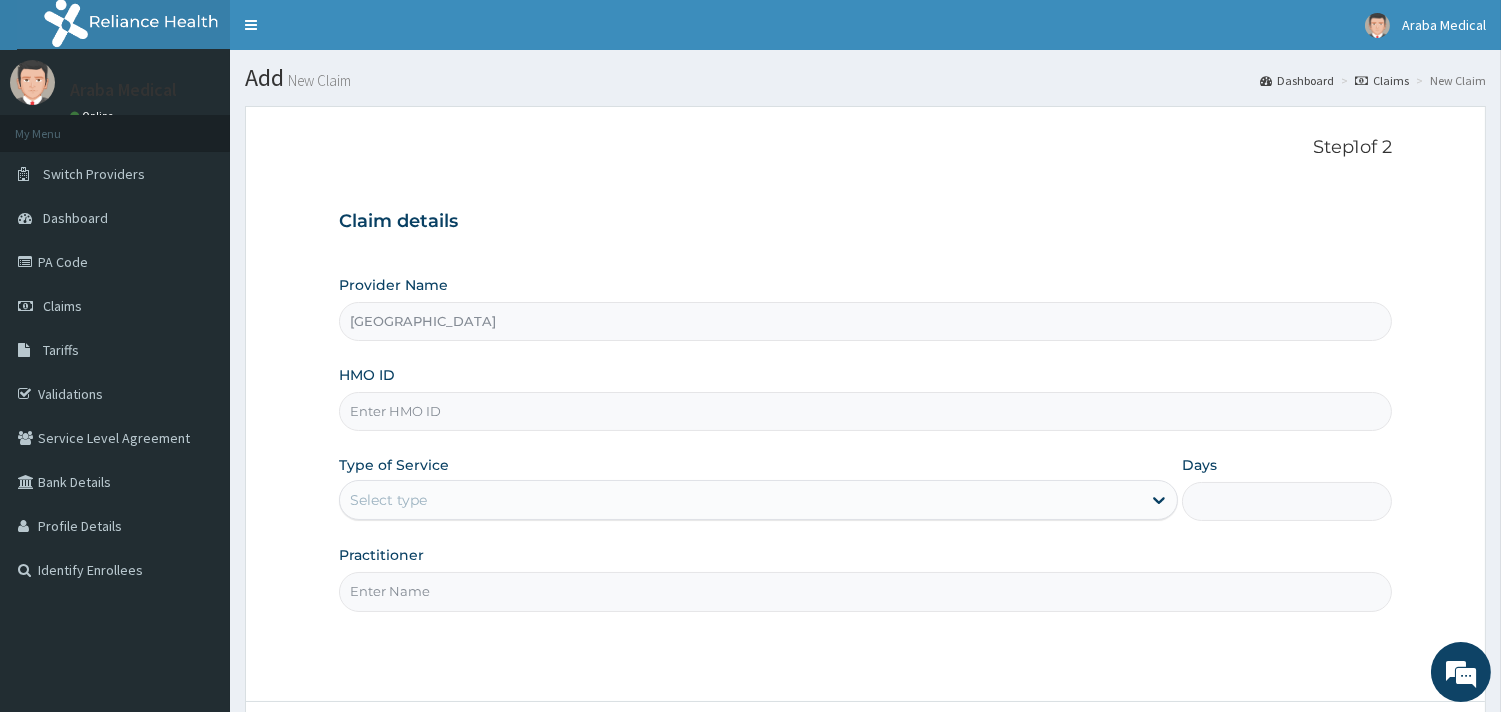scroll, scrollTop: 0, scrollLeft: 0, axis: both 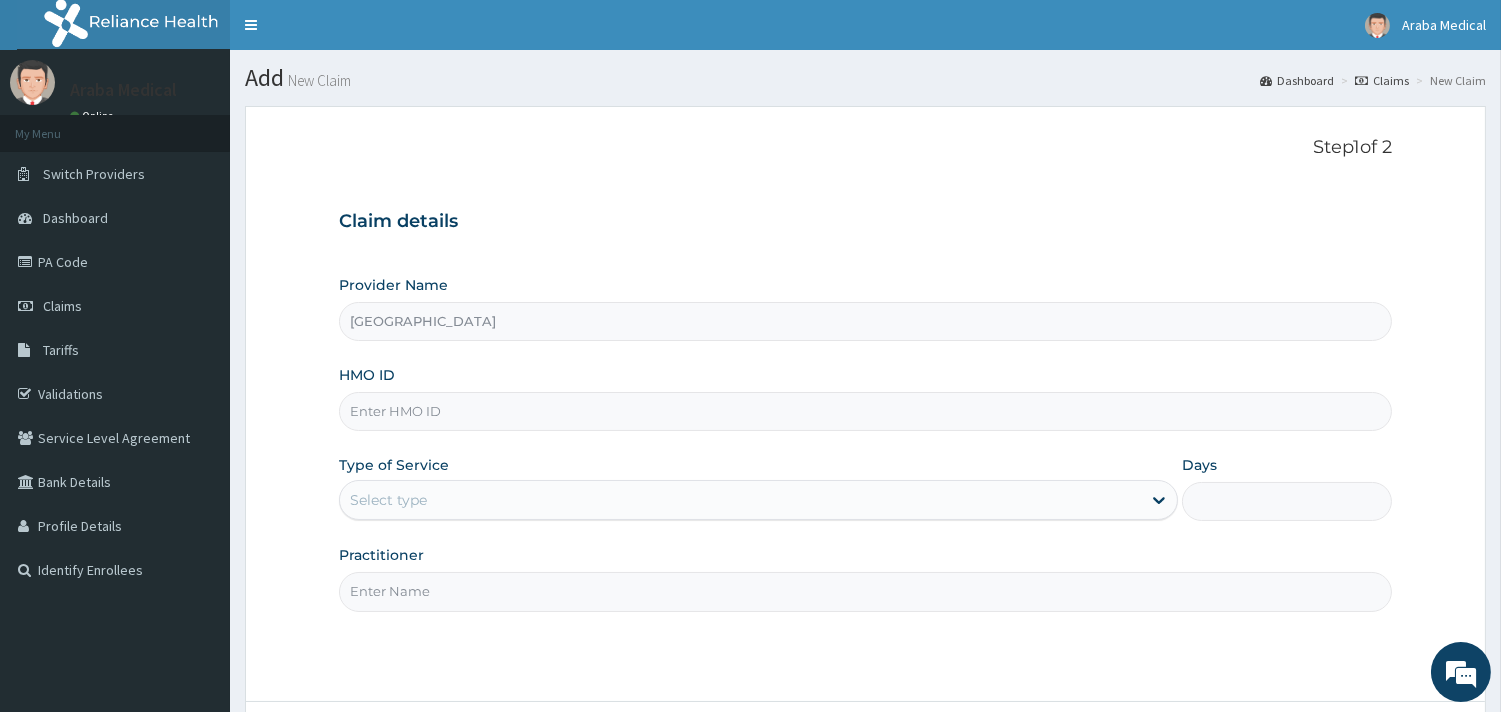 paste on "CES/10024/B" 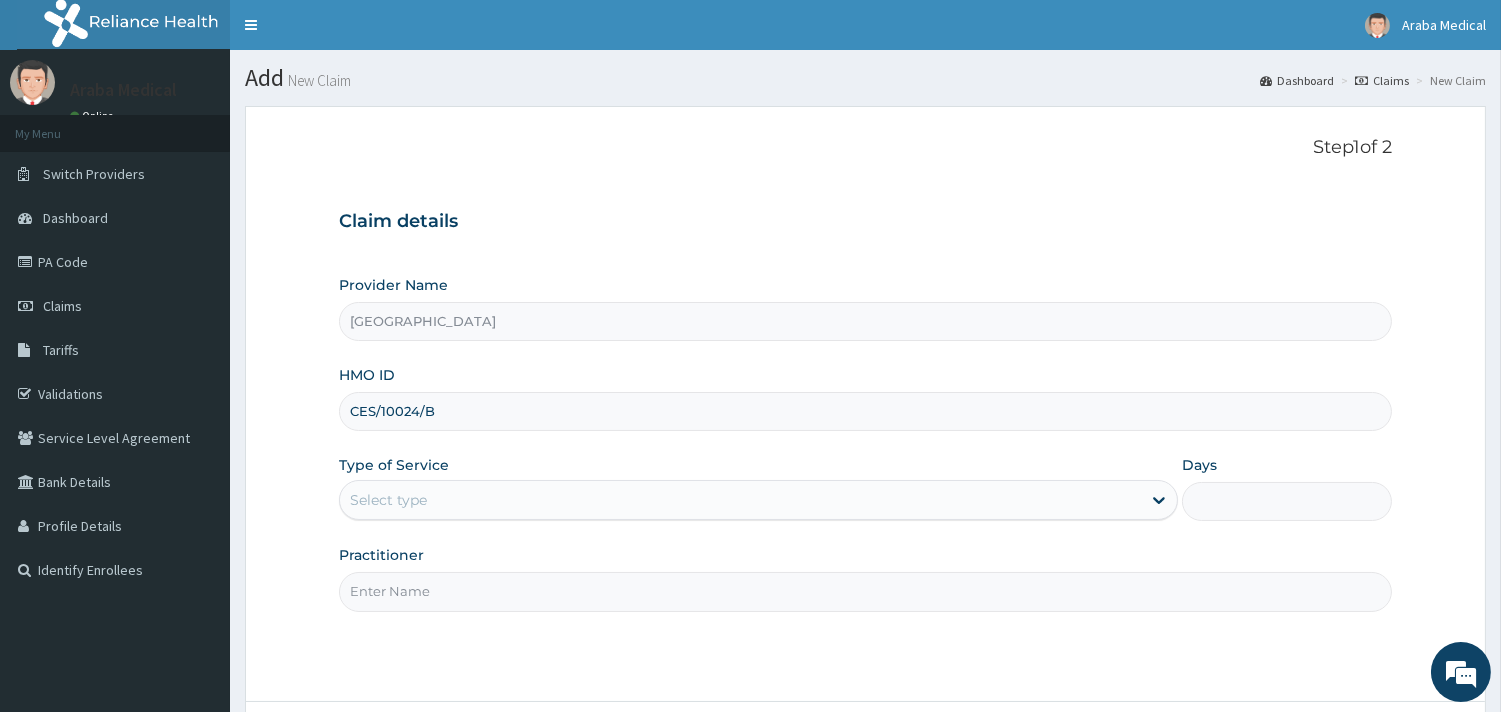 type on "CES/10024/B" 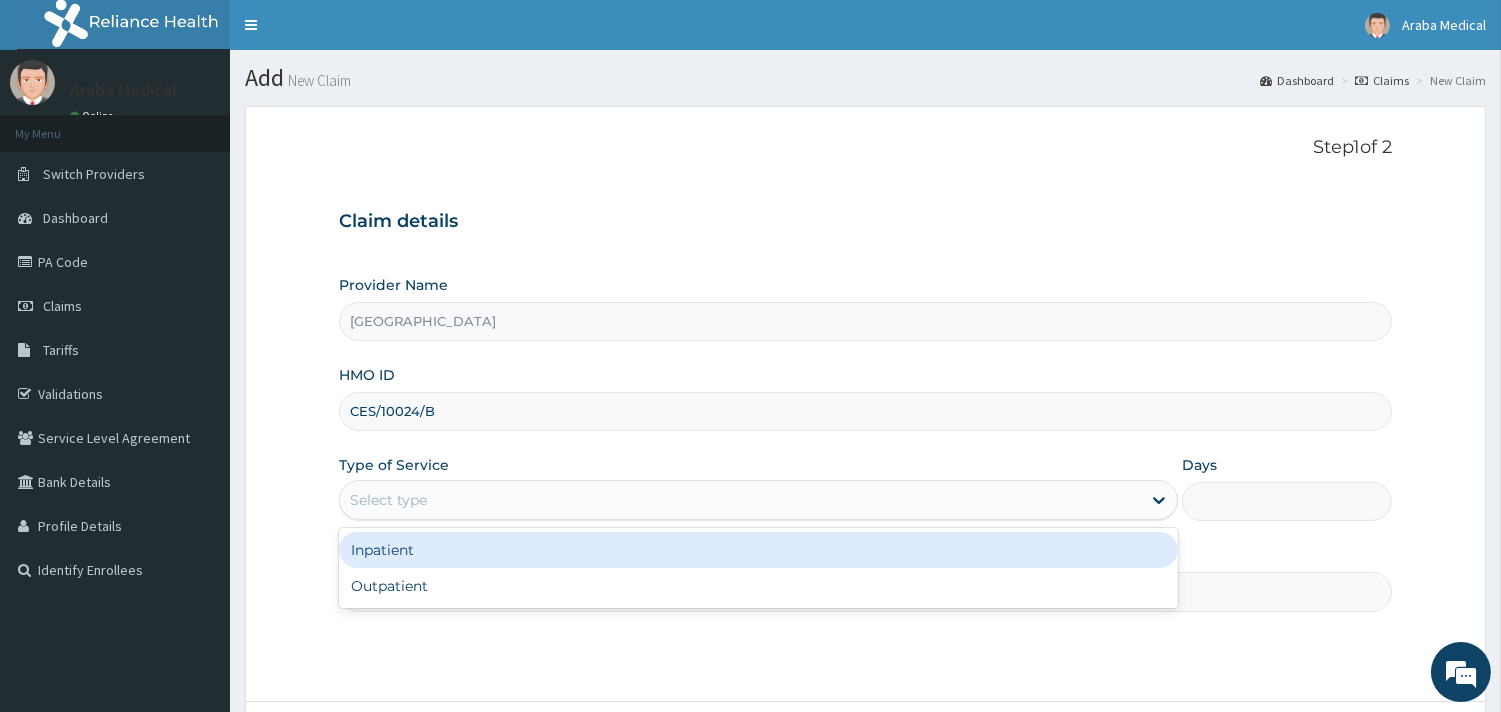 click on "Select type" at bounding box center (740, 500) 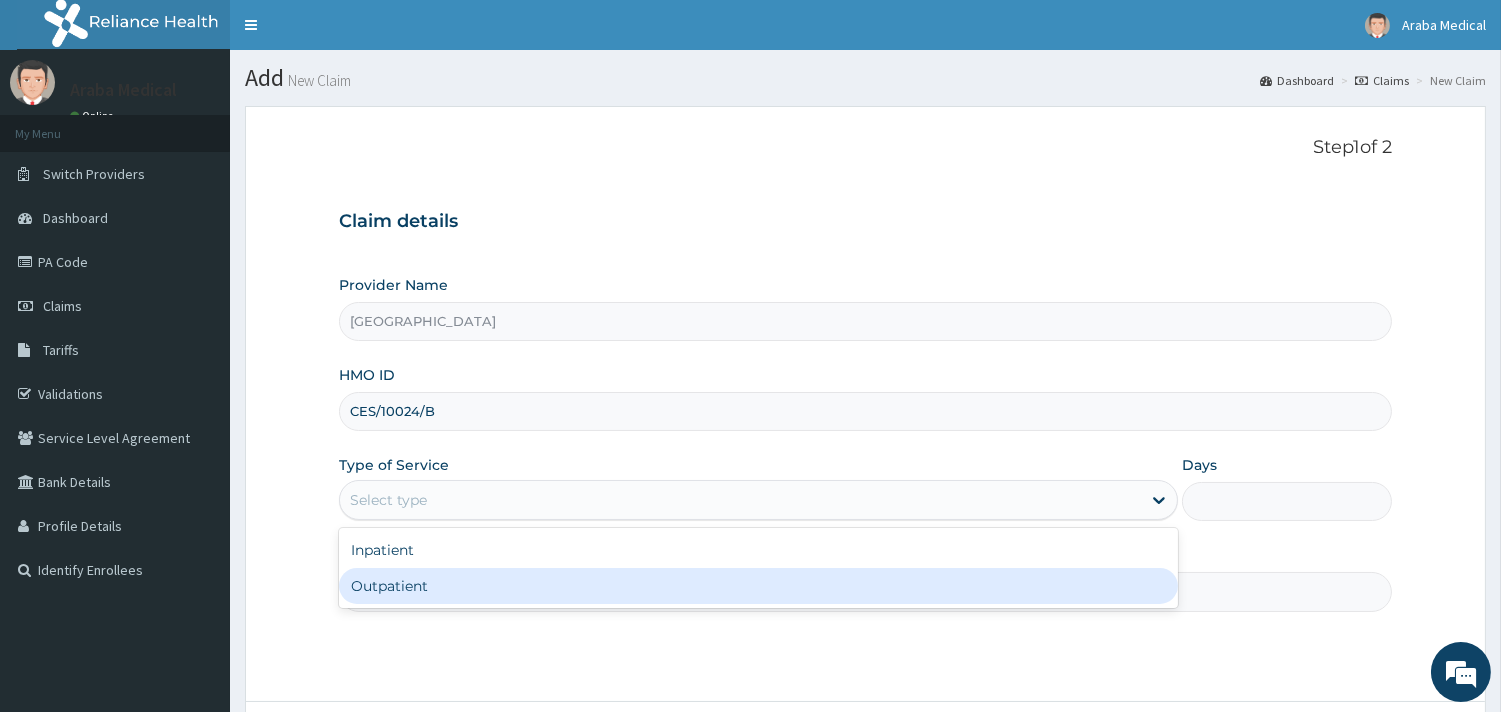 click on "Outpatient" at bounding box center (758, 586) 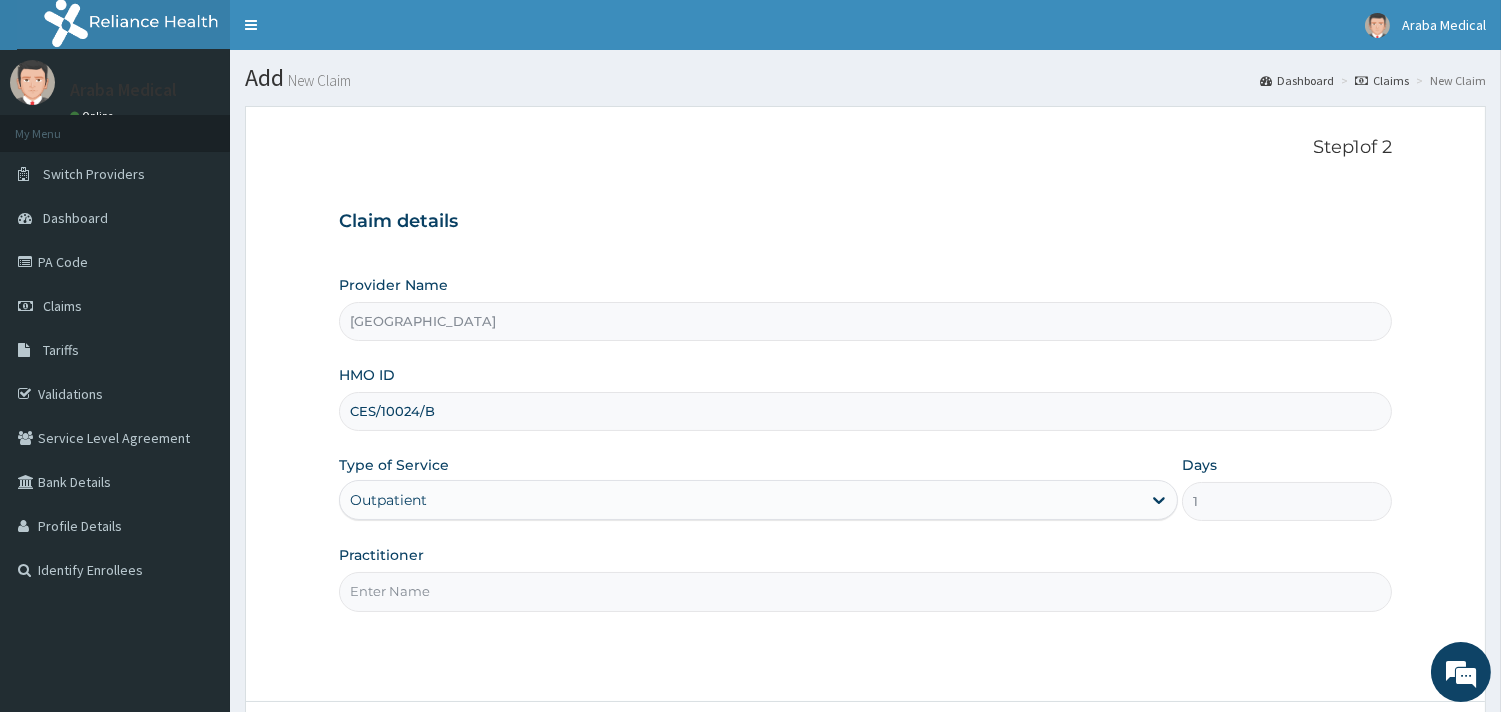 click on "Practitioner" at bounding box center [865, 591] 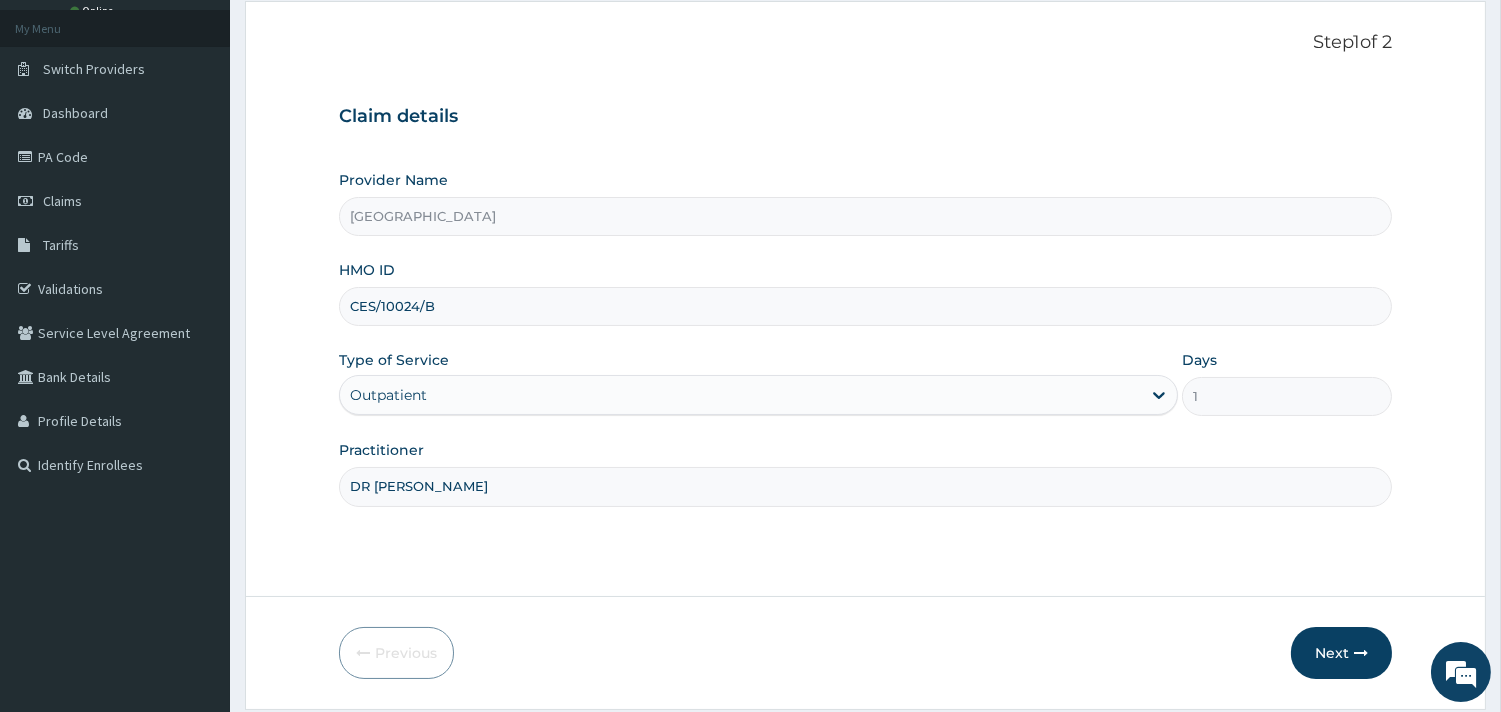 scroll, scrollTop: 122, scrollLeft: 0, axis: vertical 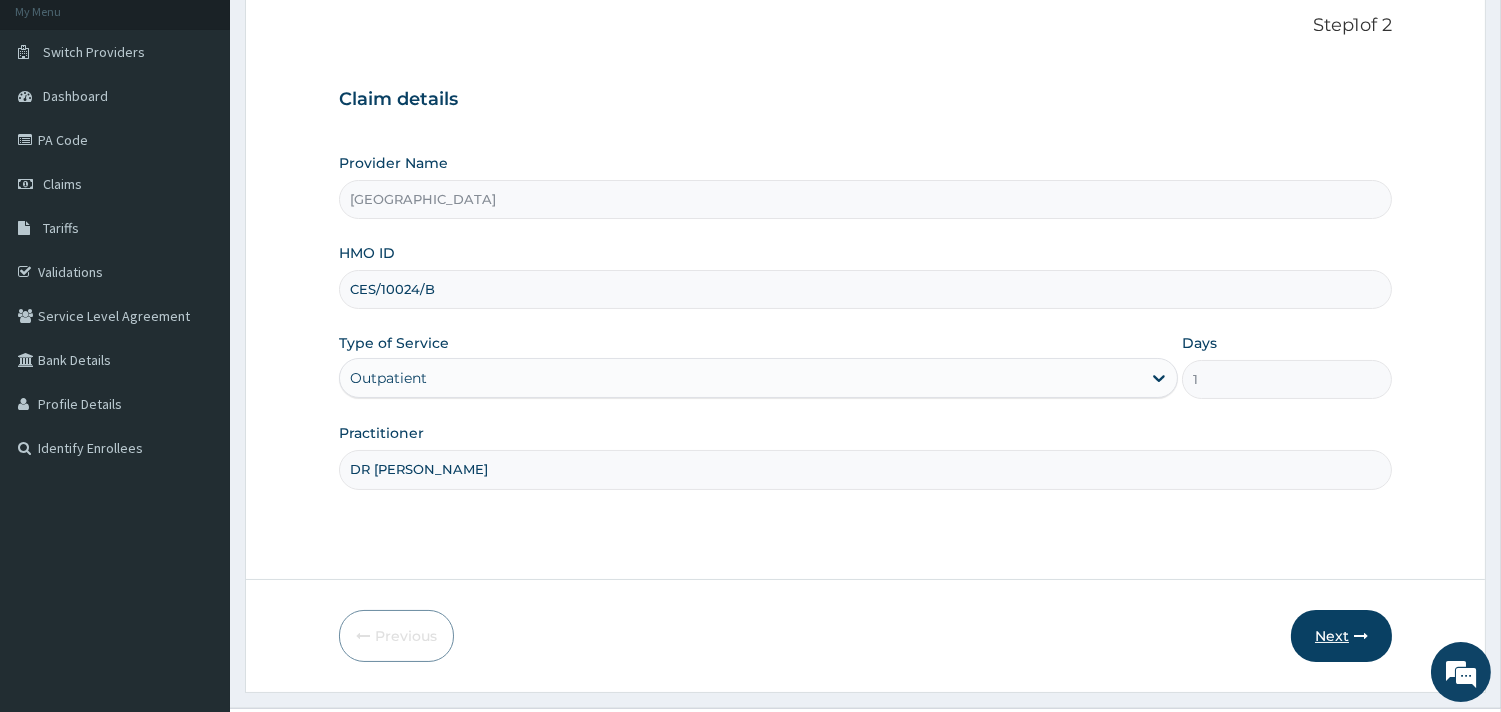 type on "DR OSUNANMI" 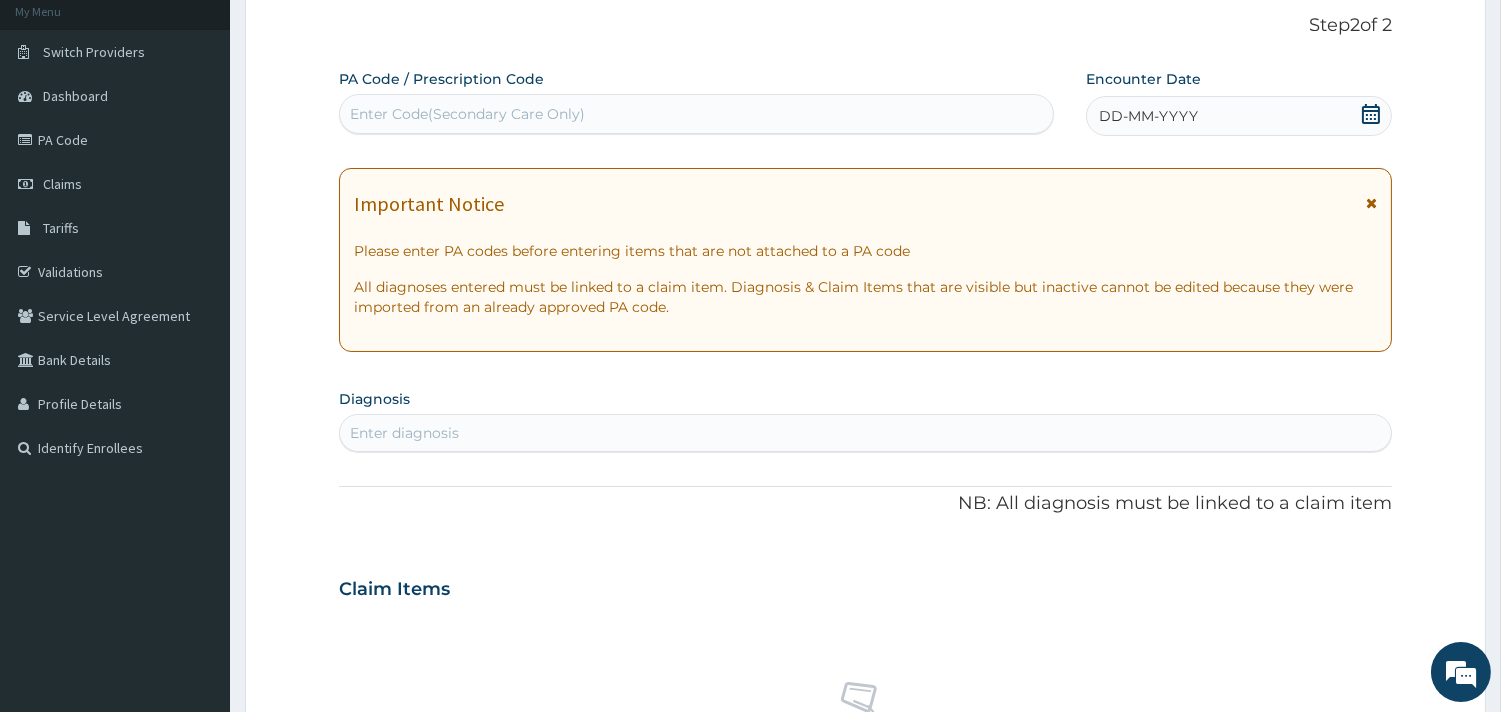 click on "Enter Code(Secondary Care Only)" at bounding box center (696, 114) 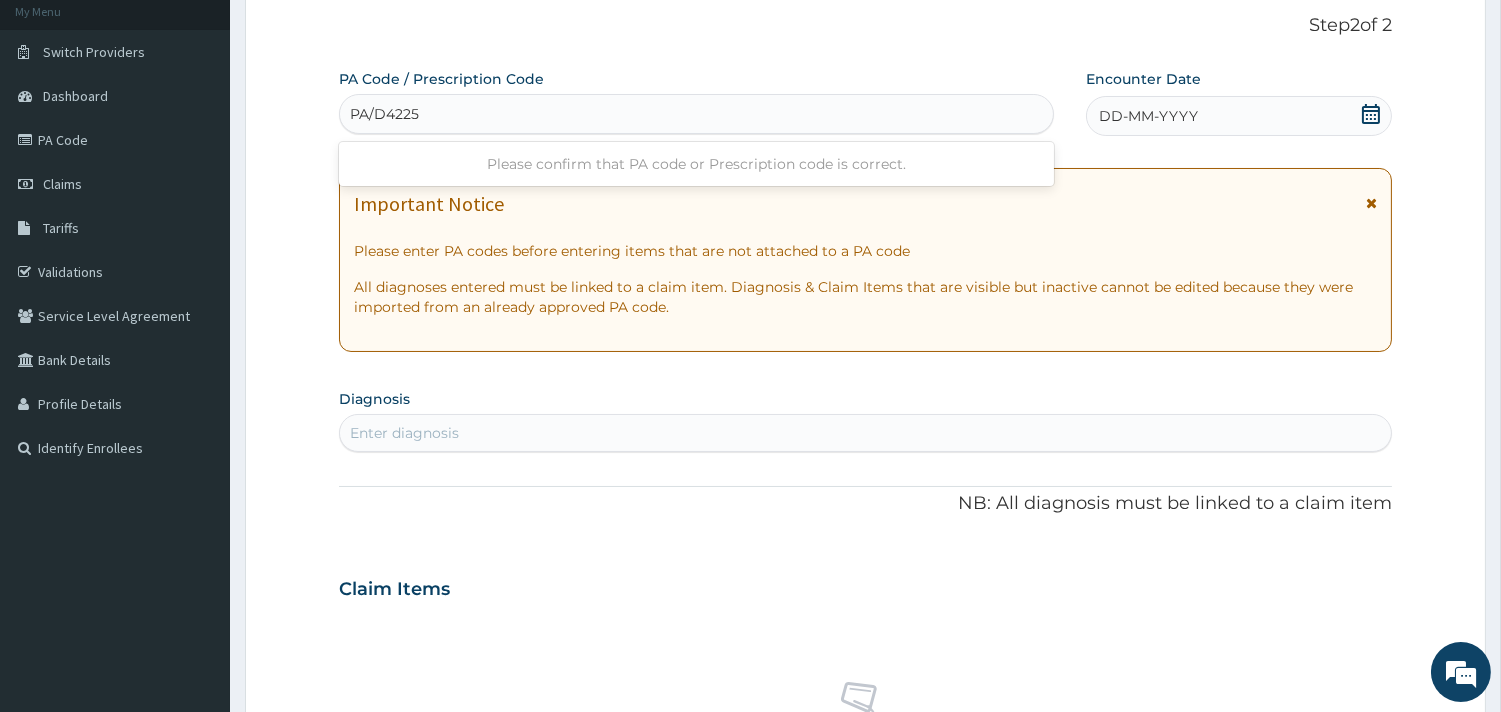 type on "PA/D4225E" 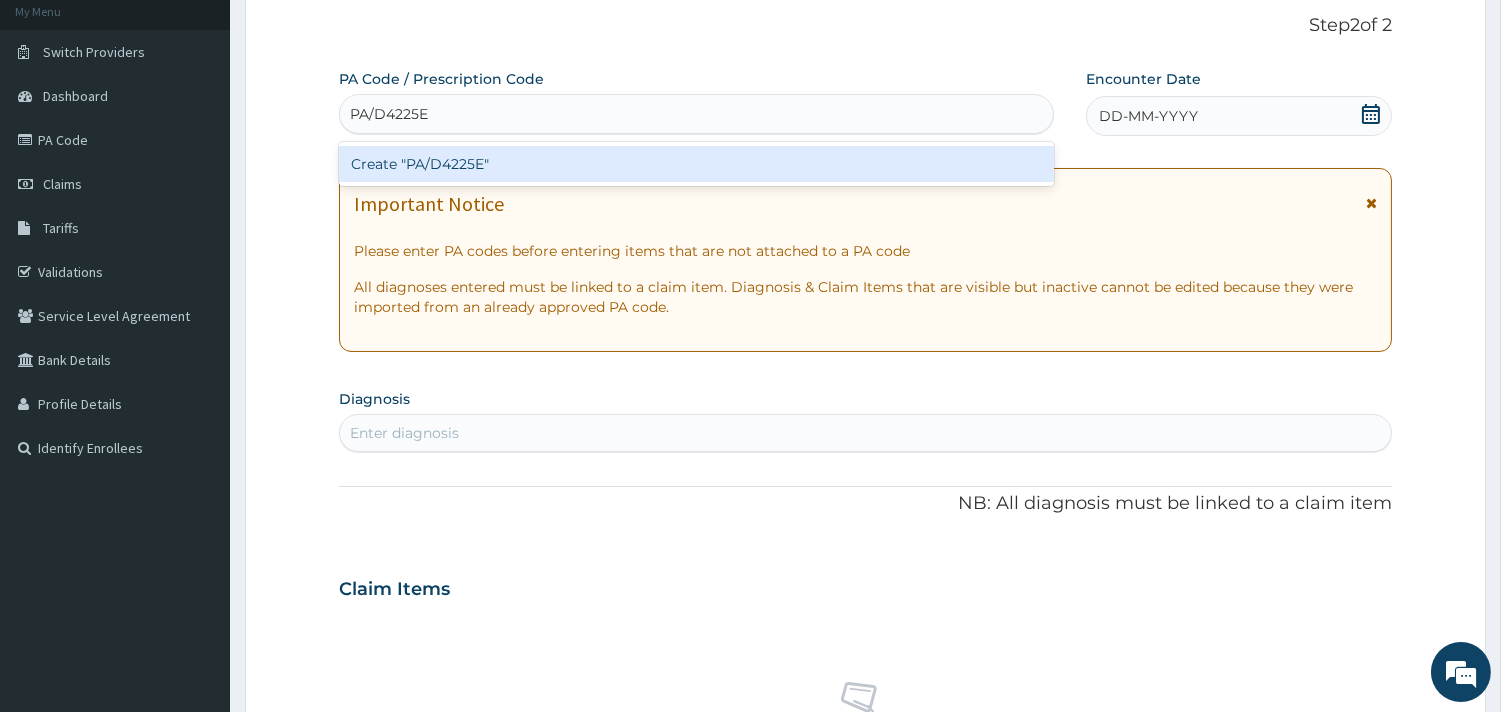 click on "Create "PA/D4225E"" at bounding box center (696, 164) 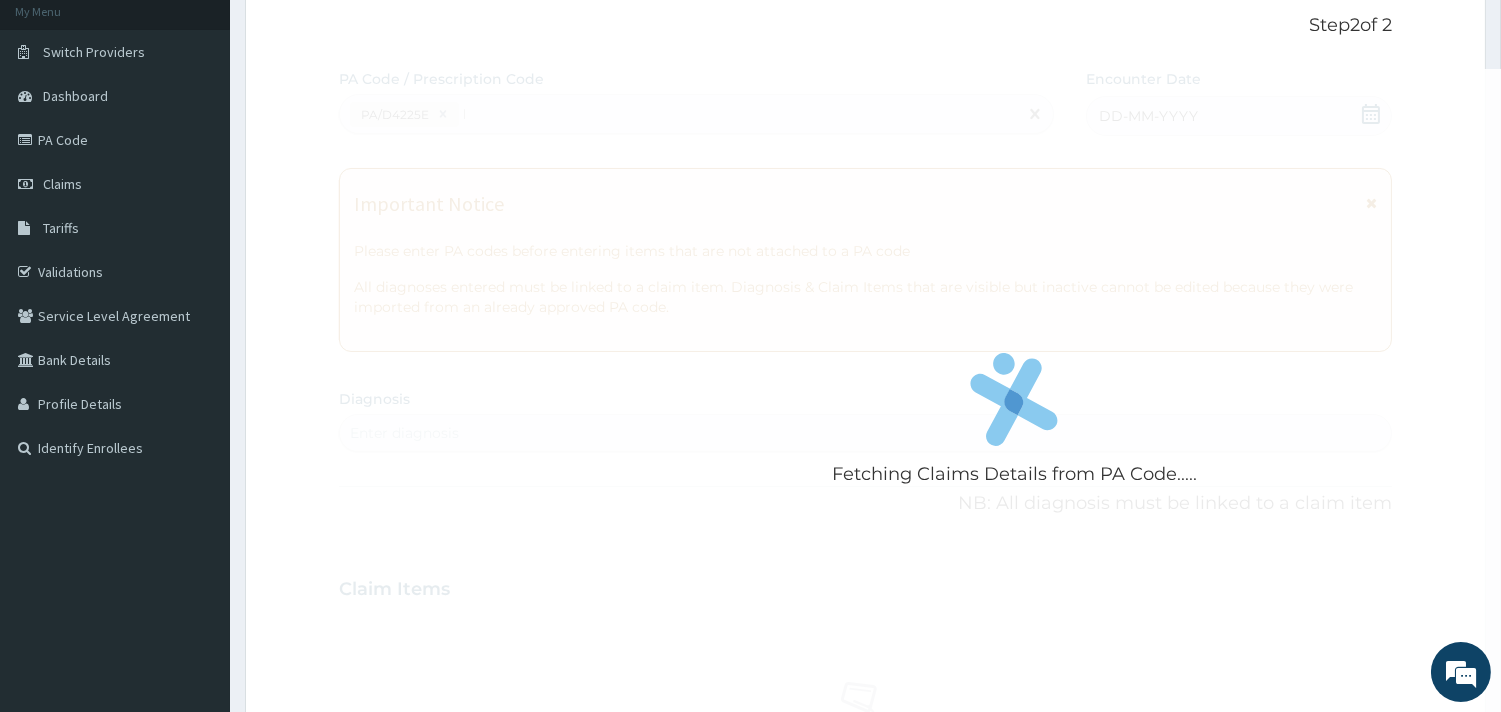 type 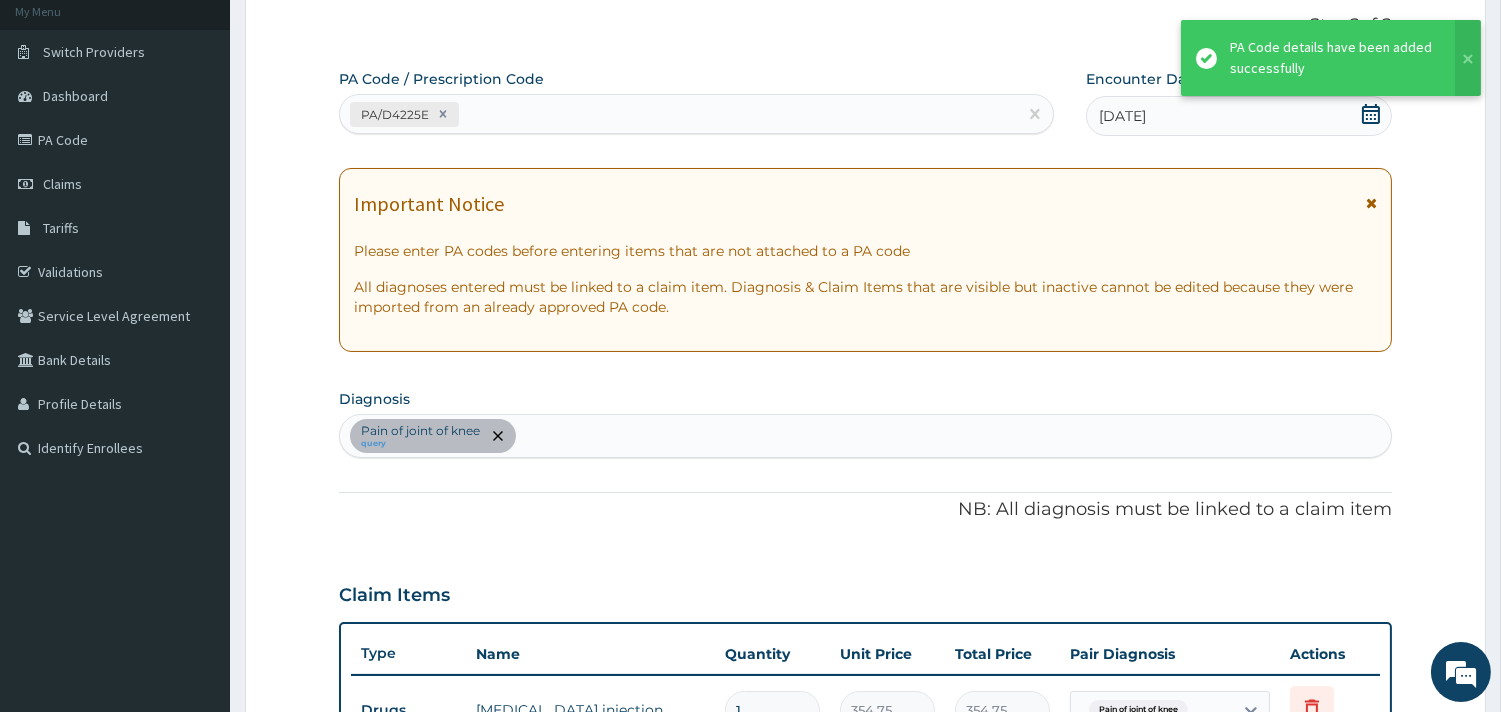 scroll, scrollTop: 544, scrollLeft: 0, axis: vertical 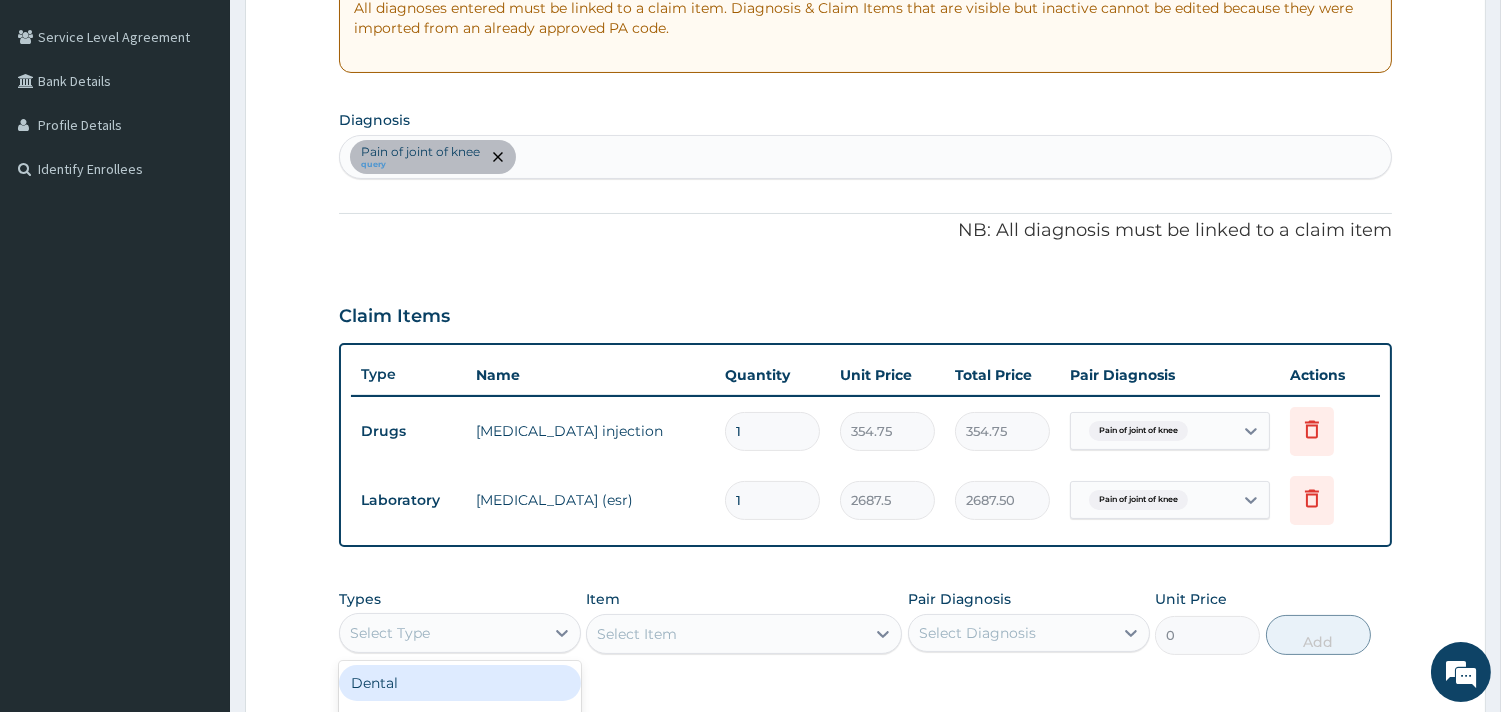 click on "Select Type" at bounding box center [442, 633] 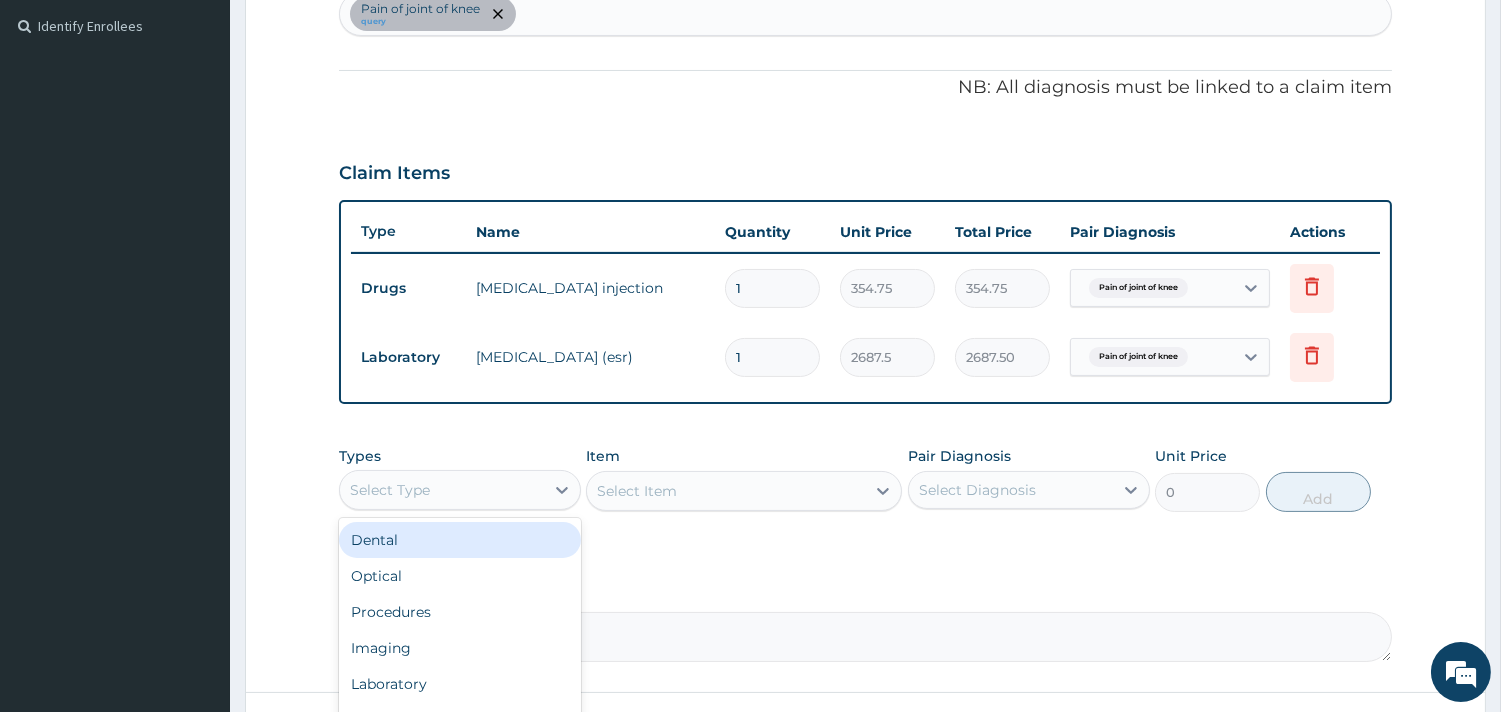 scroll, scrollTop: 574, scrollLeft: 0, axis: vertical 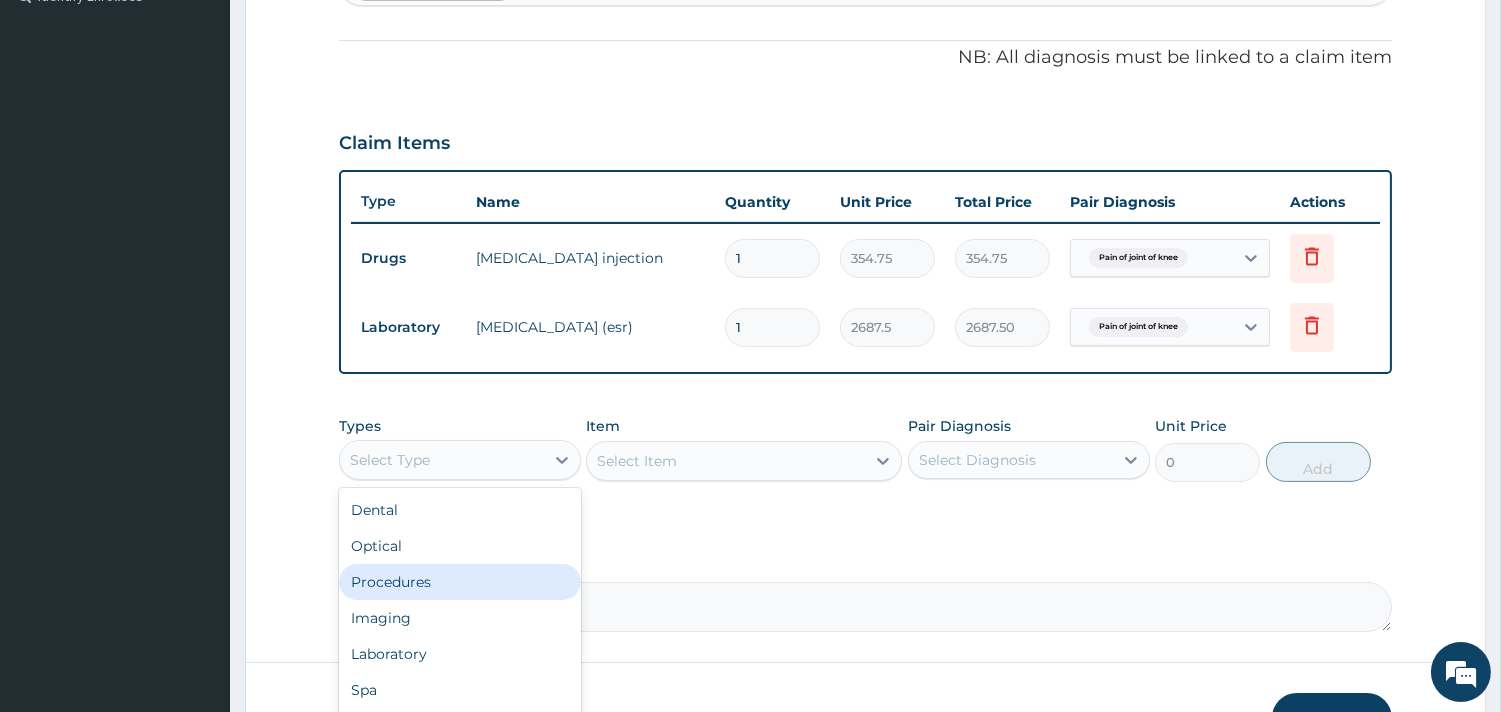 click on "Procedures" at bounding box center (460, 582) 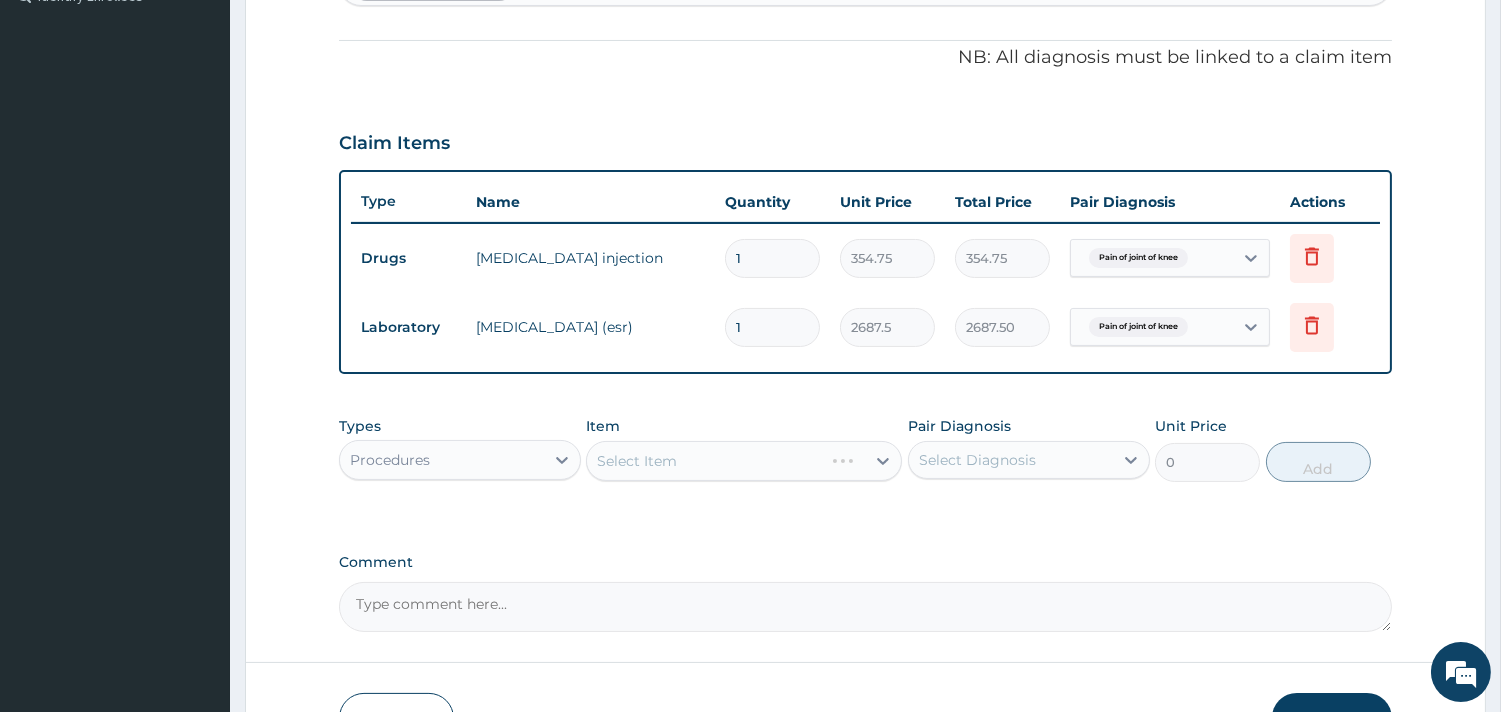 click on "Select Item" at bounding box center (744, 461) 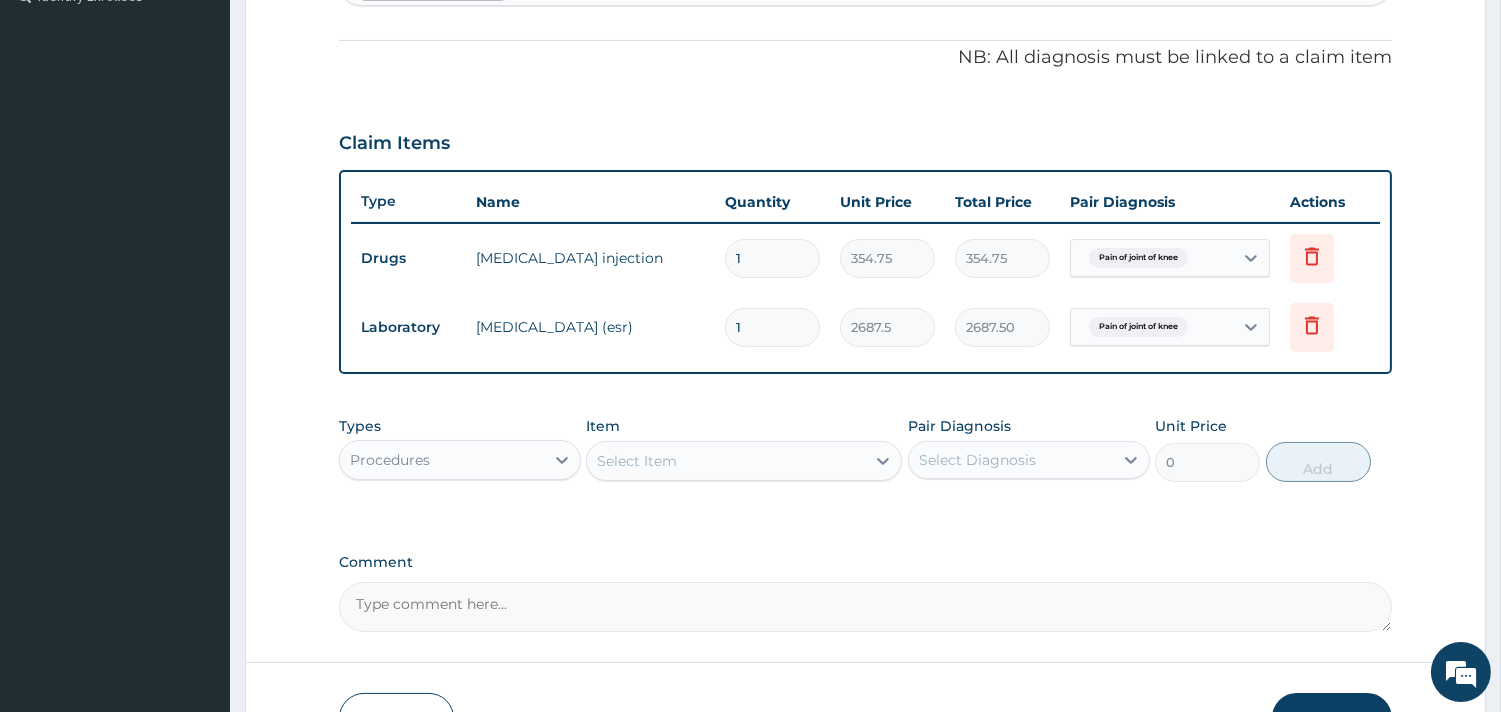 click on "Select Item" at bounding box center (744, 461) 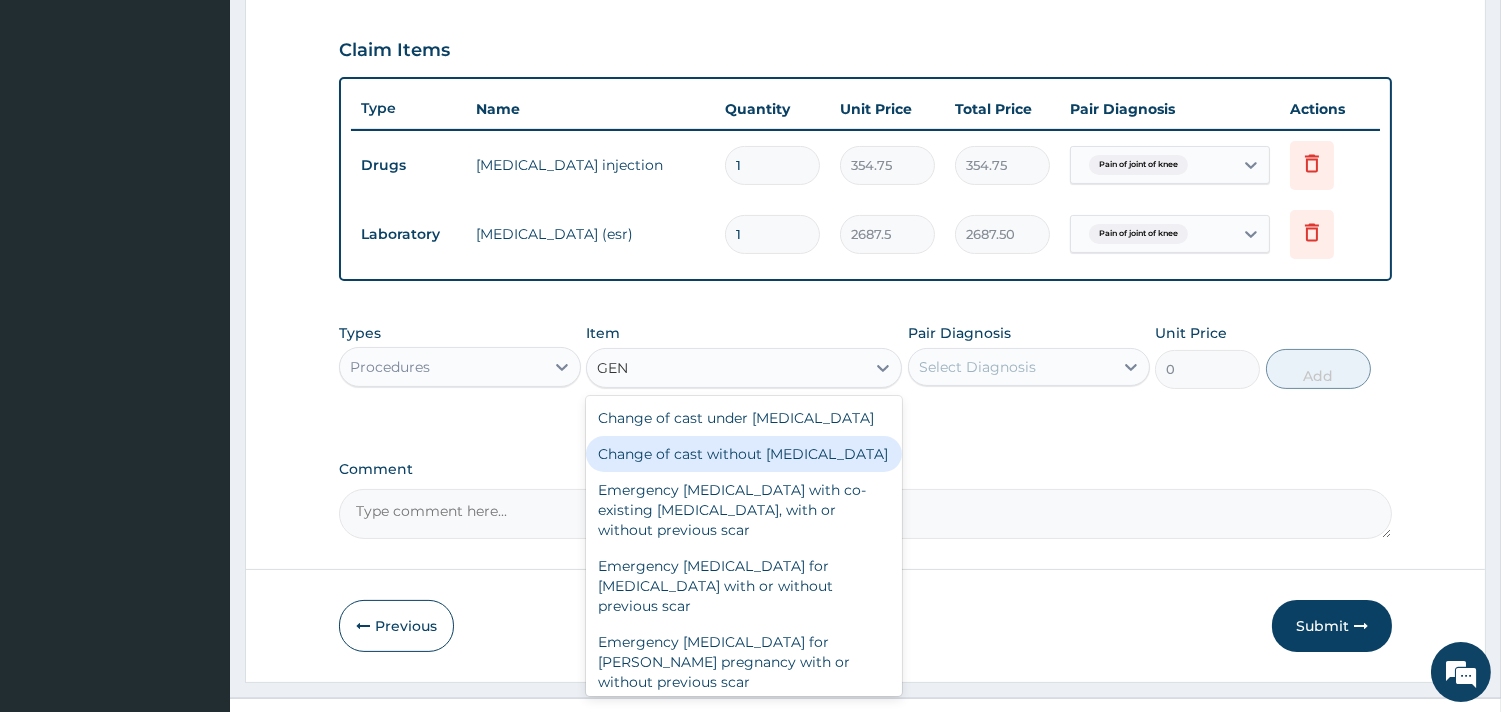 scroll, scrollTop: 702, scrollLeft: 0, axis: vertical 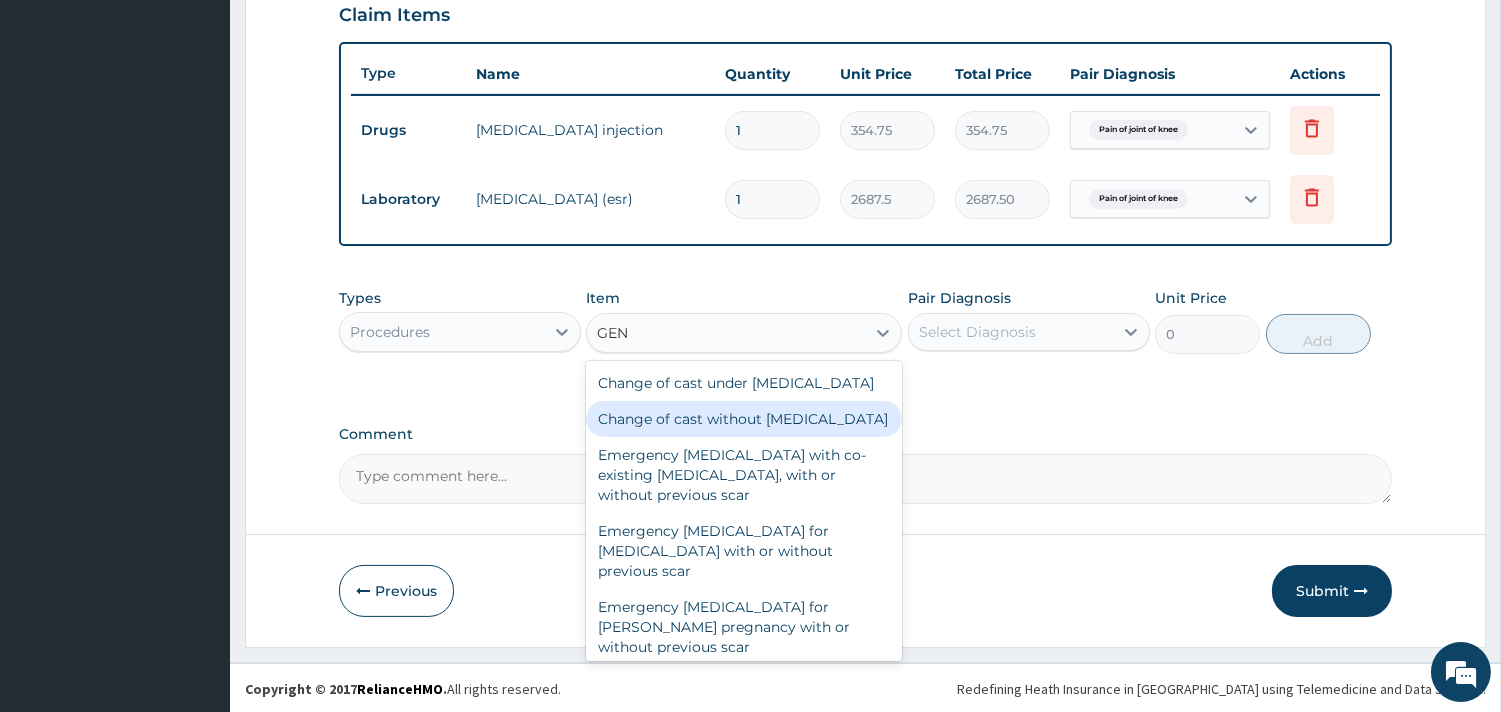 type on "GENE" 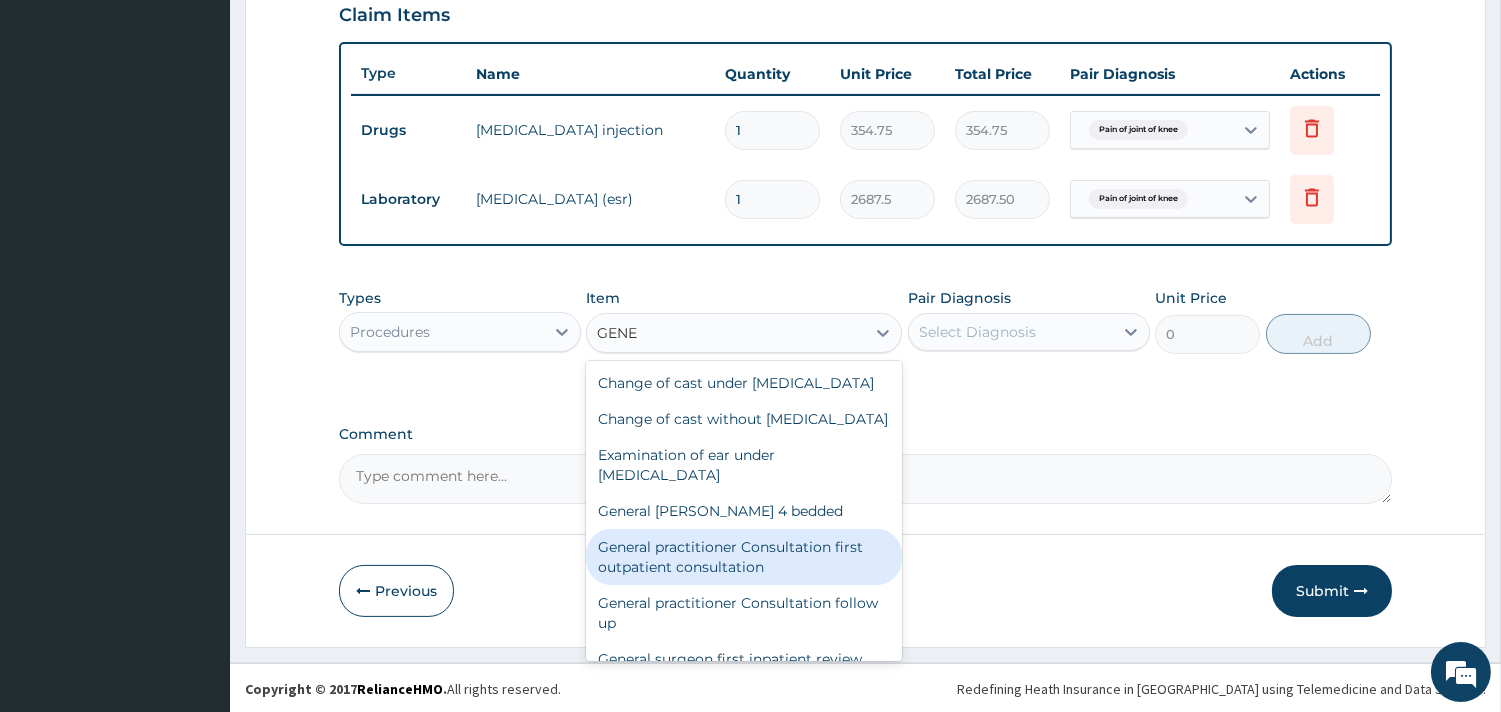 click on "General practitioner Consultation first outpatient consultation" at bounding box center (744, 557) 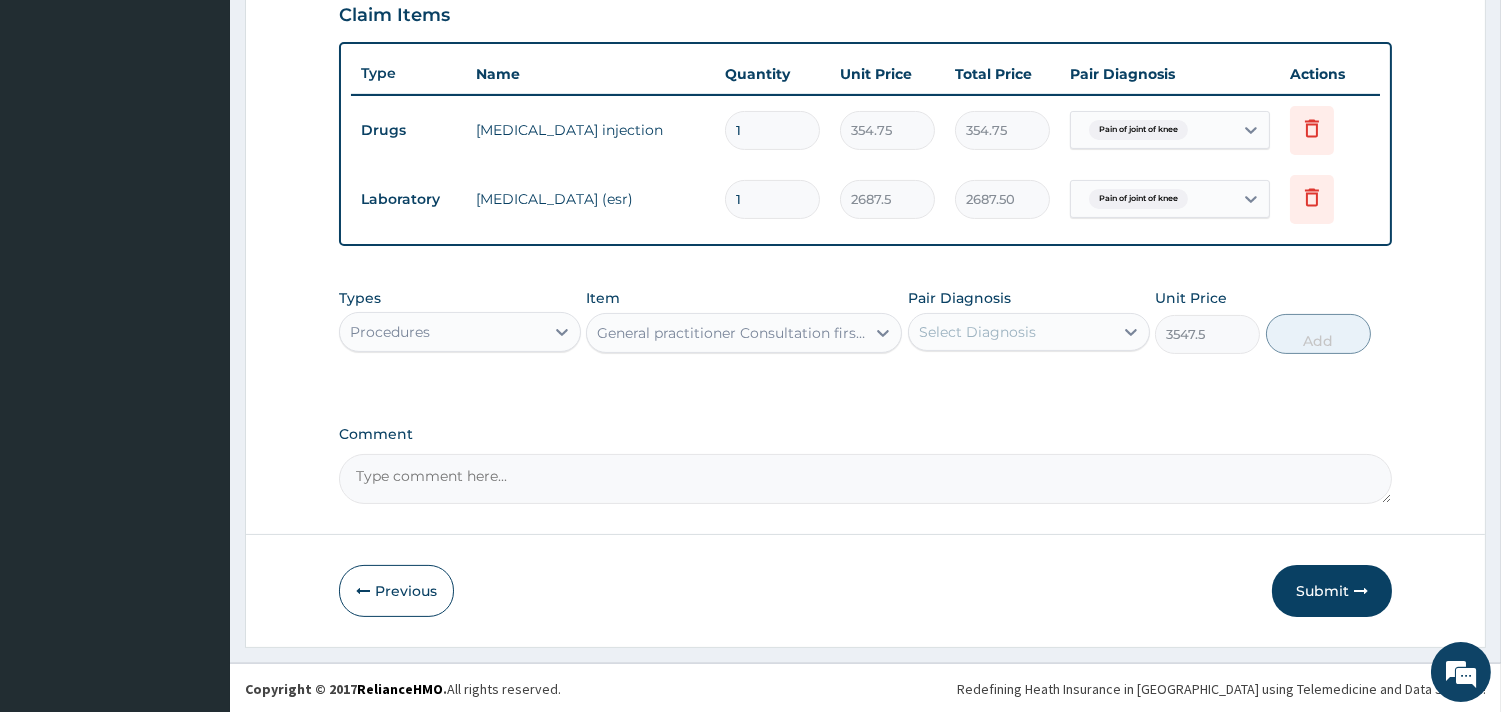 click on "Select Diagnosis" at bounding box center (1011, 332) 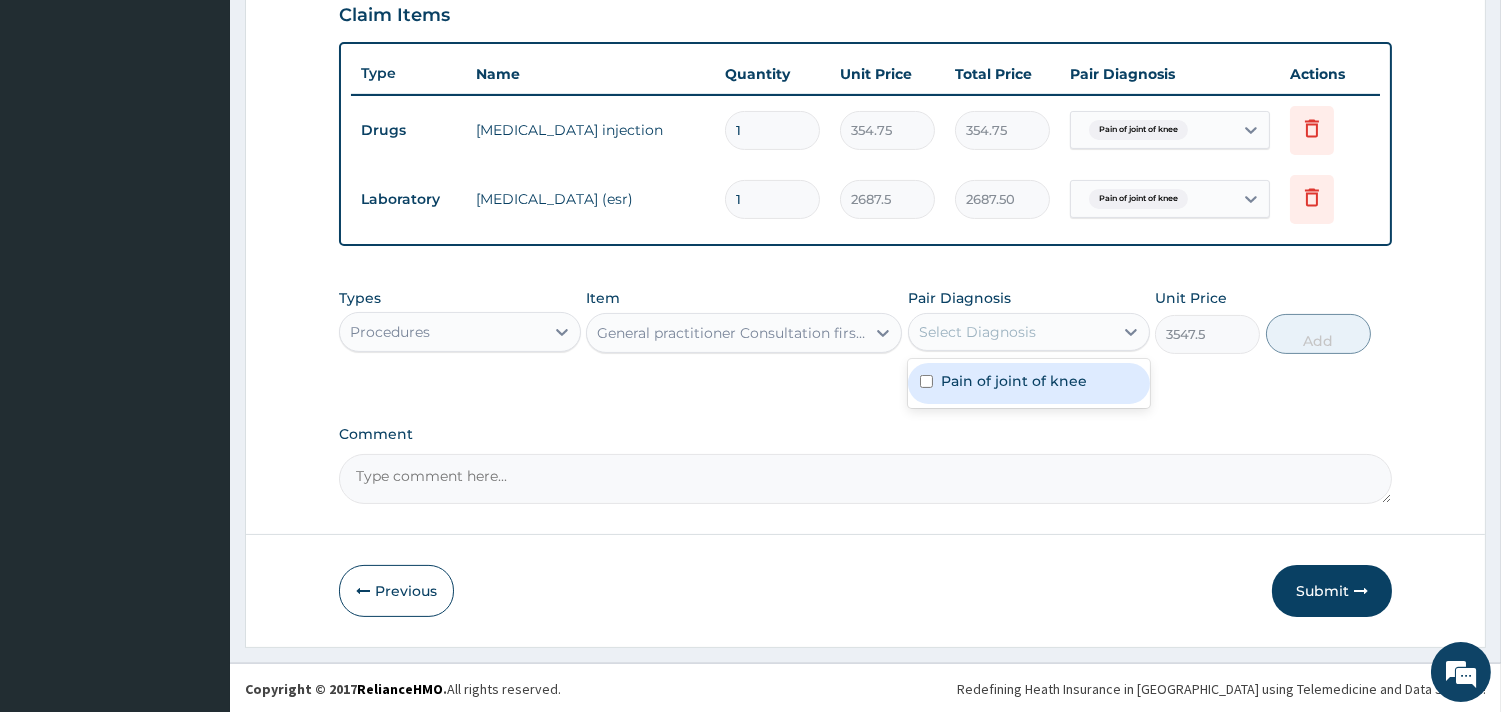 click on "Pain of joint of knee" at bounding box center [1014, 381] 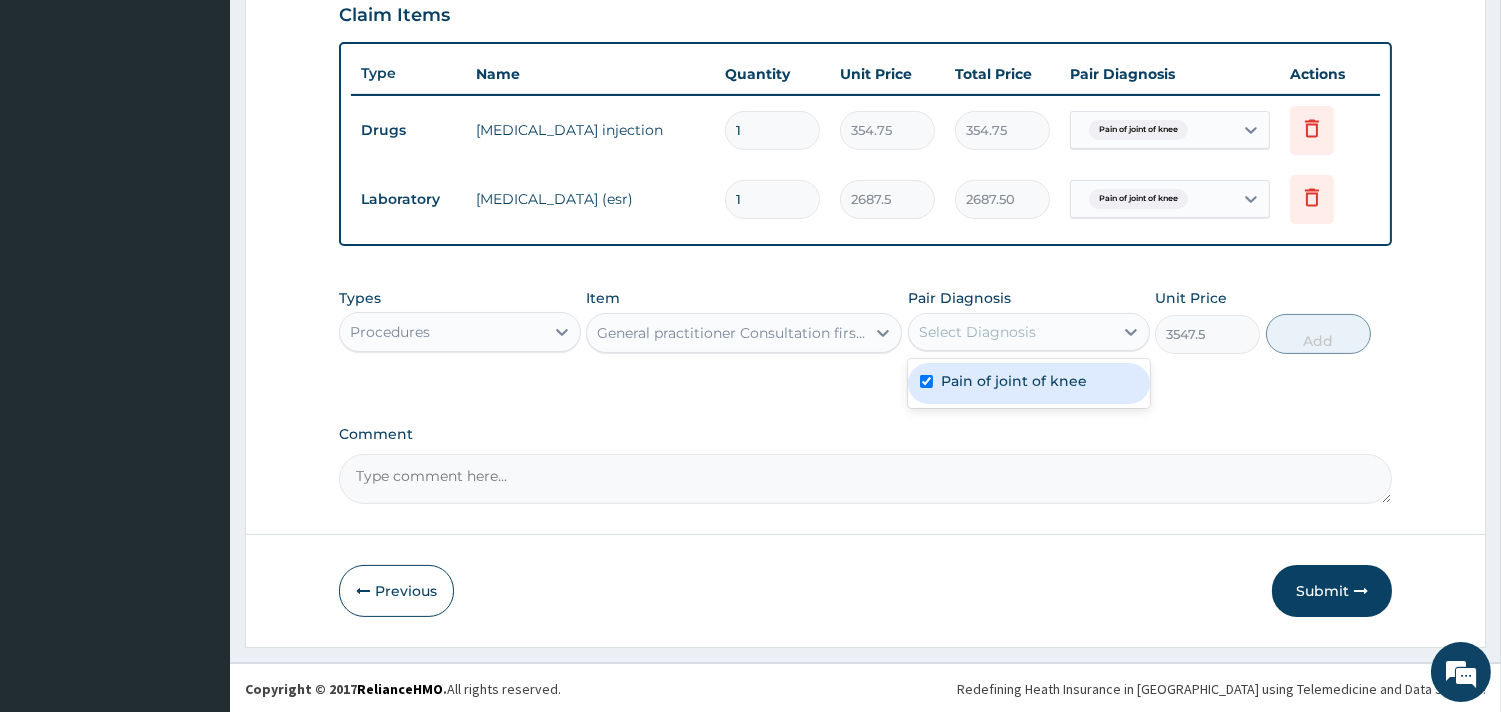 checkbox on "true" 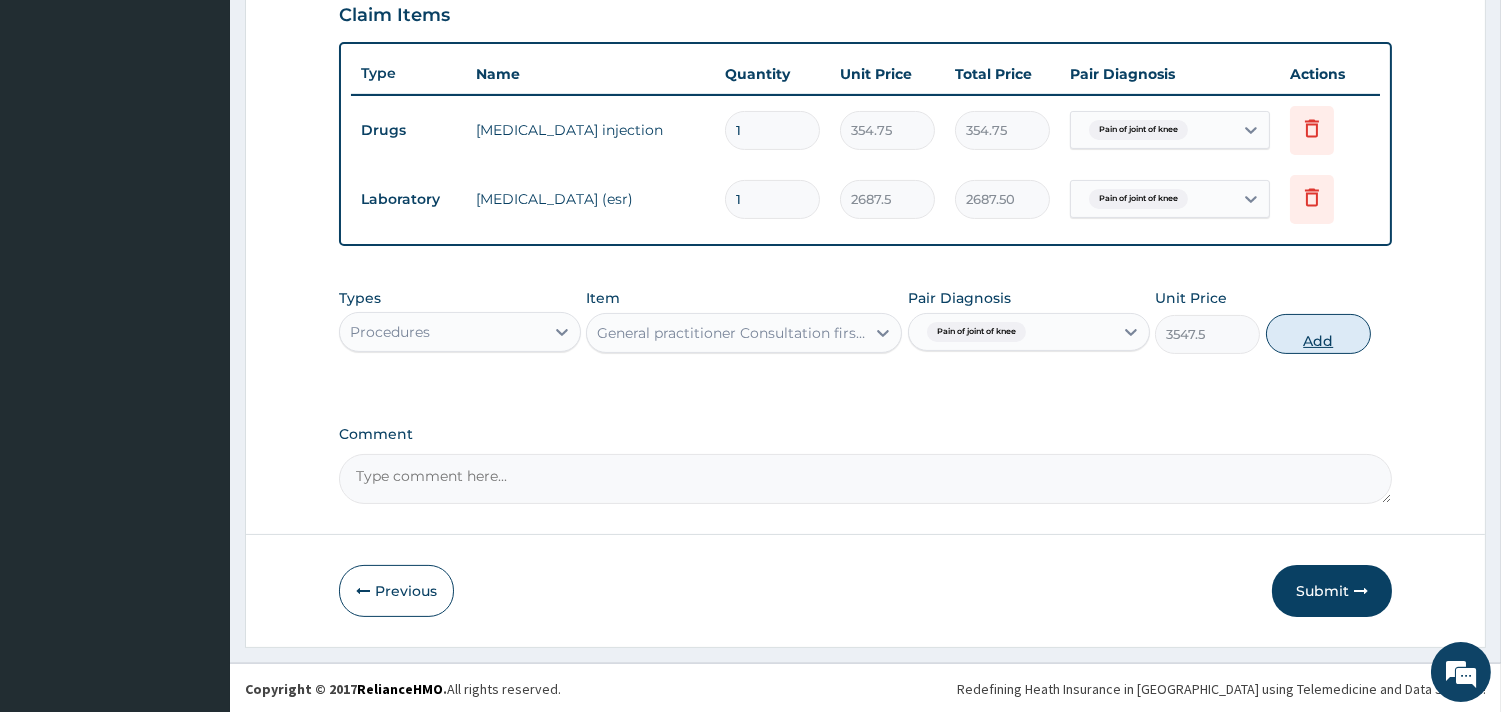 click on "Add" at bounding box center (1318, 334) 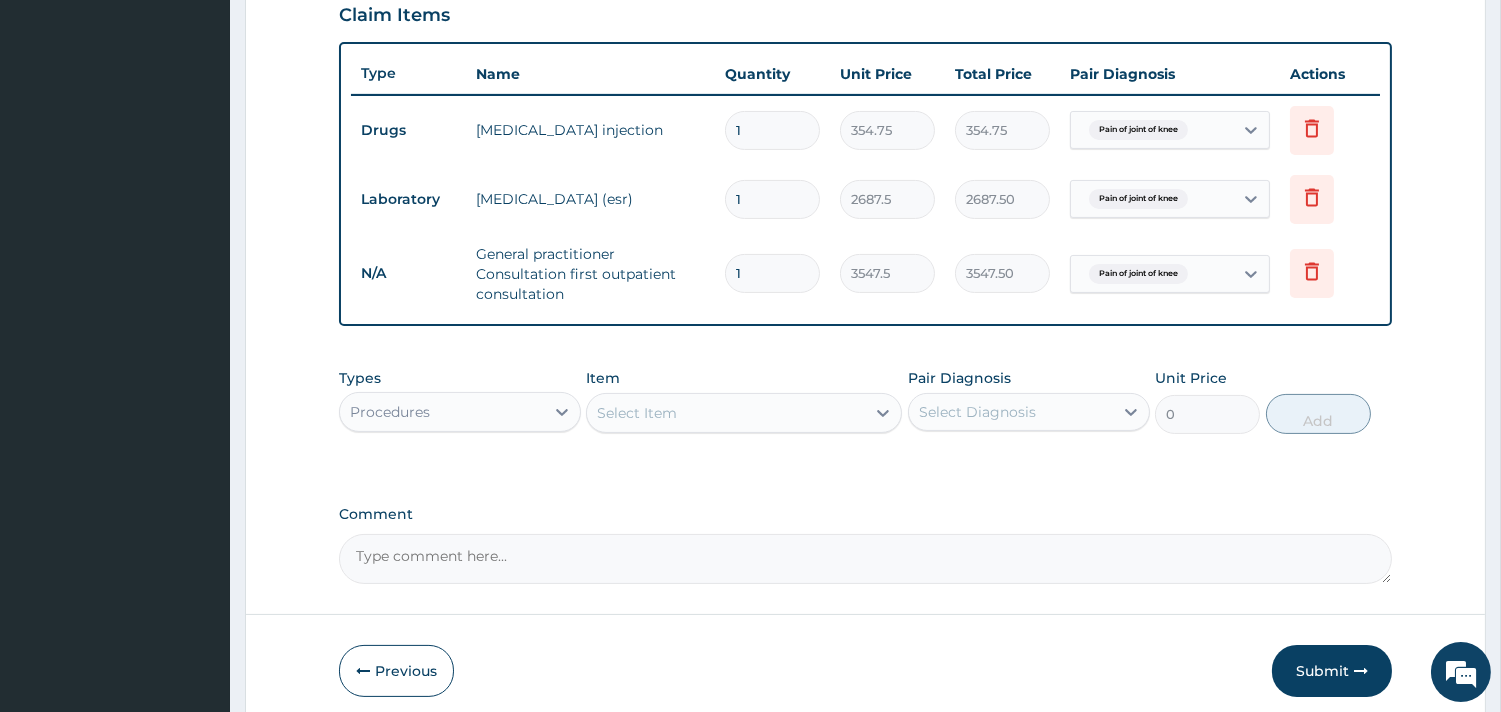 click on "Procedures" at bounding box center (442, 412) 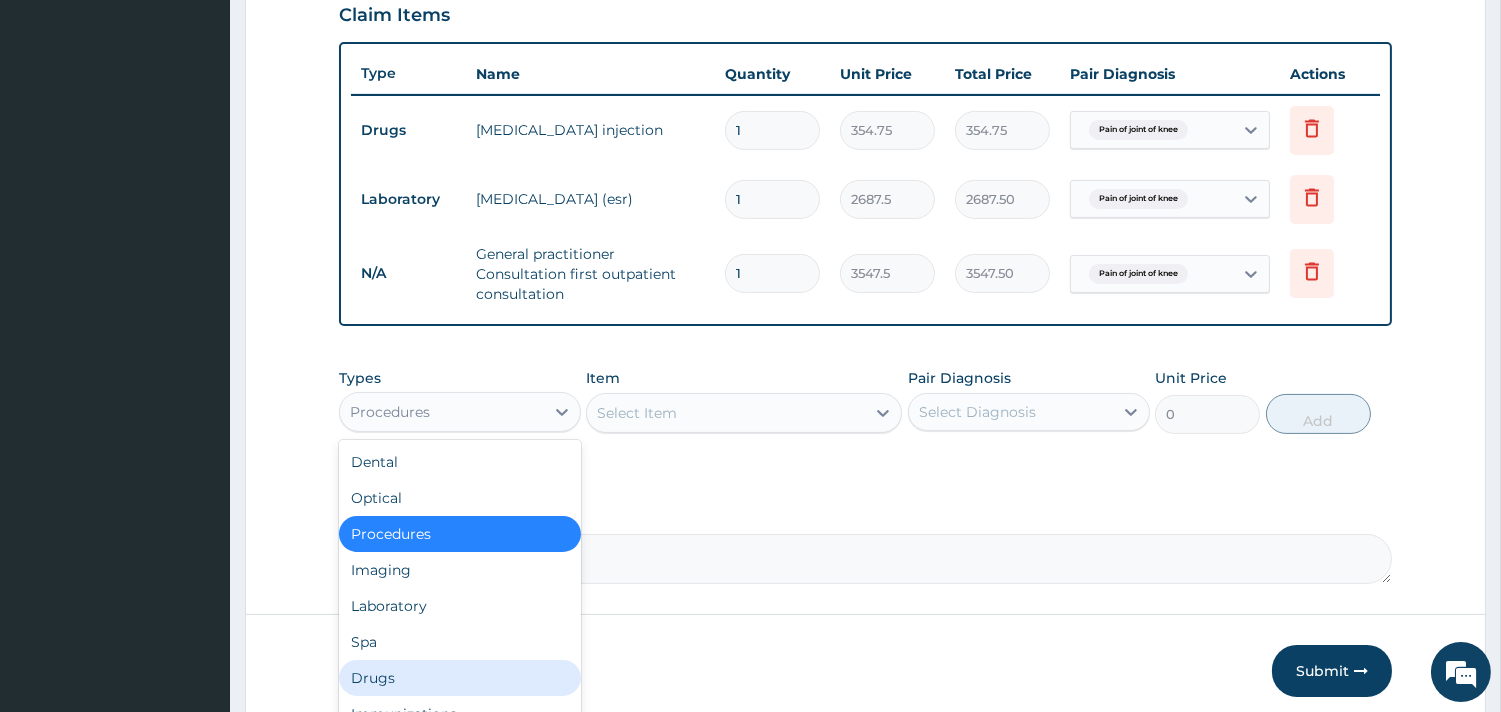 click on "Drugs" at bounding box center (460, 678) 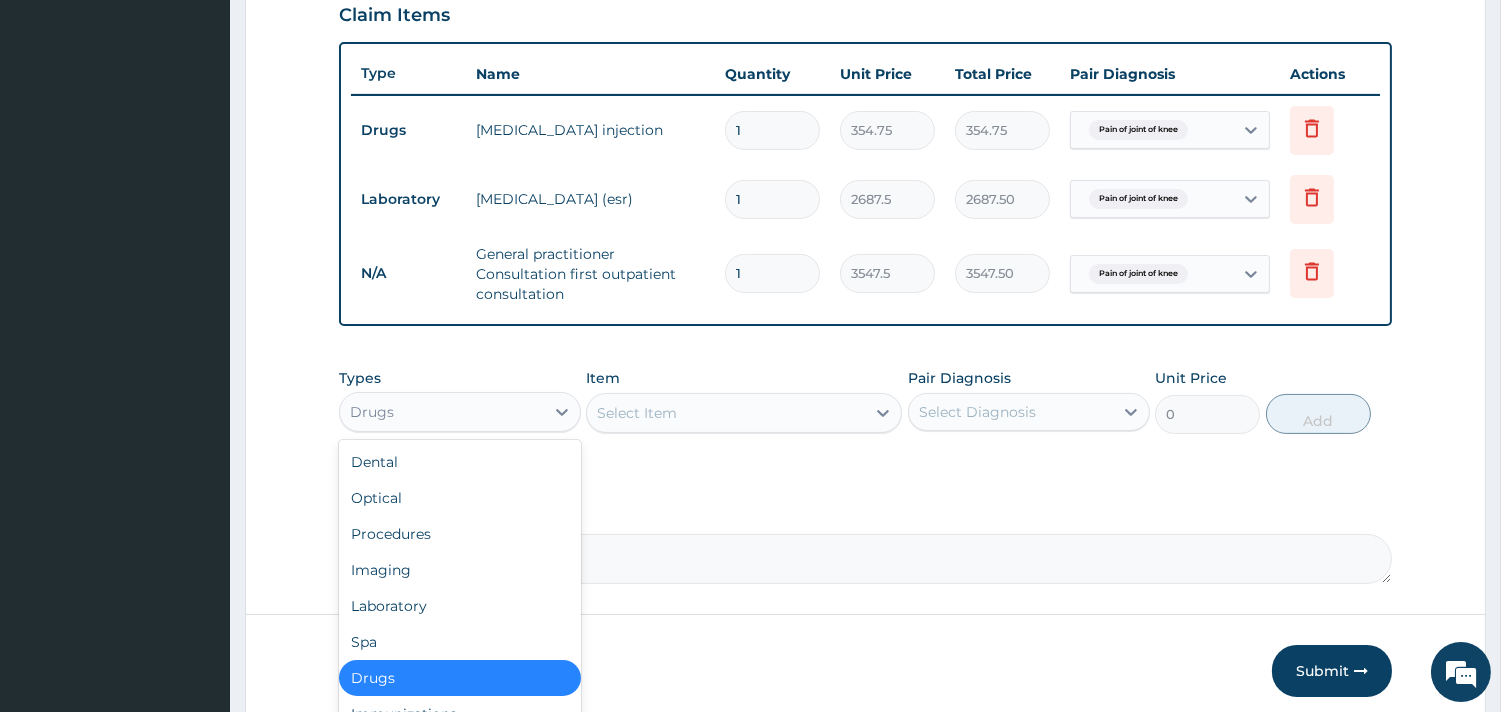 click on "Drugs" at bounding box center (442, 412) 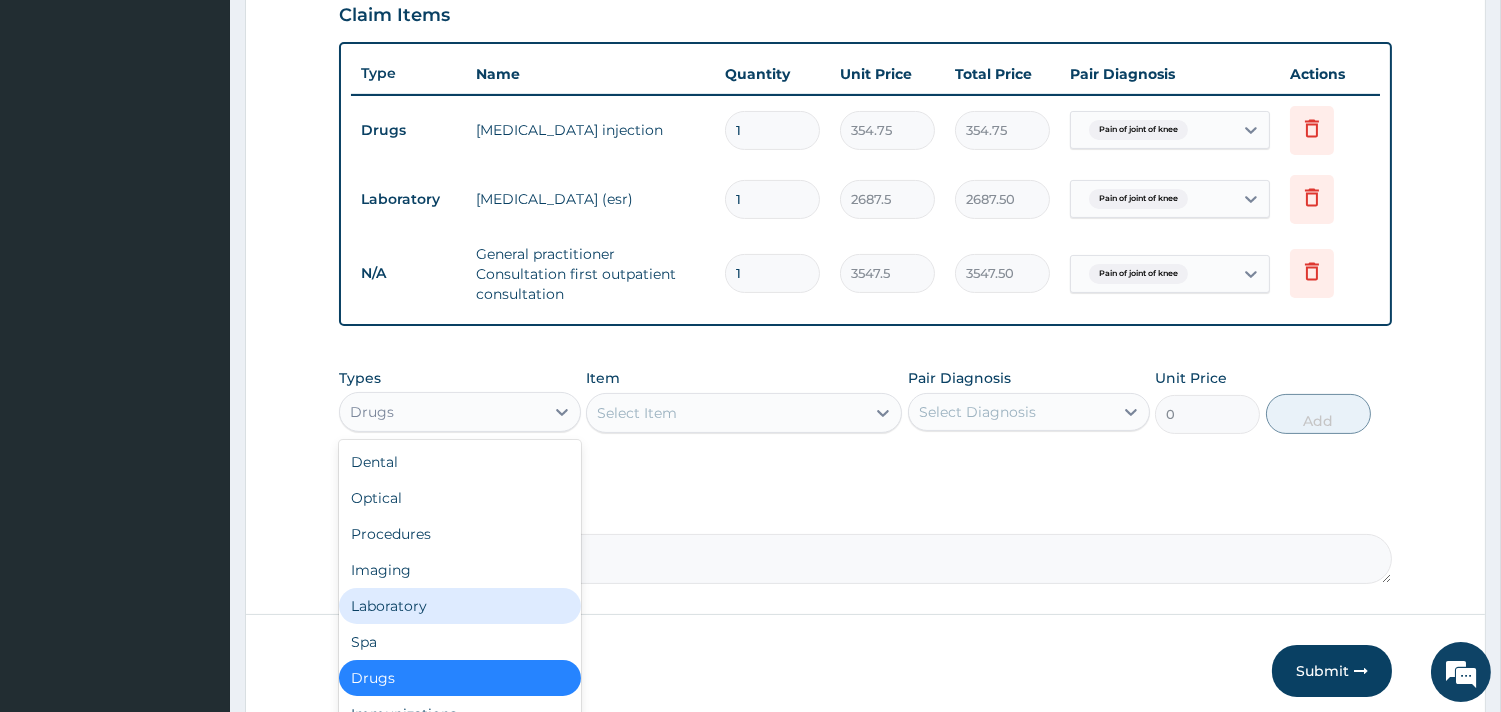 click on "Laboratory" at bounding box center [460, 606] 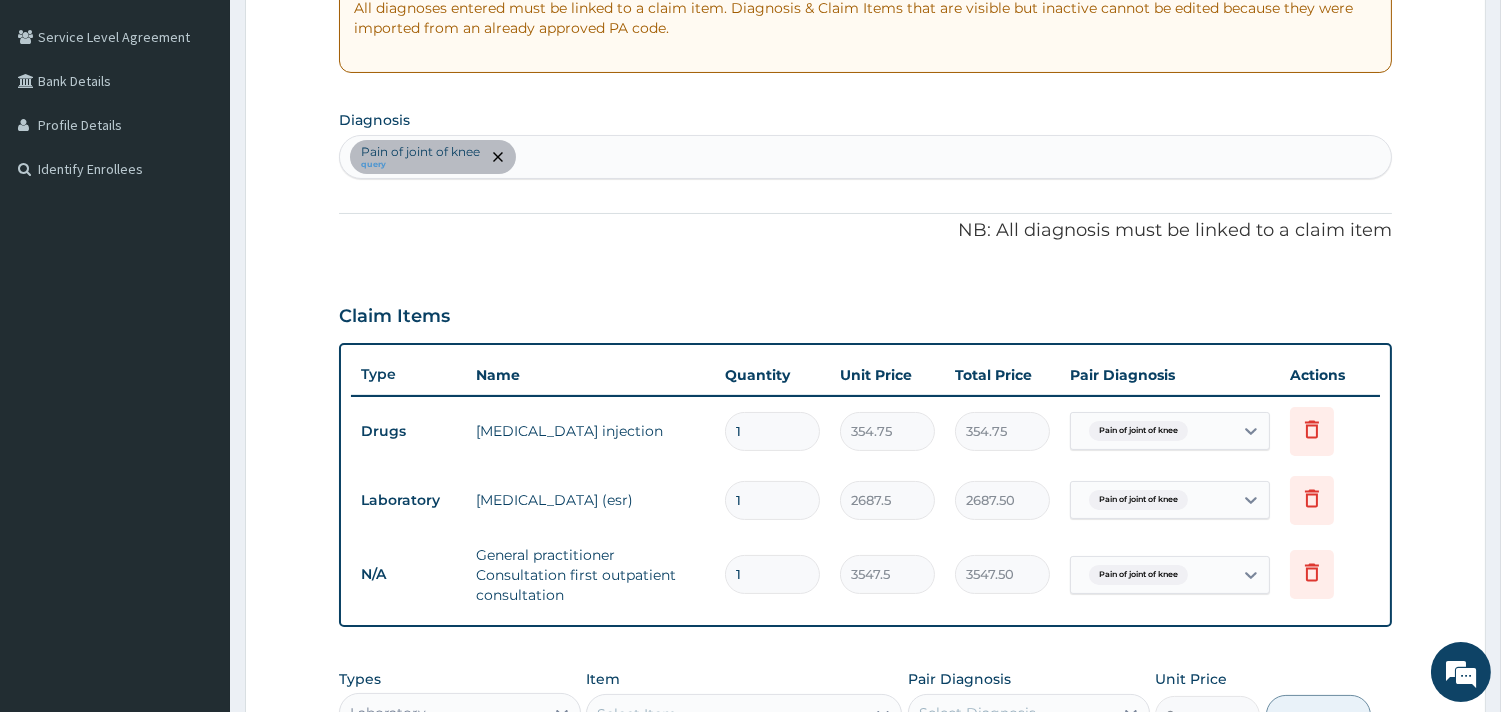 scroll, scrollTop: 378, scrollLeft: 0, axis: vertical 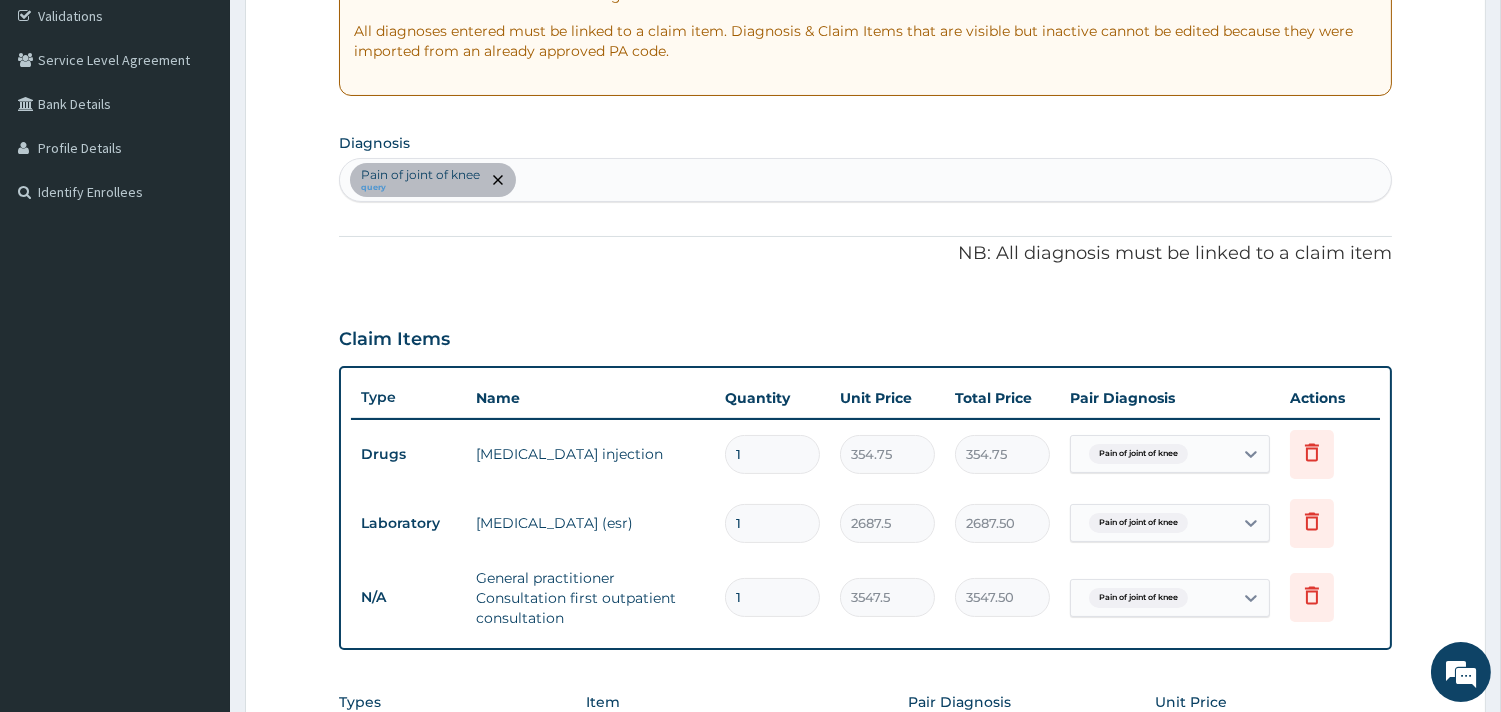 click on "Pain of joint of knee query" at bounding box center [865, 180] 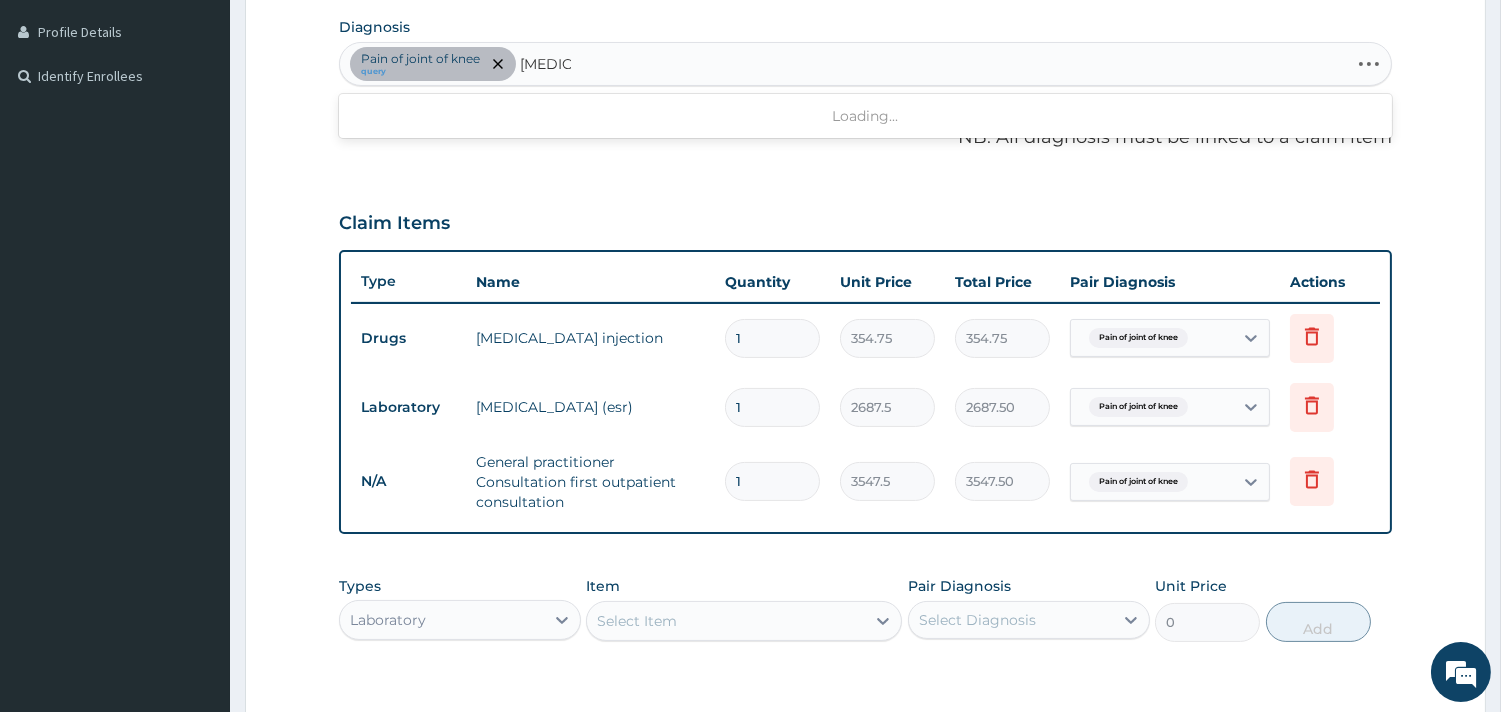 scroll, scrollTop: 485, scrollLeft: 0, axis: vertical 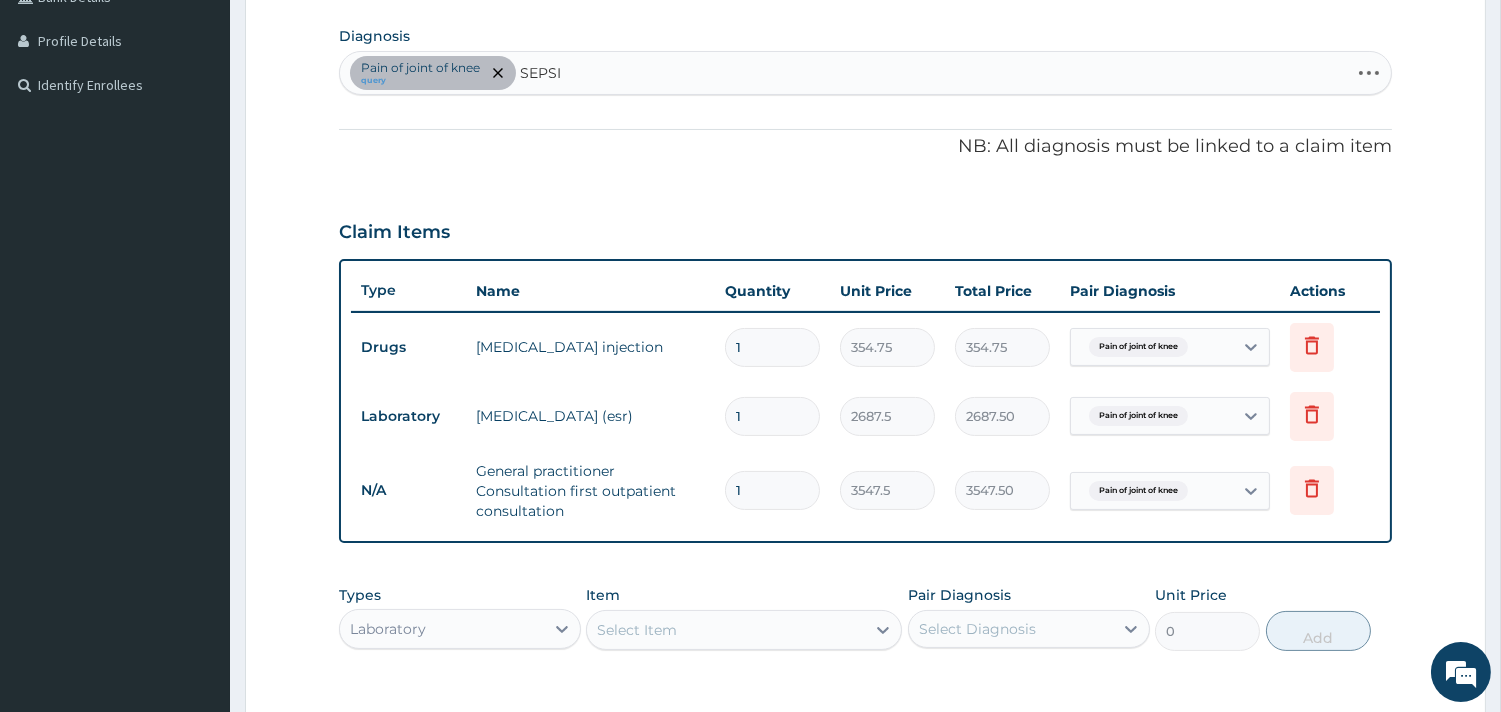 type on "SEPSIS" 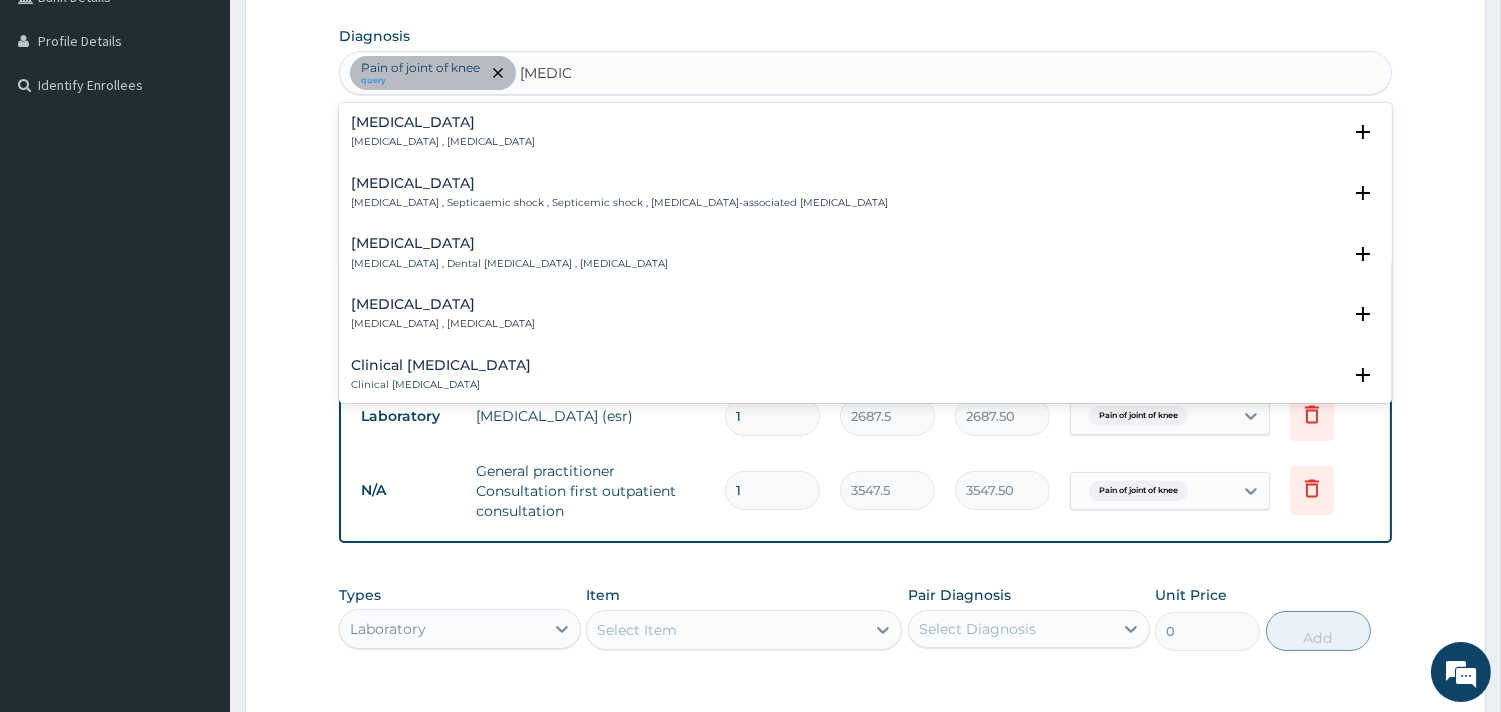 click on "Systemic infection , Sepsis" at bounding box center (443, 142) 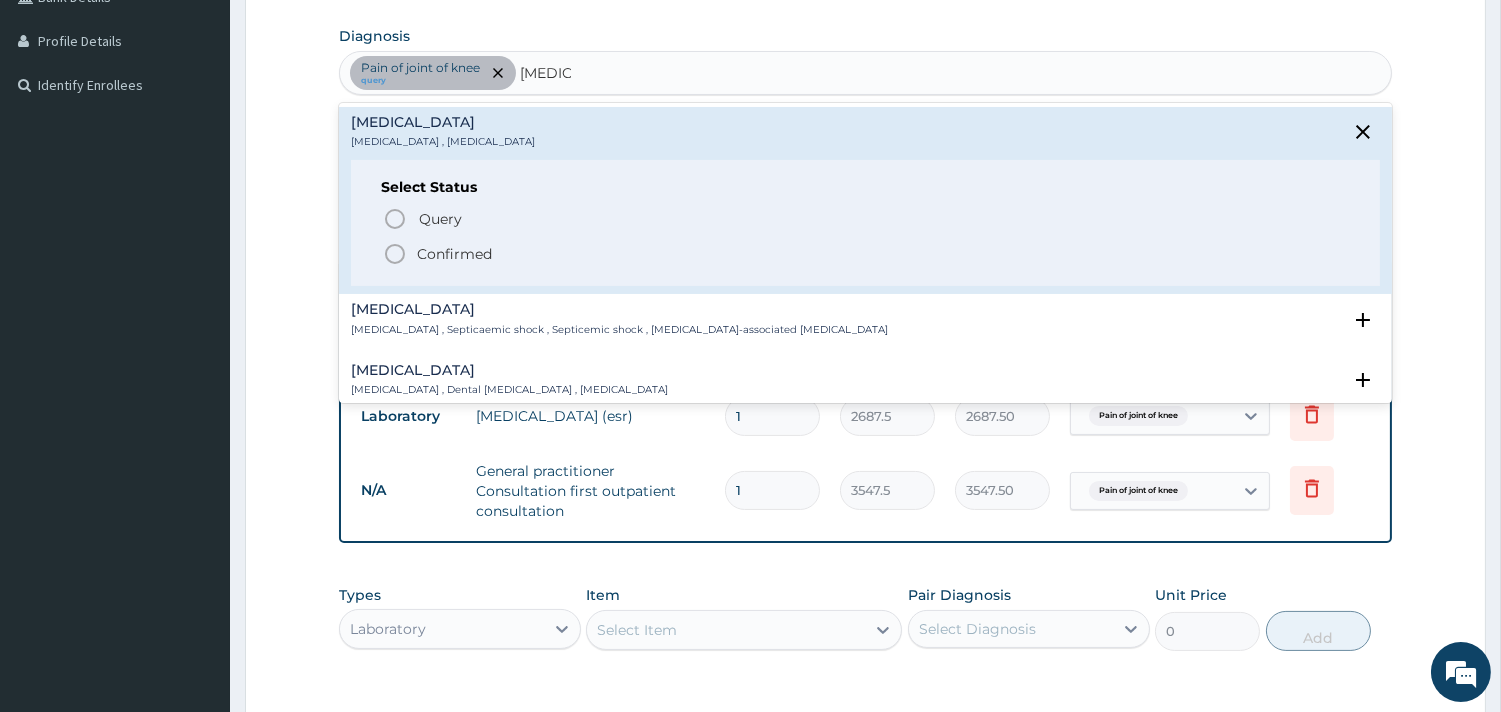 click 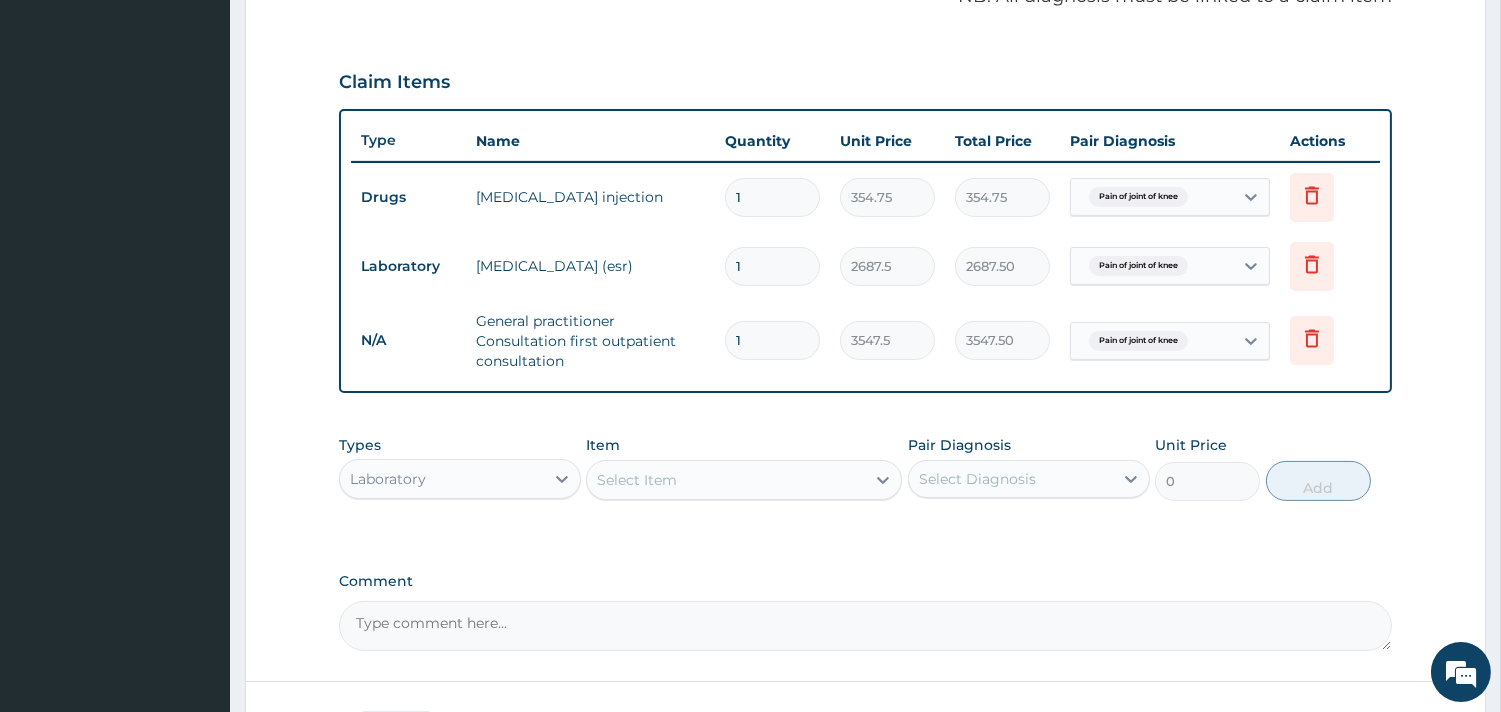 scroll, scrollTop: 653, scrollLeft: 0, axis: vertical 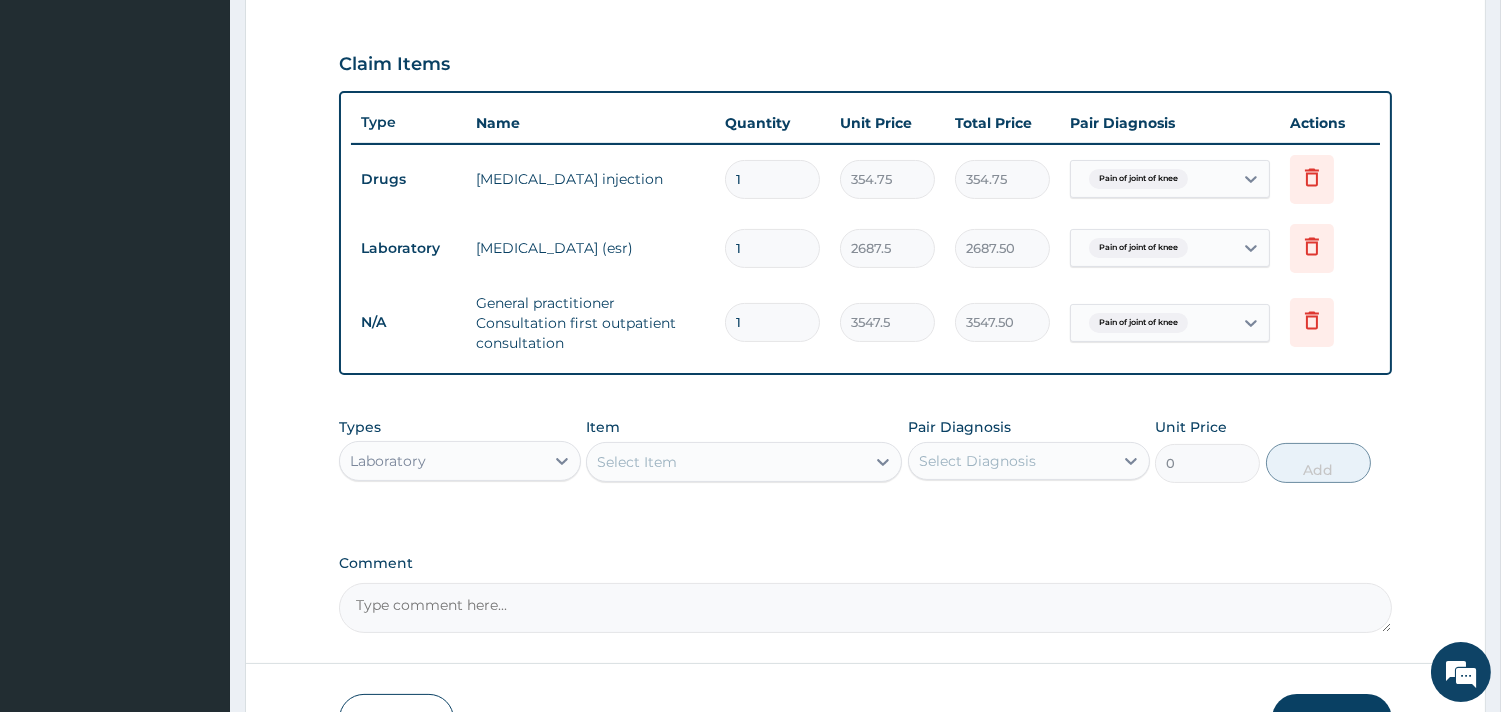 click on "Select Item" at bounding box center [637, 462] 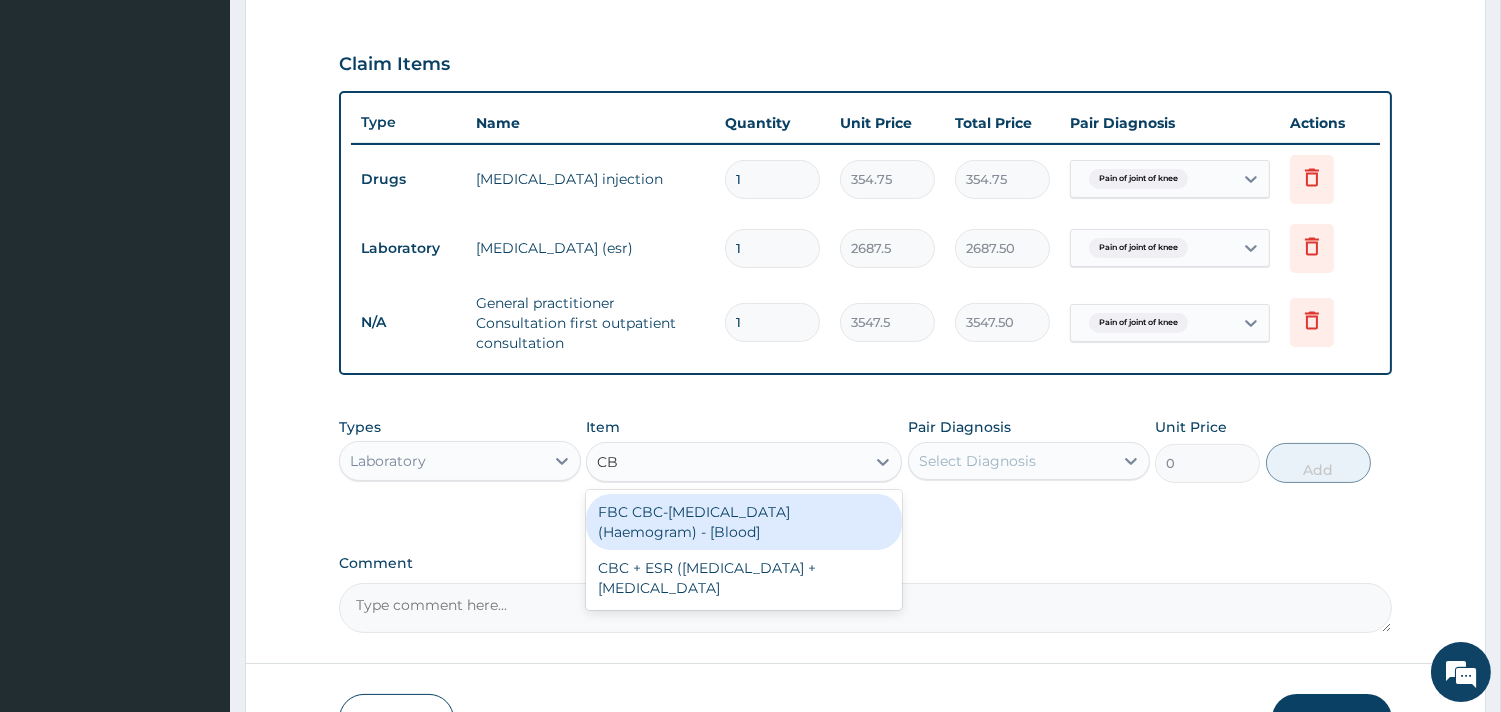 type on "CBC" 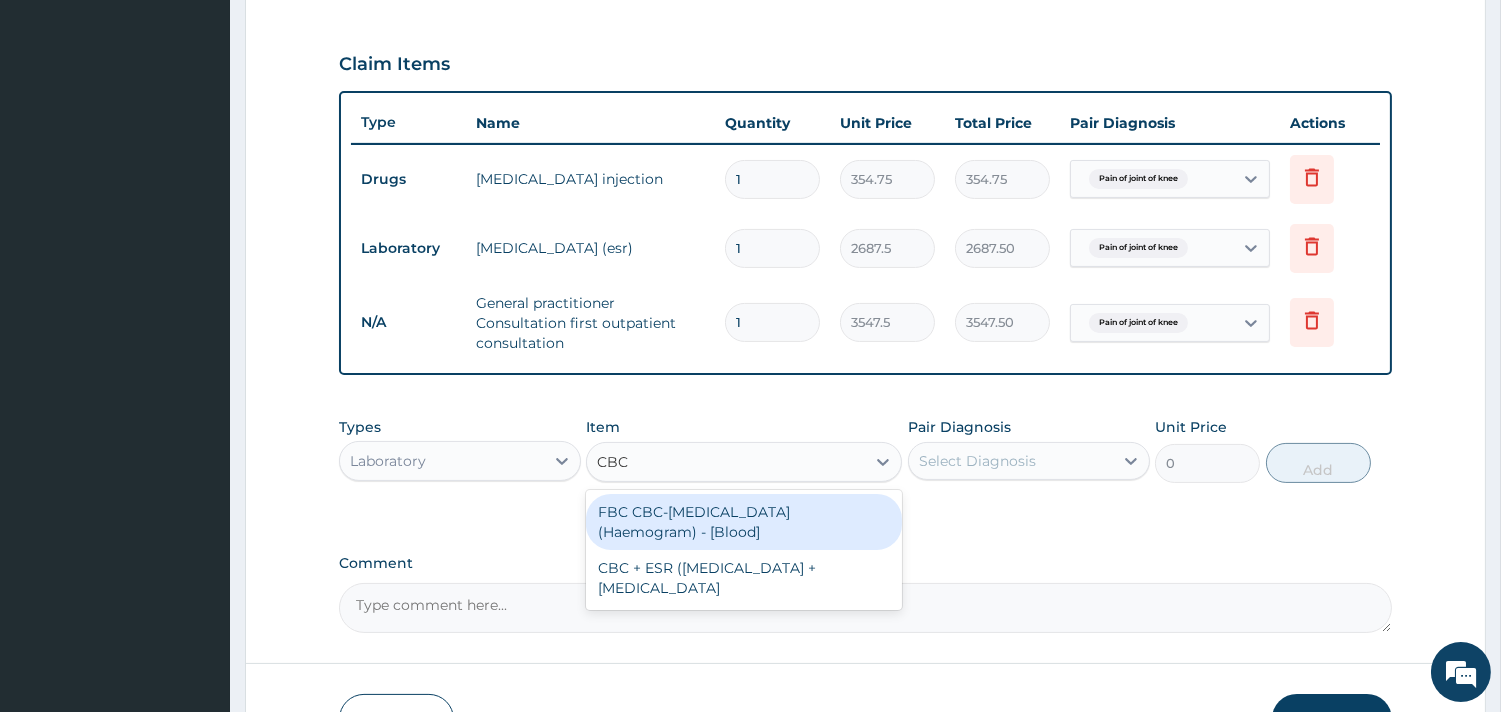 click on "FBC CBC-Complete Blood Count (Haemogram) - [Blood]" at bounding box center [744, 522] 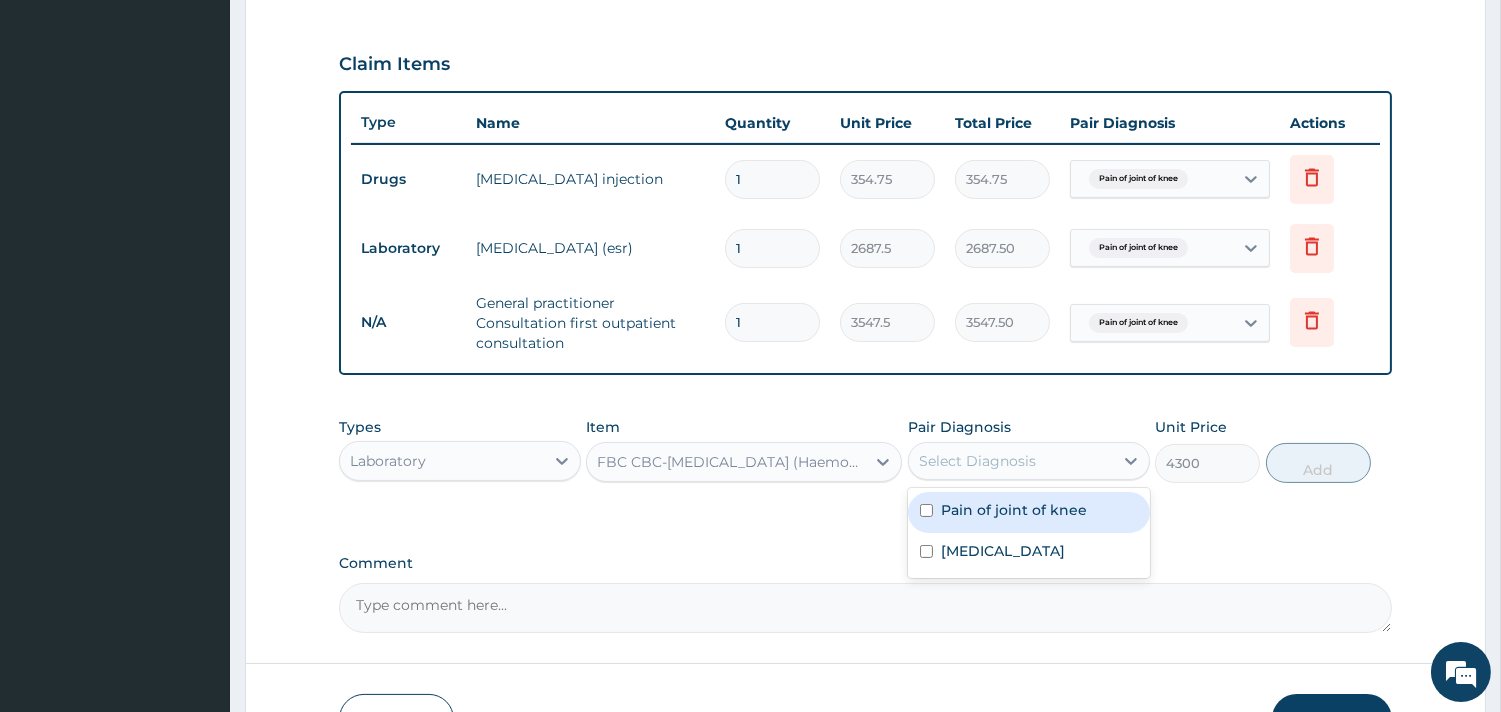click on "Select Diagnosis" at bounding box center [1011, 461] 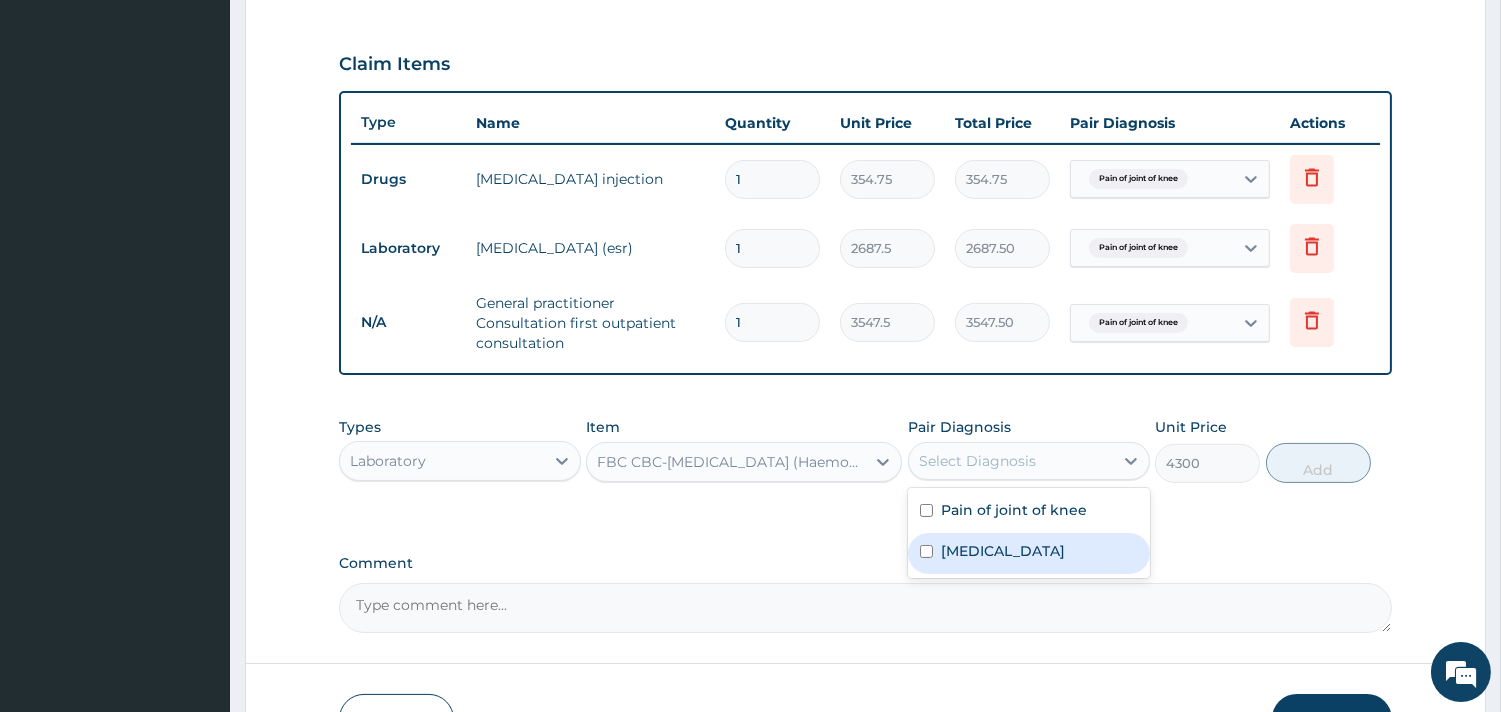 click on "Sepsis" at bounding box center [1029, 553] 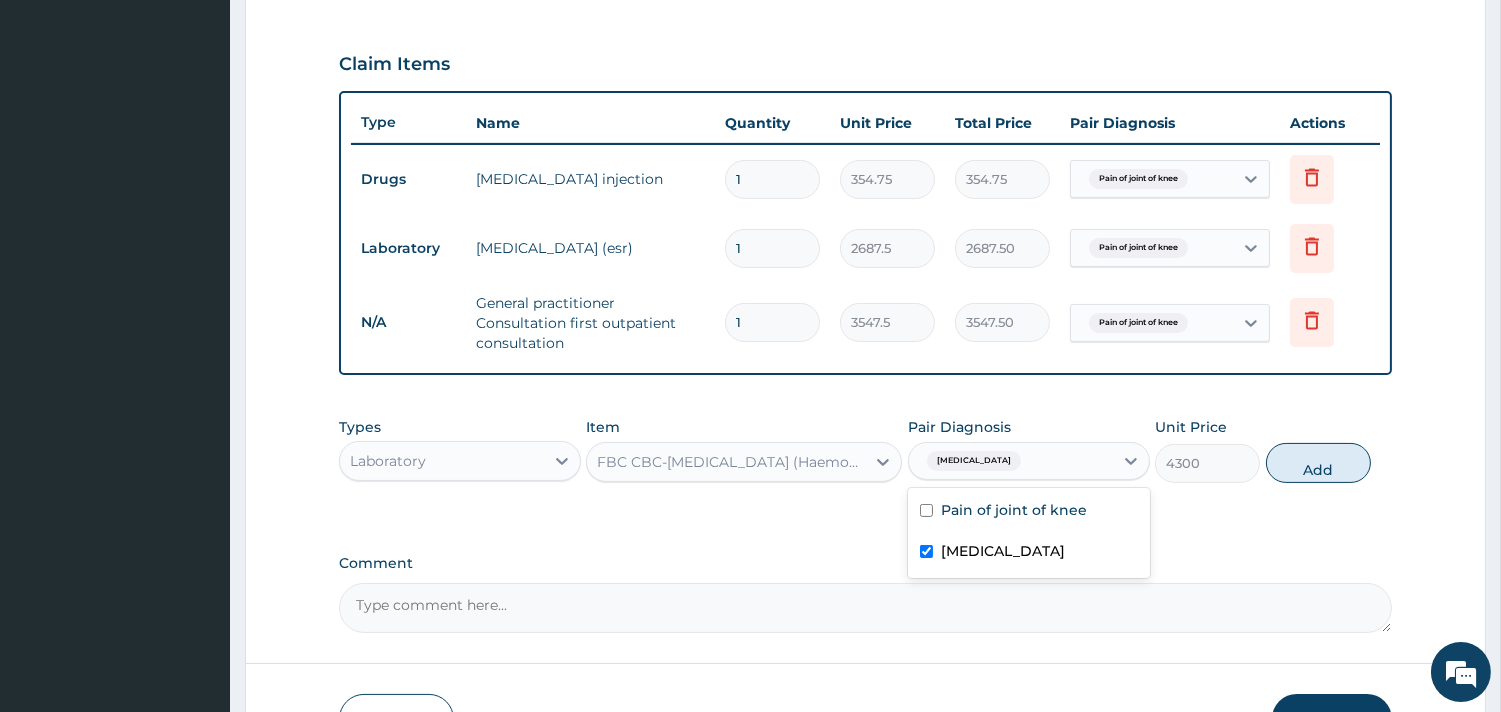 checkbox on "true" 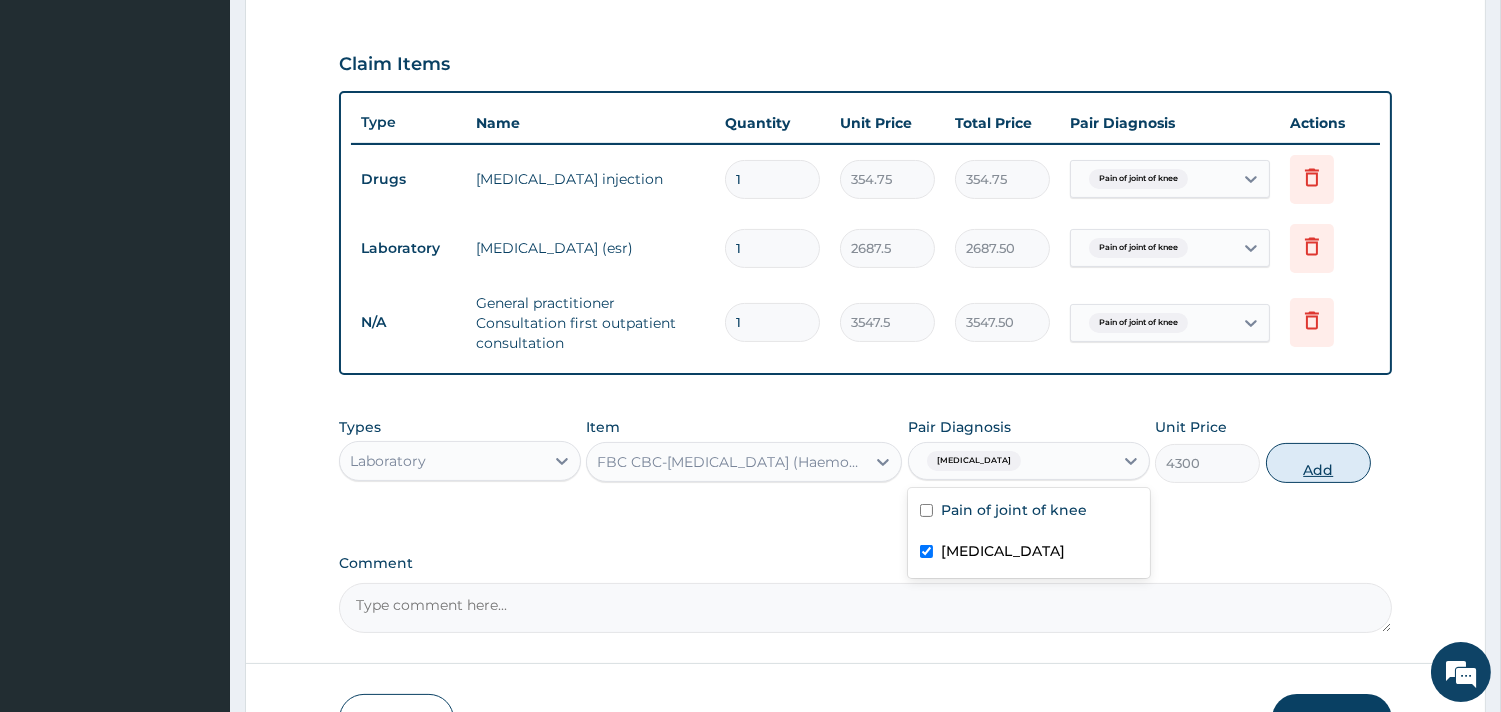 click on "Add" at bounding box center [1318, 463] 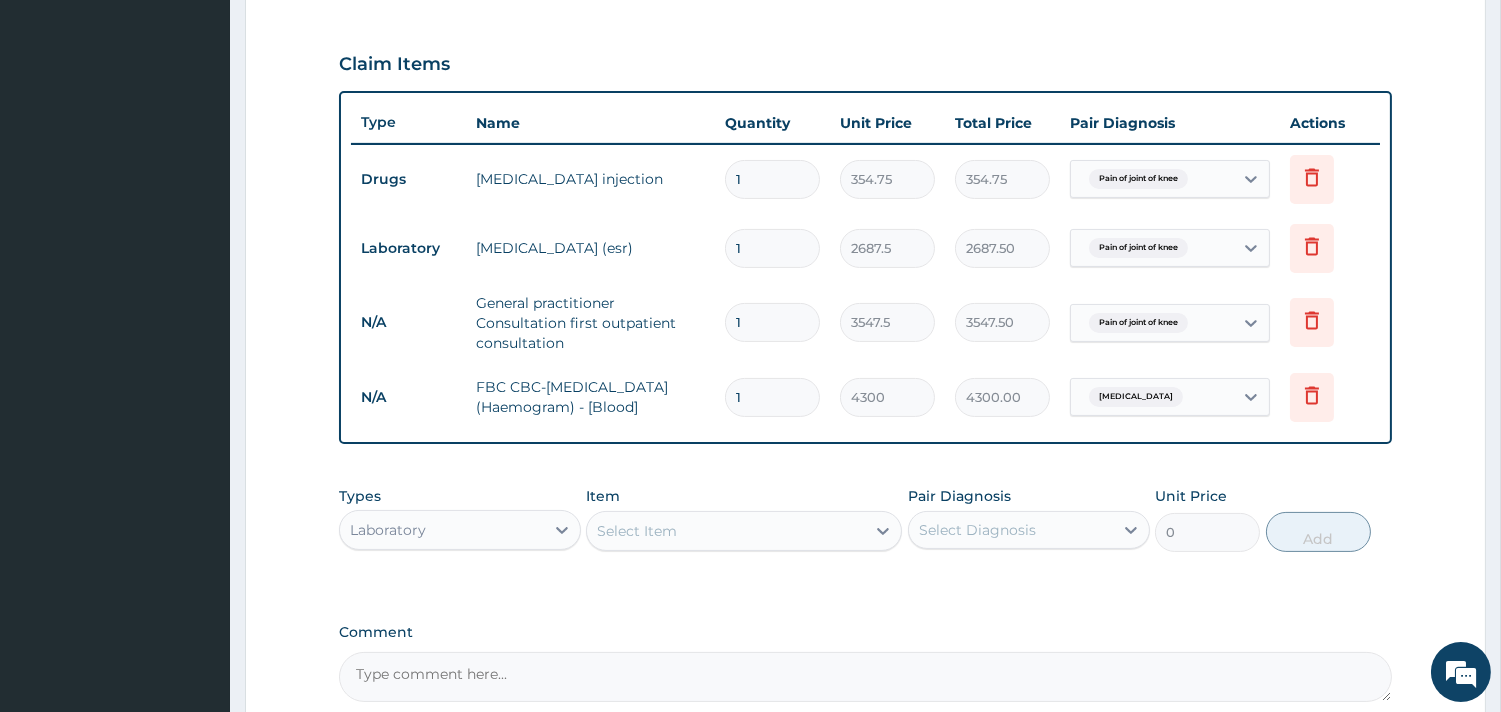 drag, startPoint x: 1498, startPoint y: 416, endPoint x: 1505, endPoint y: 458, distance: 42.579338 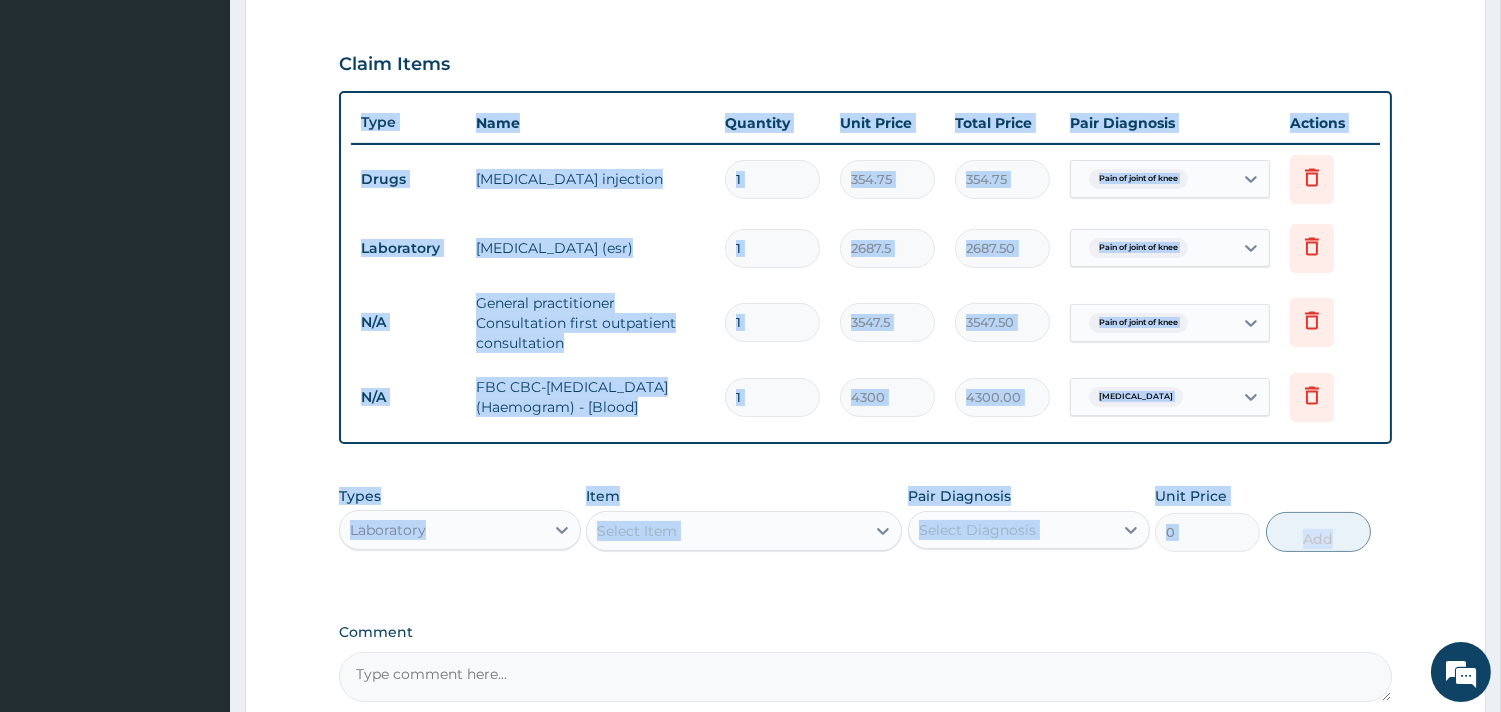 click on "Step  2  of 2 PA Code / Prescription Code PA/D4225E Encounter Date 29-06-2025 Important Notice Please enter PA codes before entering items that are not attached to a PA code   All diagnoses entered must be linked to a claim item. Diagnosis & Claim Items that are visible but inactive cannot be edited because they were imported from an already approved PA code. Diagnosis Pain of joint of knee query Sepsis Confirmed Item not found, kindly enter the correct diagnosis NB: All diagnosis must be linked to a claim item Claim Items Type Name Quantity Unit Price Total Price Pair Diagnosis Actions Drugs promethazine injection 1 354.75 354.75 Pain of joint of knee Delete Laboratory erythrocyte sedimentation rate (esr) 1 2687.5 2687.50 Pain of joint of knee Delete N/A General practitioner Consultation first outpatient consultation 1 3547.5 3547.50 Pain of joint of knee Delete N/A FBC CBC-Complete Blood Count (Haemogram) - [Blood] 1 4300 4300.00 Sepsis Delete Types Laboratory Item Select Item Pair Diagnosis Unit Price 0" at bounding box center (865, 149) 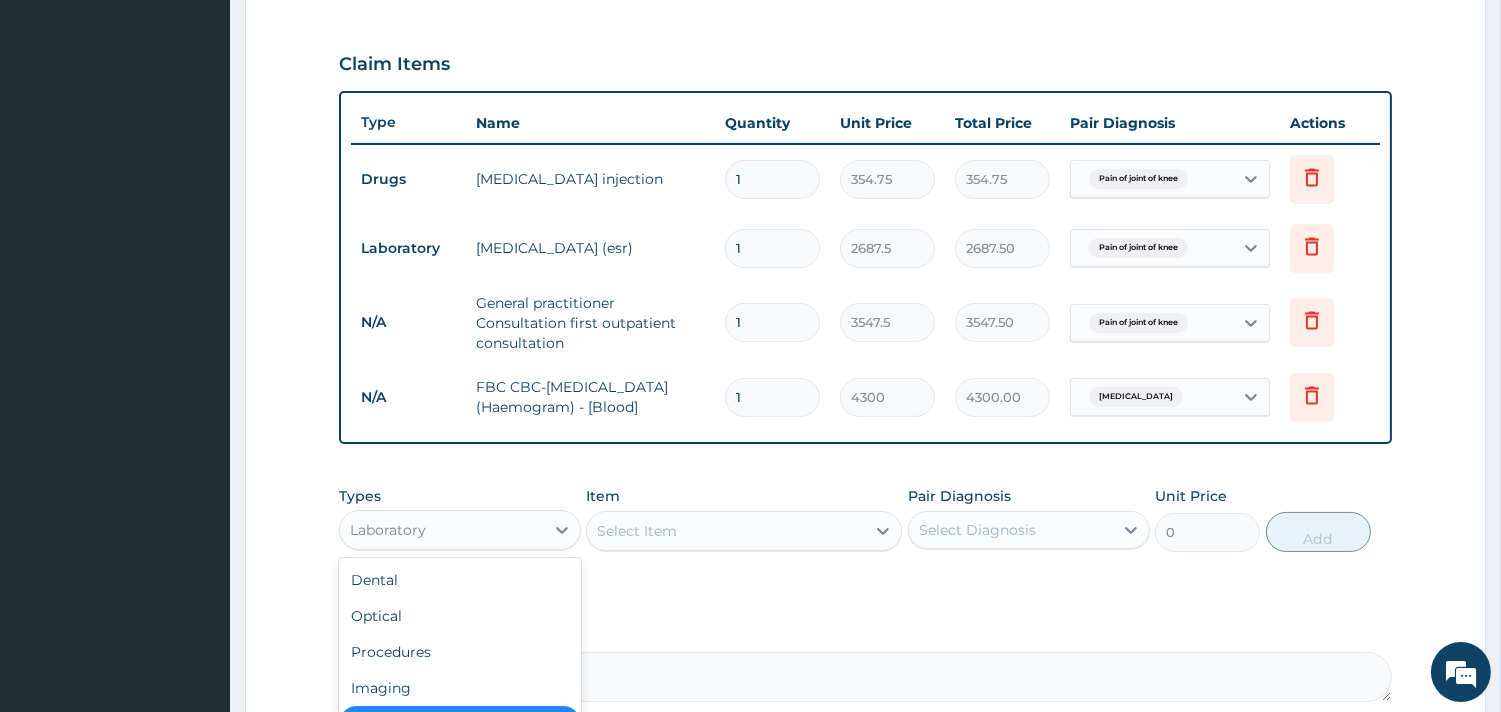 click on "Laboratory" at bounding box center (442, 530) 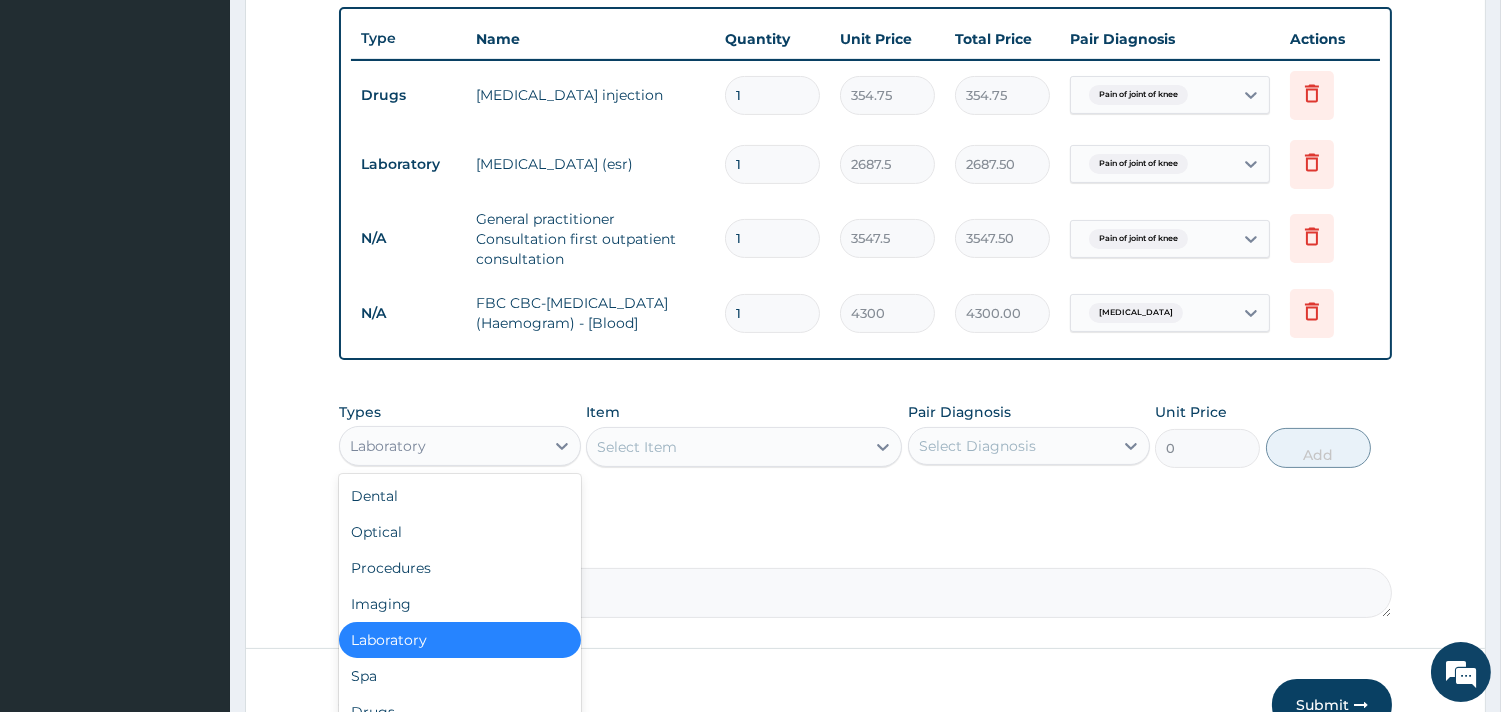 scroll, scrollTop: 797, scrollLeft: 0, axis: vertical 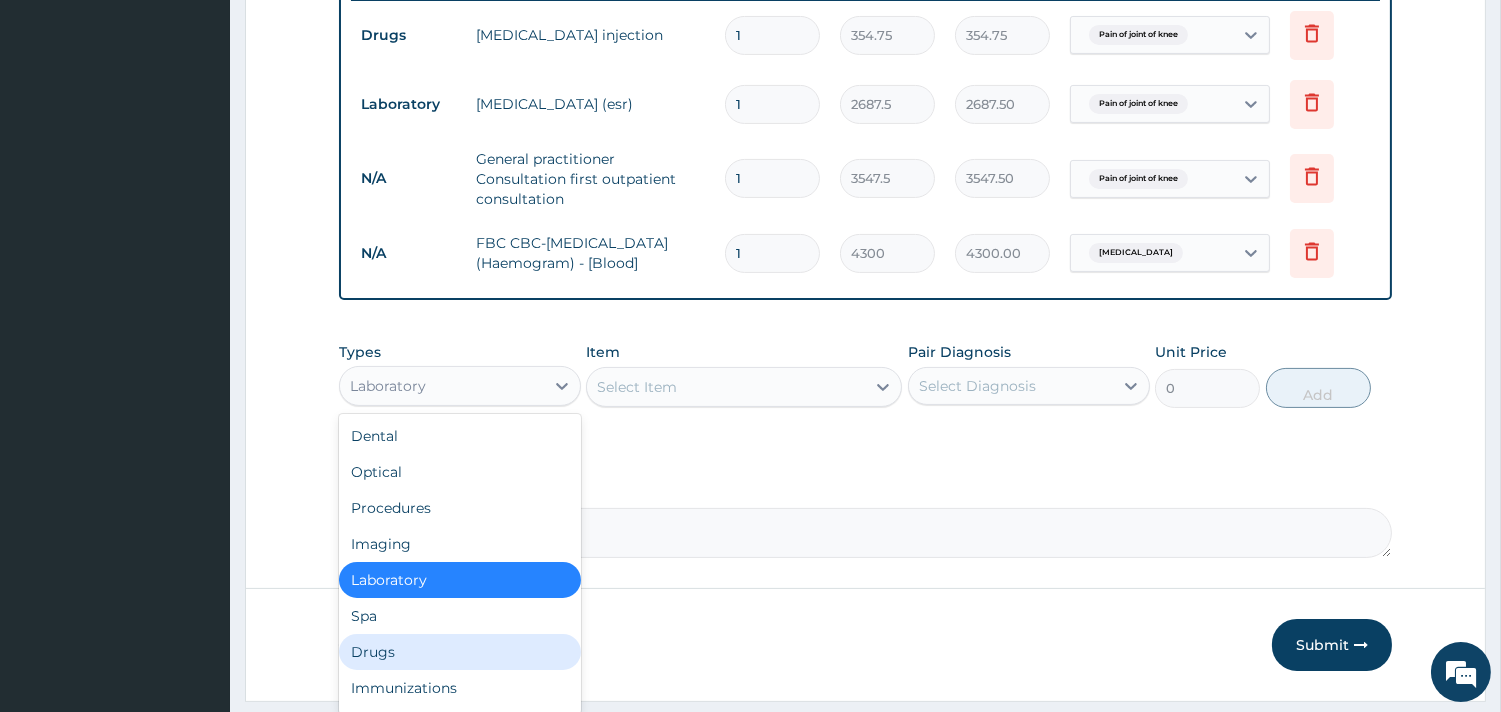 click on "Drugs" at bounding box center (460, 652) 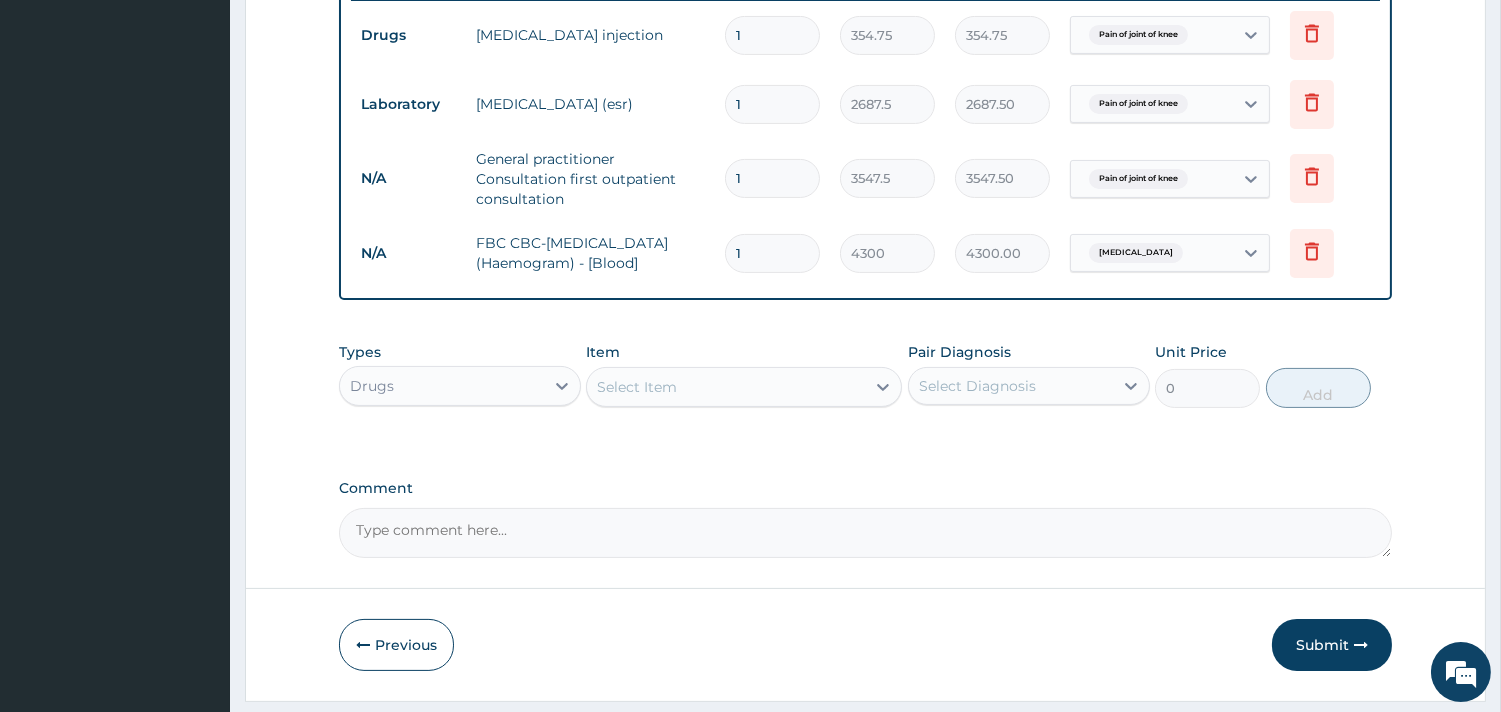 click on "Select Item" at bounding box center [726, 387] 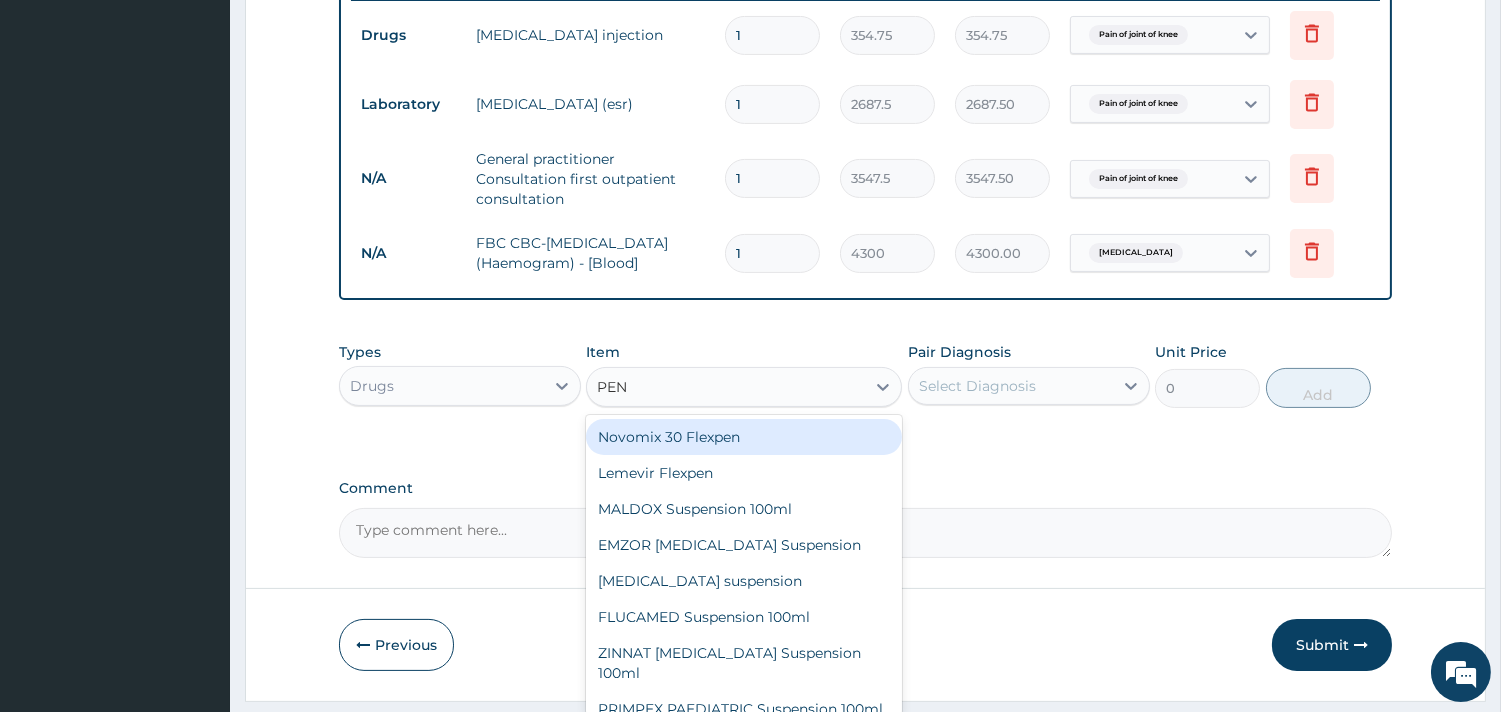 type on "PENT" 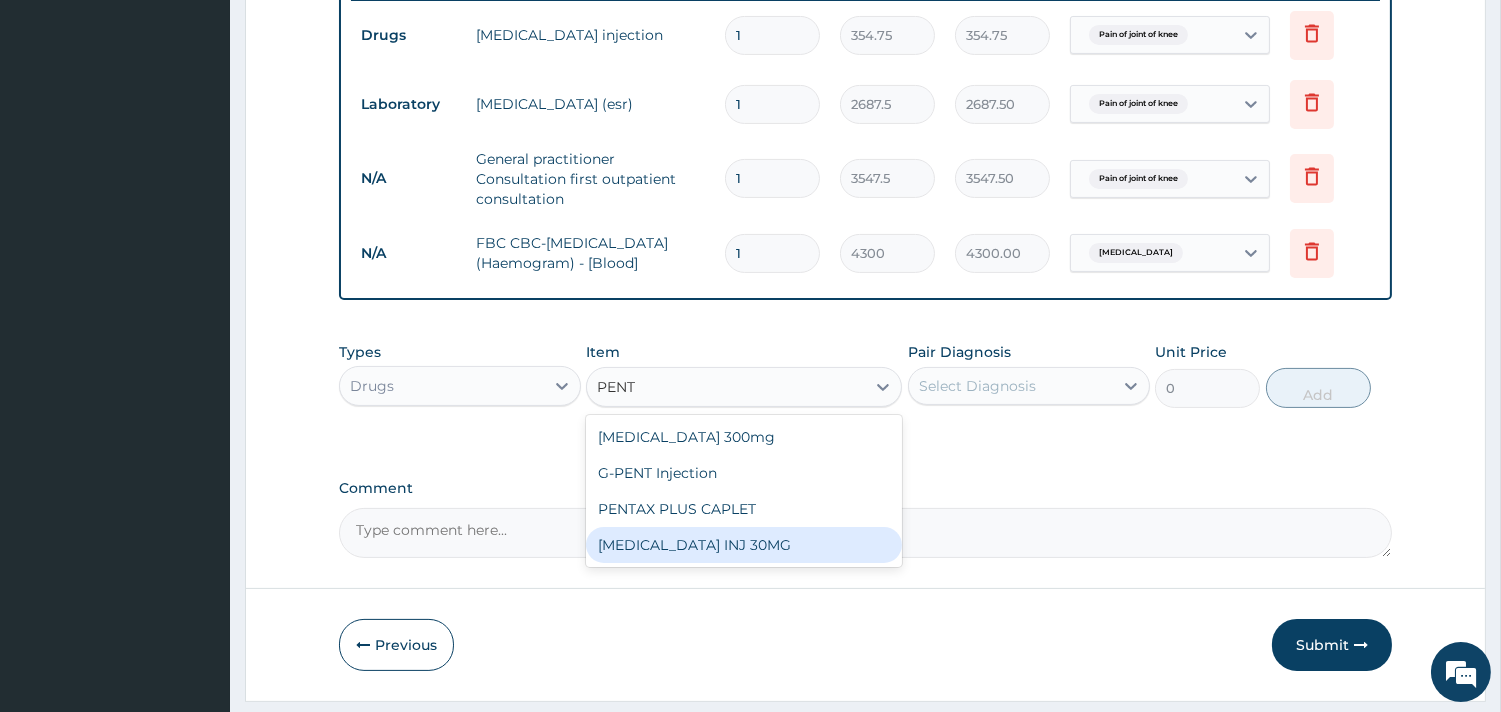 click on "PENTAZOCINE INJ 30MG" at bounding box center [744, 545] 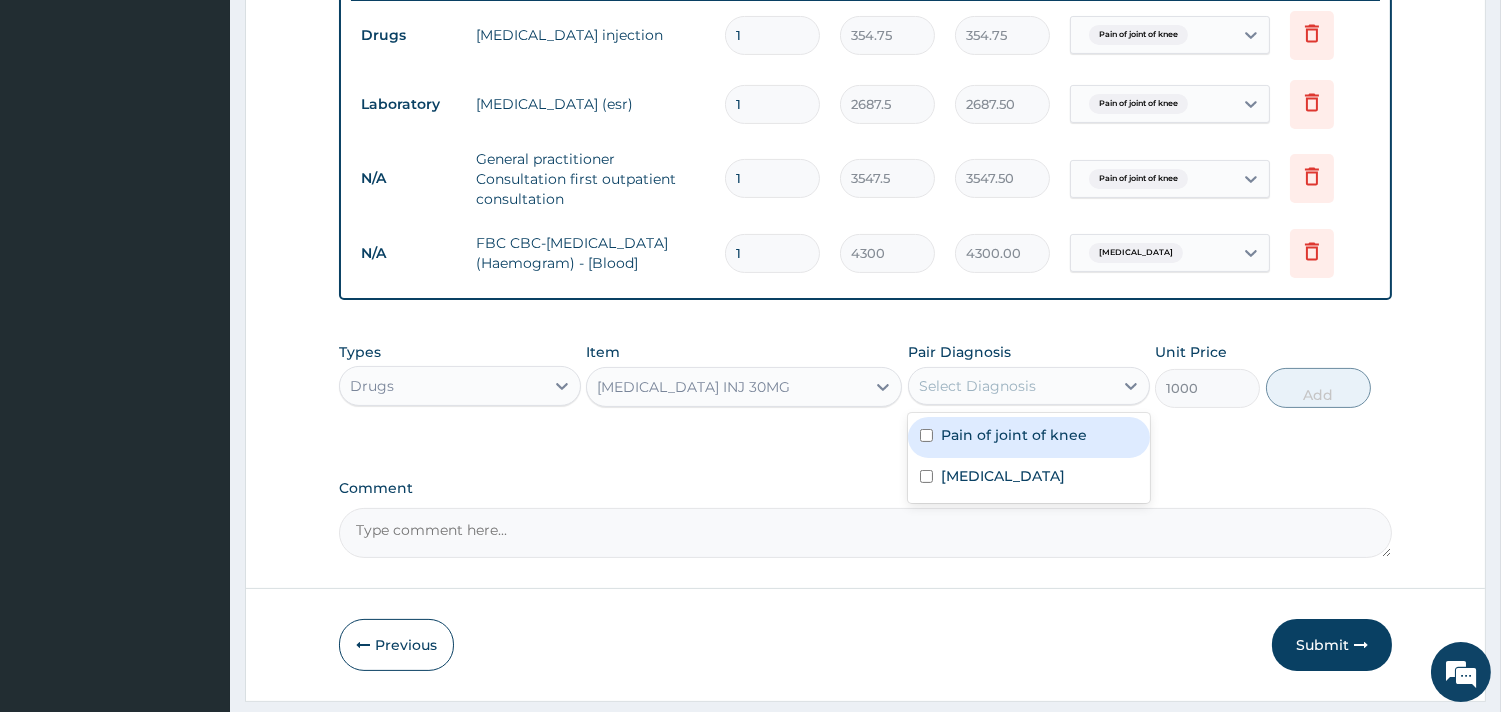 click on "Select Diagnosis" at bounding box center (1011, 386) 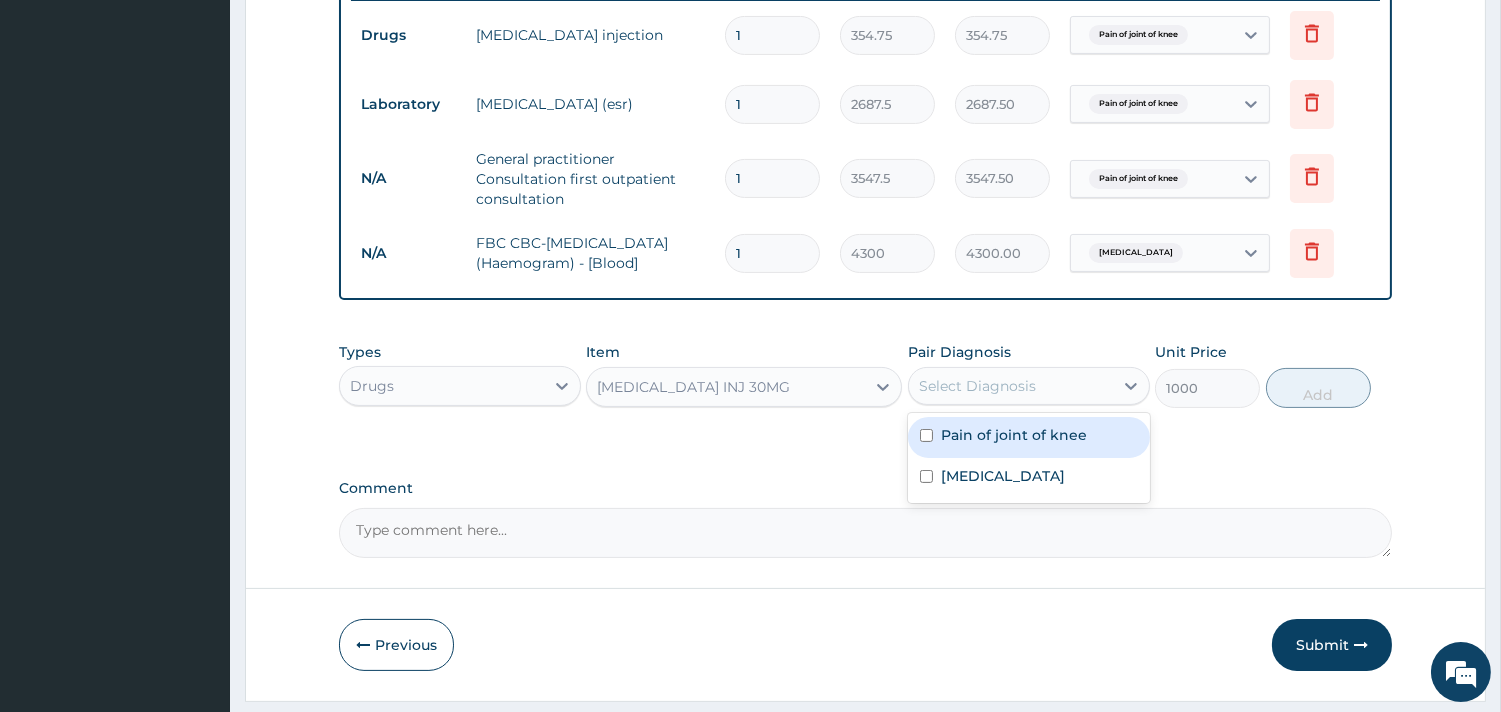 click on "Pain of joint of knee" at bounding box center [1014, 435] 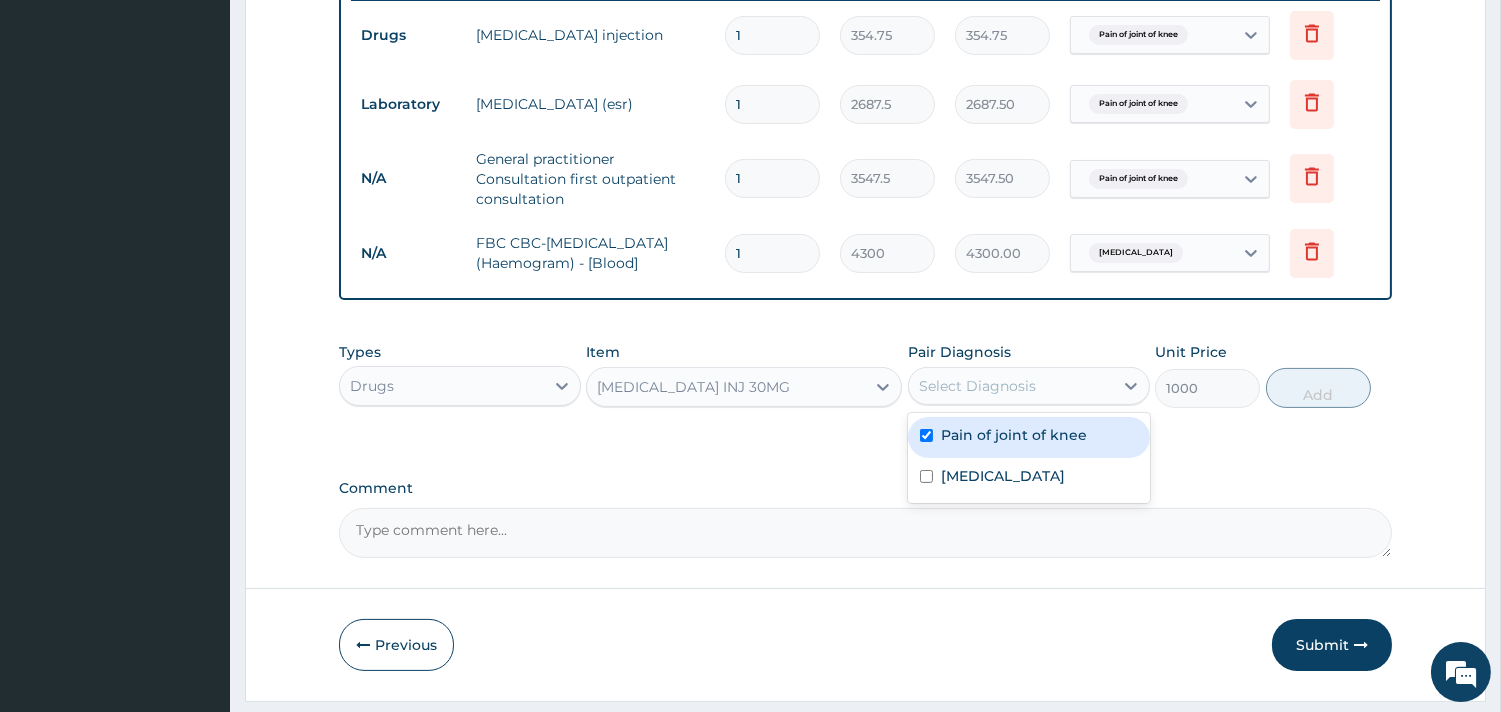 checkbox on "true" 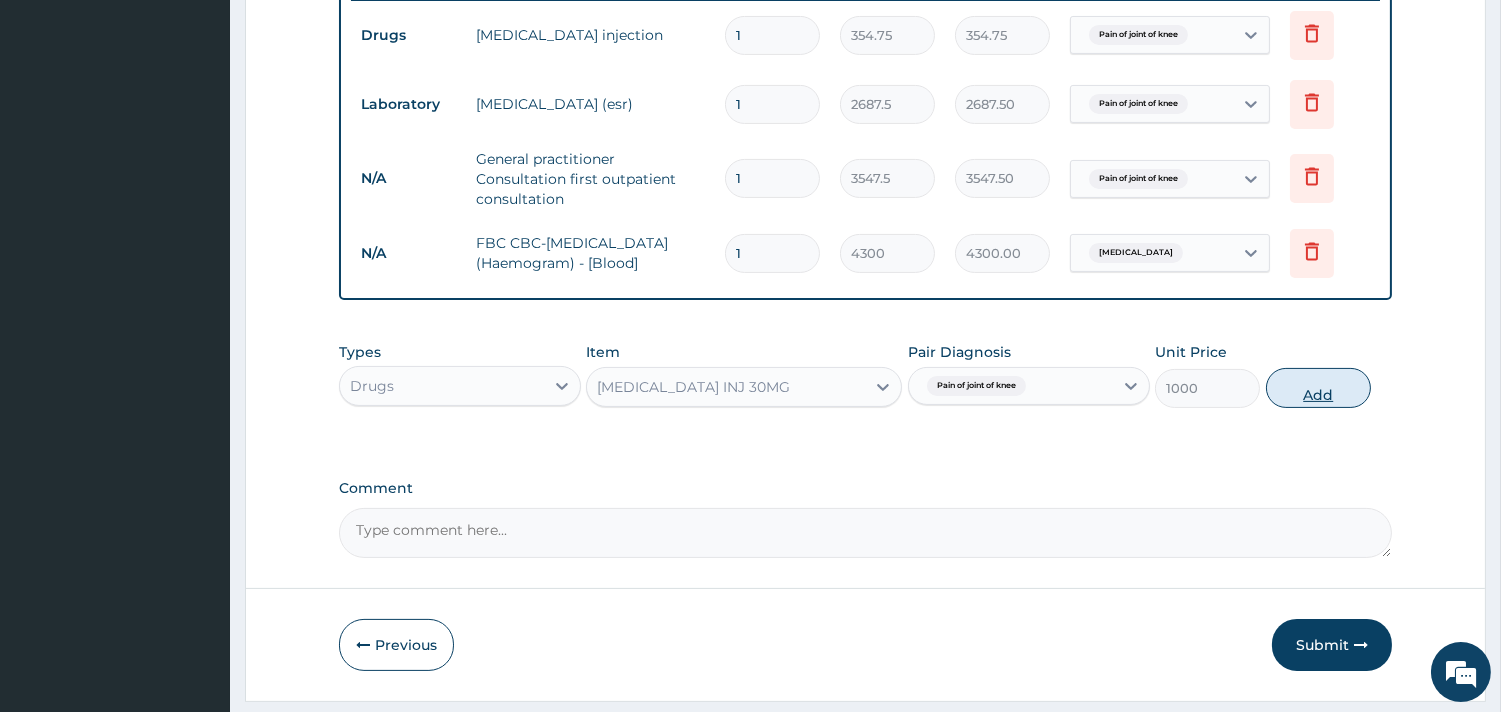 click on "Add" at bounding box center [1318, 388] 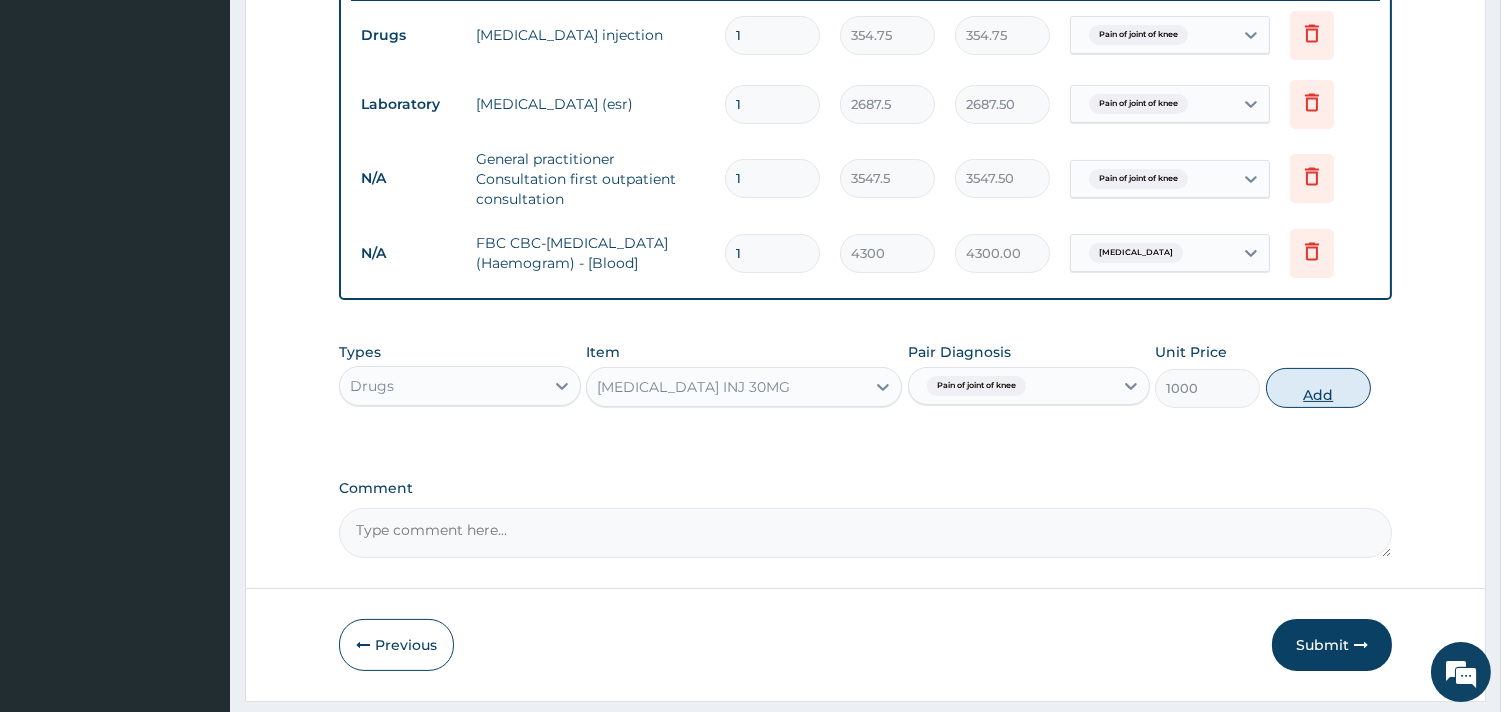 type on "0" 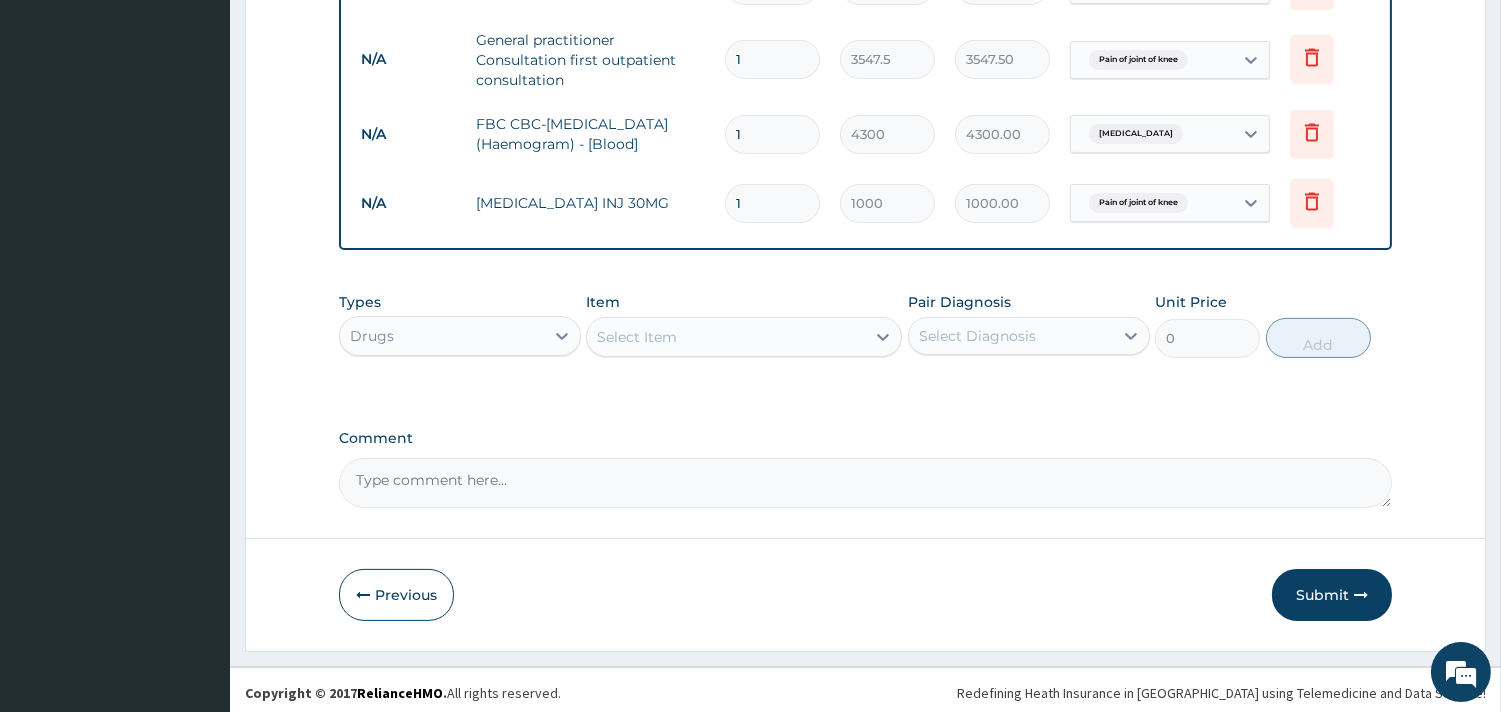 scroll, scrollTop: 922, scrollLeft: 0, axis: vertical 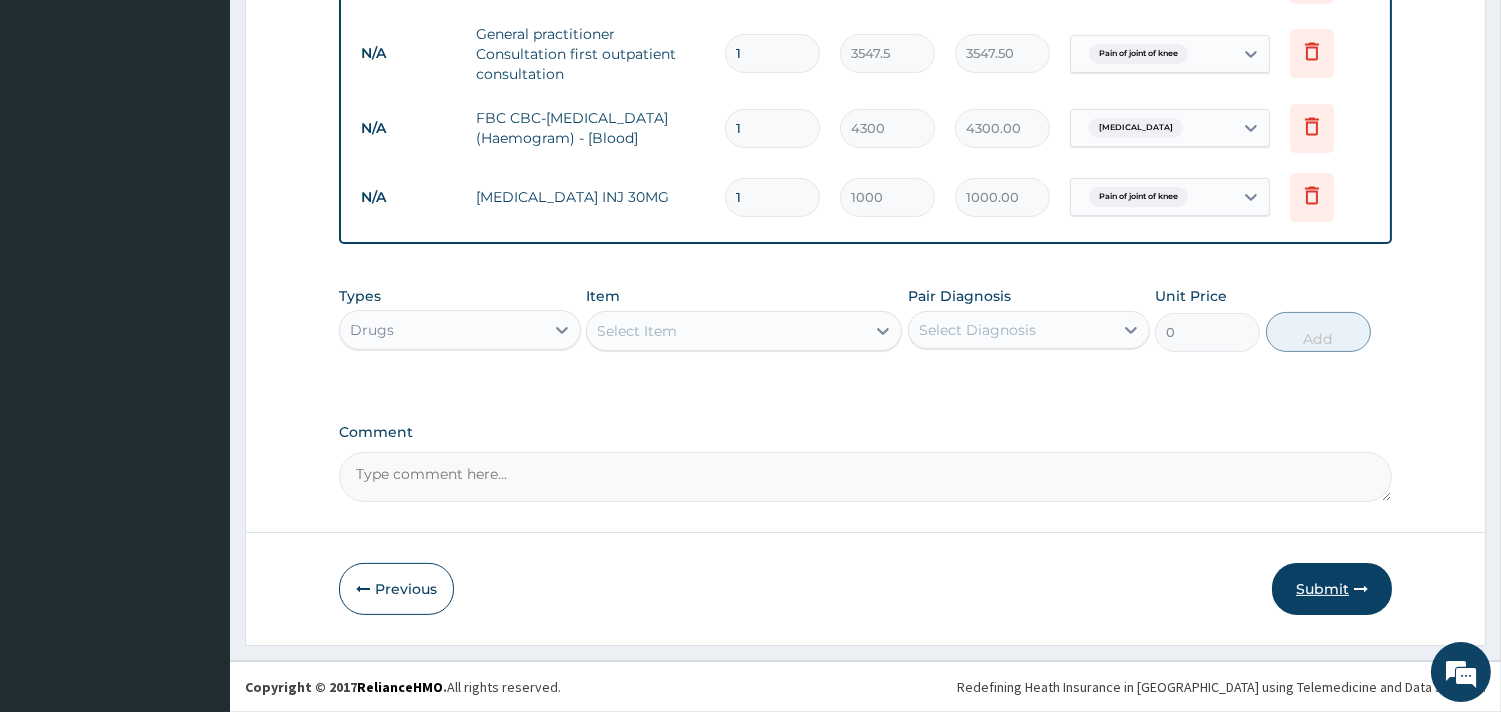click on "Submit" at bounding box center [1332, 589] 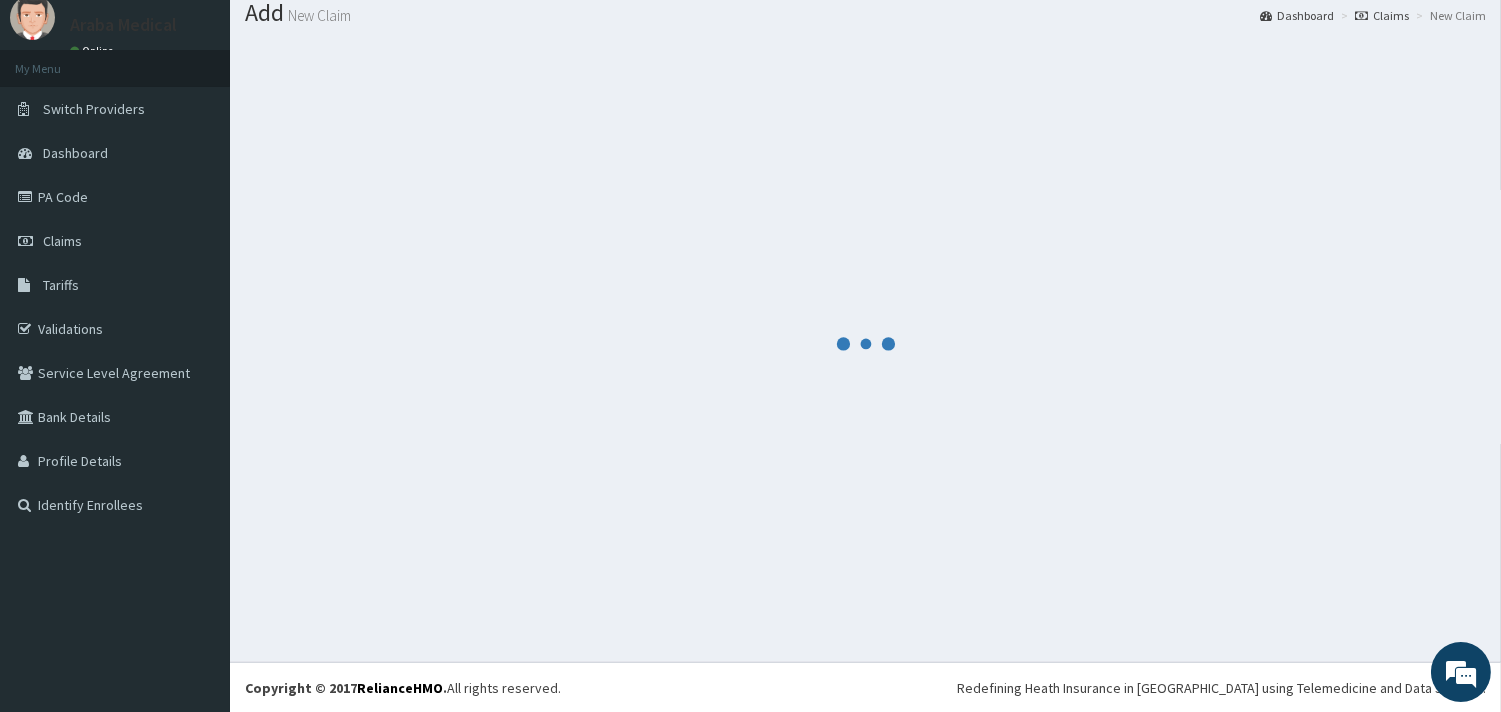 scroll, scrollTop: 922, scrollLeft: 0, axis: vertical 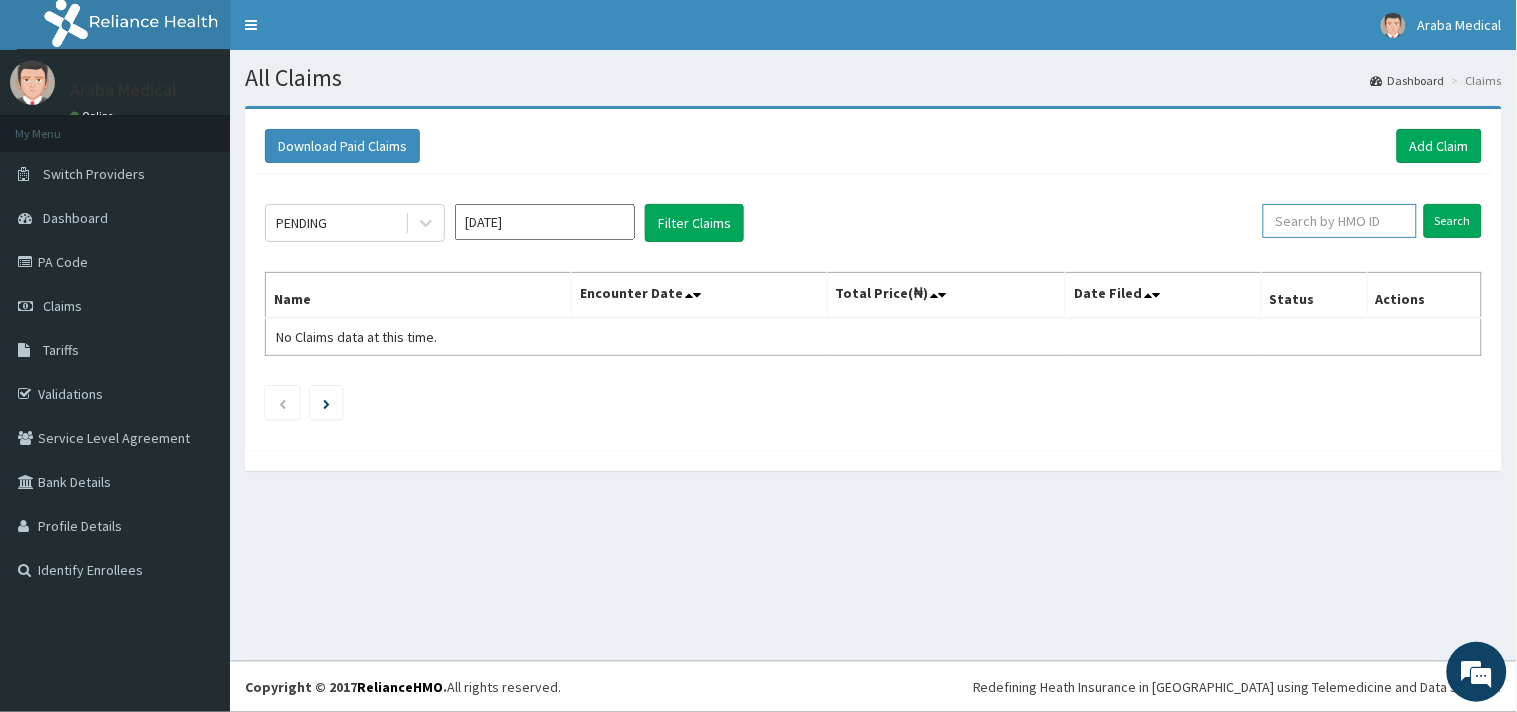 click at bounding box center [1340, 221] 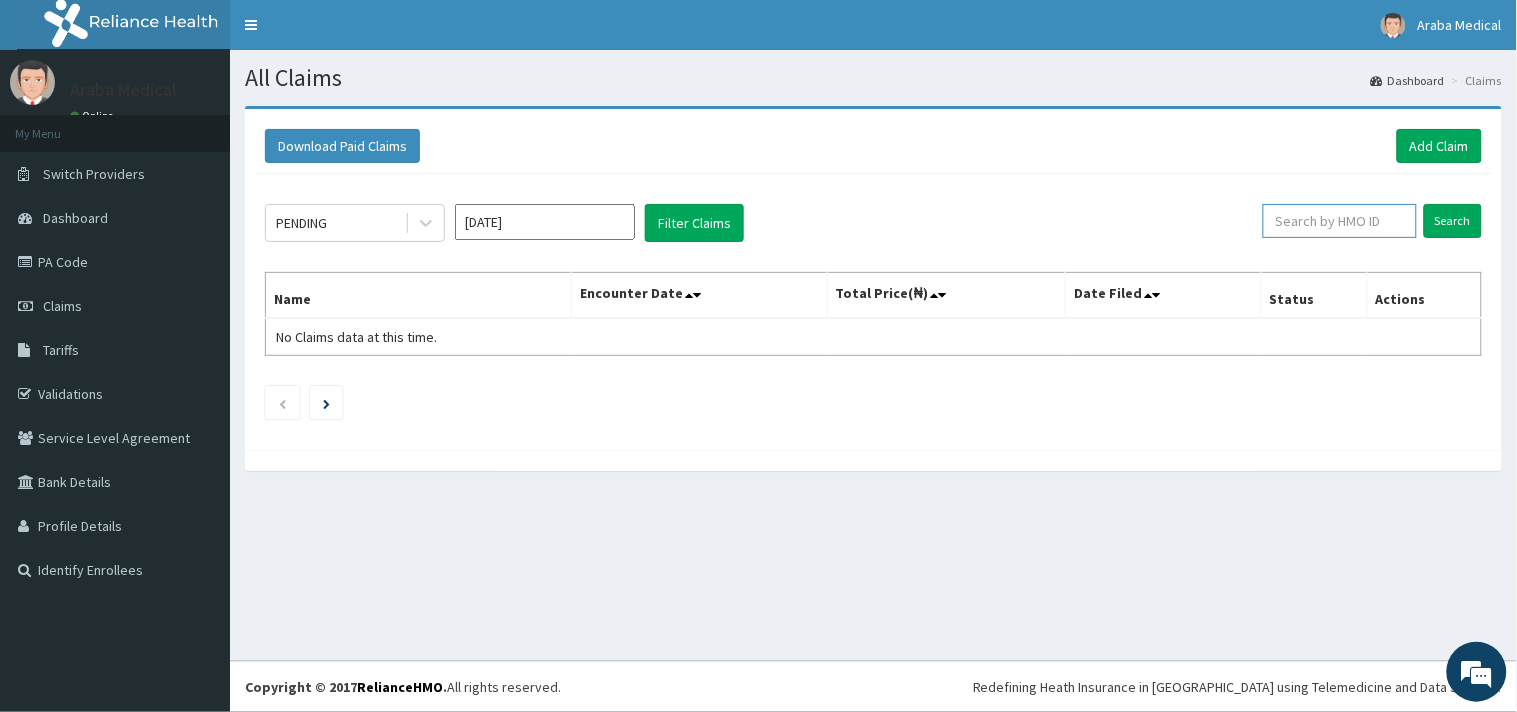 paste on "CES/10024/B" 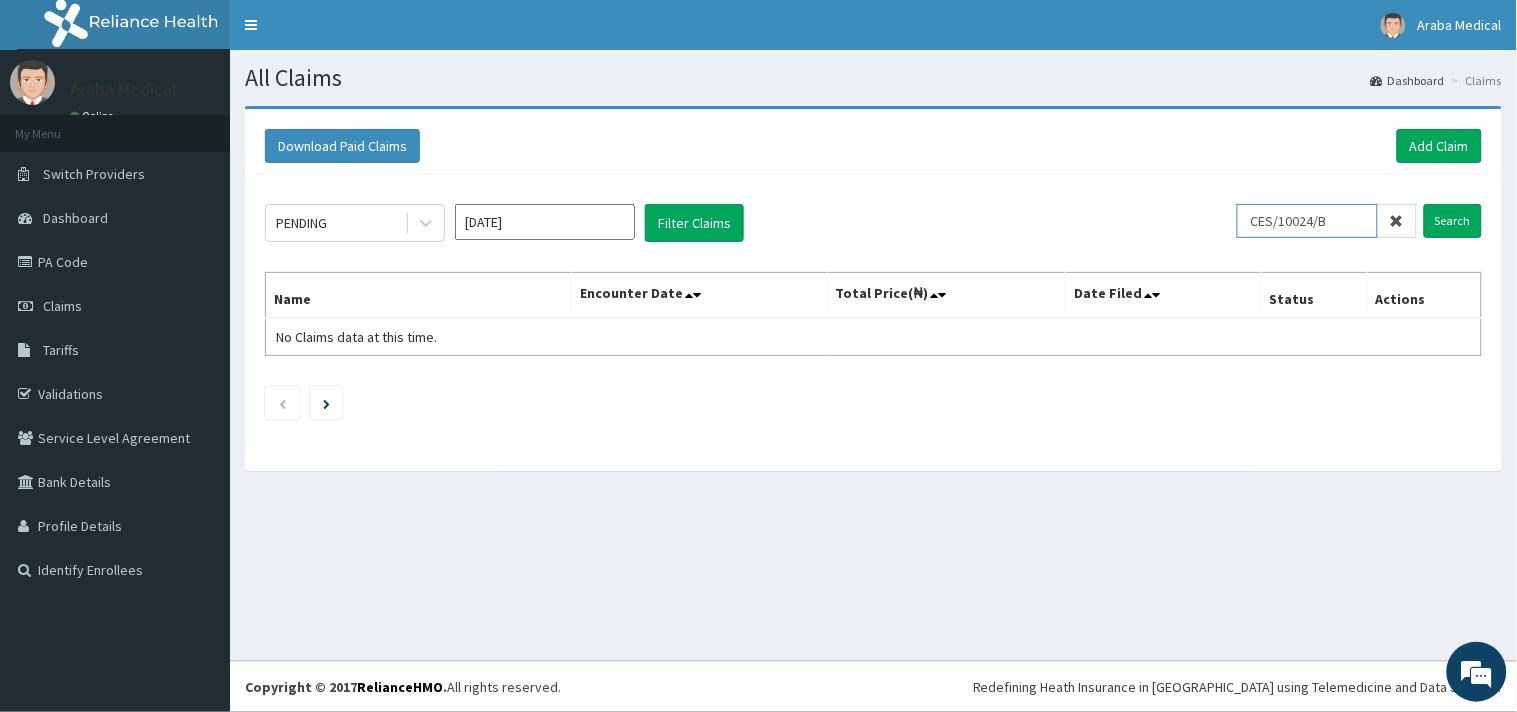 scroll, scrollTop: 0, scrollLeft: 0, axis: both 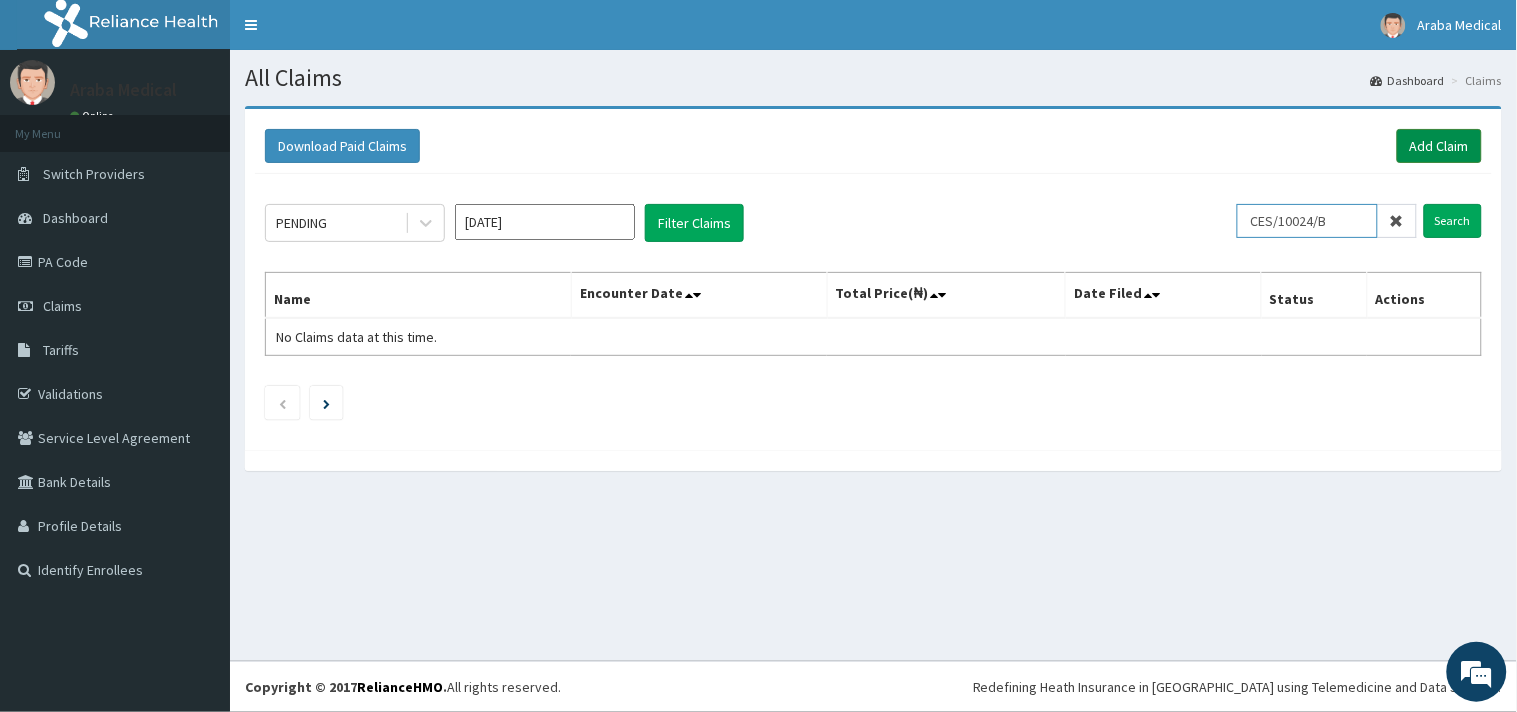 type on "CES/10024/B" 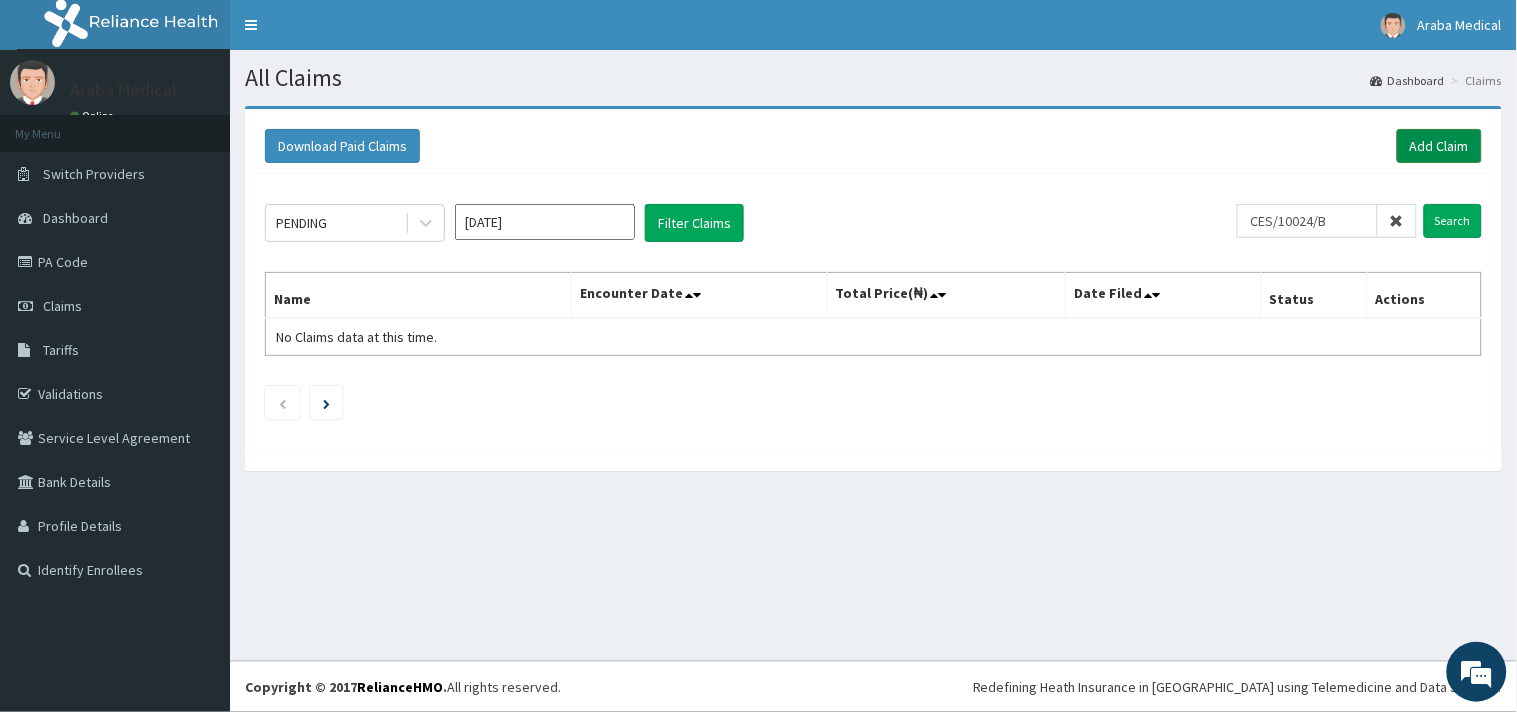 click on "Add Claim" at bounding box center (1439, 146) 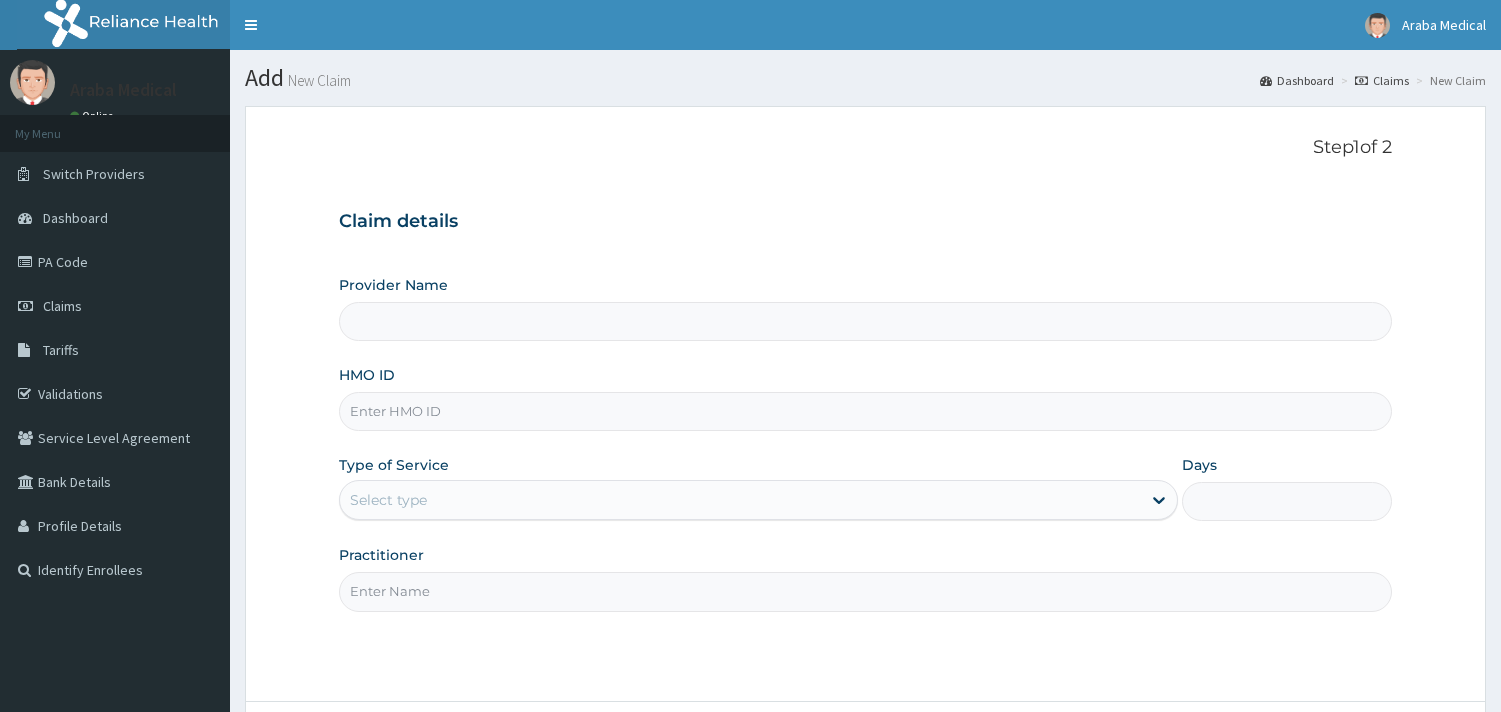scroll, scrollTop: 0, scrollLeft: 0, axis: both 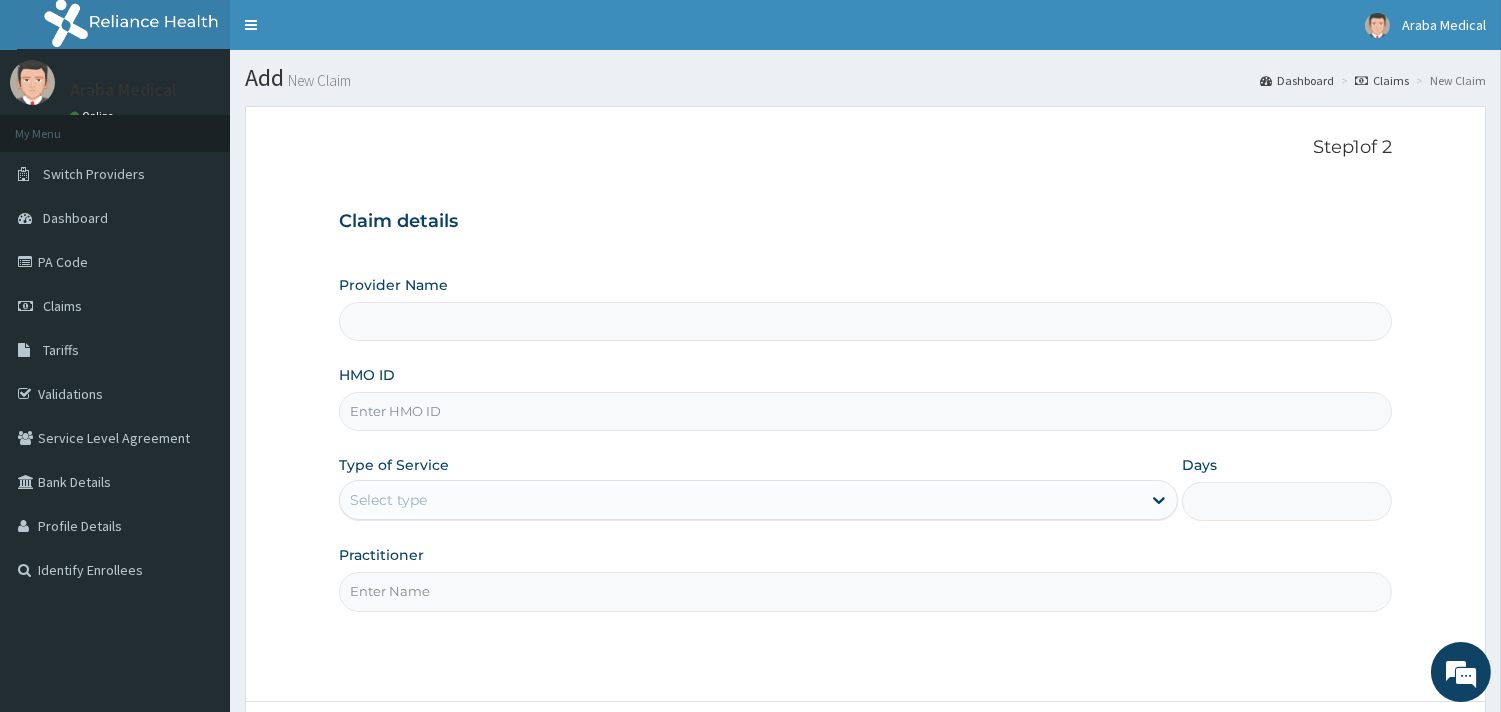 click on "HMO ID" at bounding box center (865, 411) 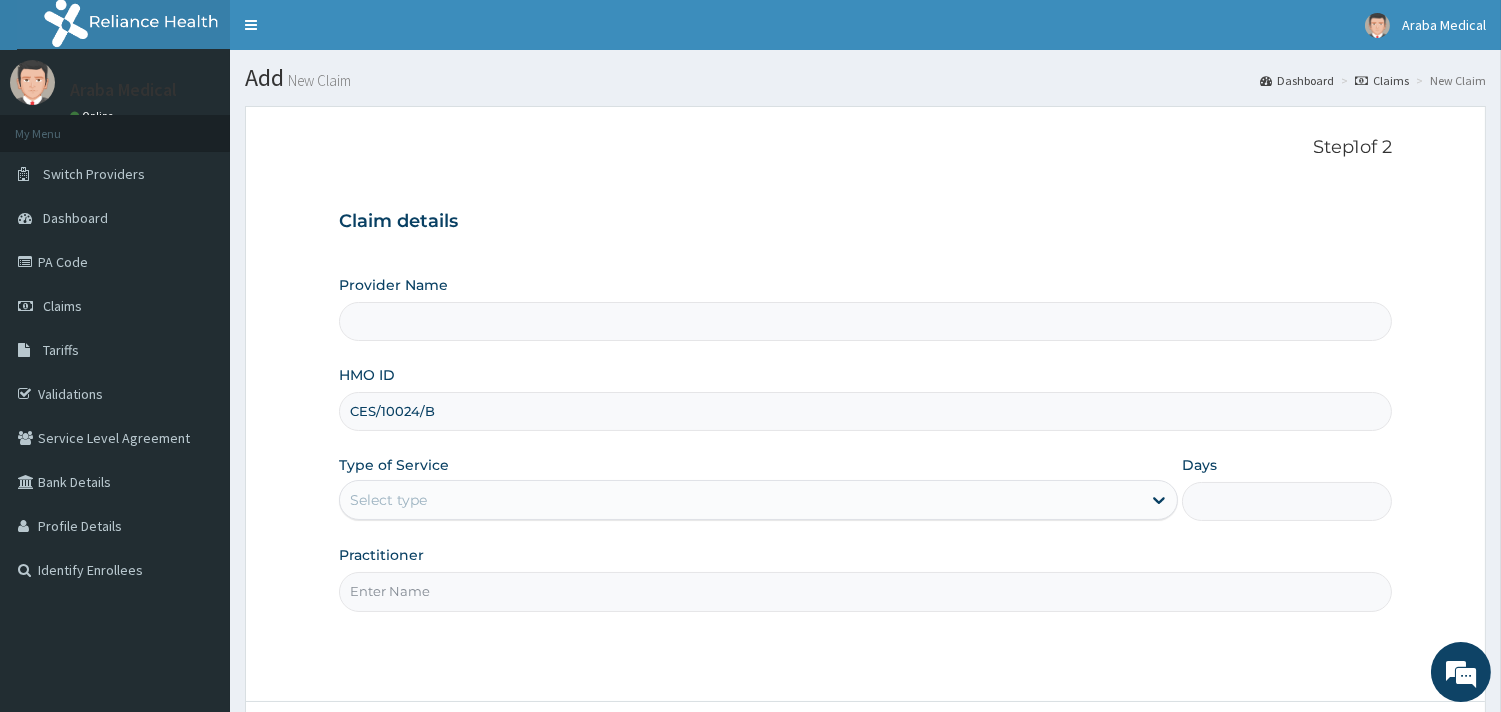 type on "[GEOGRAPHIC_DATA]" 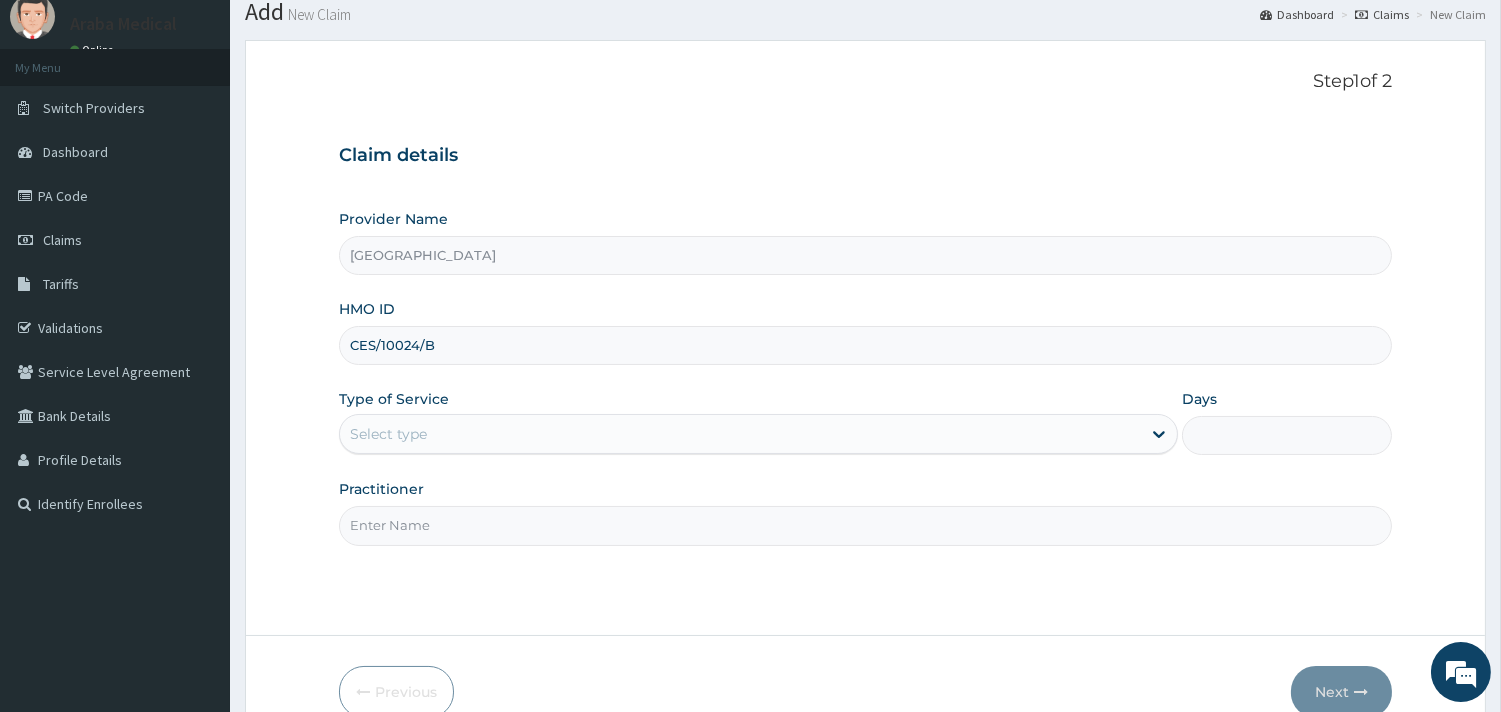 scroll, scrollTop: 133, scrollLeft: 0, axis: vertical 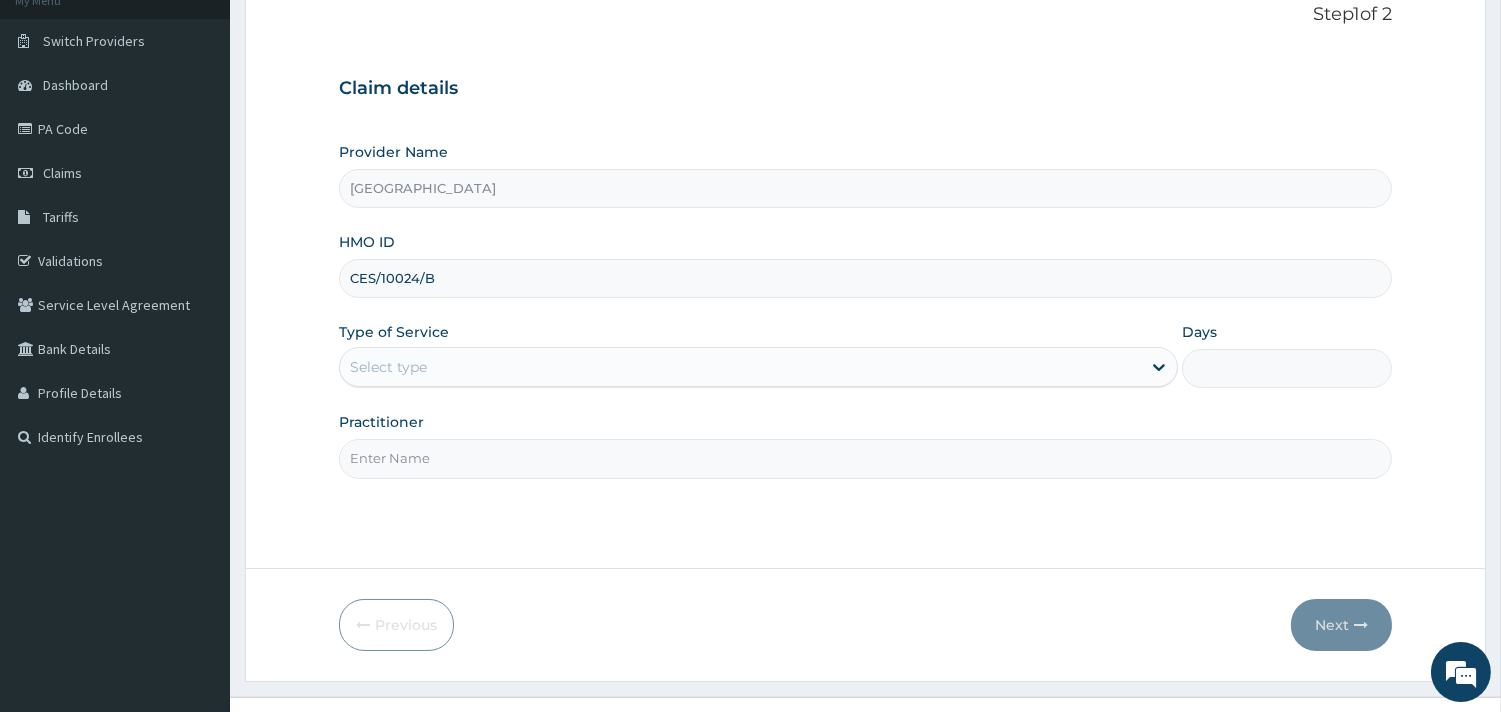 type on "CES/10024/B" 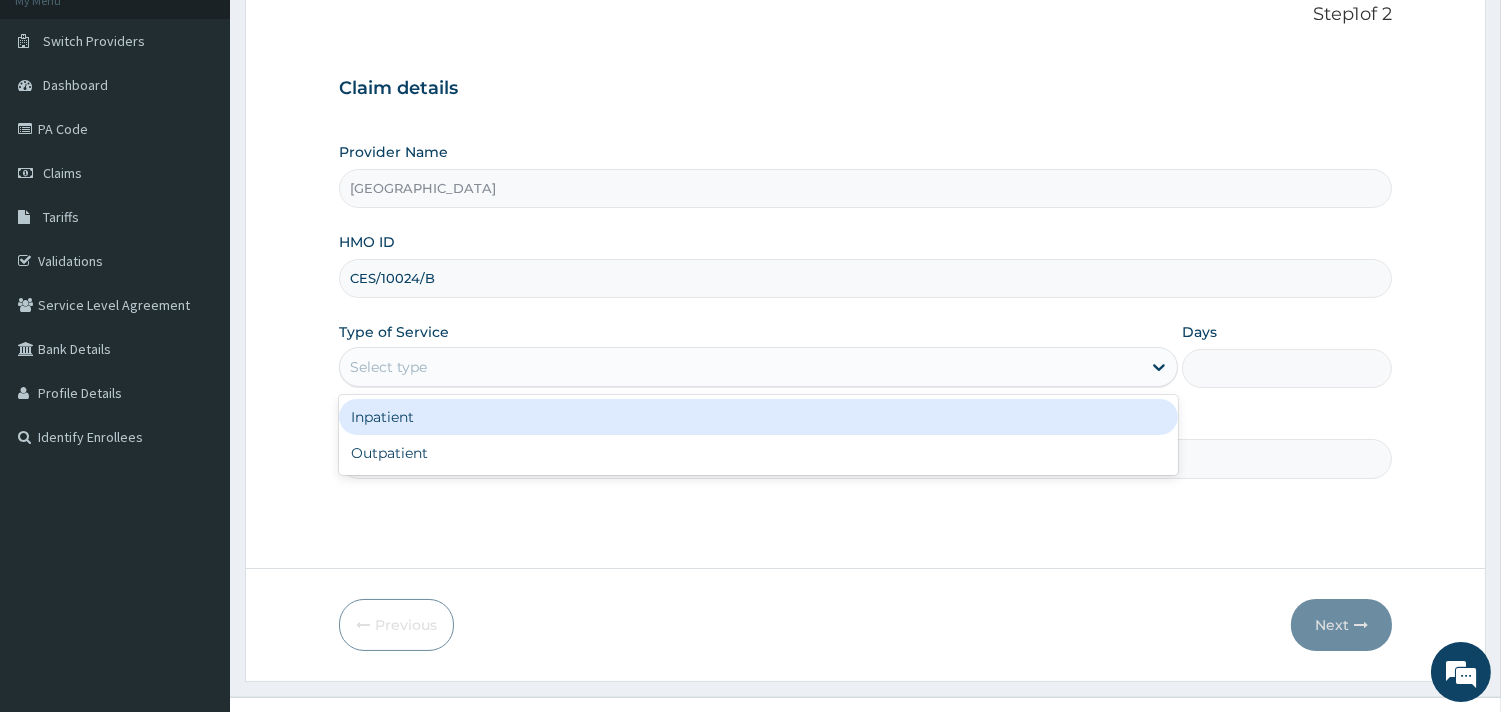 click on "Select type" at bounding box center [740, 367] 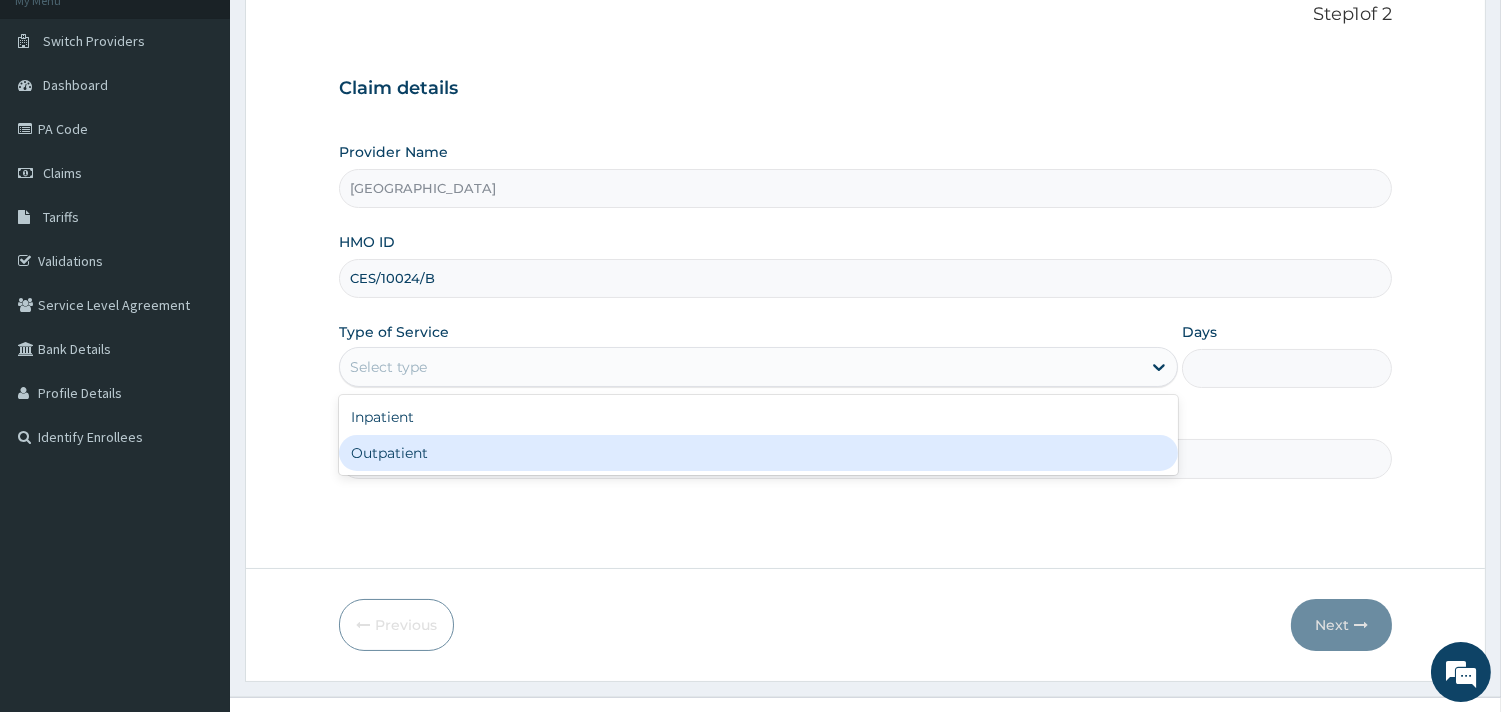 click on "Outpatient" at bounding box center (758, 453) 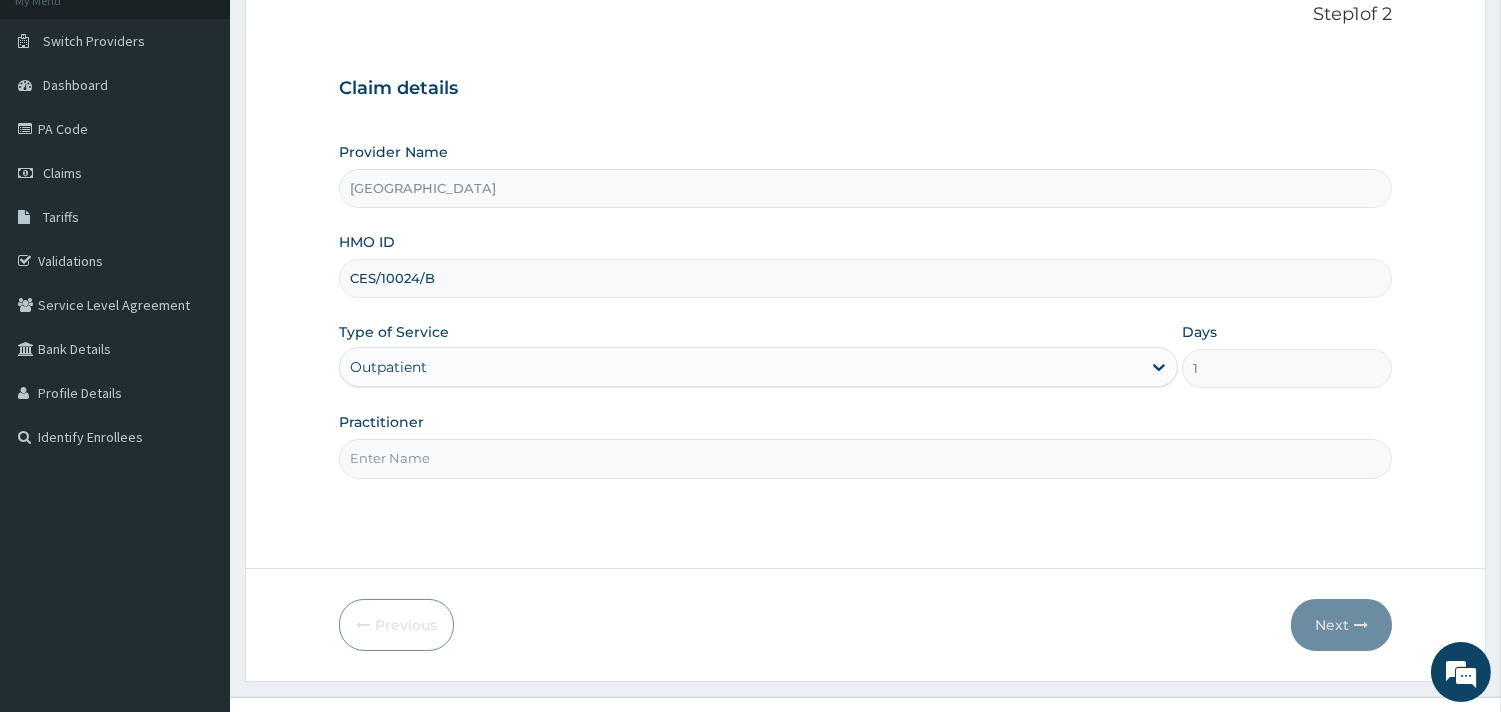 click on "Practitioner" at bounding box center [865, 458] 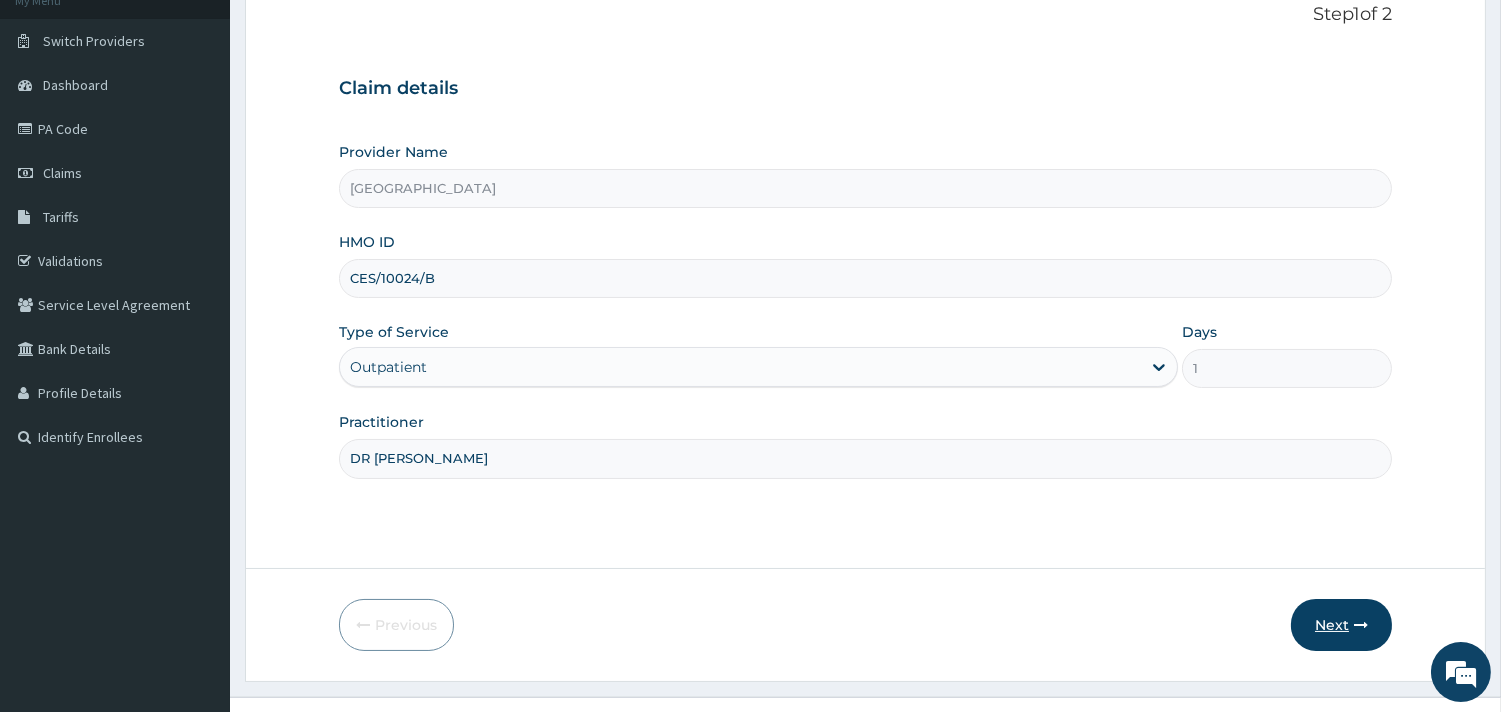 type on "DR EBENEZER" 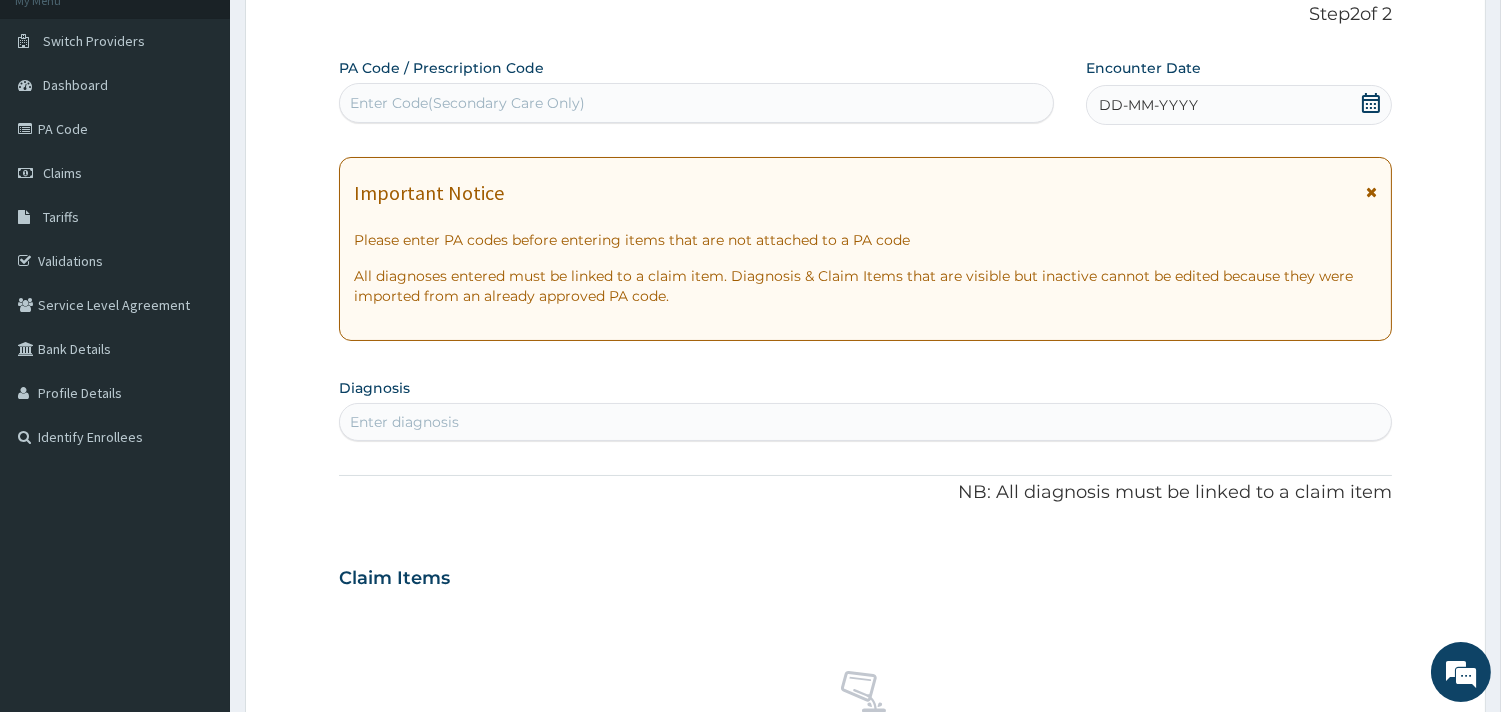 click 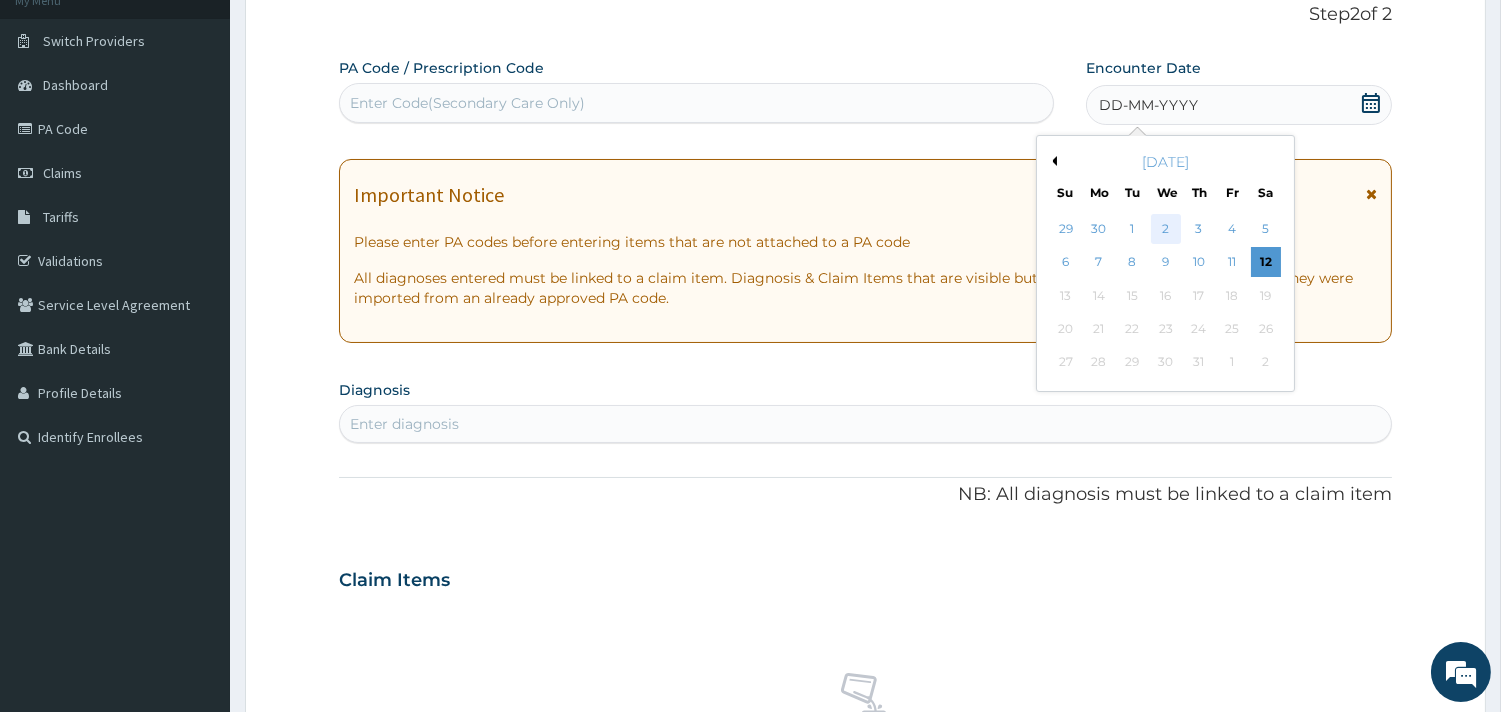 click on "2" at bounding box center (1165, 229) 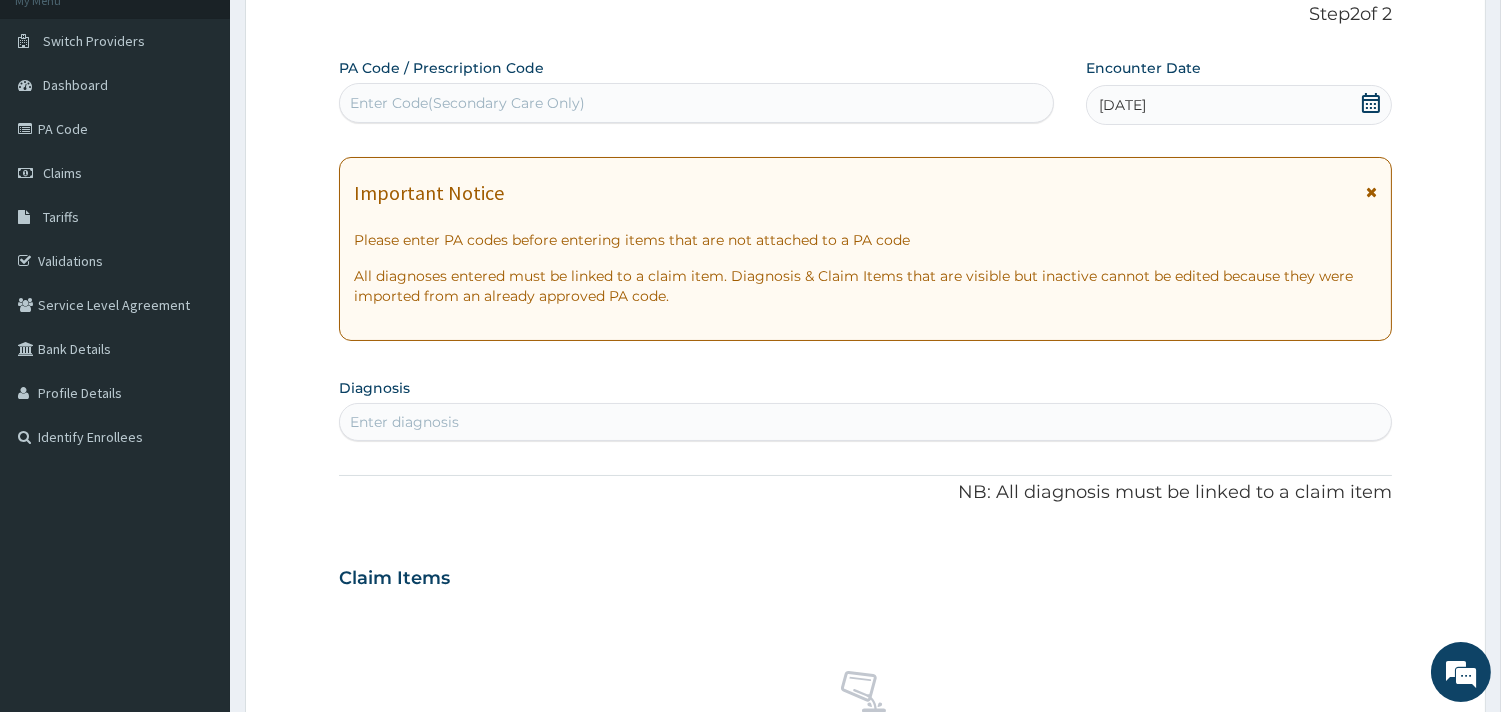 click on "Enter diagnosis" at bounding box center (865, 422) 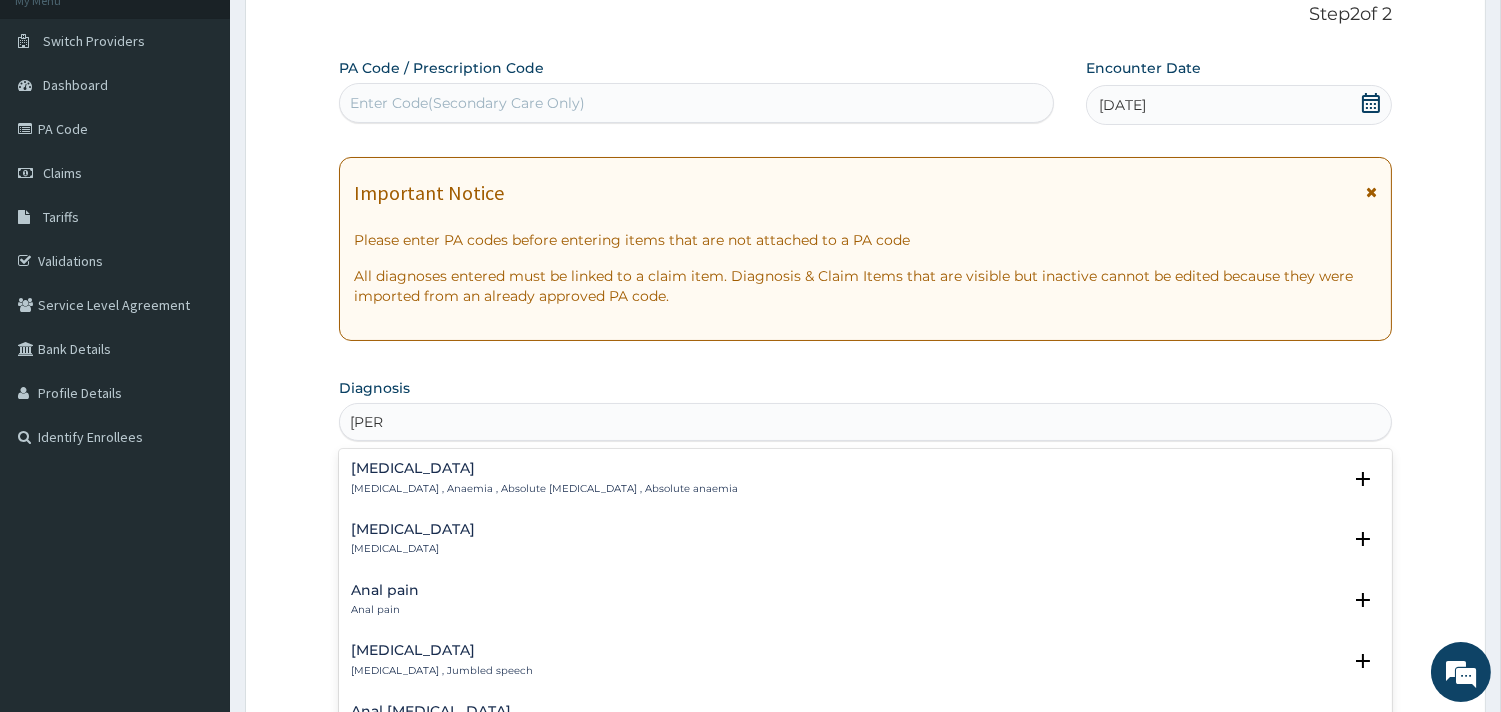 type on "ANAE" 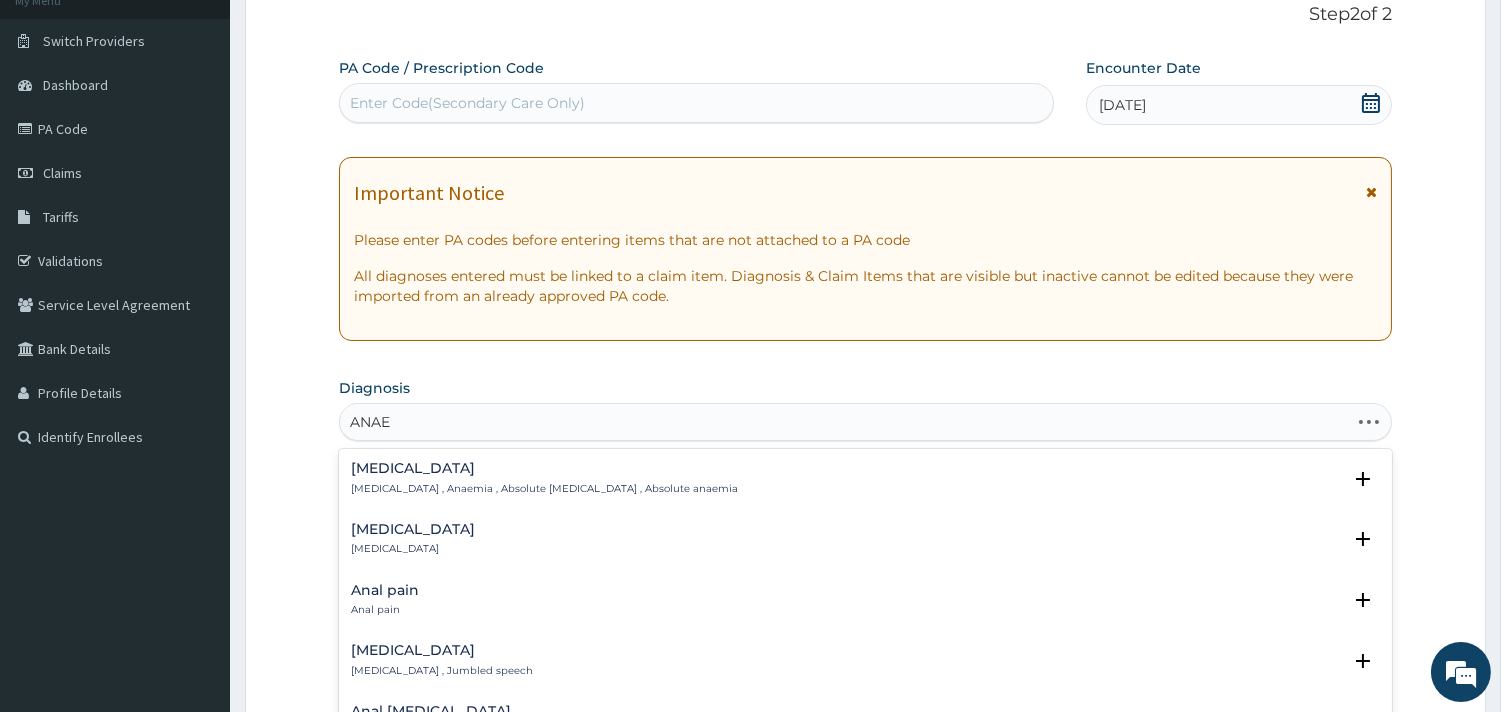 click on "Anemia , Anaemia , Absolute anemia , Absolute anaemia" at bounding box center (544, 489) 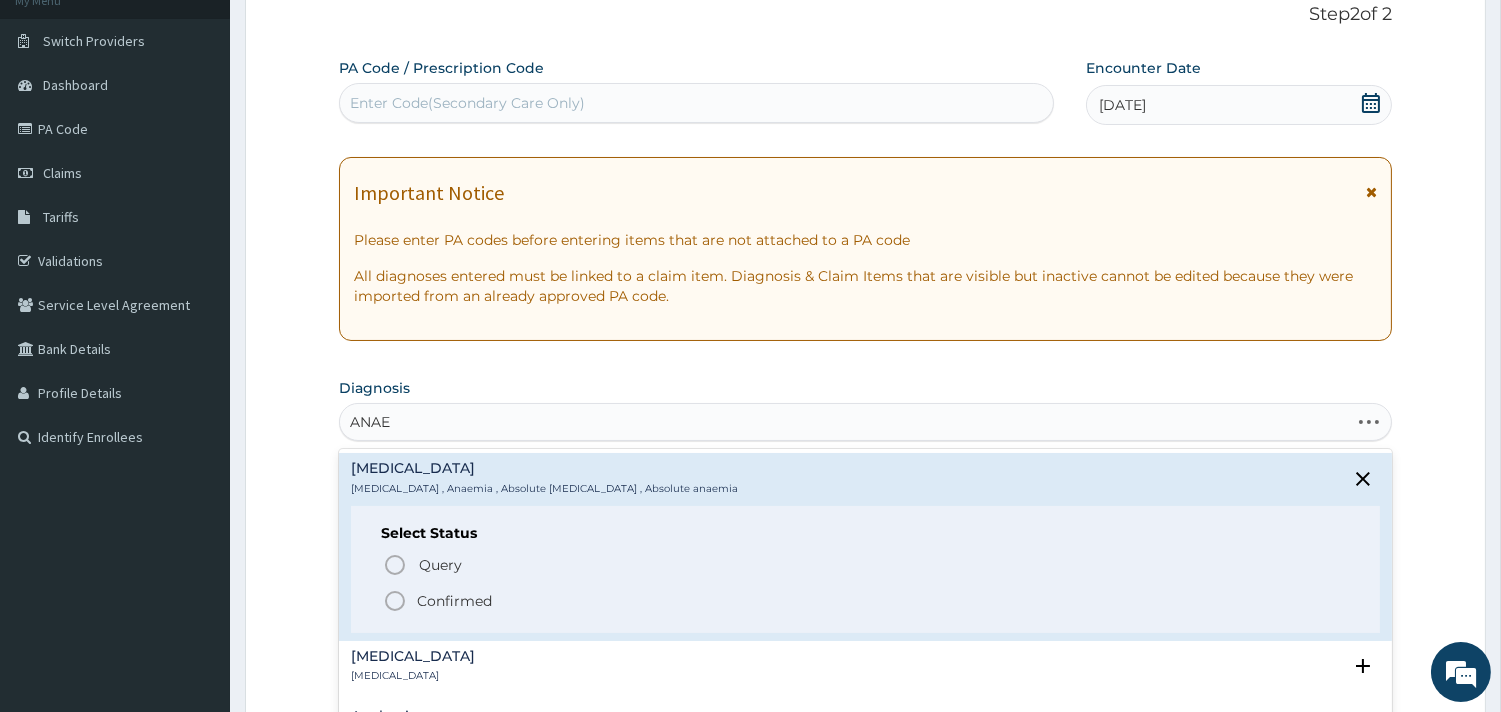 click 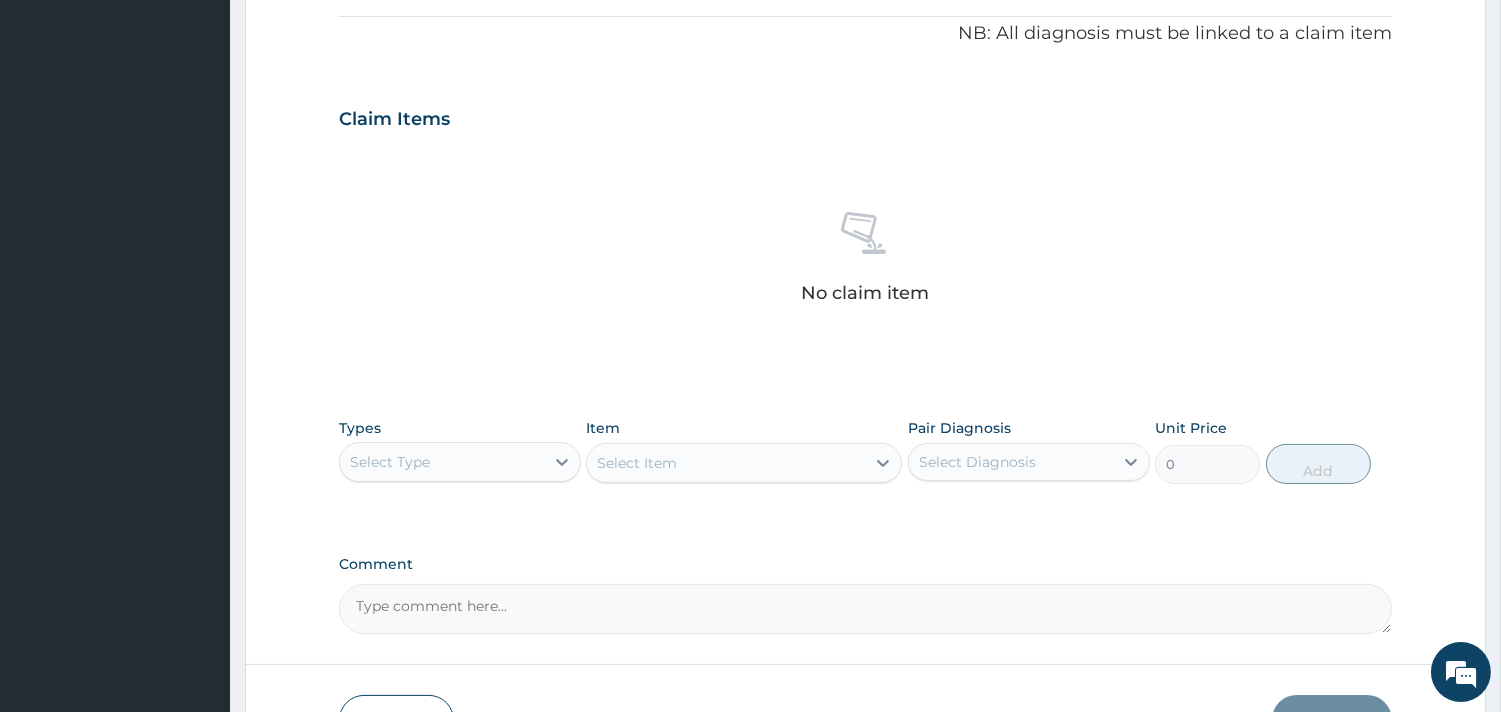 scroll, scrollTop: 608, scrollLeft: 0, axis: vertical 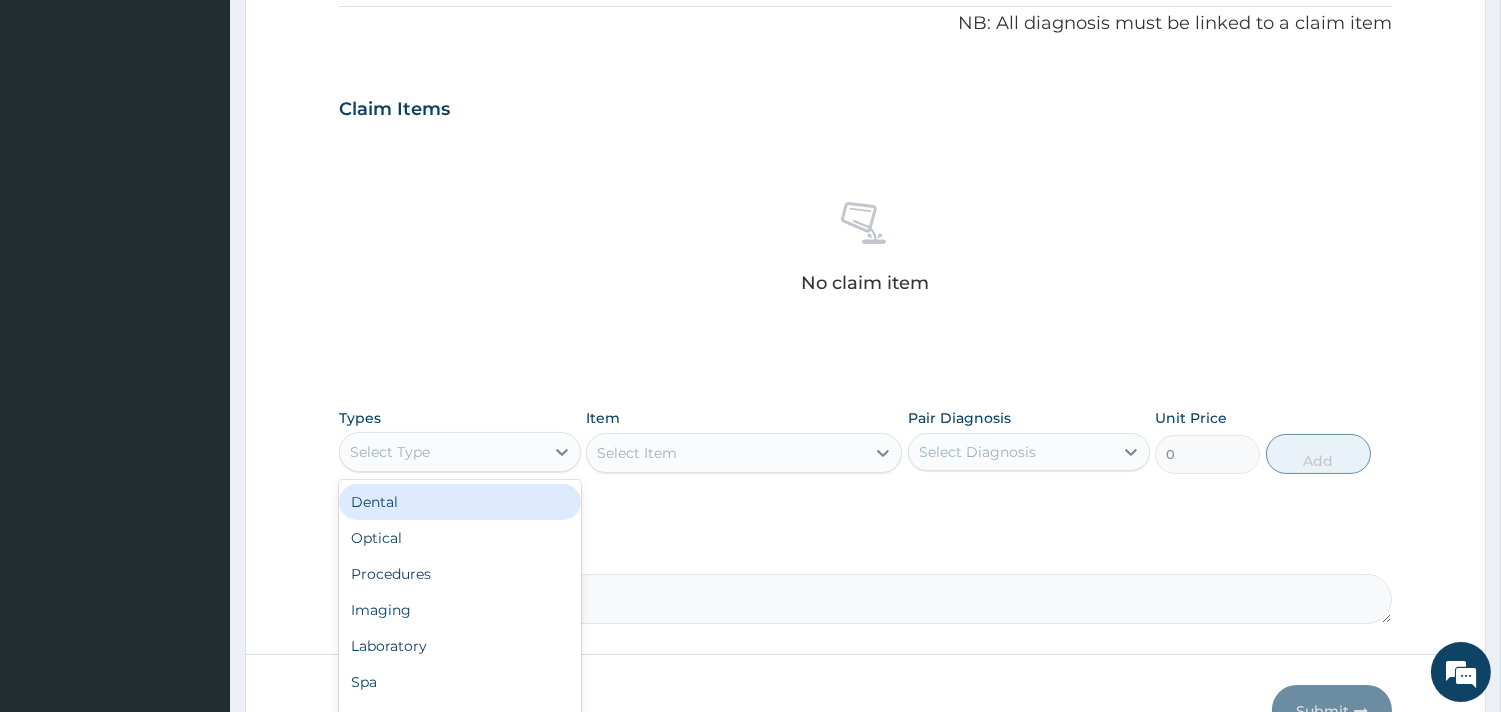 click on "Select Type" at bounding box center [442, 452] 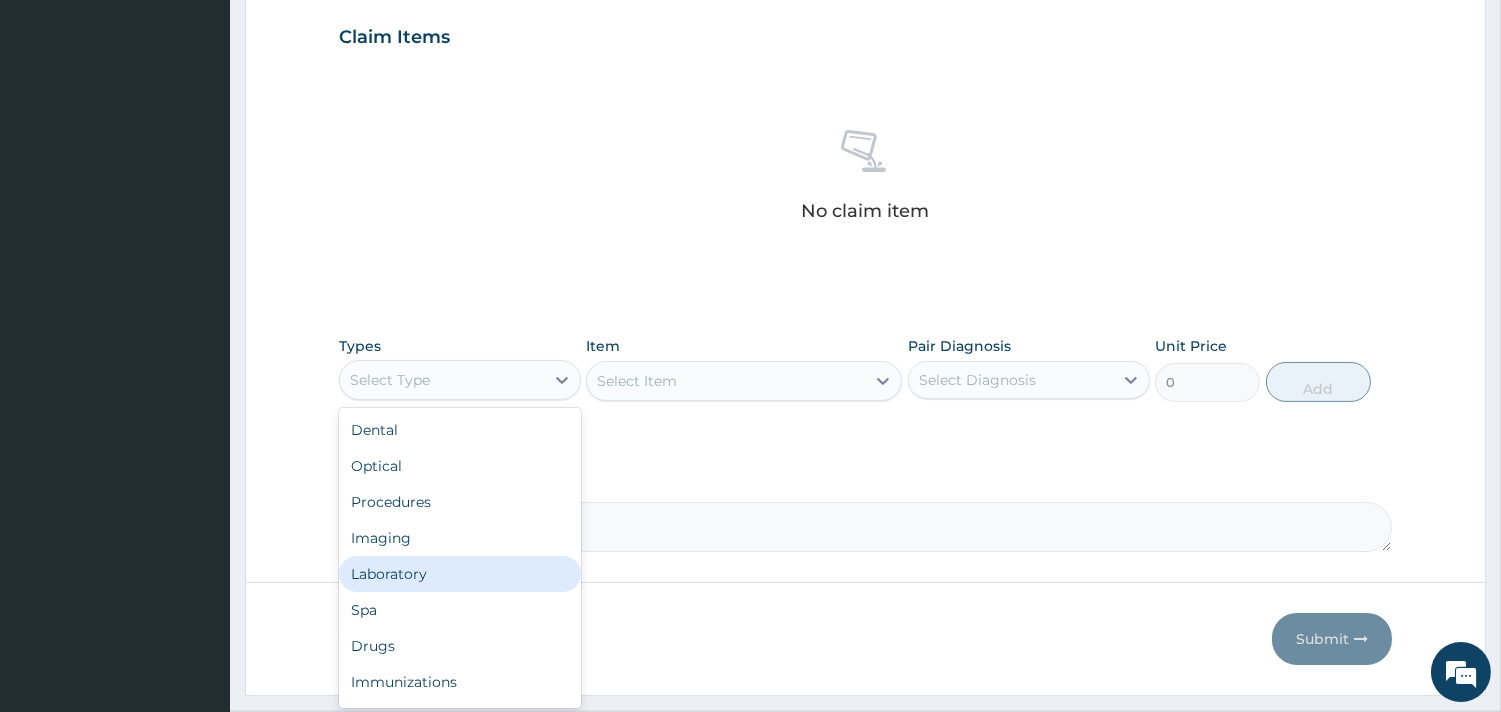 scroll, scrollTop: 694, scrollLeft: 0, axis: vertical 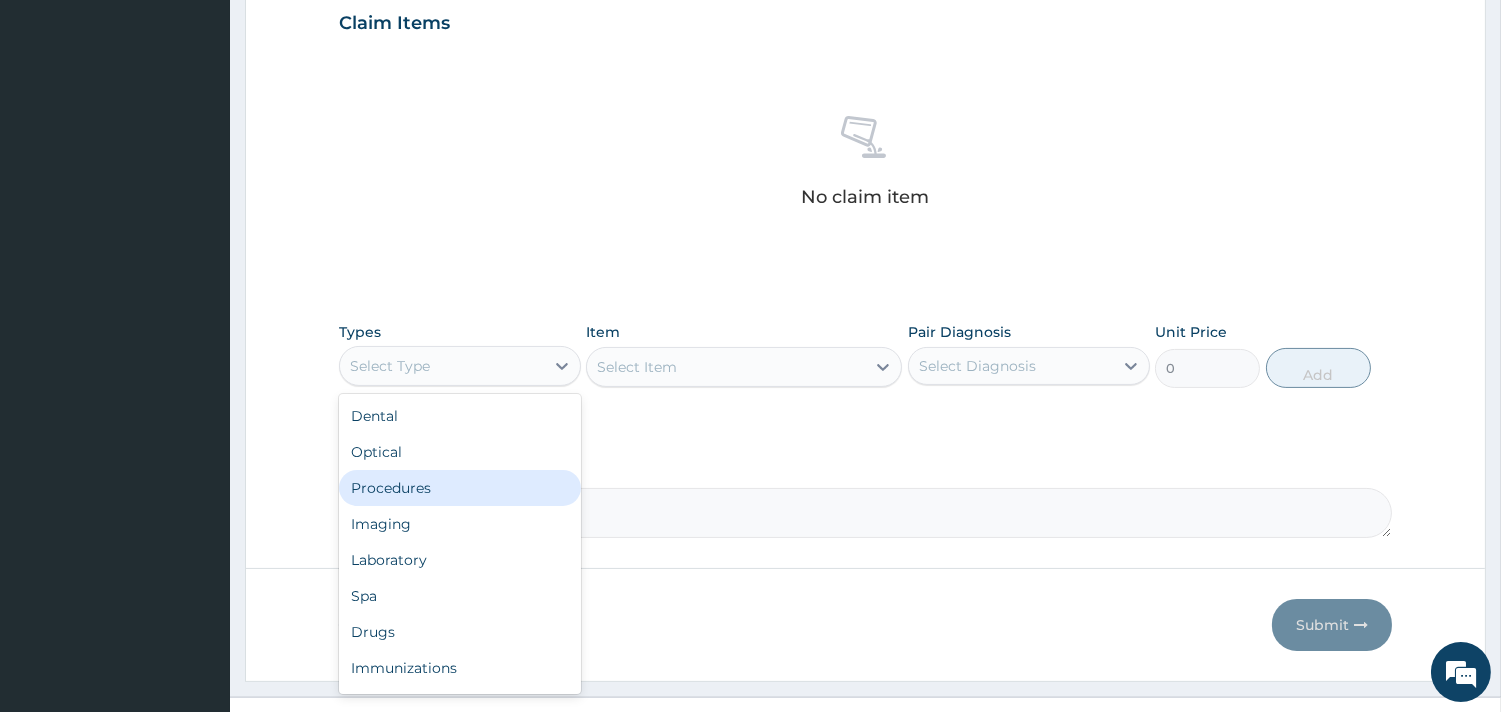 click on "Procedures" at bounding box center (460, 488) 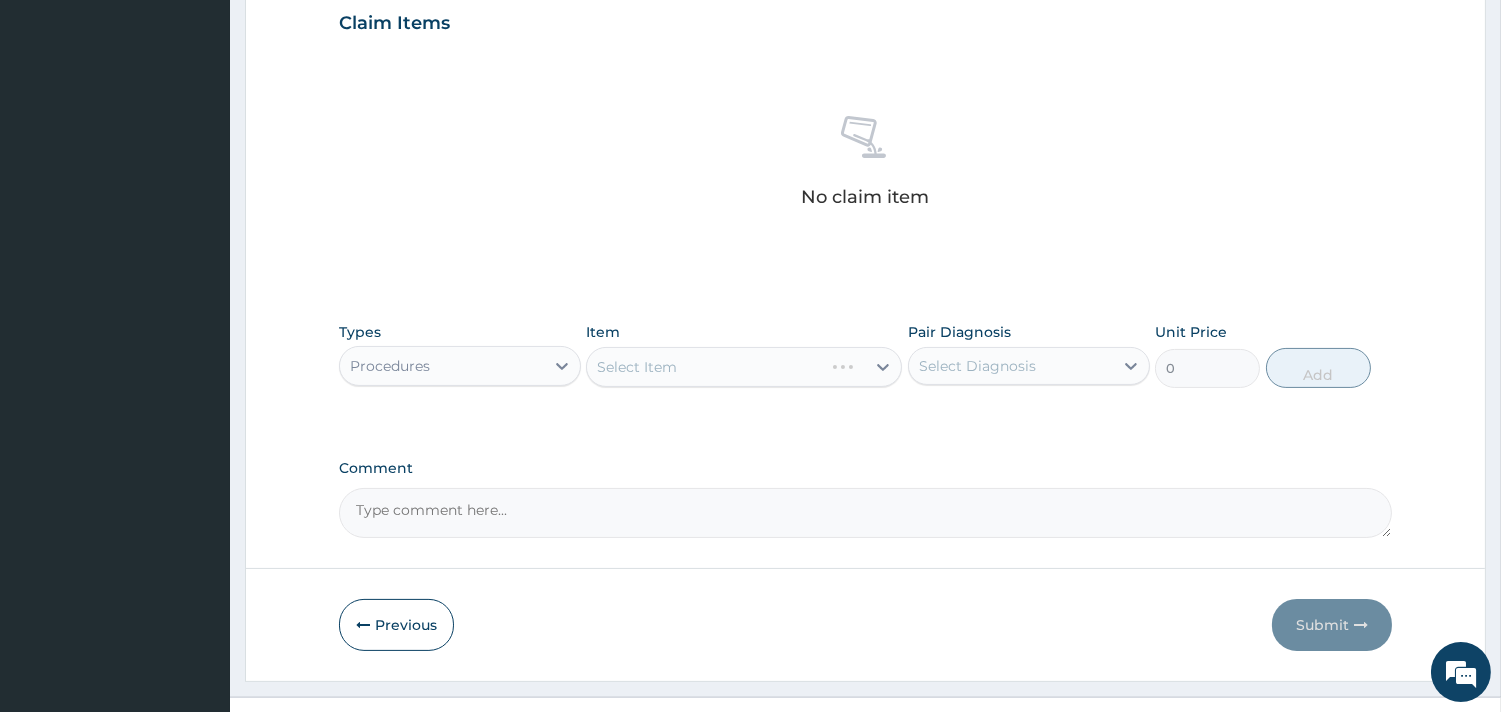 click on "Select Item" at bounding box center (744, 367) 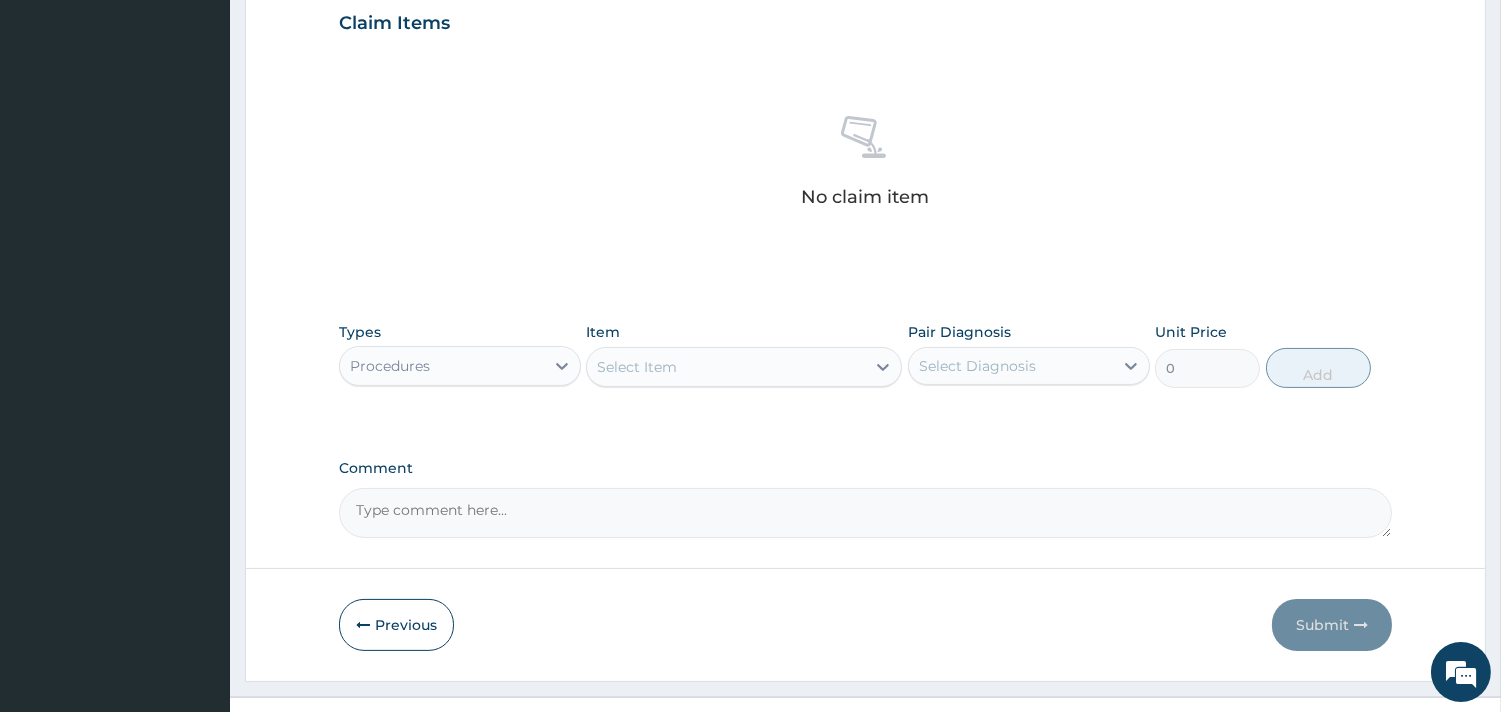 click on "Select Item" at bounding box center [726, 367] 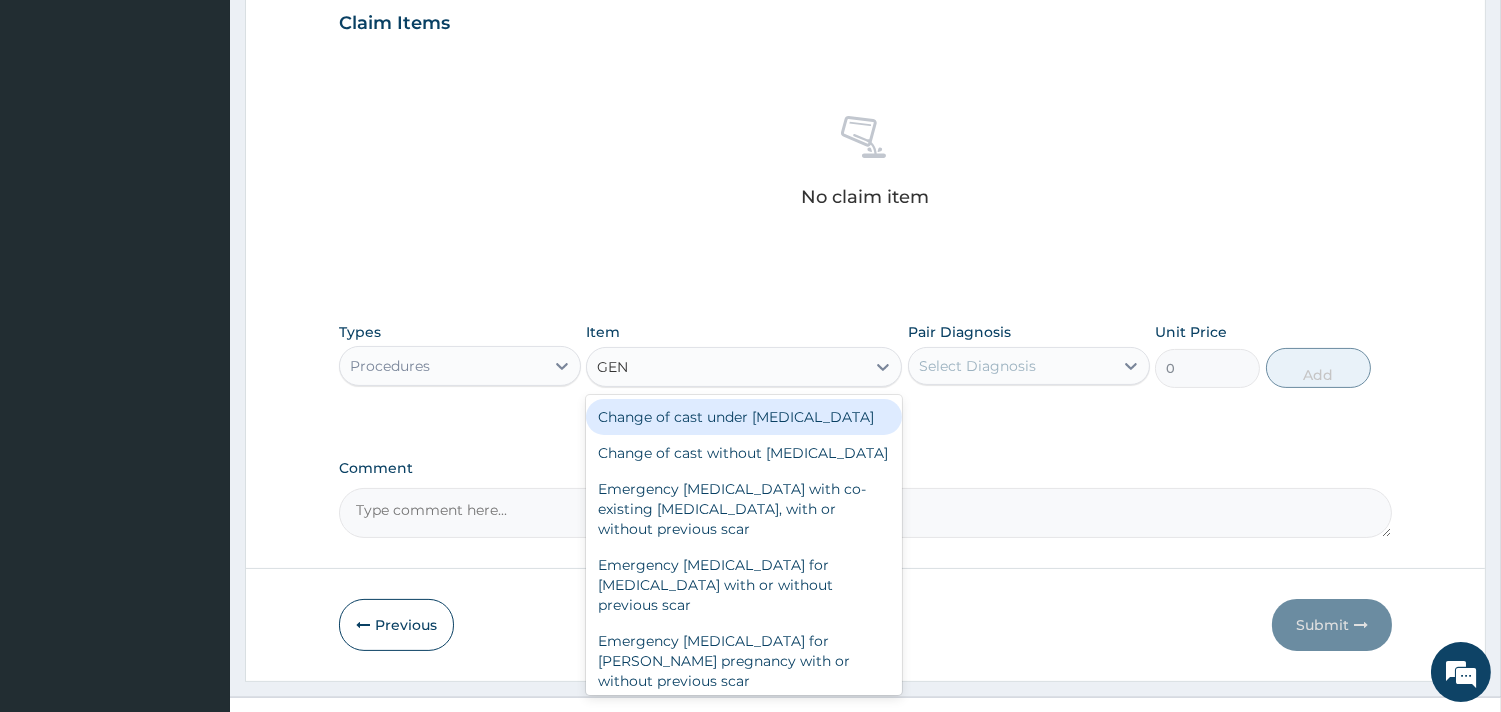 type on "GENE" 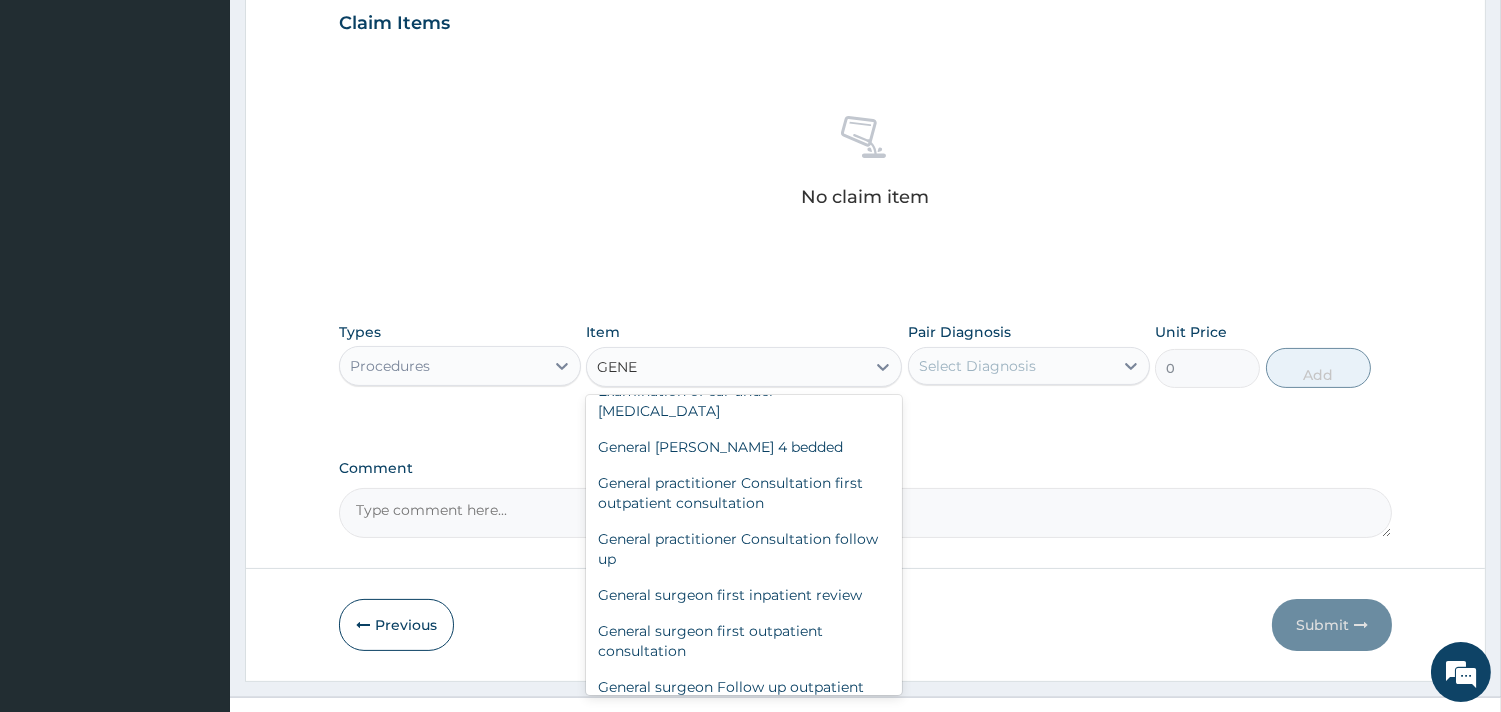 scroll, scrollTop: 128, scrollLeft: 0, axis: vertical 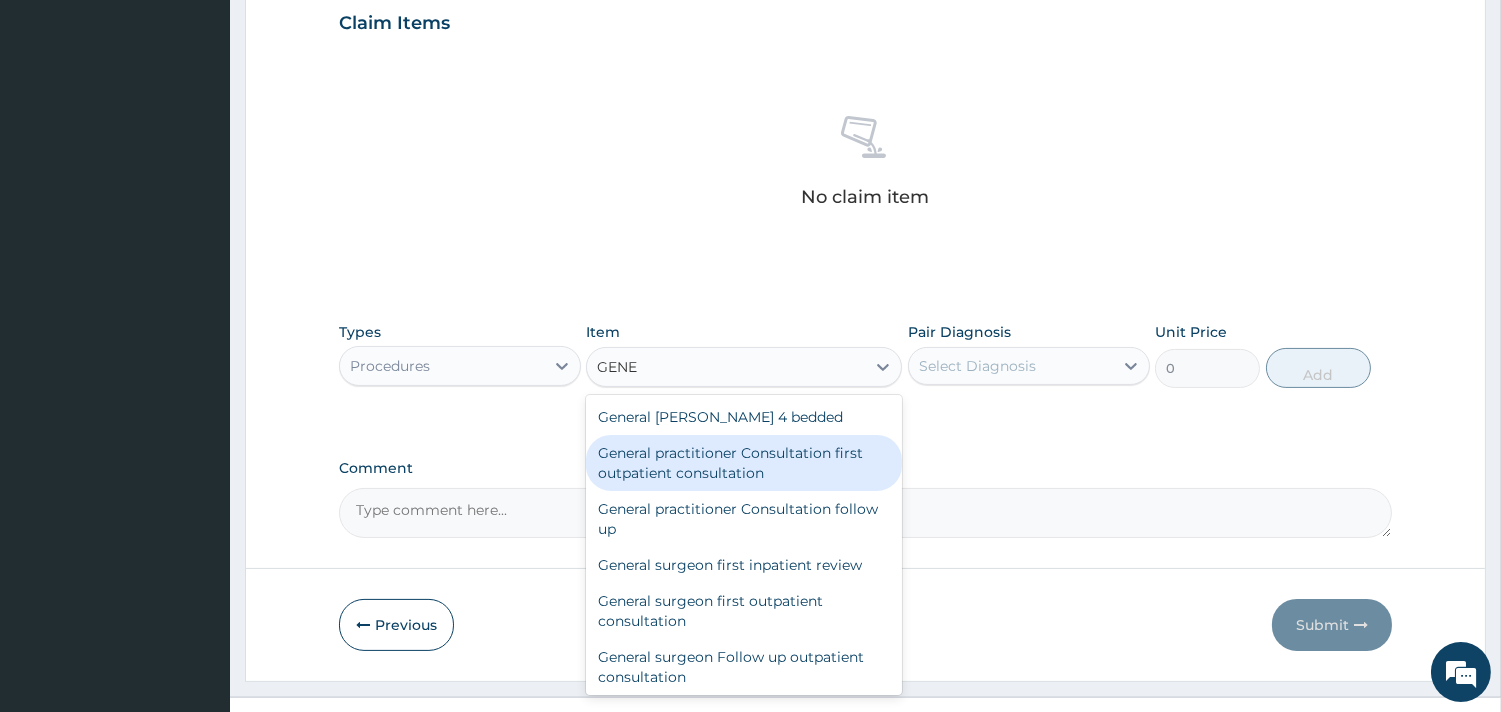 click on "General practitioner Consultation first outpatient consultation" at bounding box center [744, 463] 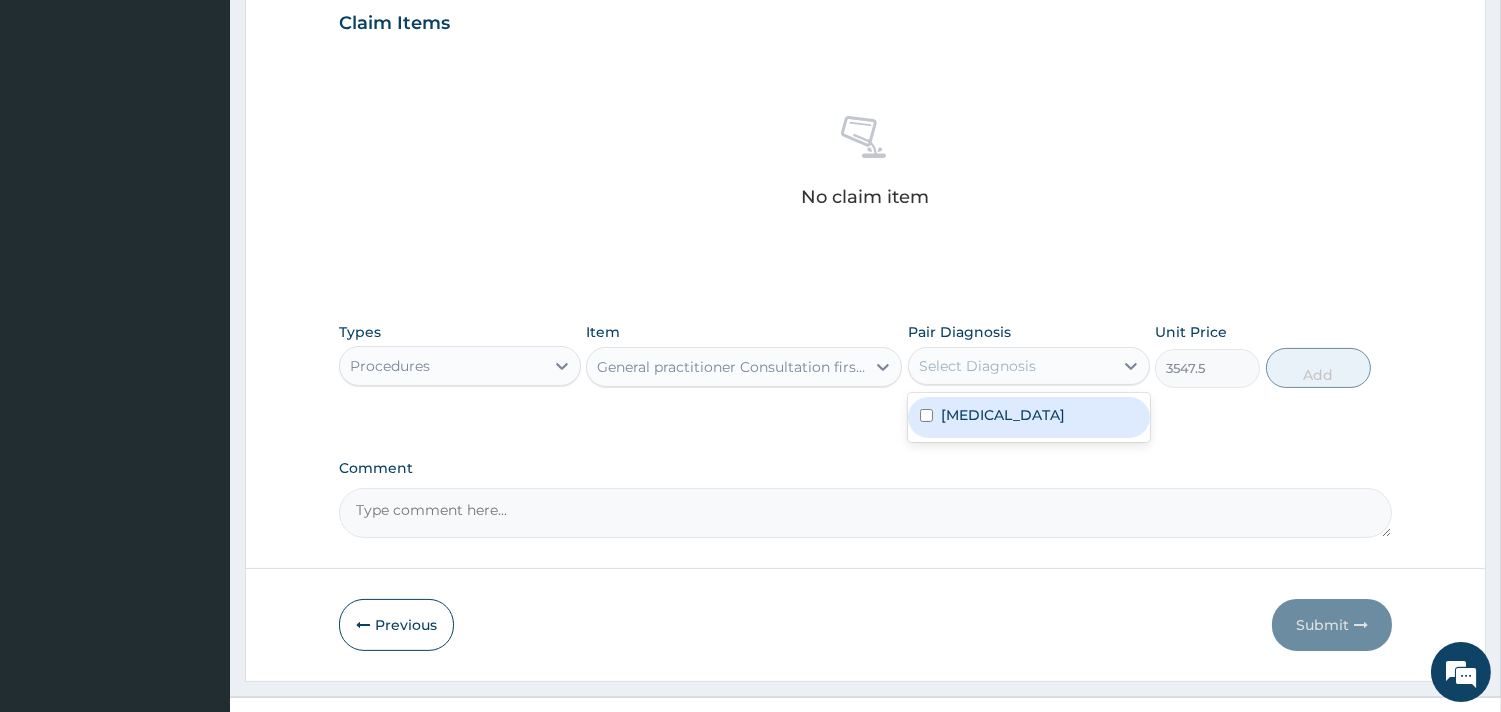 click on "Select Diagnosis" at bounding box center [1011, 366] 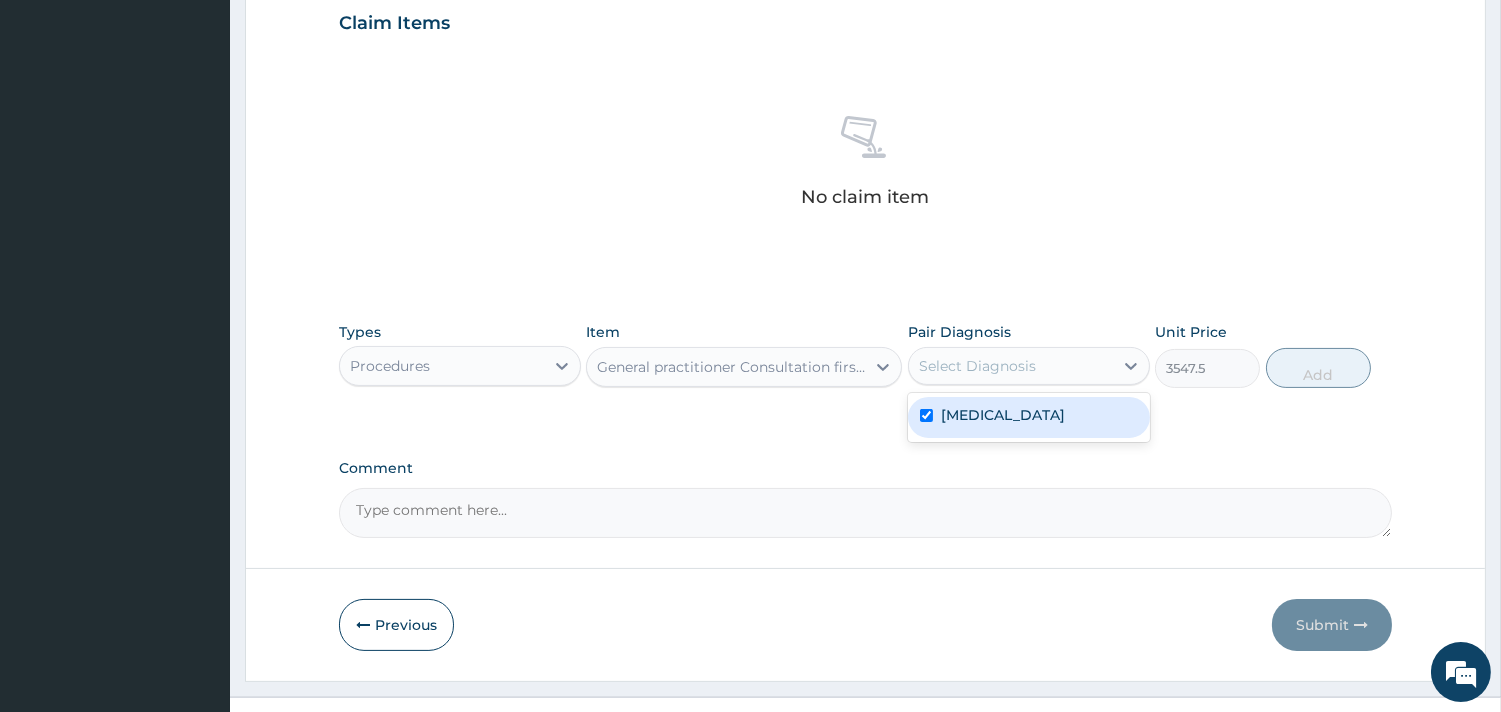 checkbox on "true" 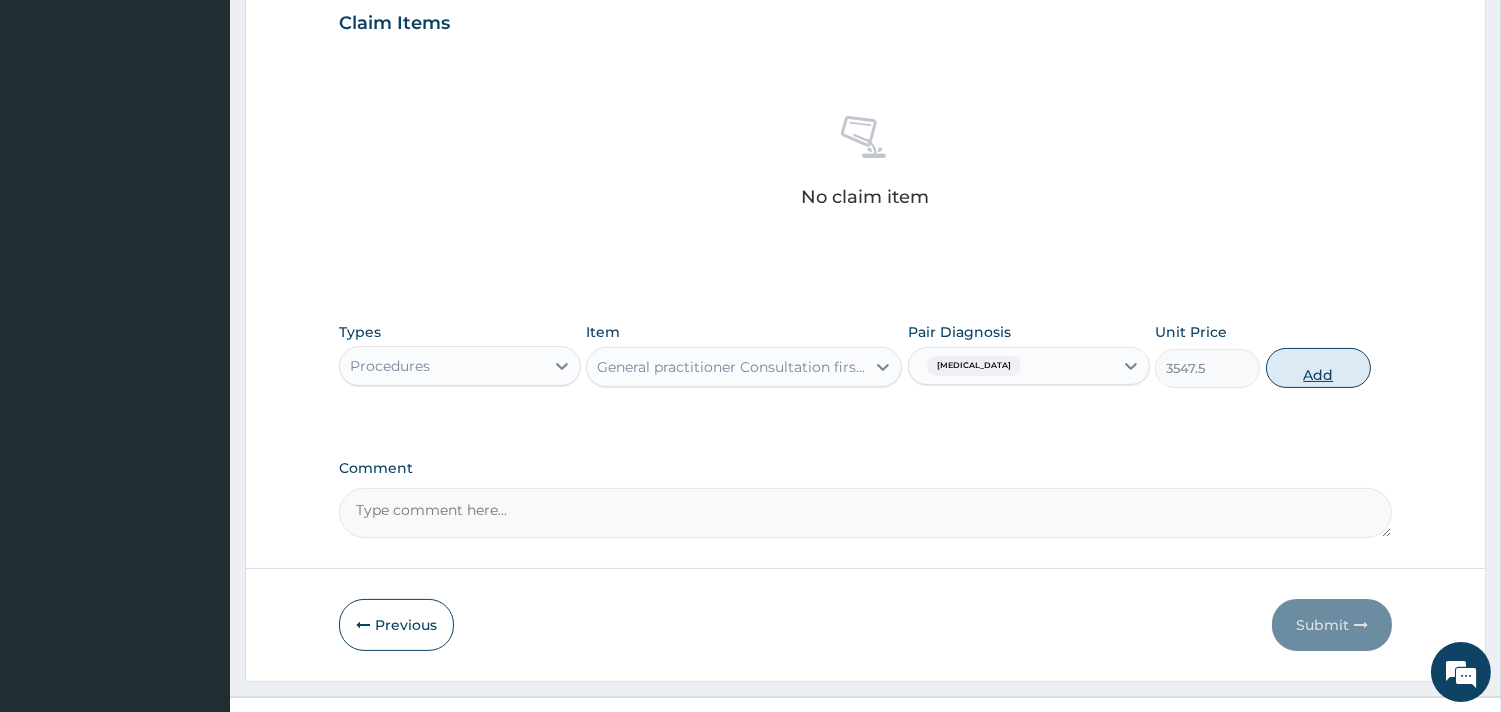 click on "Add" at bounding box center [1318, 368] 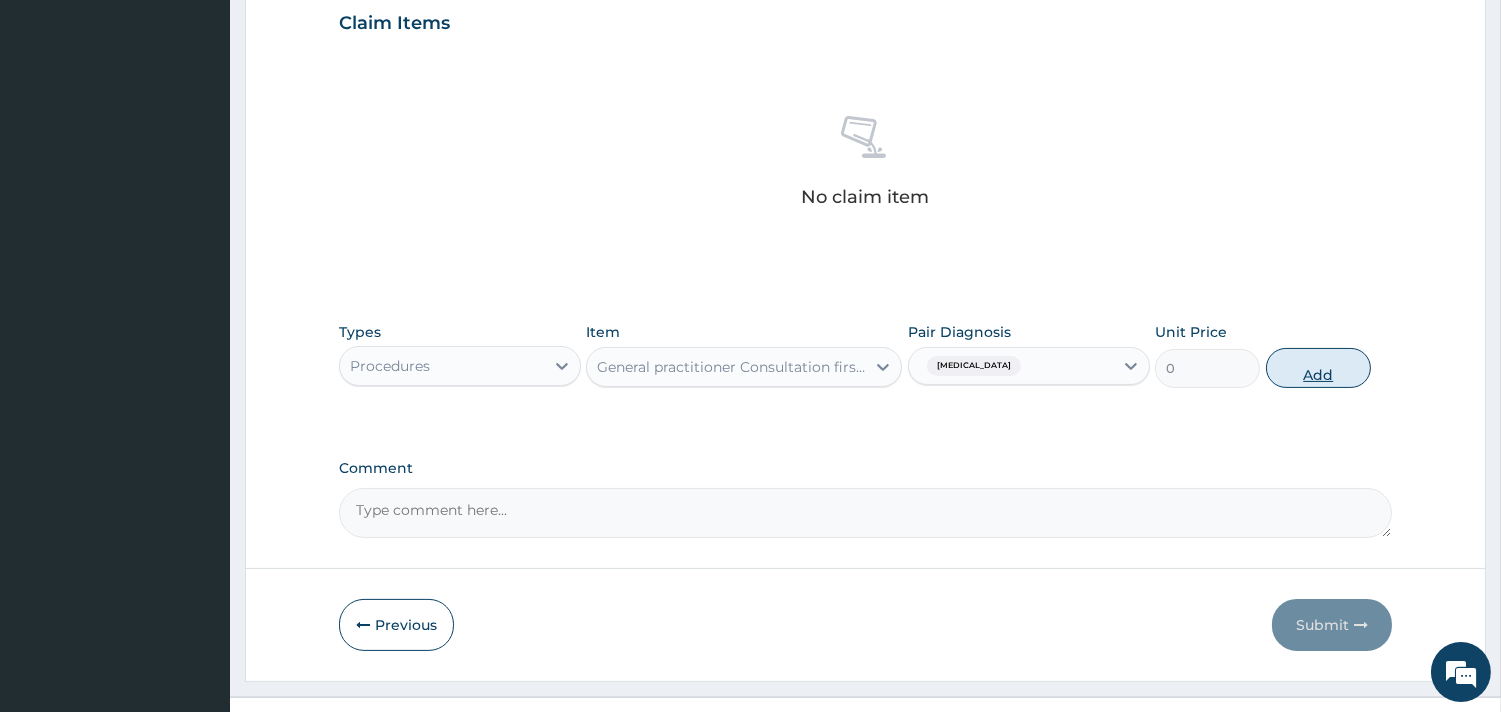 scroll, scrollTop: 643, scrollLeft: 0, axis: vertical 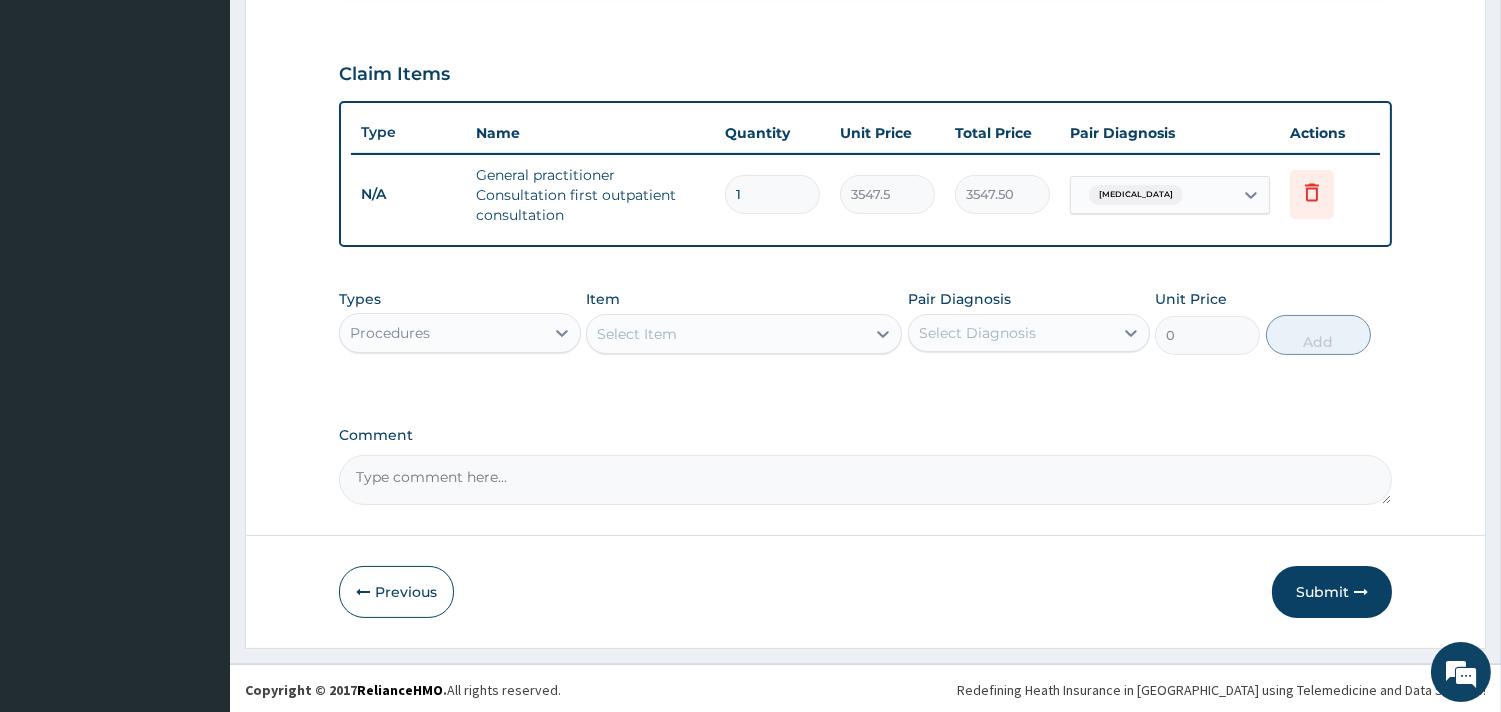 click on "Types Procedures Item Select Item Pair Diagnosis Select Diagnosis Unit Price 0 Add" at bounding box center (865, 322) 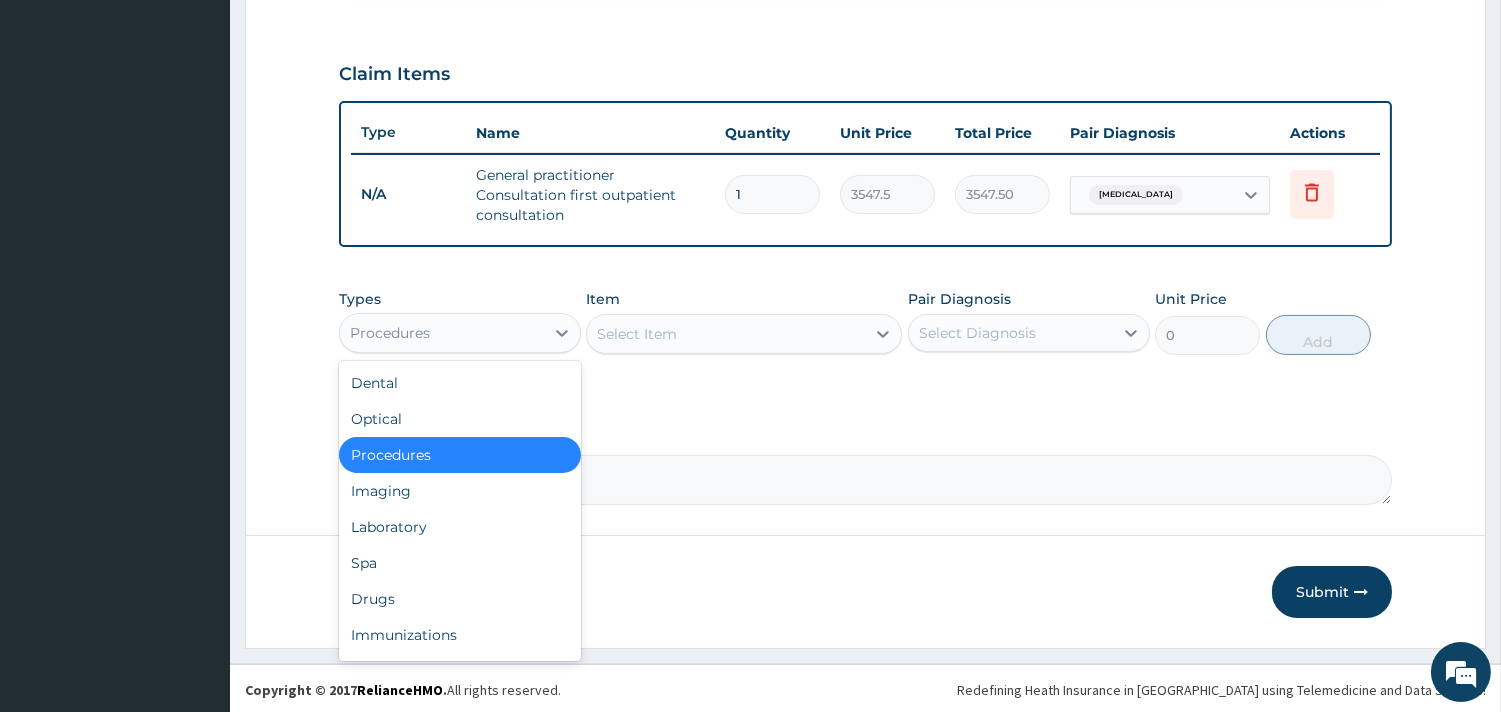 click on "Procedures" at bounding box center (442, 333) 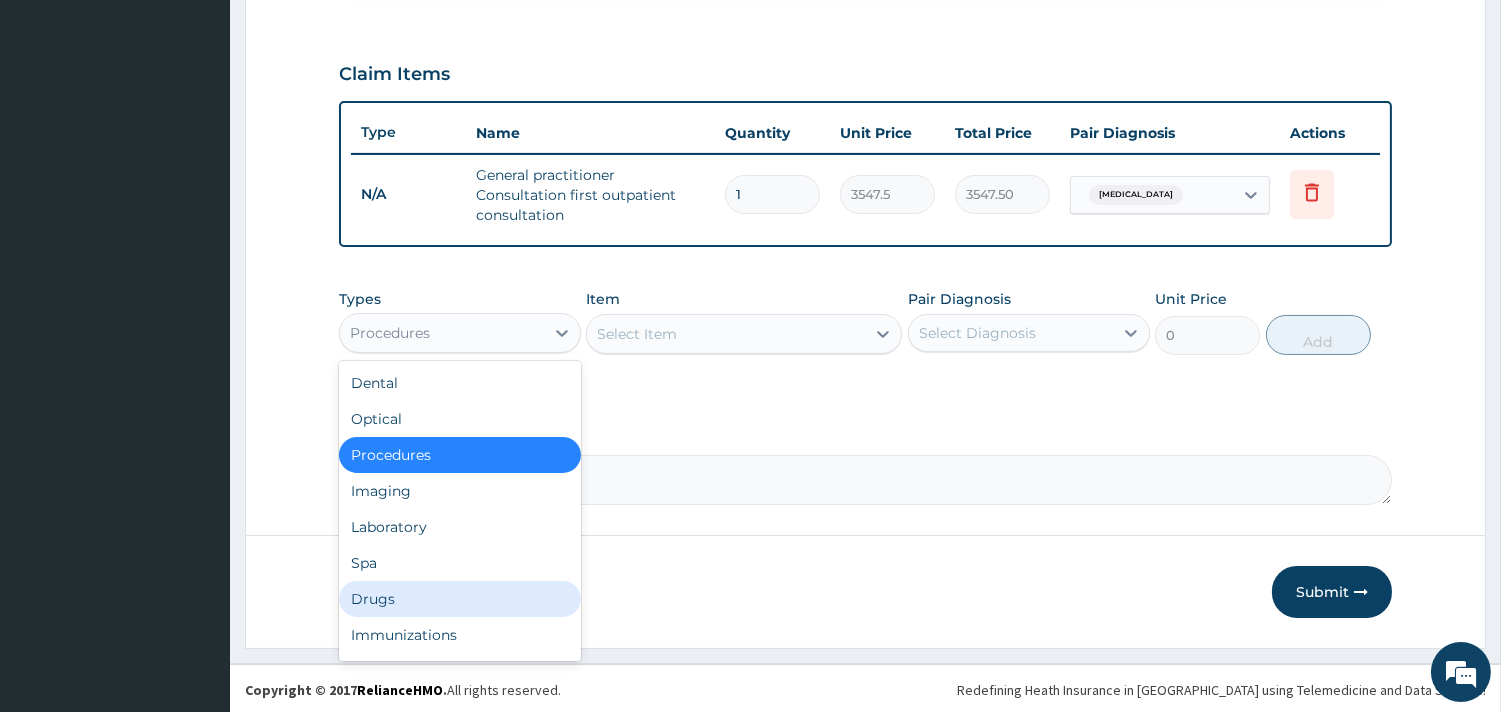 click on "Drugs" at bounding box center [460, 599] 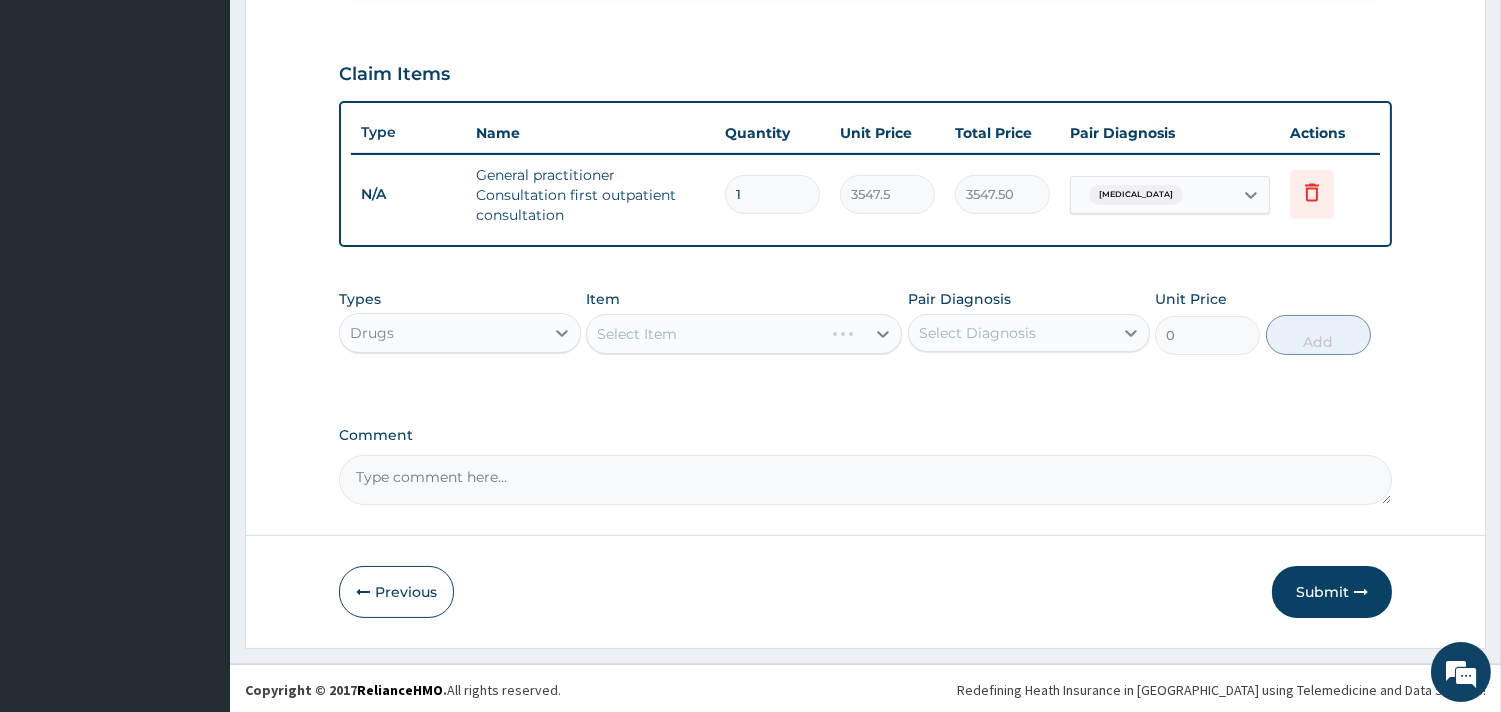 click on "Select Item" at bounding box center [744, 334] 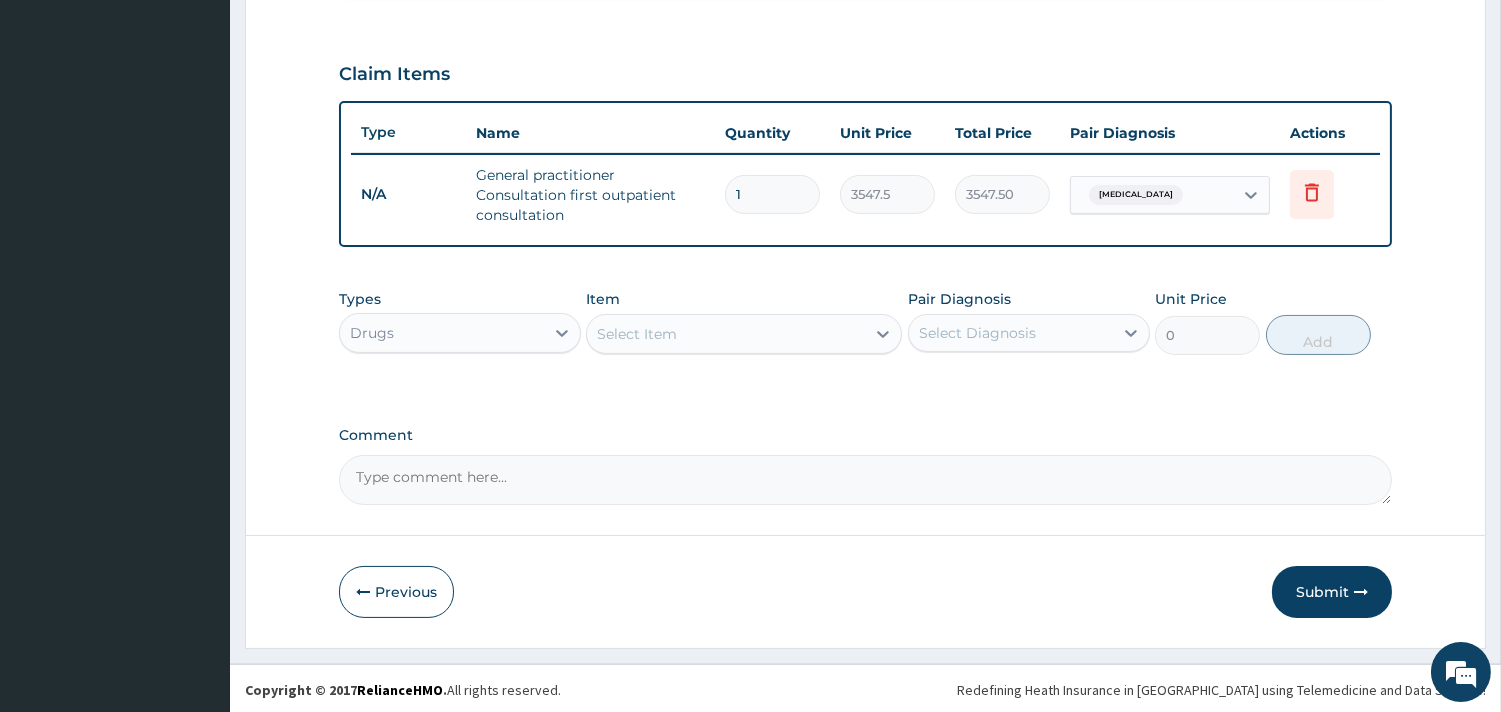 click on "Select Item" at bounding box center [726, 334] 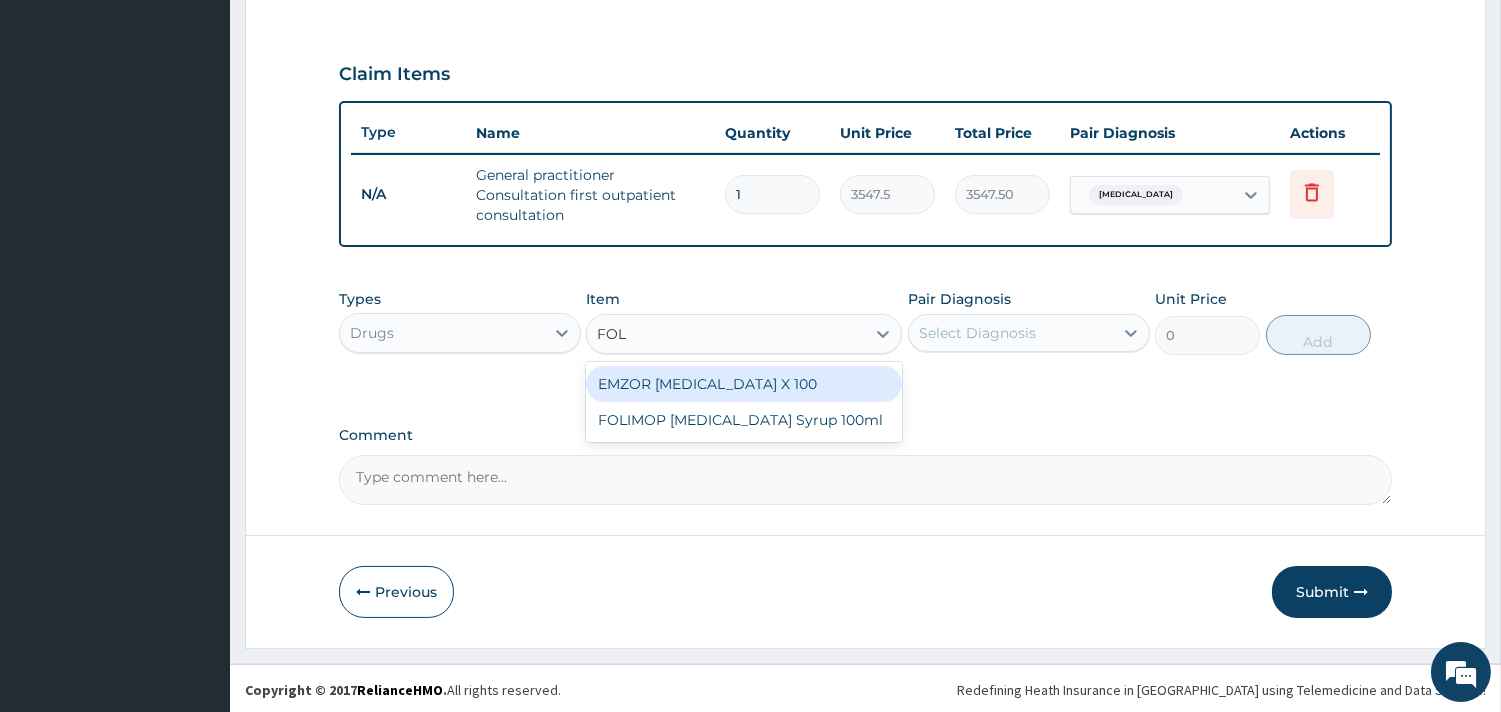 type on "FOLI" 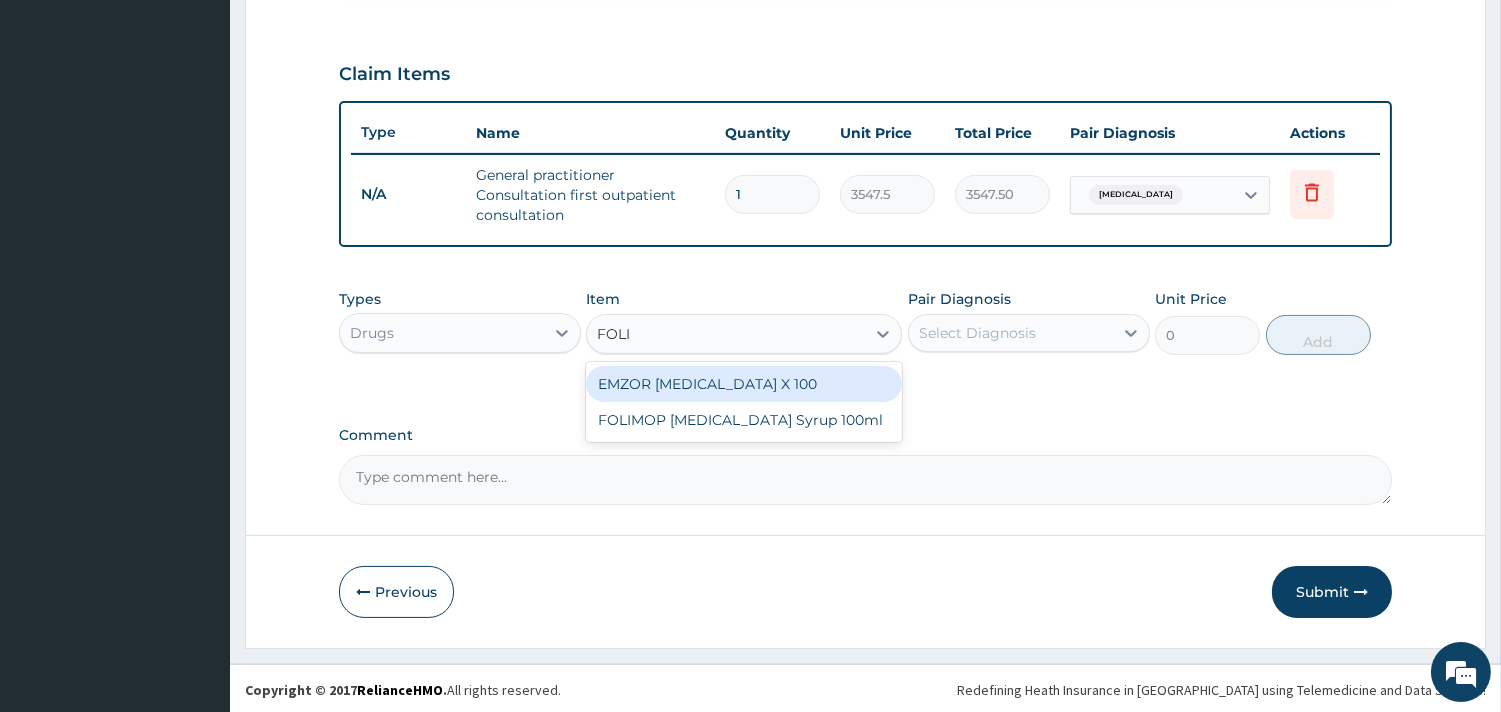 click on "EMZOR FOLIC ACID X 100" at bounding box center (744, 384) 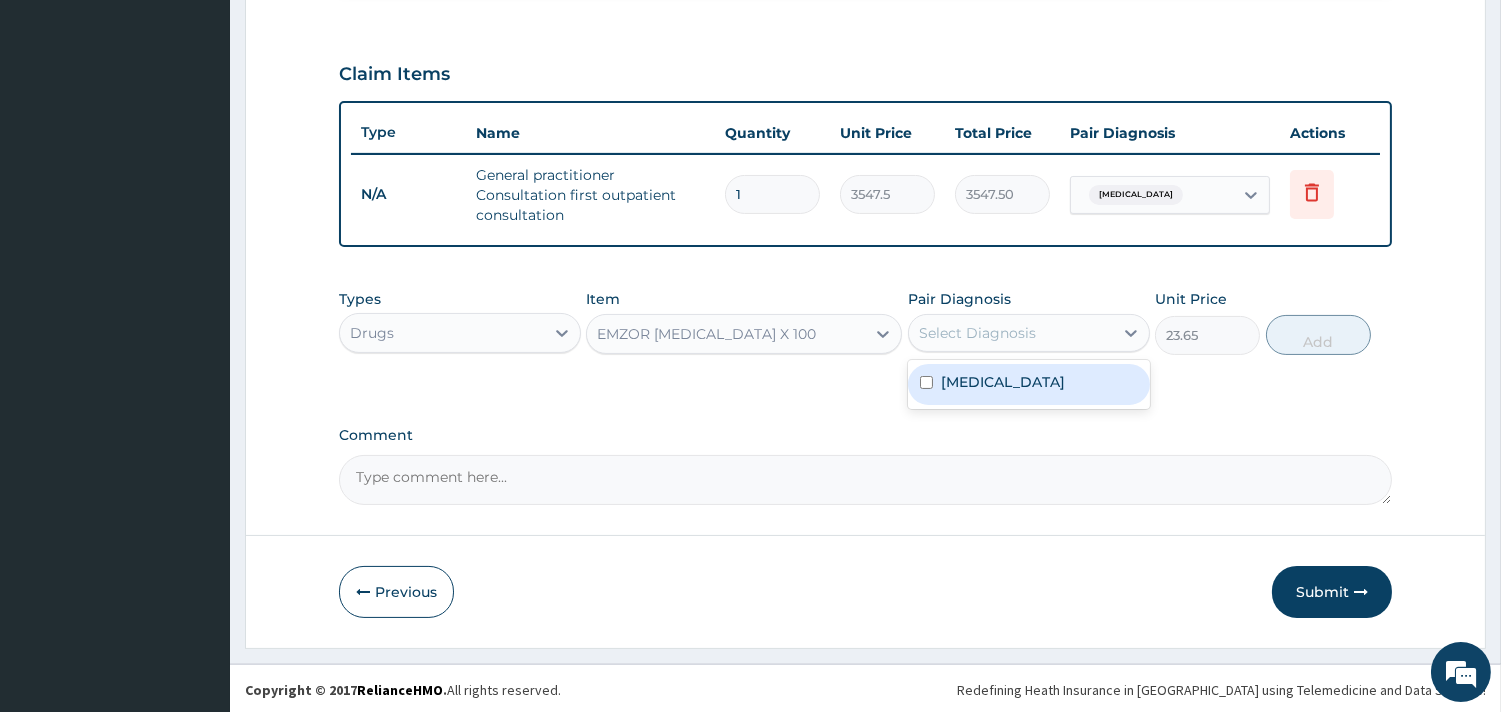 click on "Select Diagnosis" at bounding box center (1011, 333) 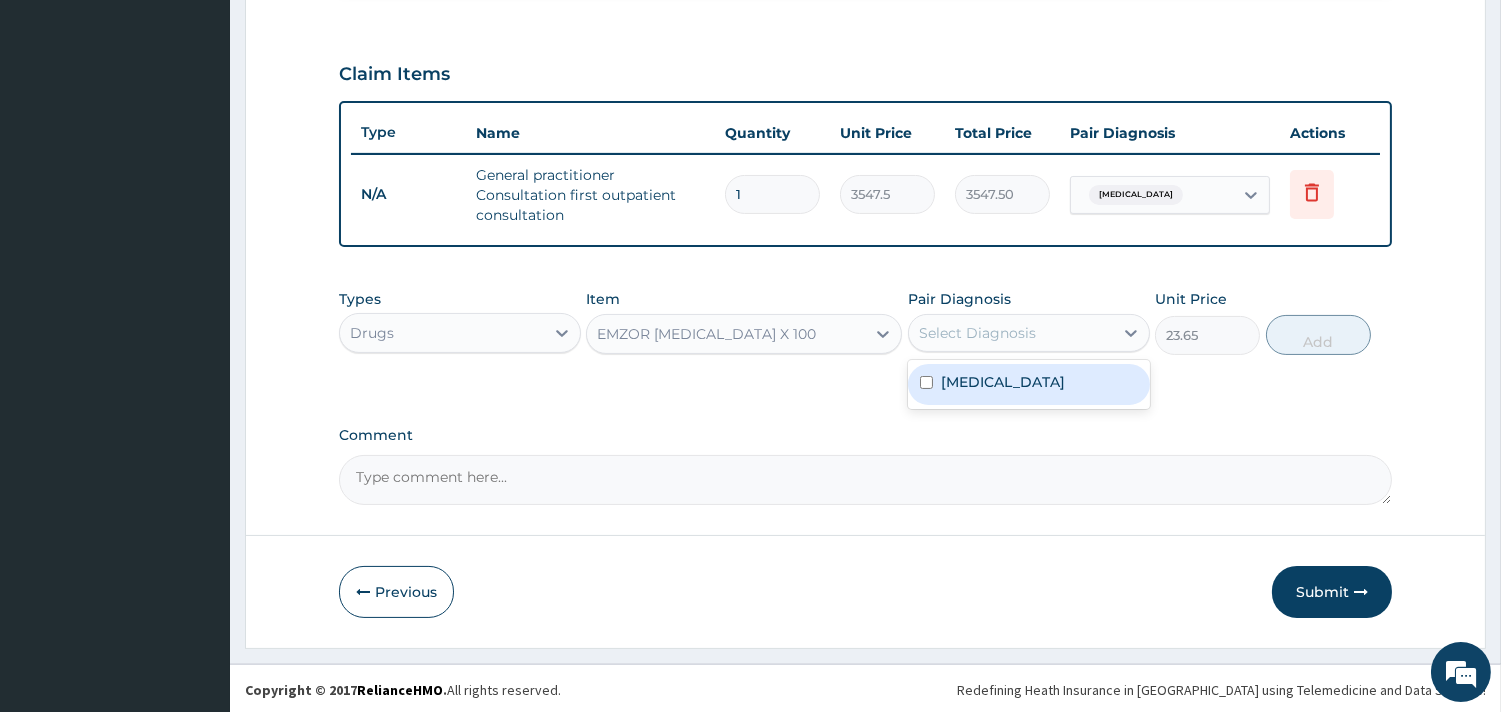 click on "Anemia" at bounding box center [1029, 384] 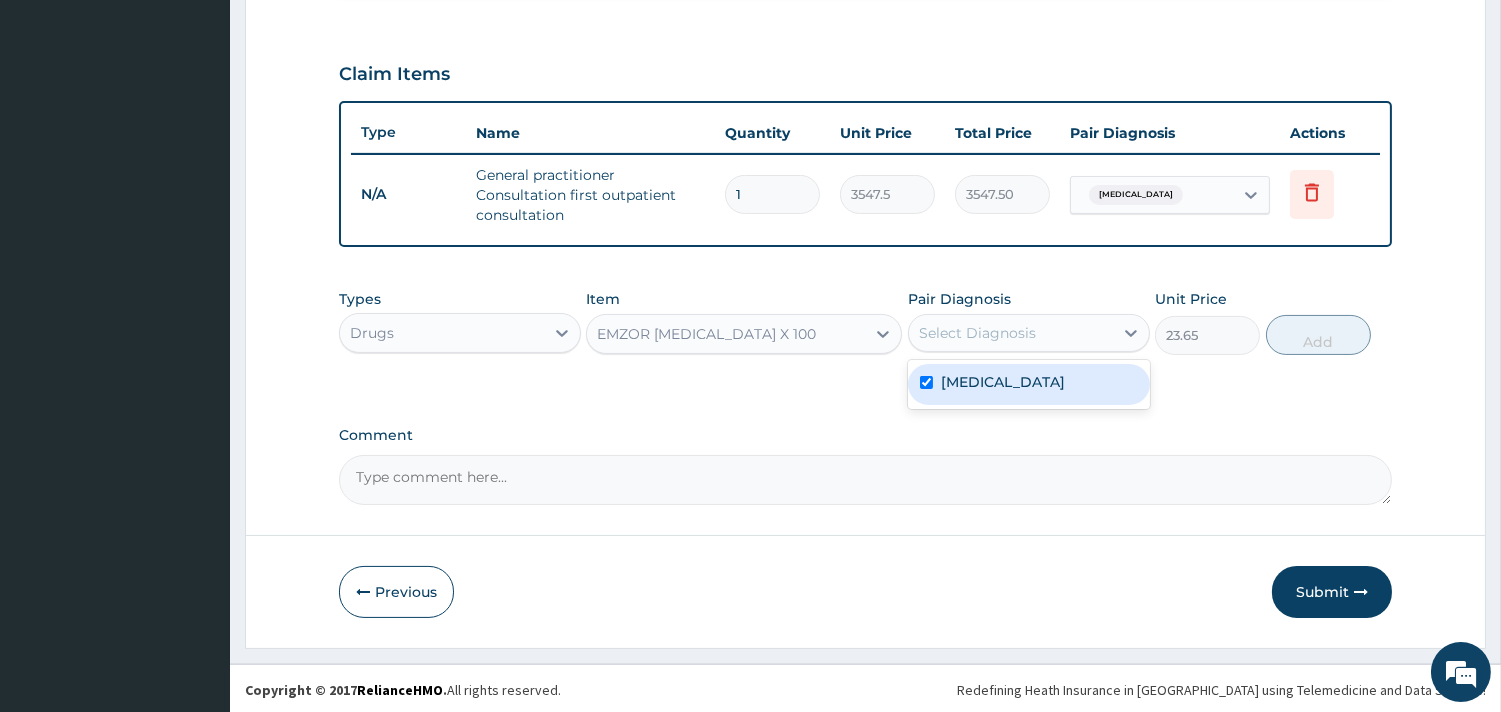 checkbox on "true" 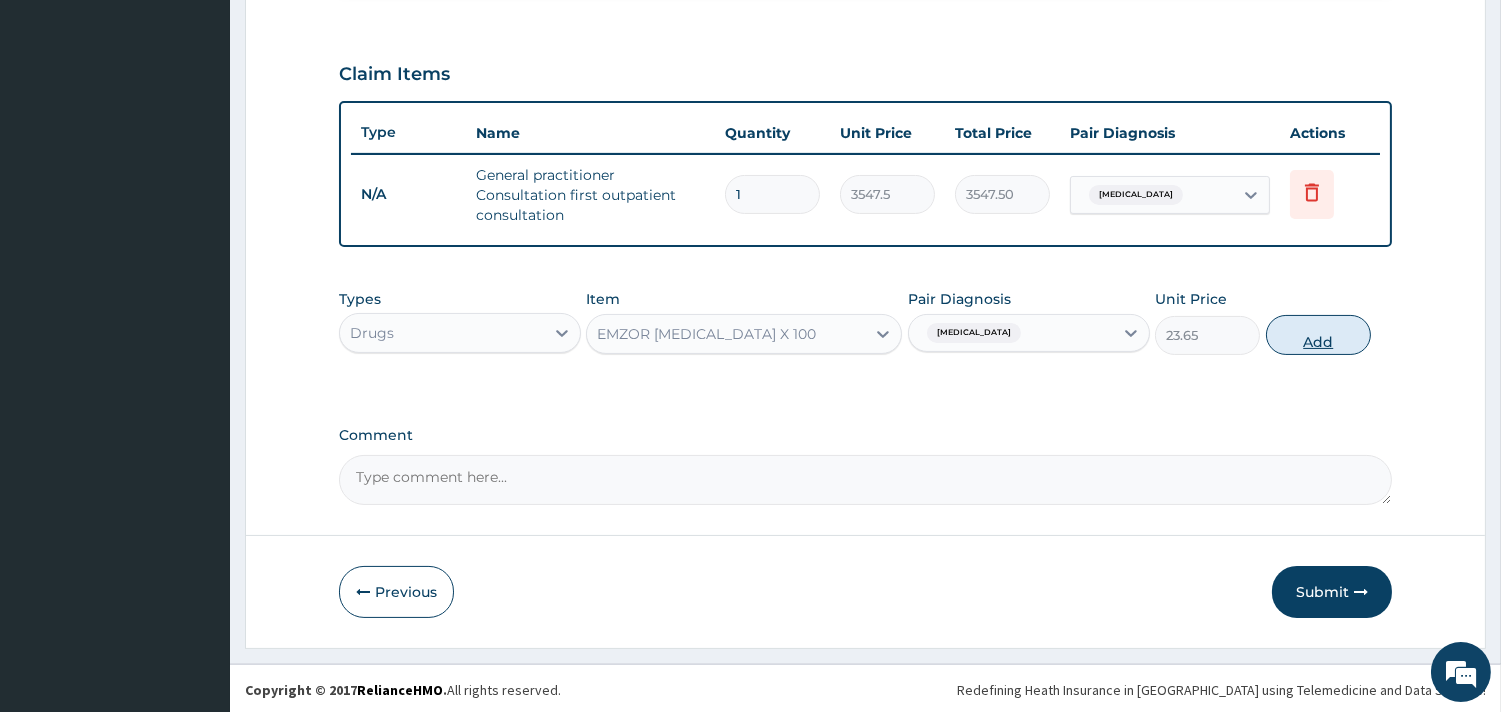 click on "Add" at bounding box center (1318, 335) 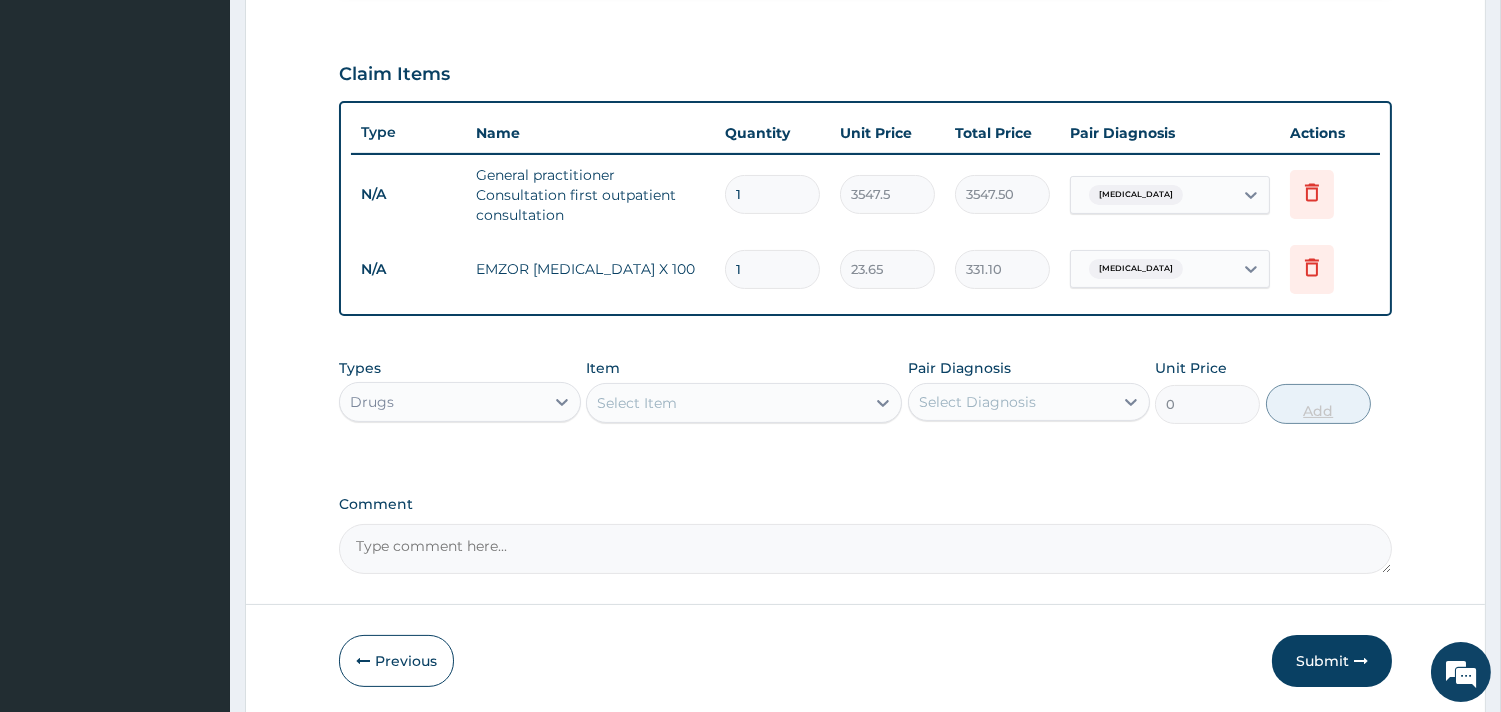 type on "14" 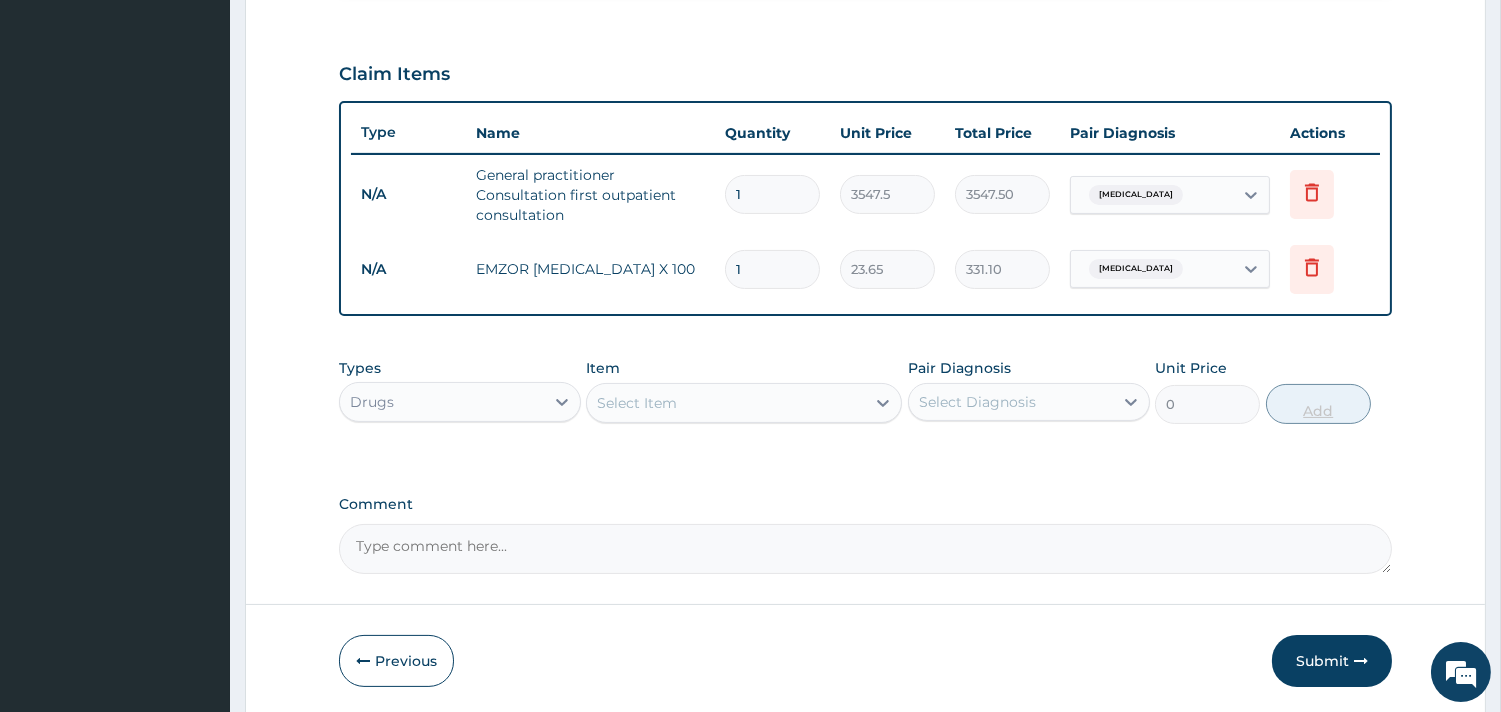 type on "331.10" 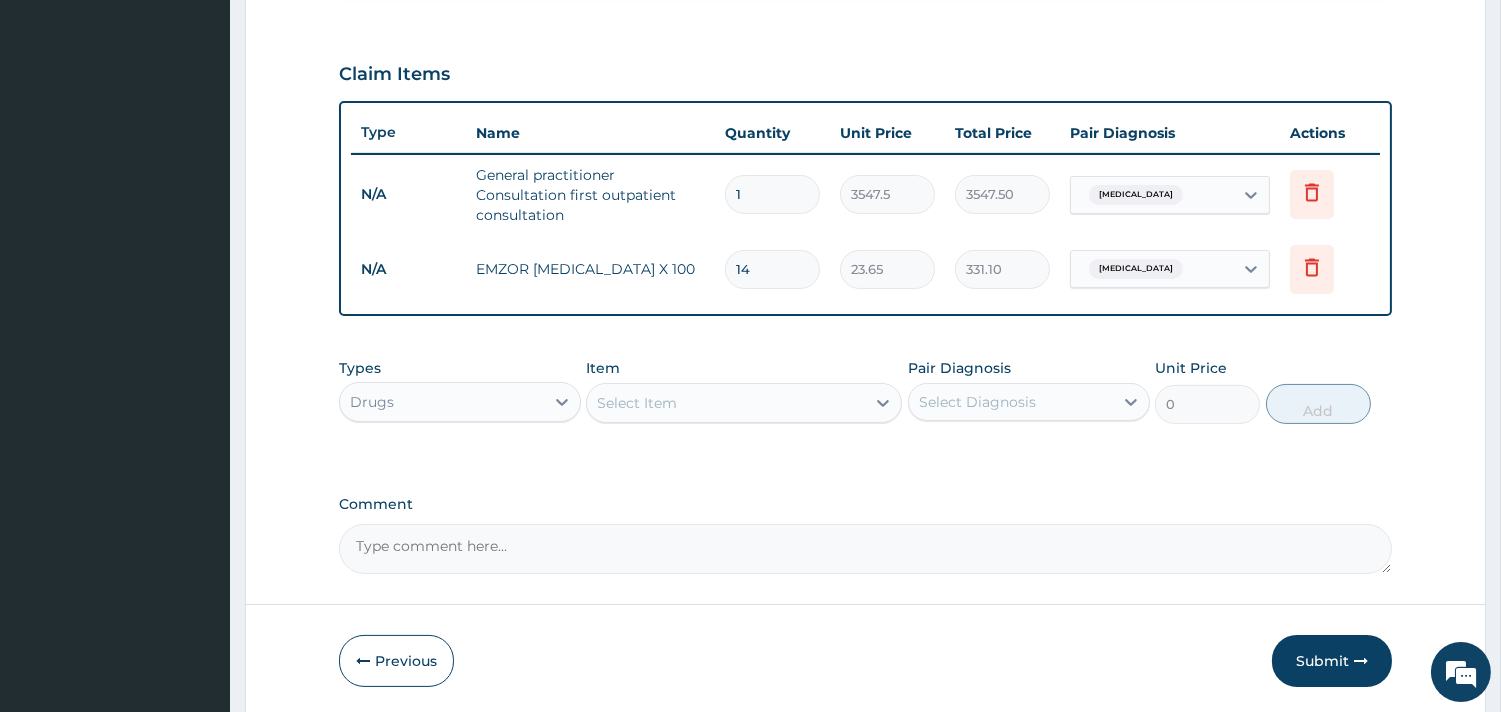 scroll, scrollTop: 713, scrollLeft: 0, axis: vertical 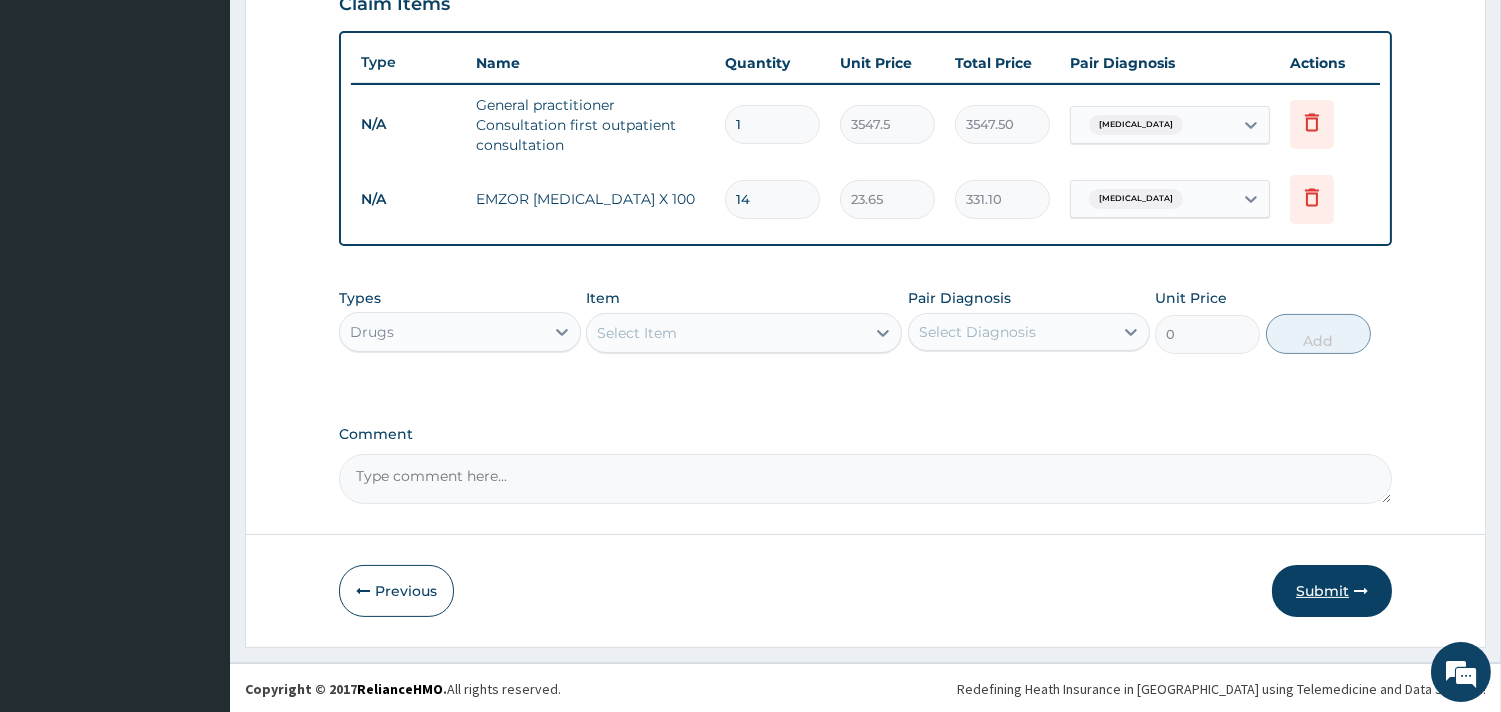 type on "14" 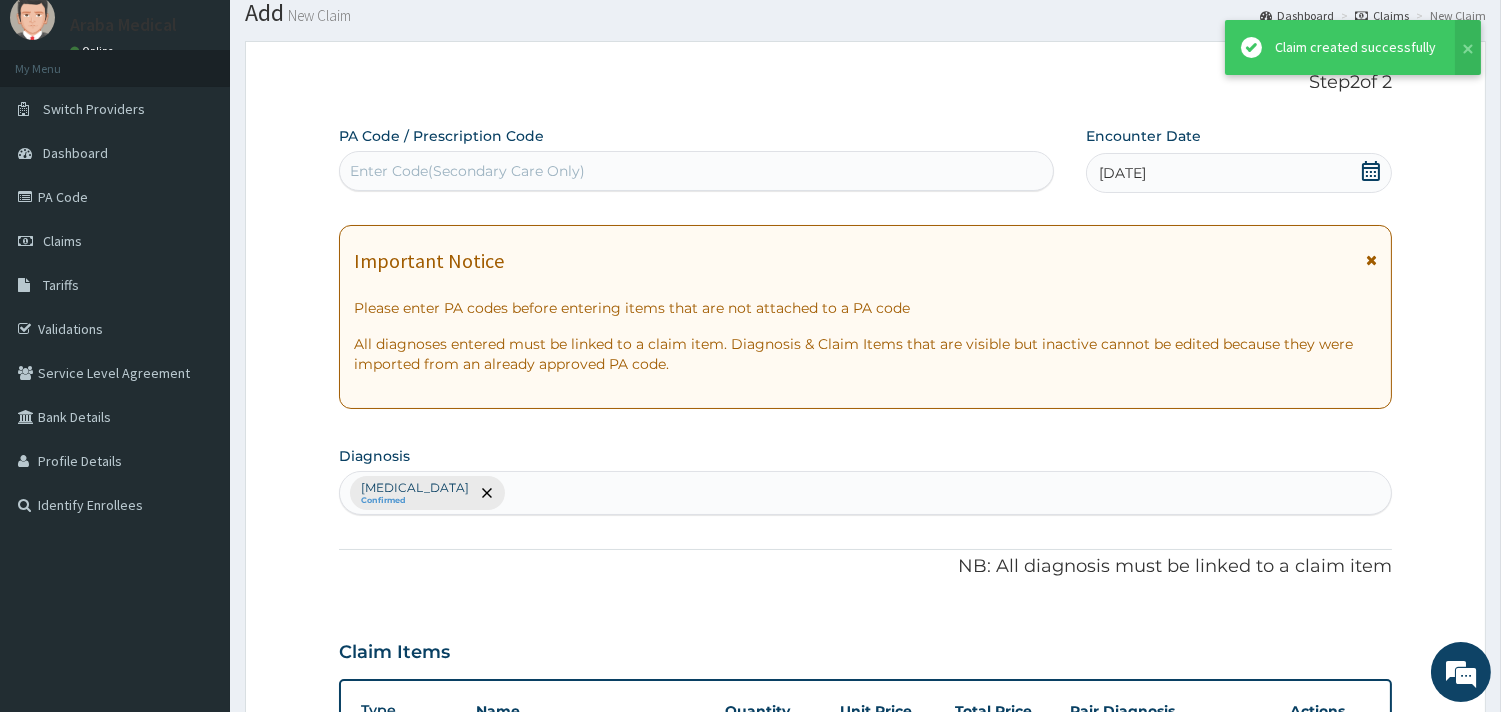scroll, scrollTop: 713, scrollLeft: 0, axis: vertical 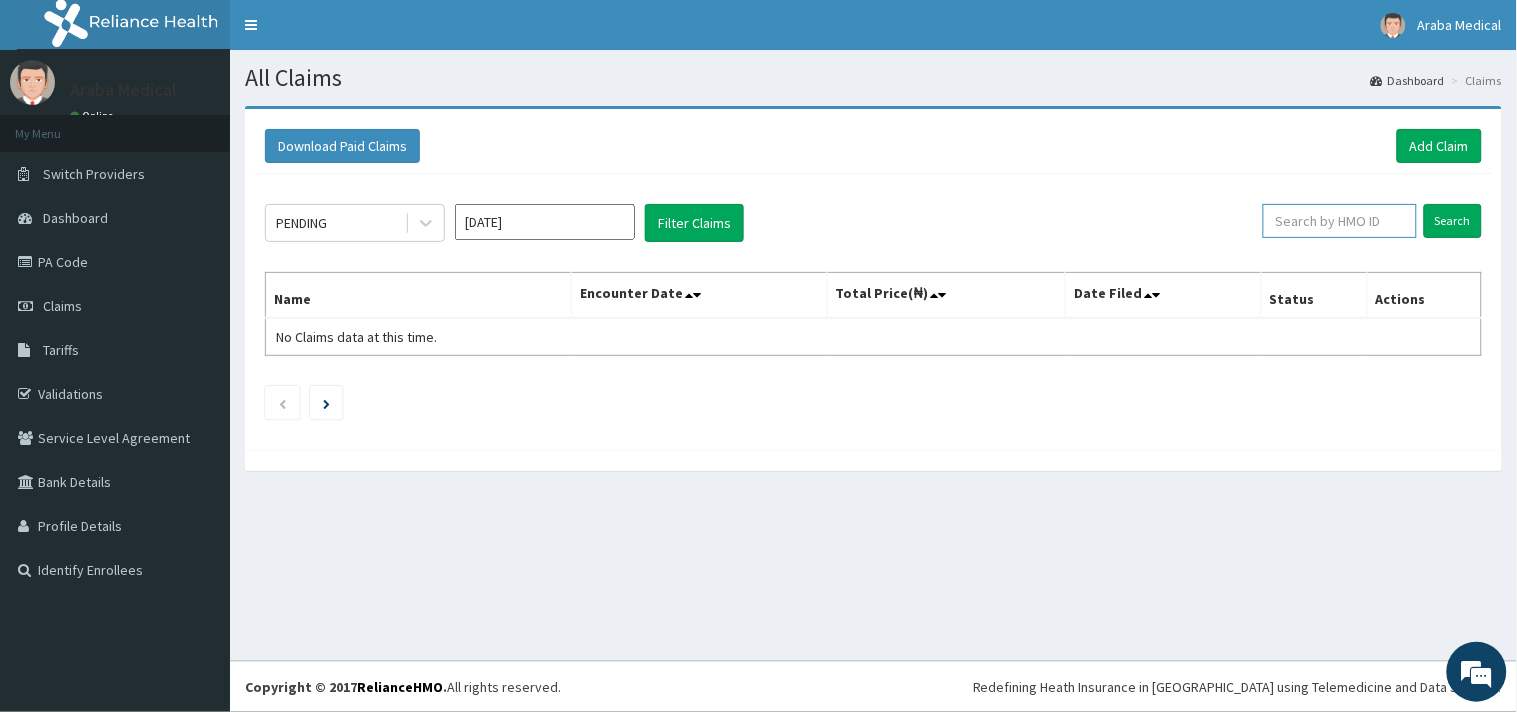click at bounding box center (1340, 221) 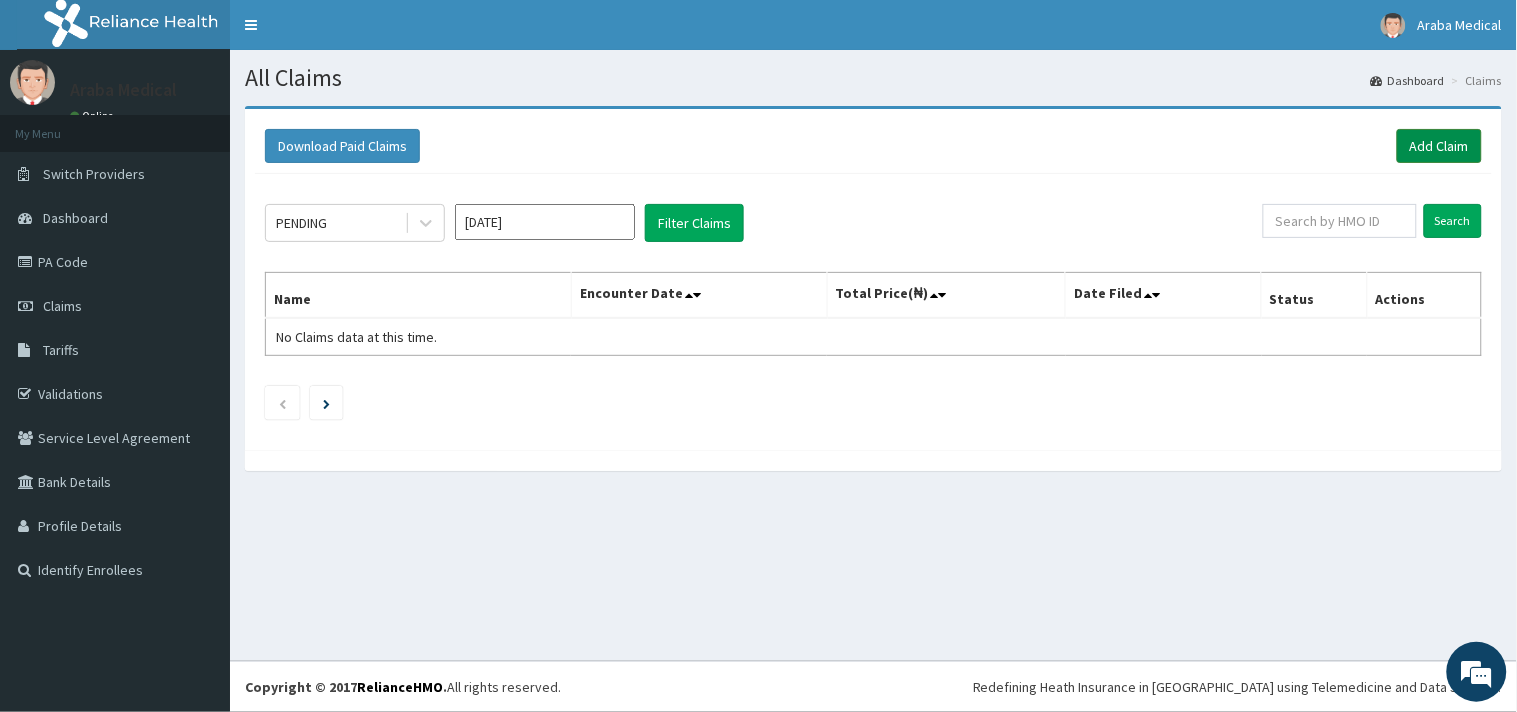 click on "Add Claim" at bounding box center (1439, 146) 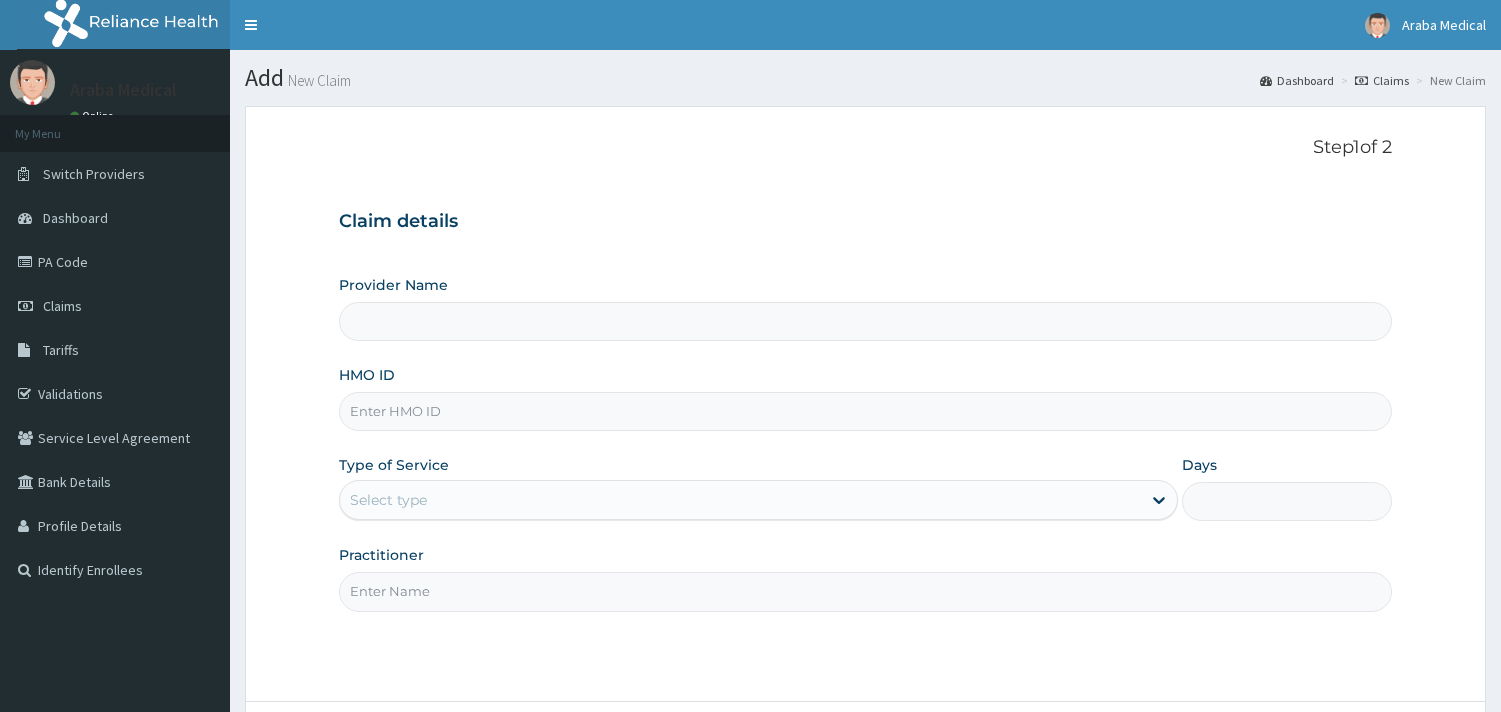 click on "HMO ID" at bounding box center (865, 411) 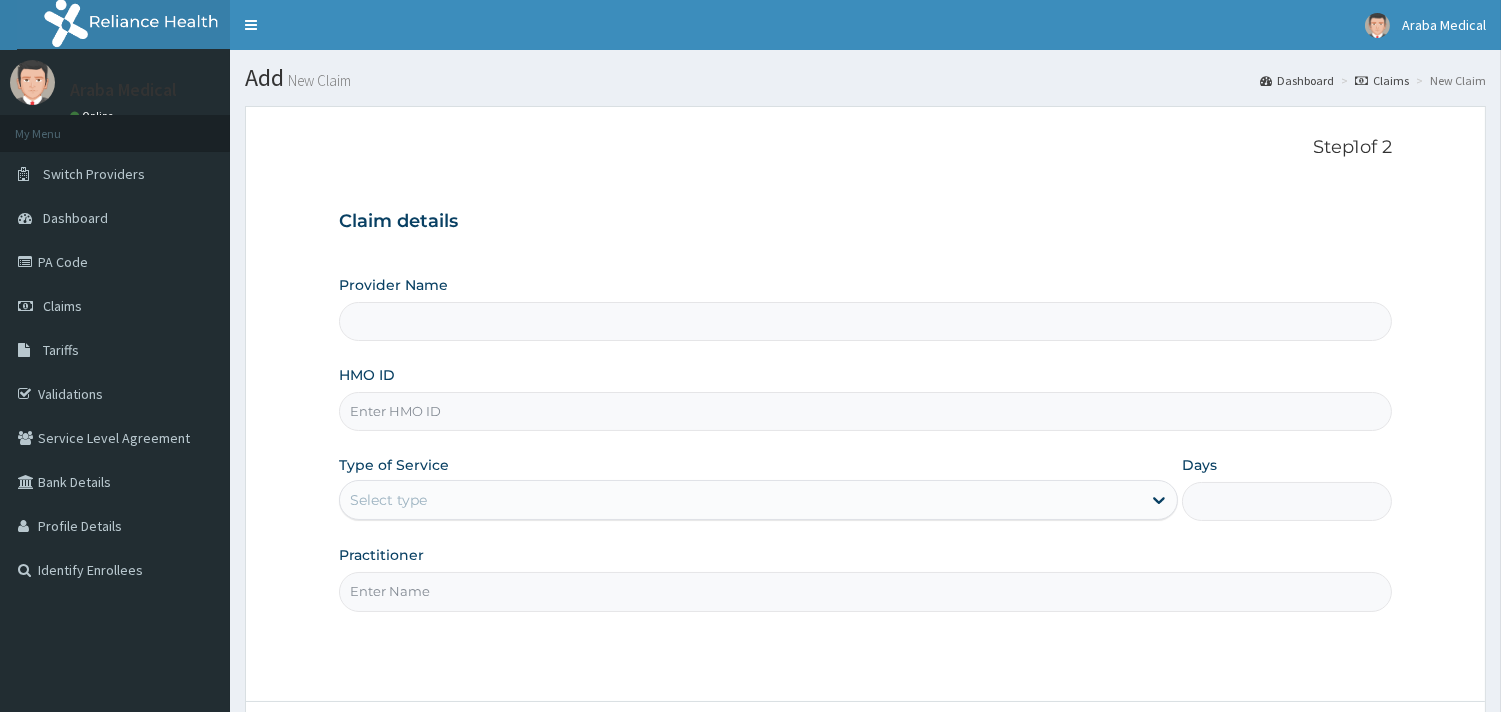 scroll, scrollTop: 0, scrollLeft: 0, axis: both 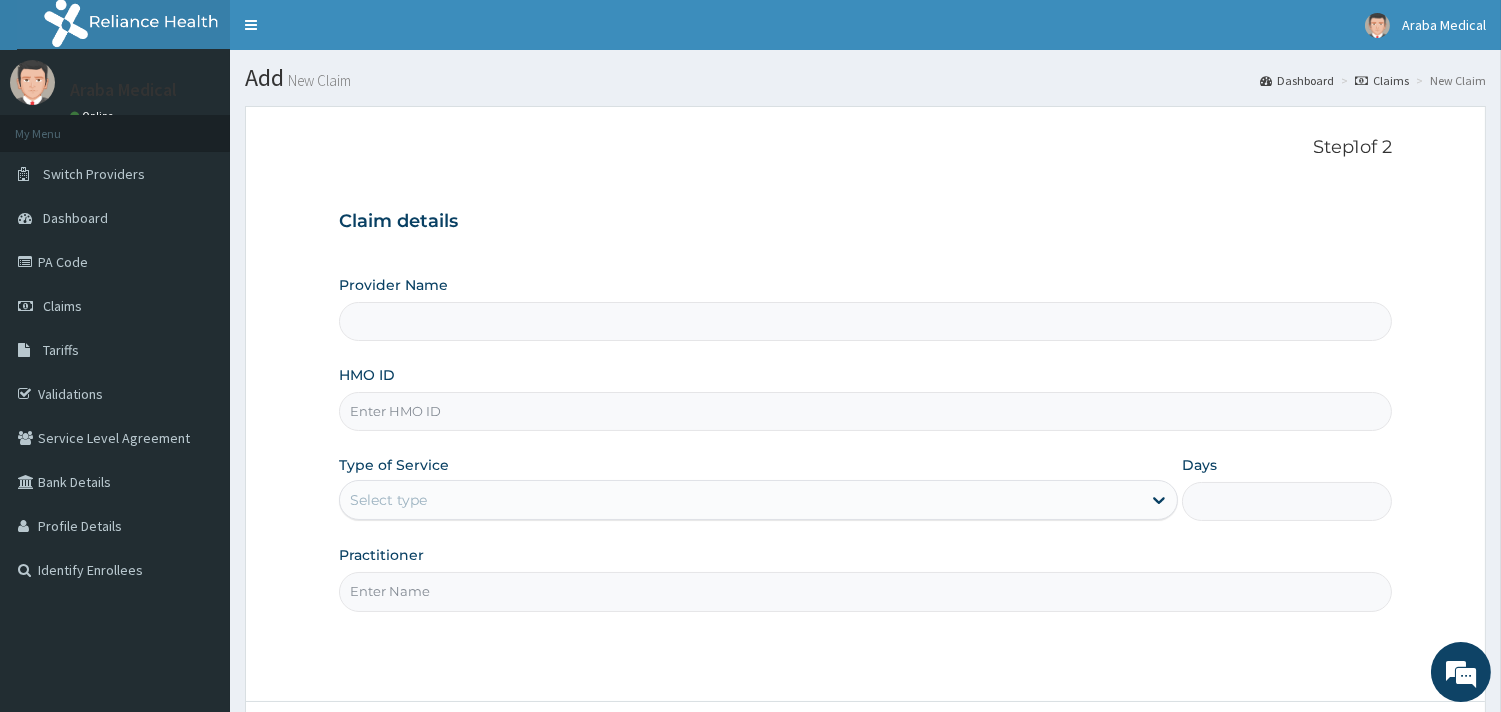 type on "CES/10024/B" 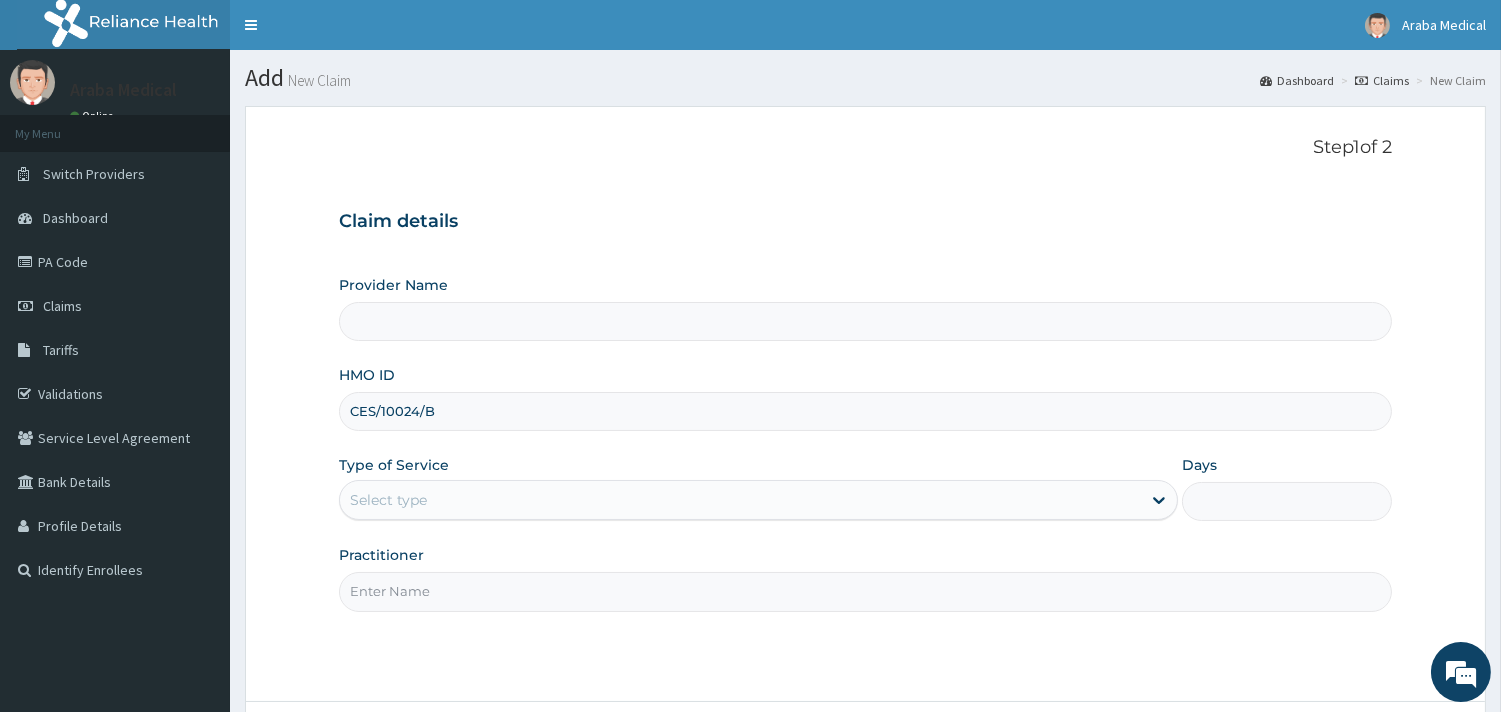 type on "[GEOGRAPHIC_DATA]" 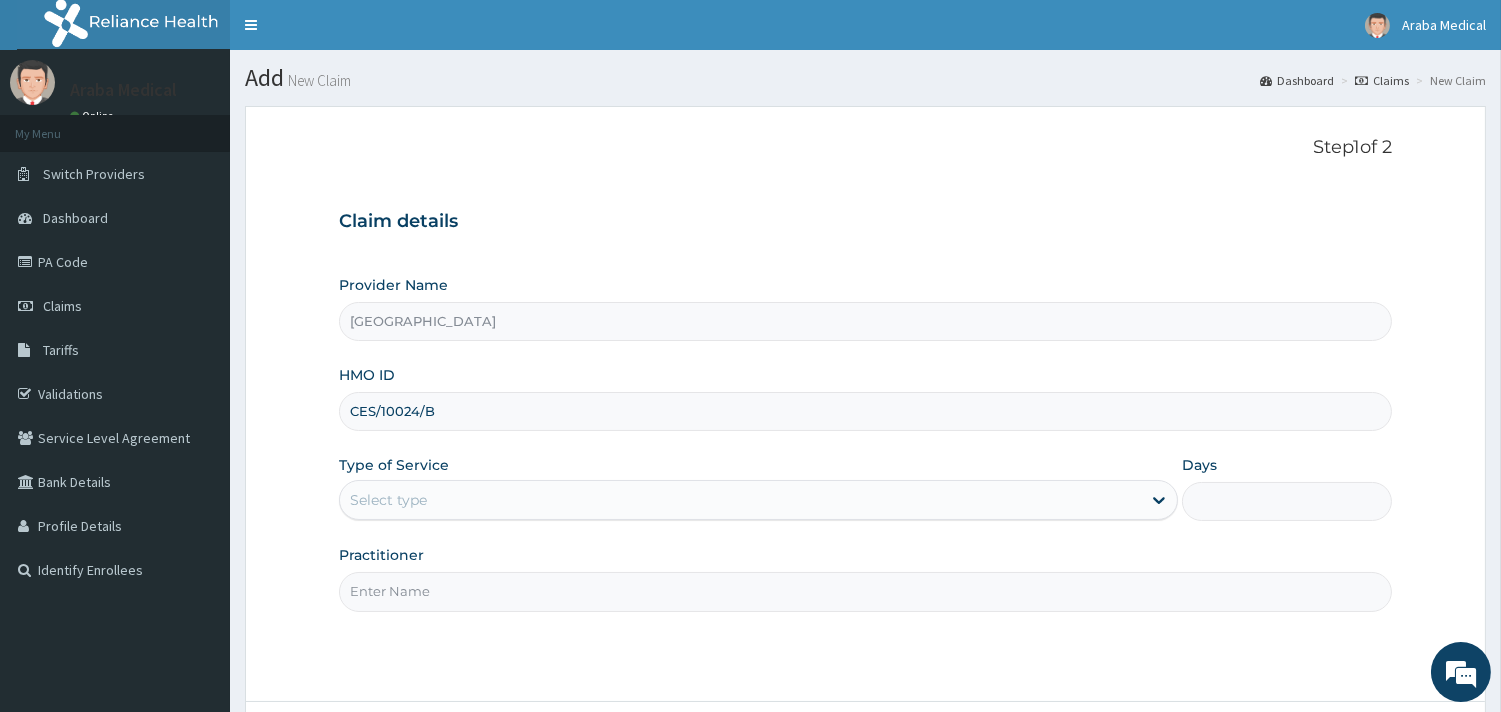 type on "CES/10024/B" 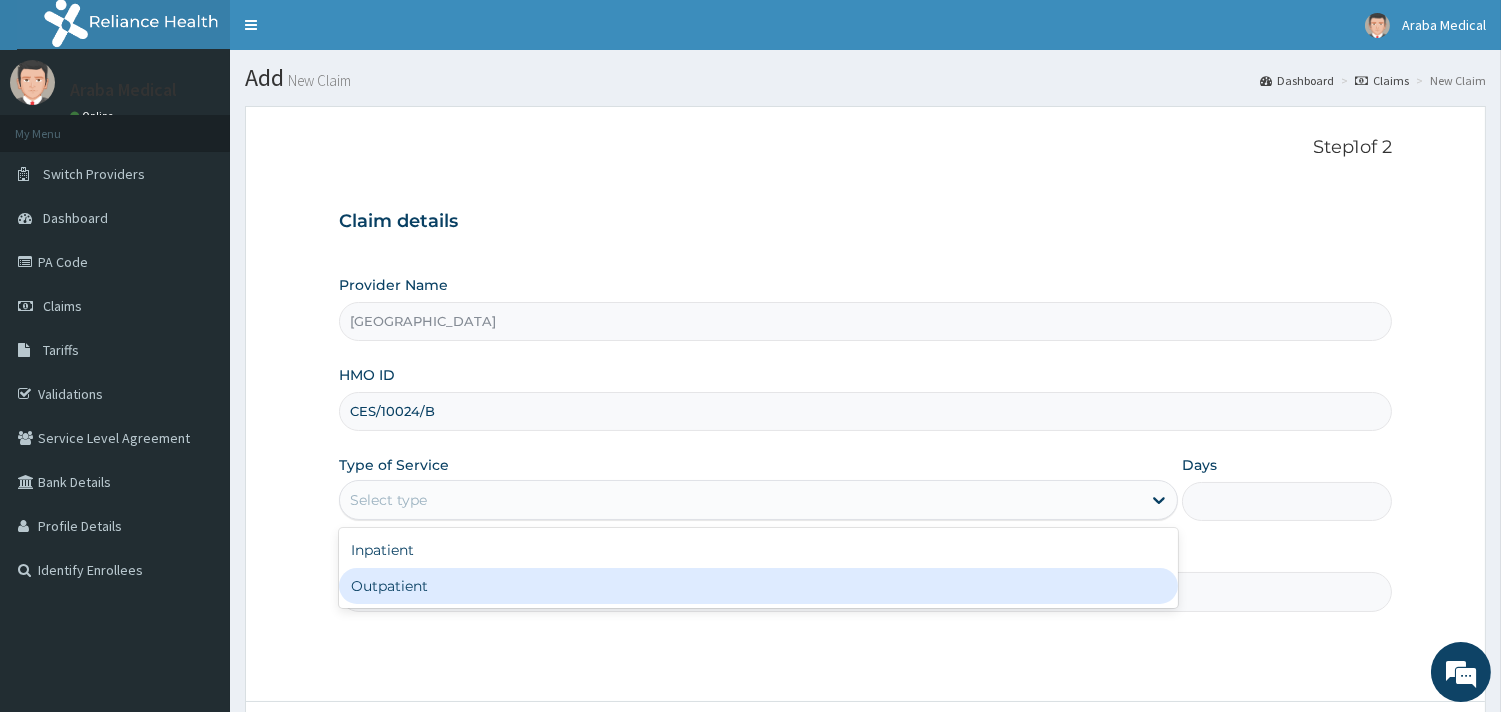 click on "Outpatient" at bounding box center (758, 586) 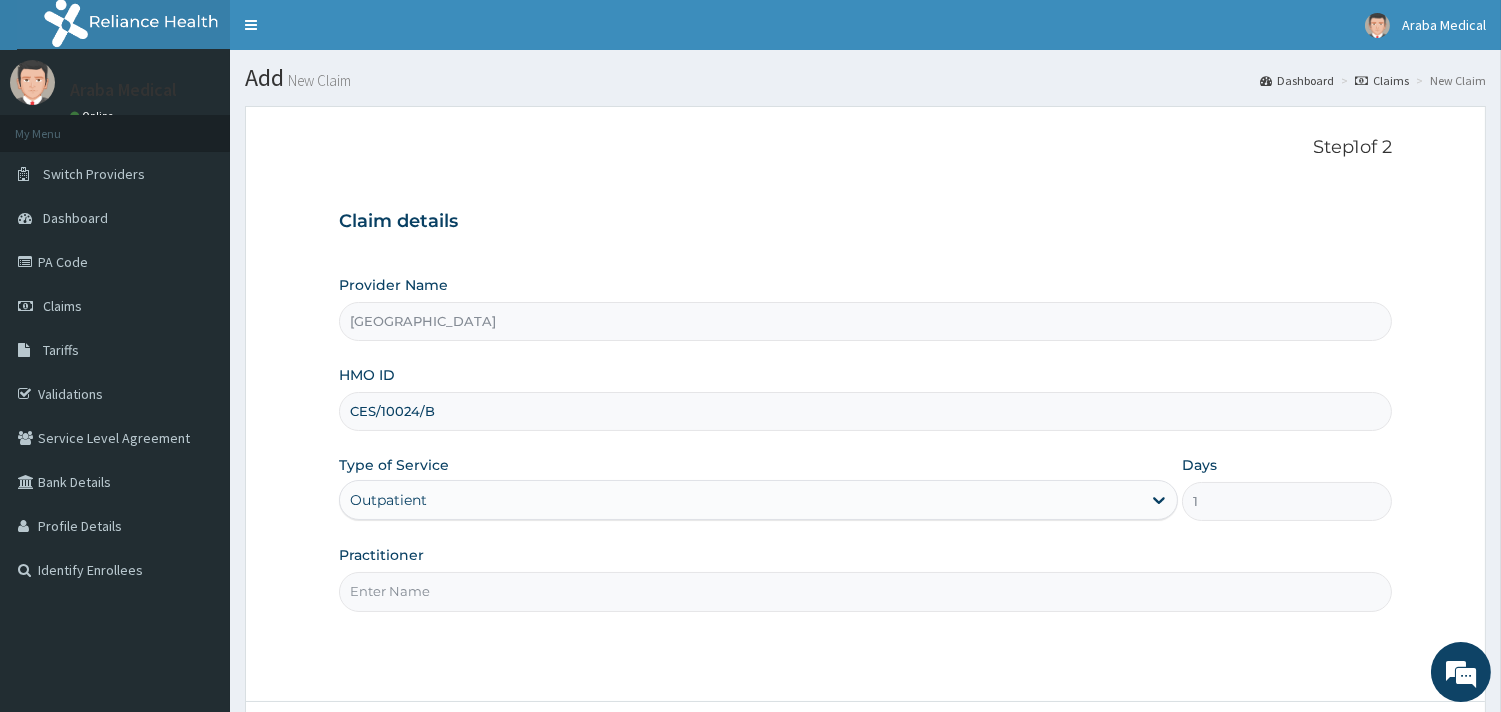 click on "Practitioner" at bounding box center [865, 591] 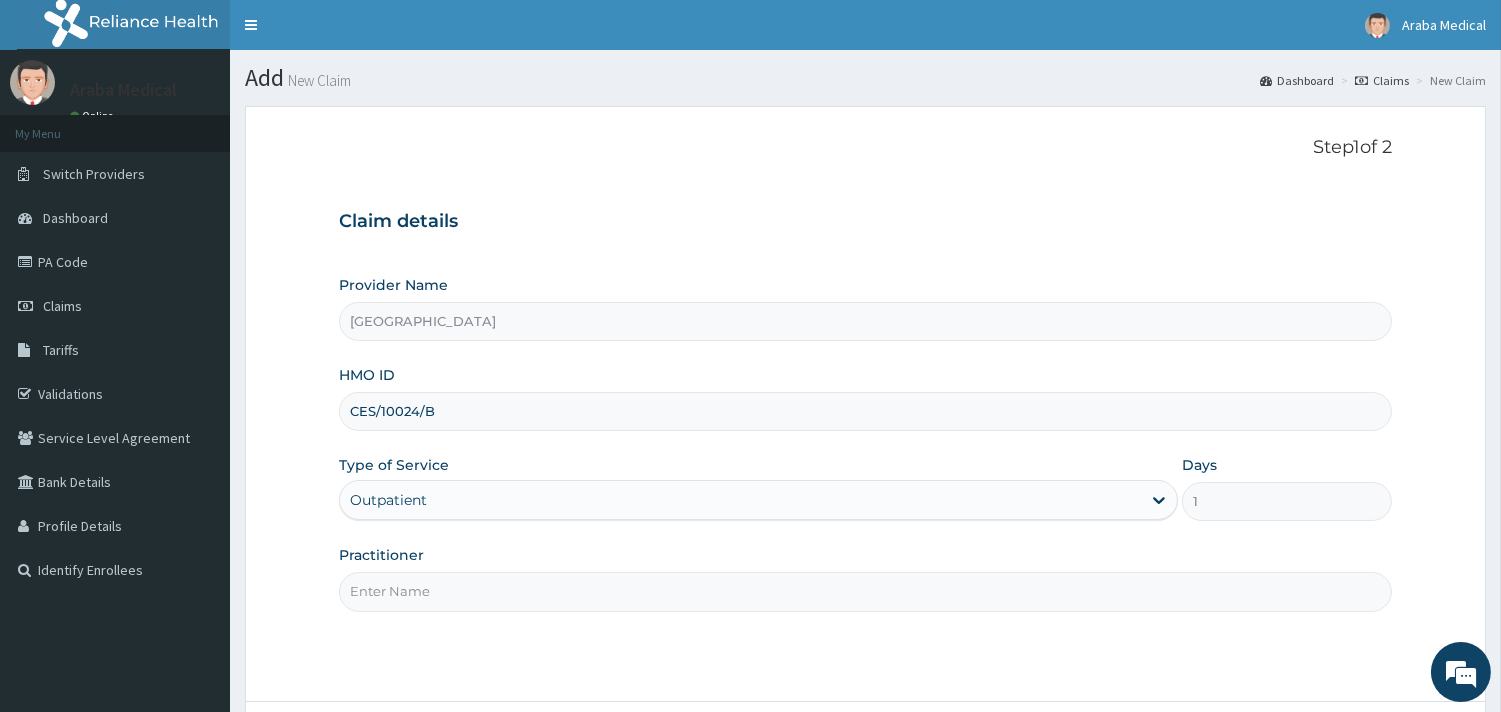 scroll, scrollTop: 0, scrollLeft: 0, axis: both 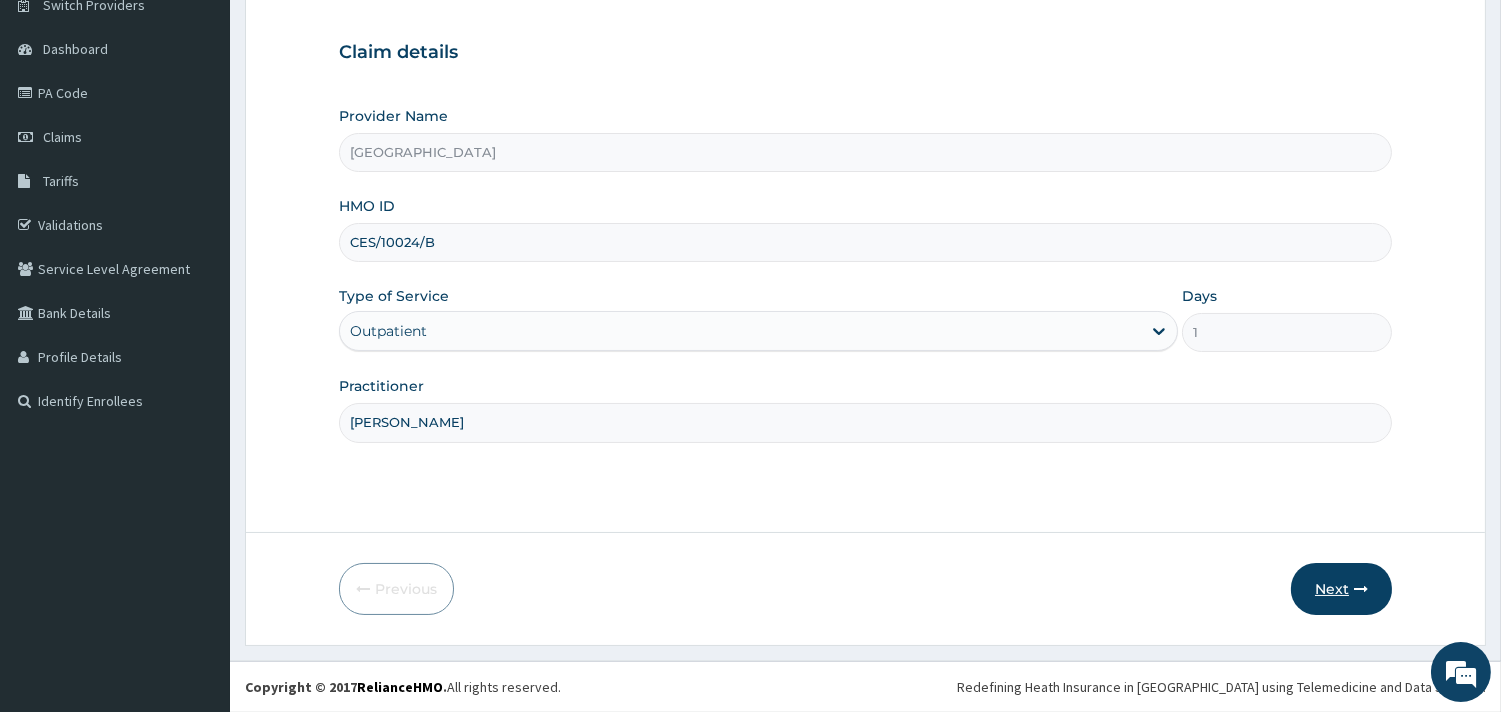 type on "DR OSUNSANMI" 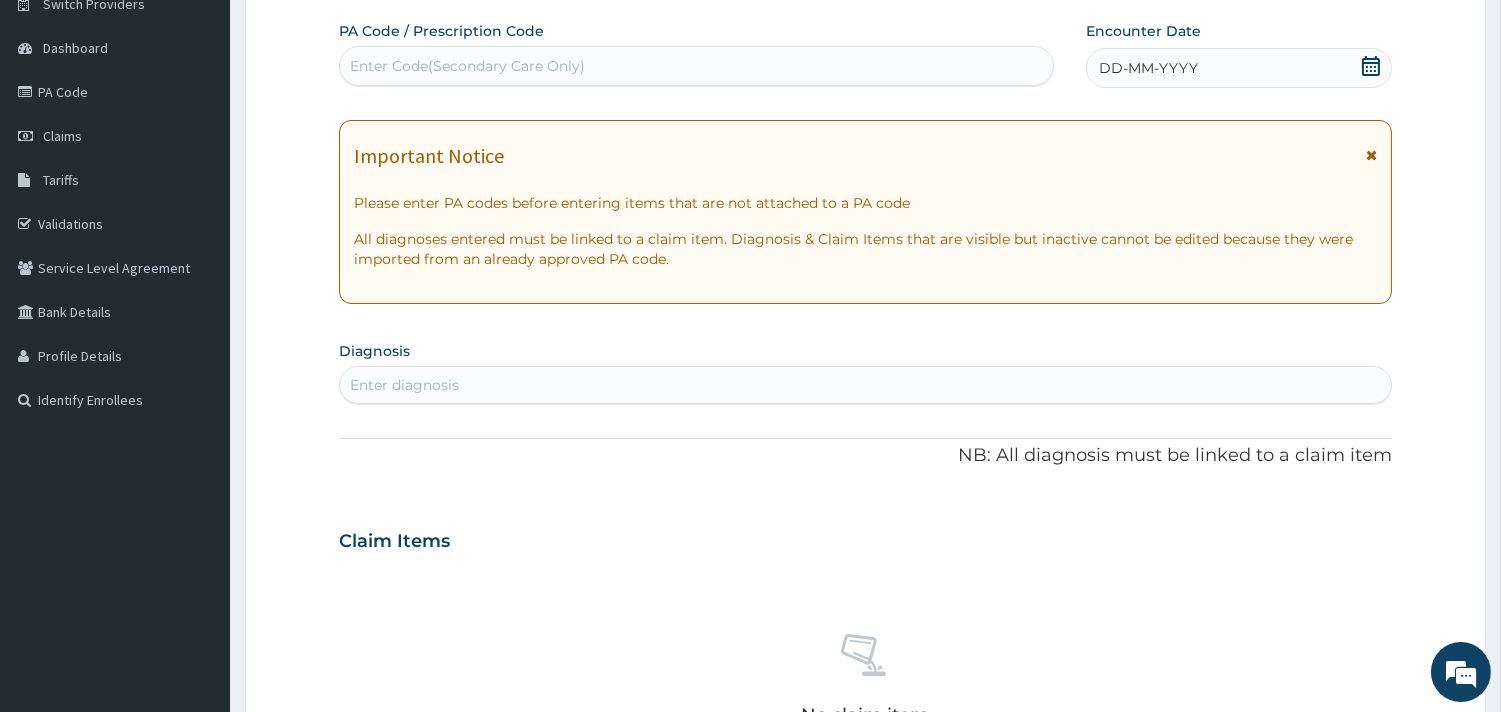 click 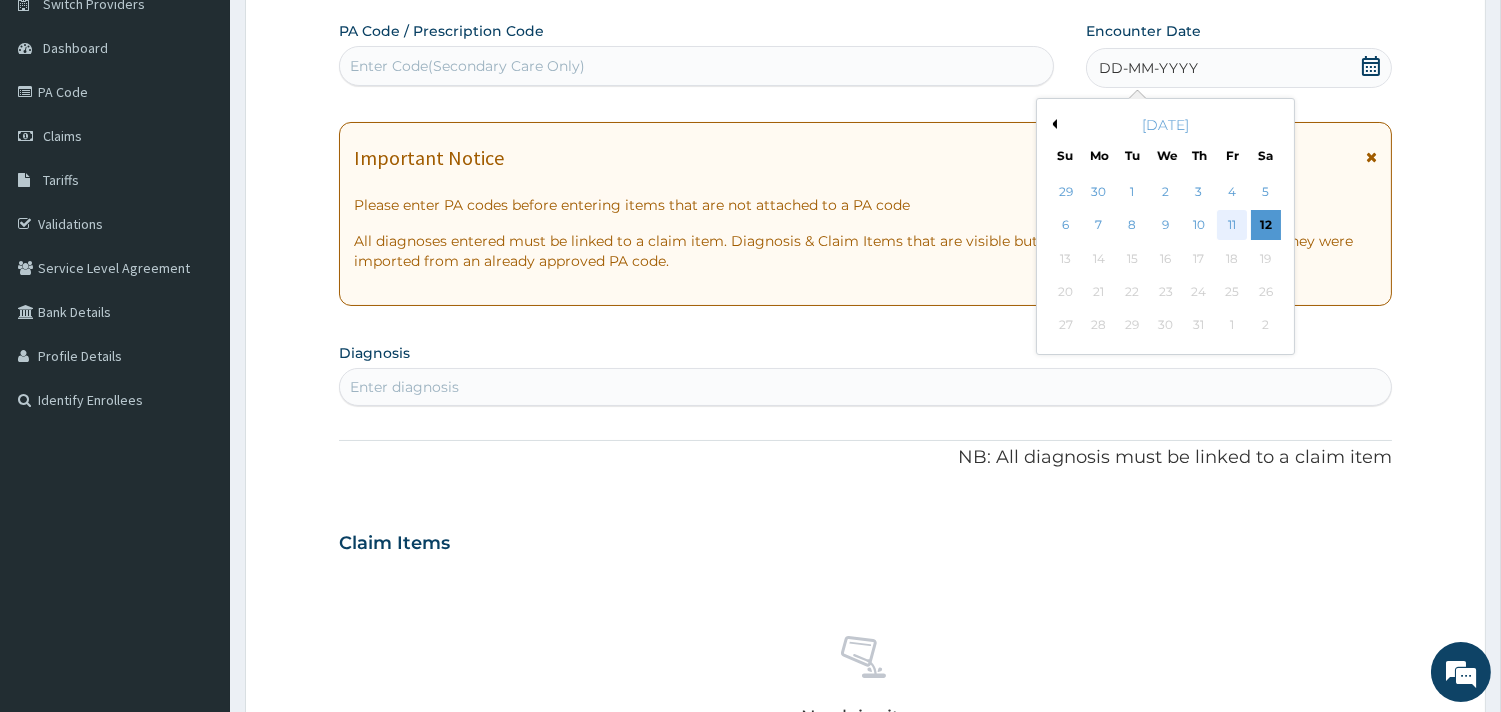 click on "11" at bounding box center [1232, 226] 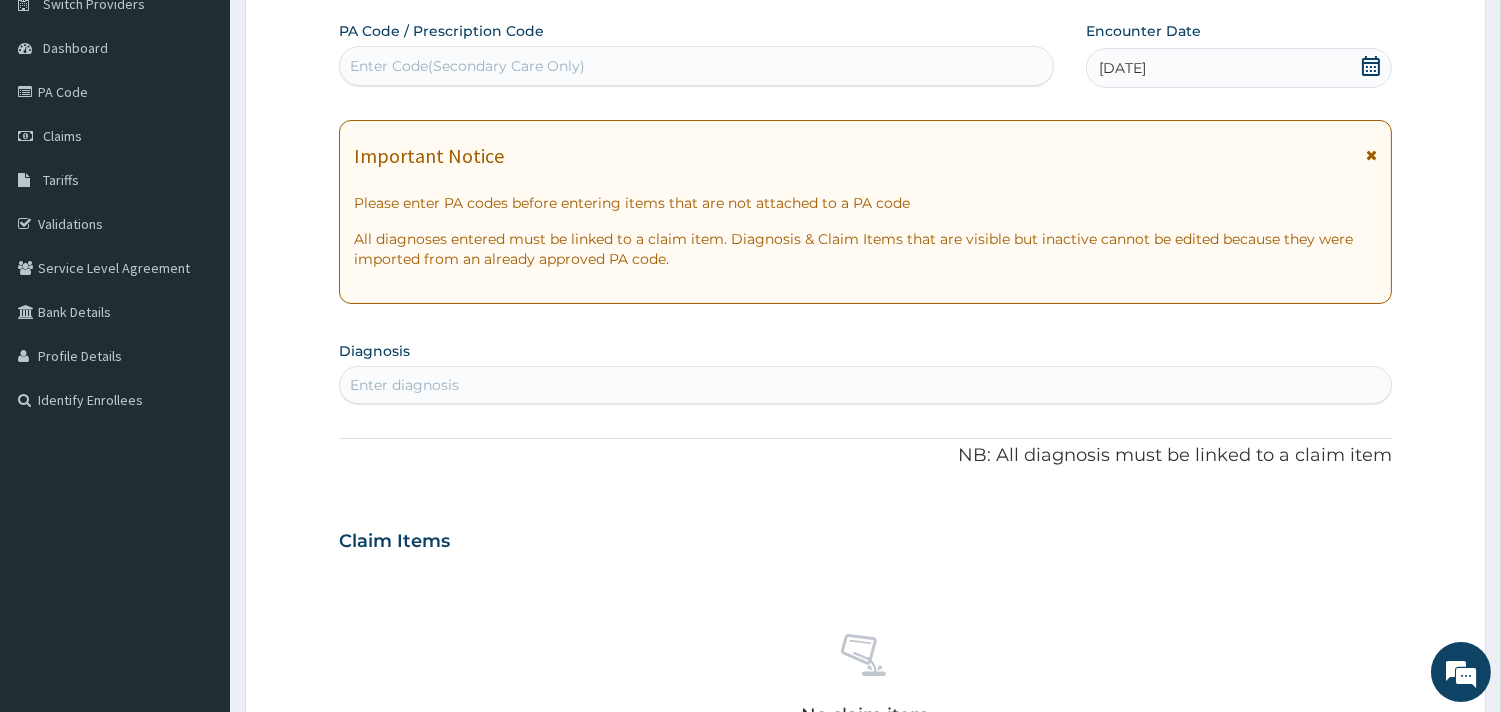 click on "Enter diagnosis" at bounding box center (865, 385) 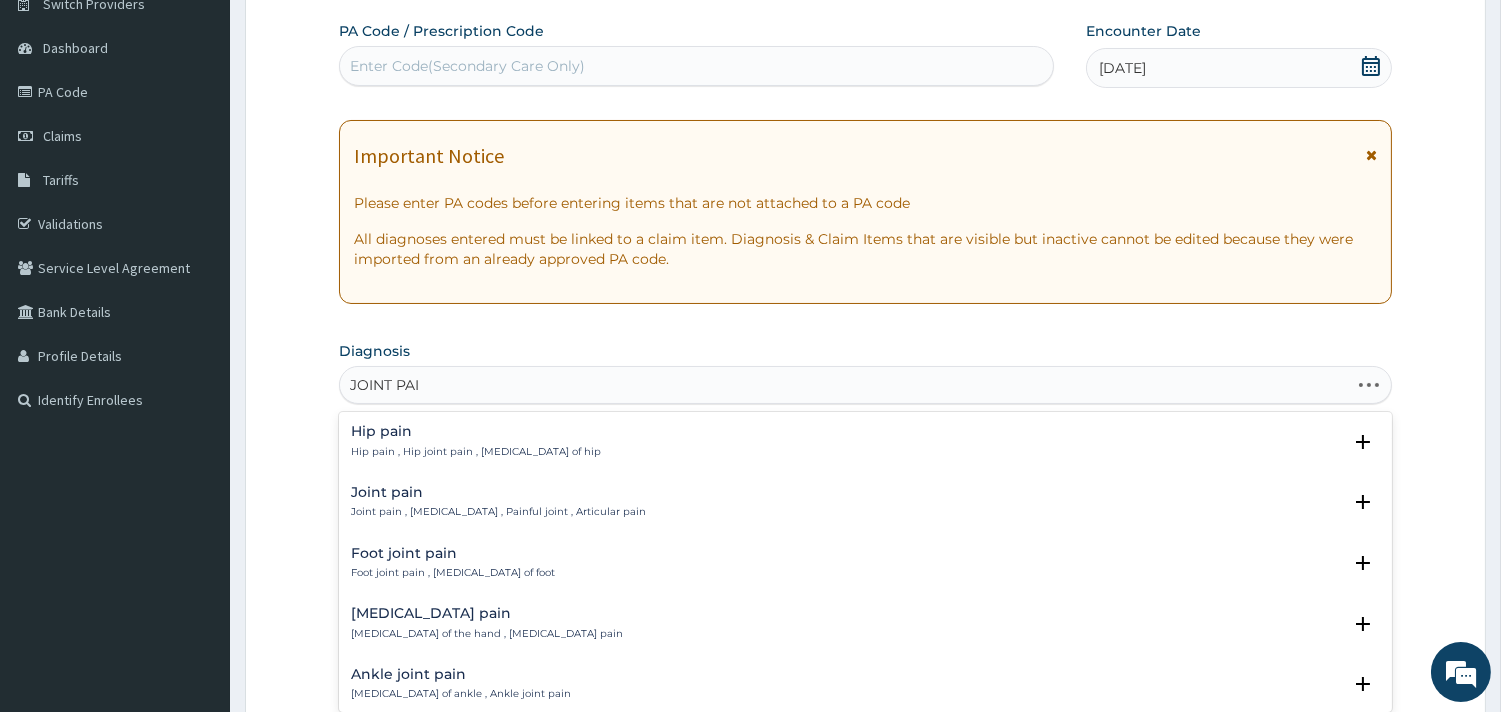 type on "JOINT PAIN" 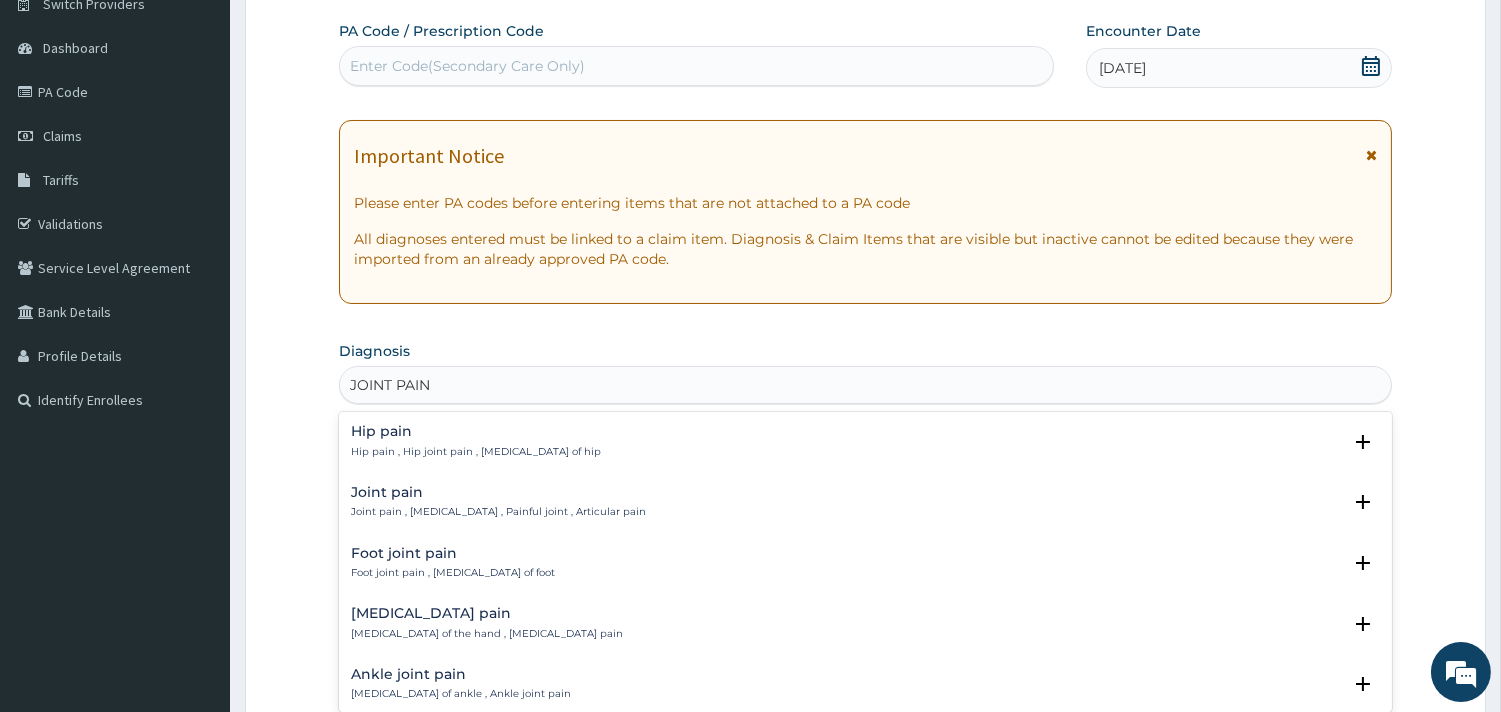 click on "Joint pain , Arthralgia , Painful joint , Articular pain" at bounding box center [498, 512] 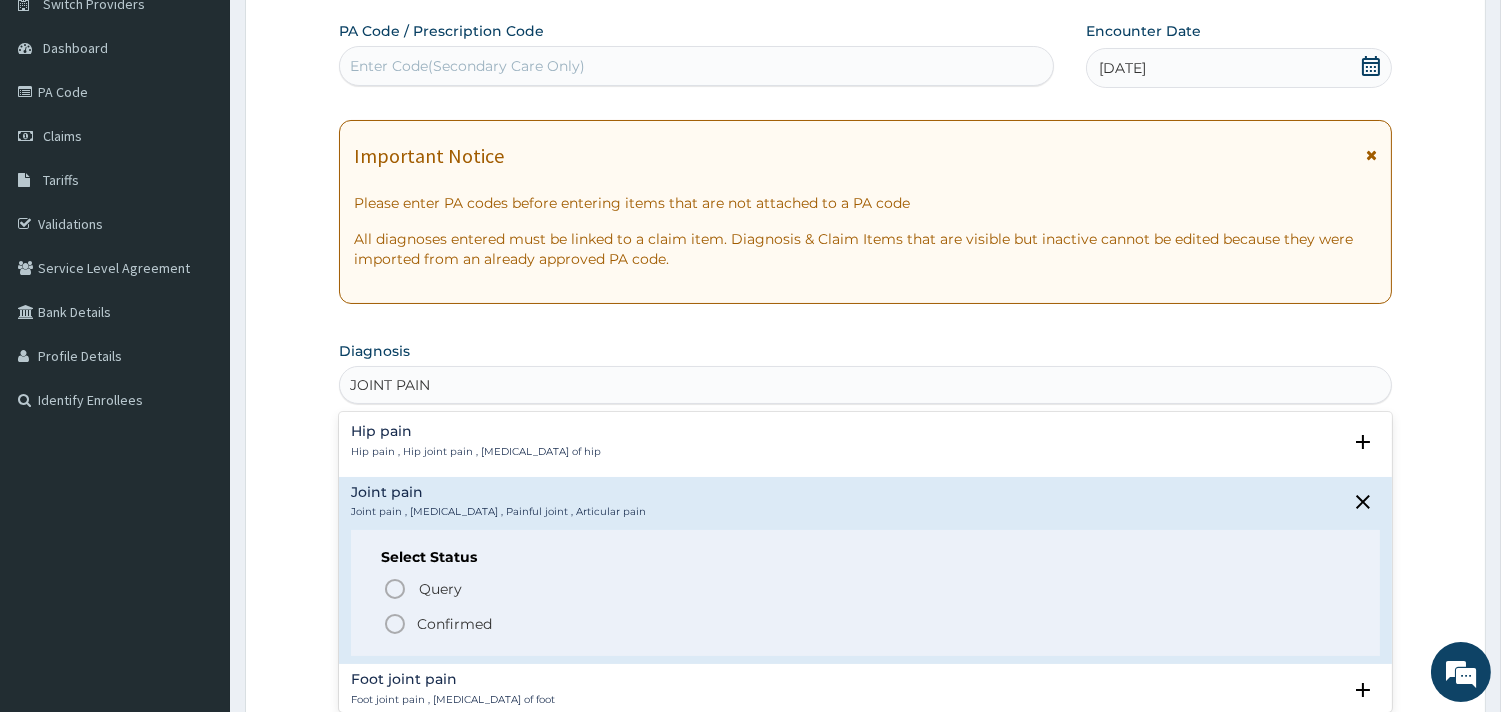 click 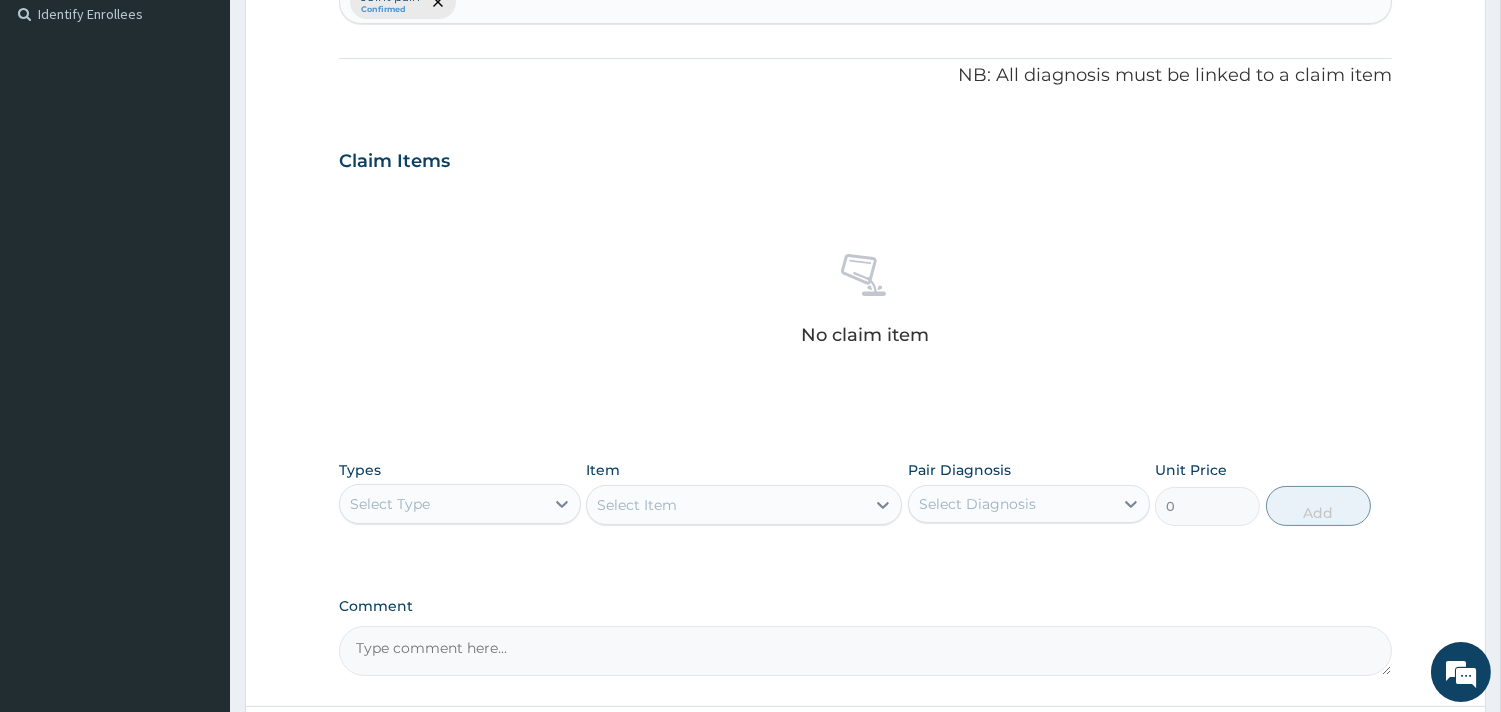 scroll, scrollTop: 552, scrollLeft: 0, axis: vertical 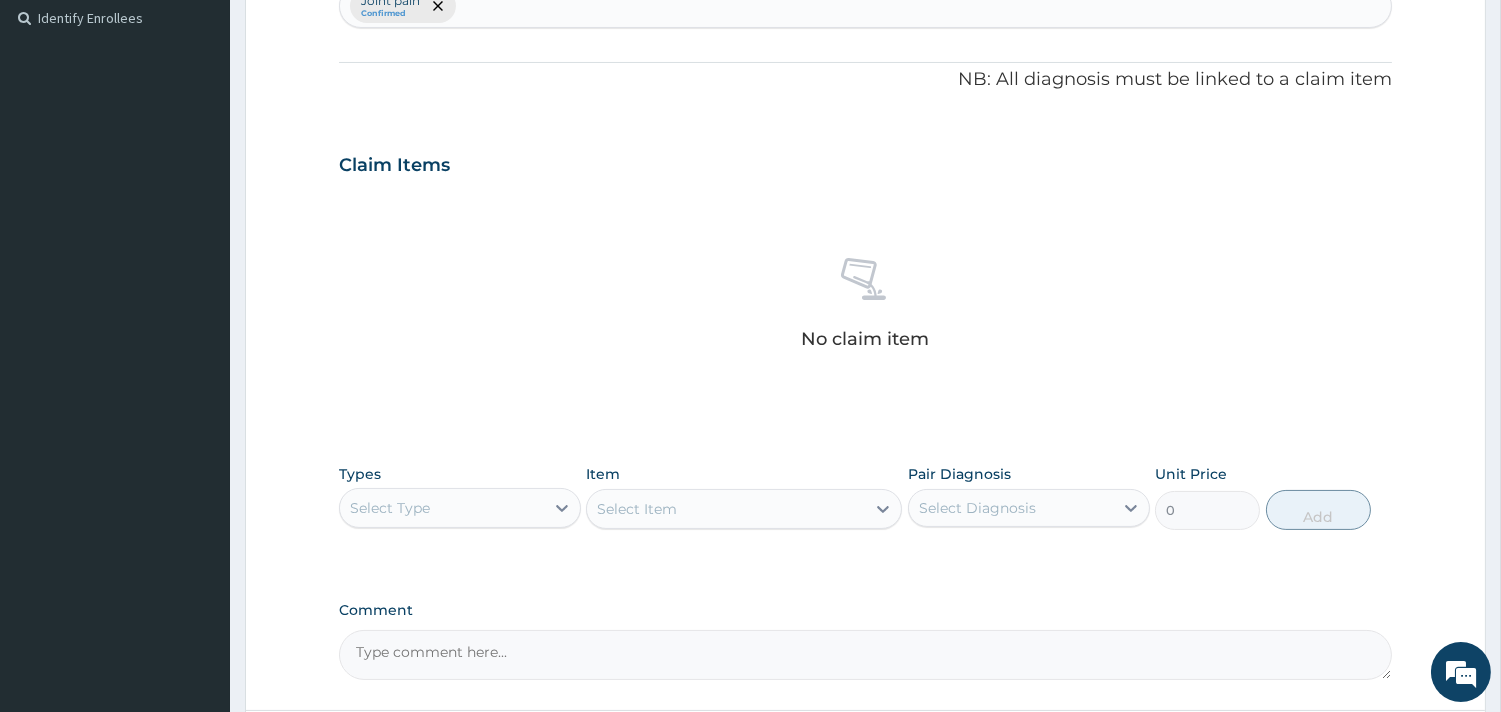 click on "Select Item" at bounding box center [744, 509] 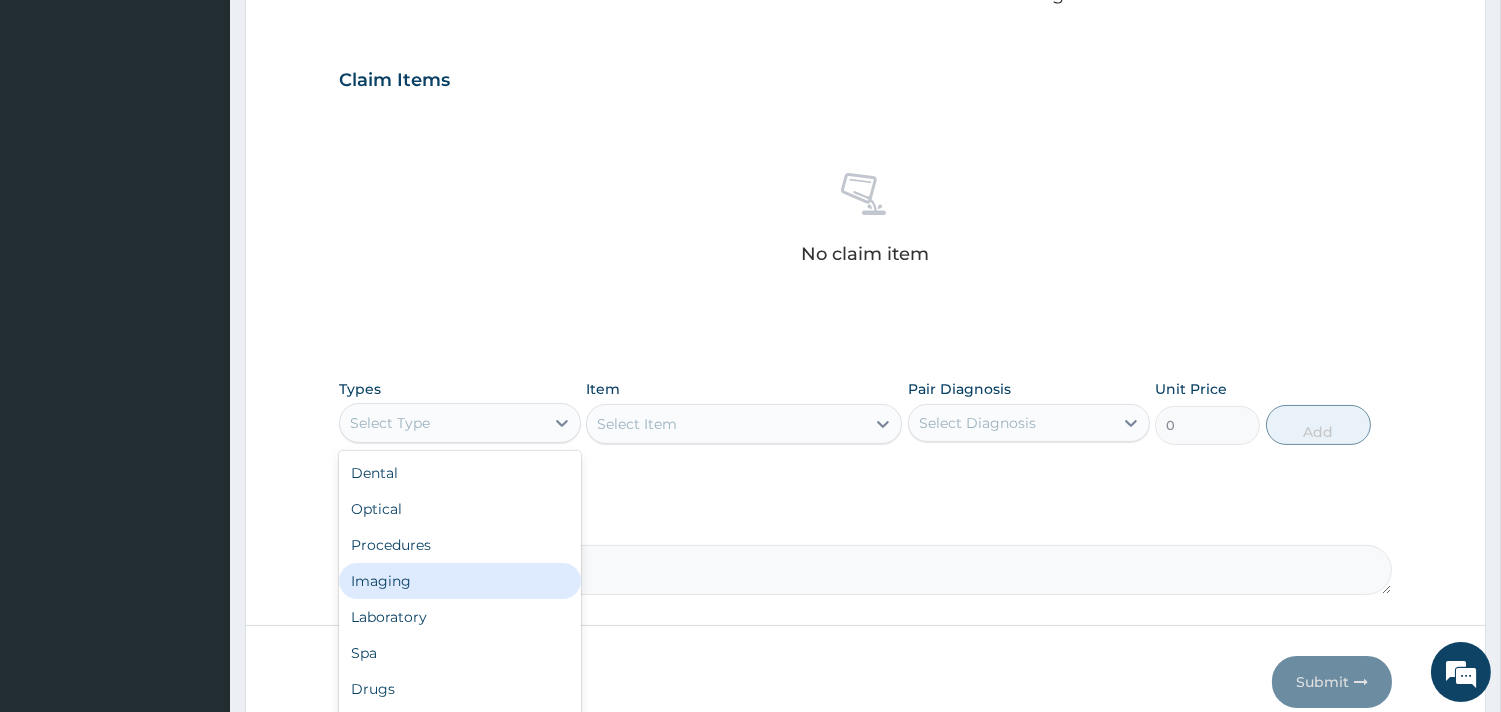 scroll, scrollTop: 644, scrollLeft: 0, axis: vertical 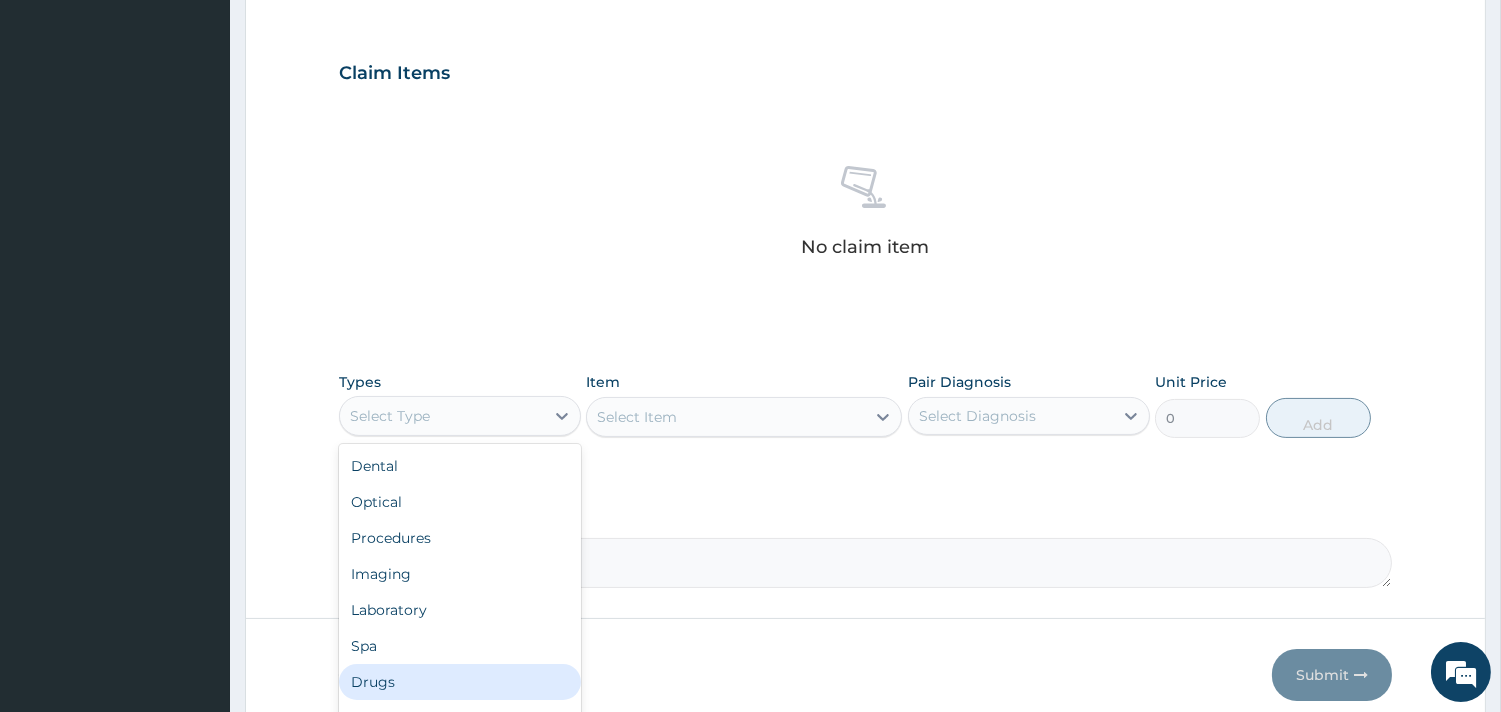 click on "Drugs" at bounding box center [460, 682] 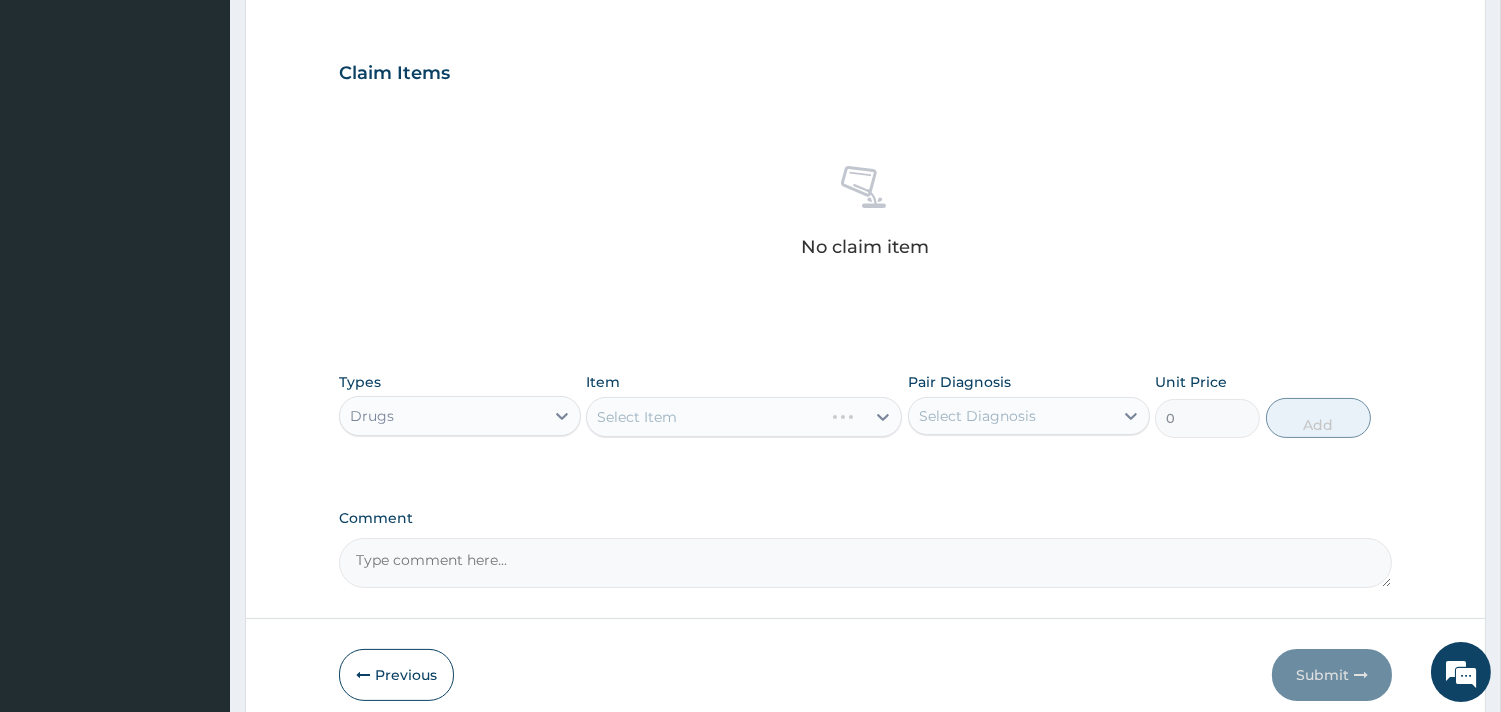 click on "Select Item" at bounding box center [744, 417] 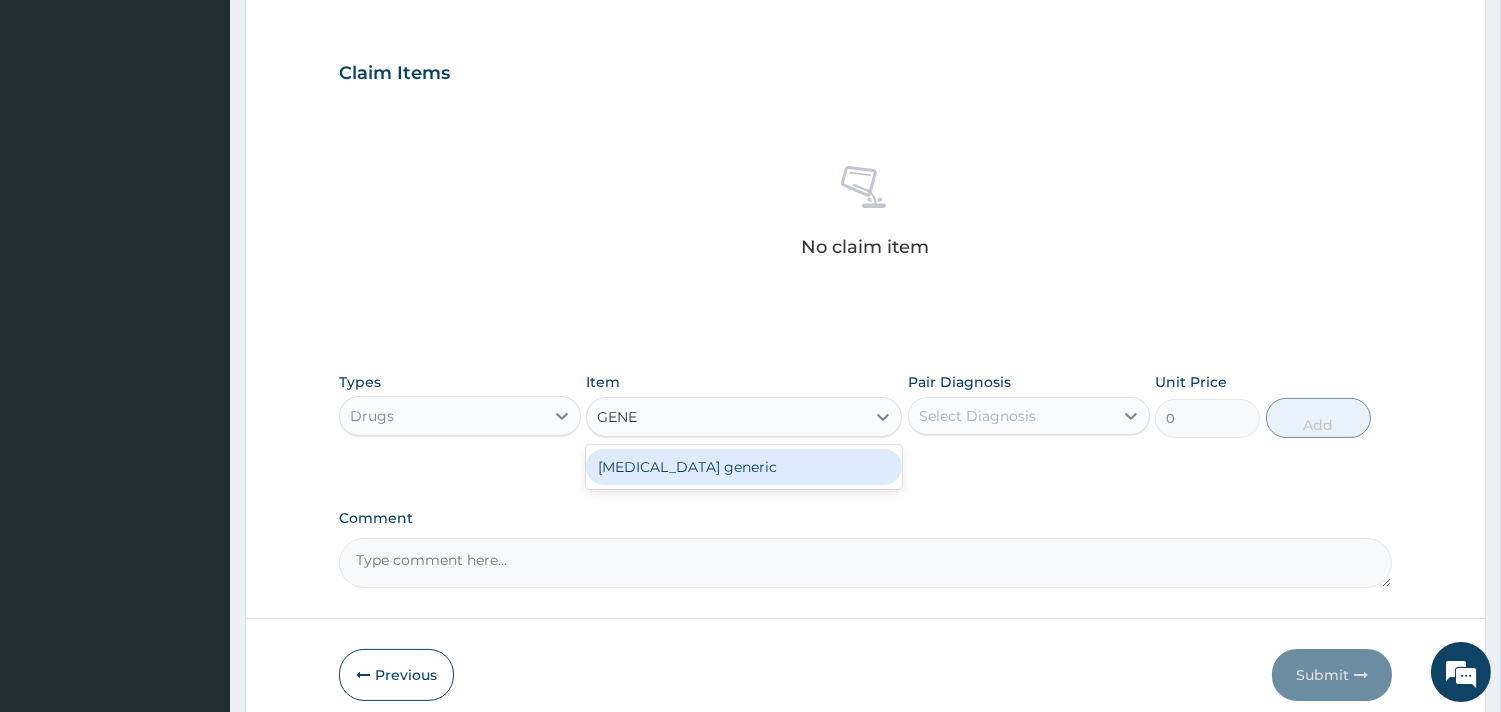 type on "GENE" 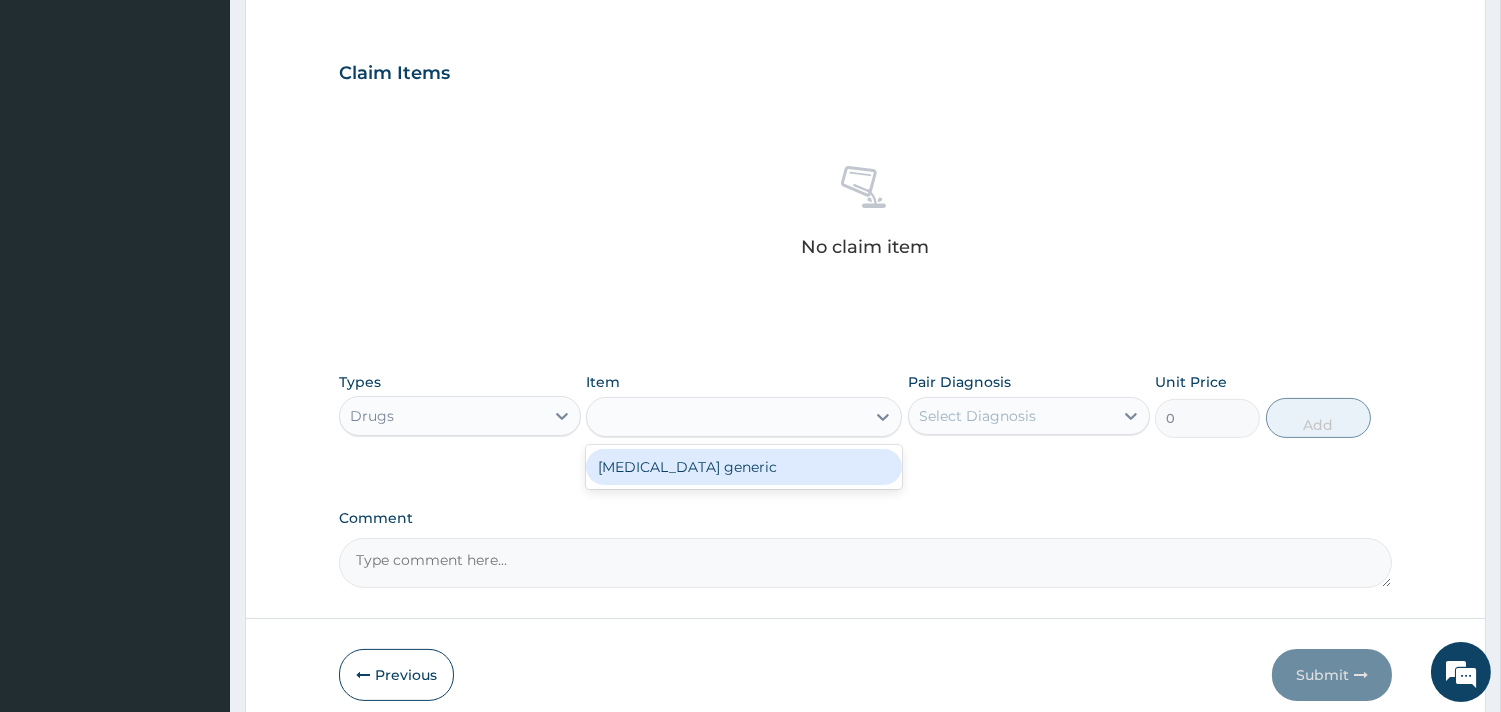 click on "Drugs" at bounding box center (442, 416) 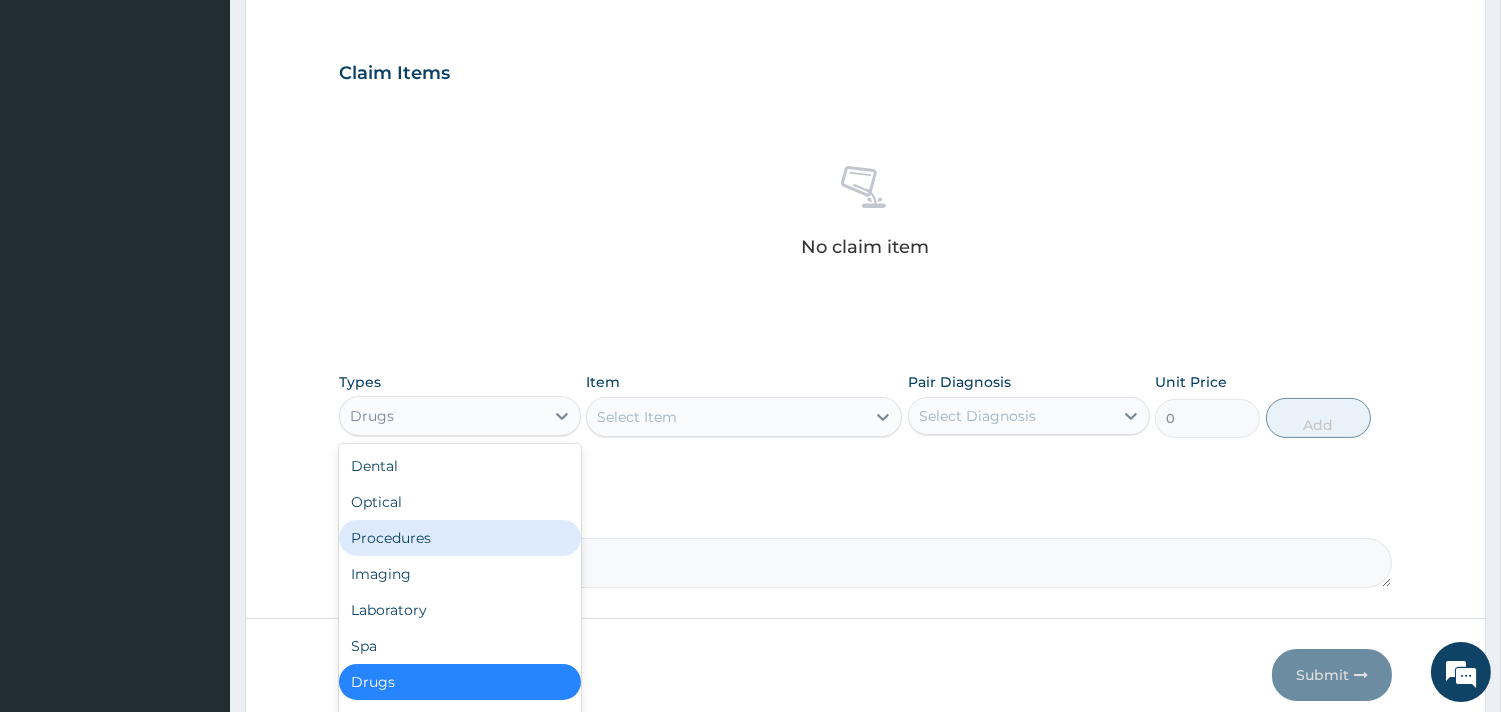 click on "Procedures" at bounding box center [460, 538] 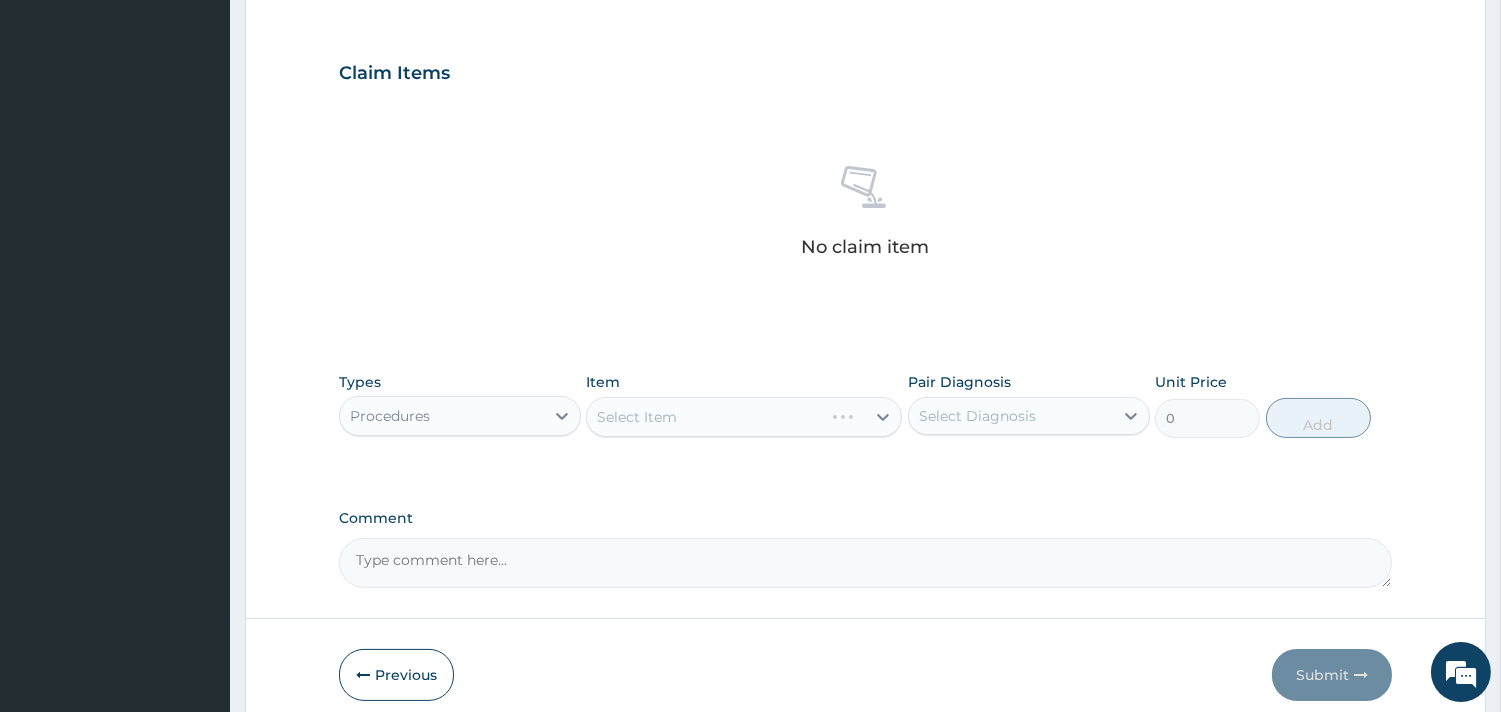 click on "Select Item" at bounding box center (744, 417) 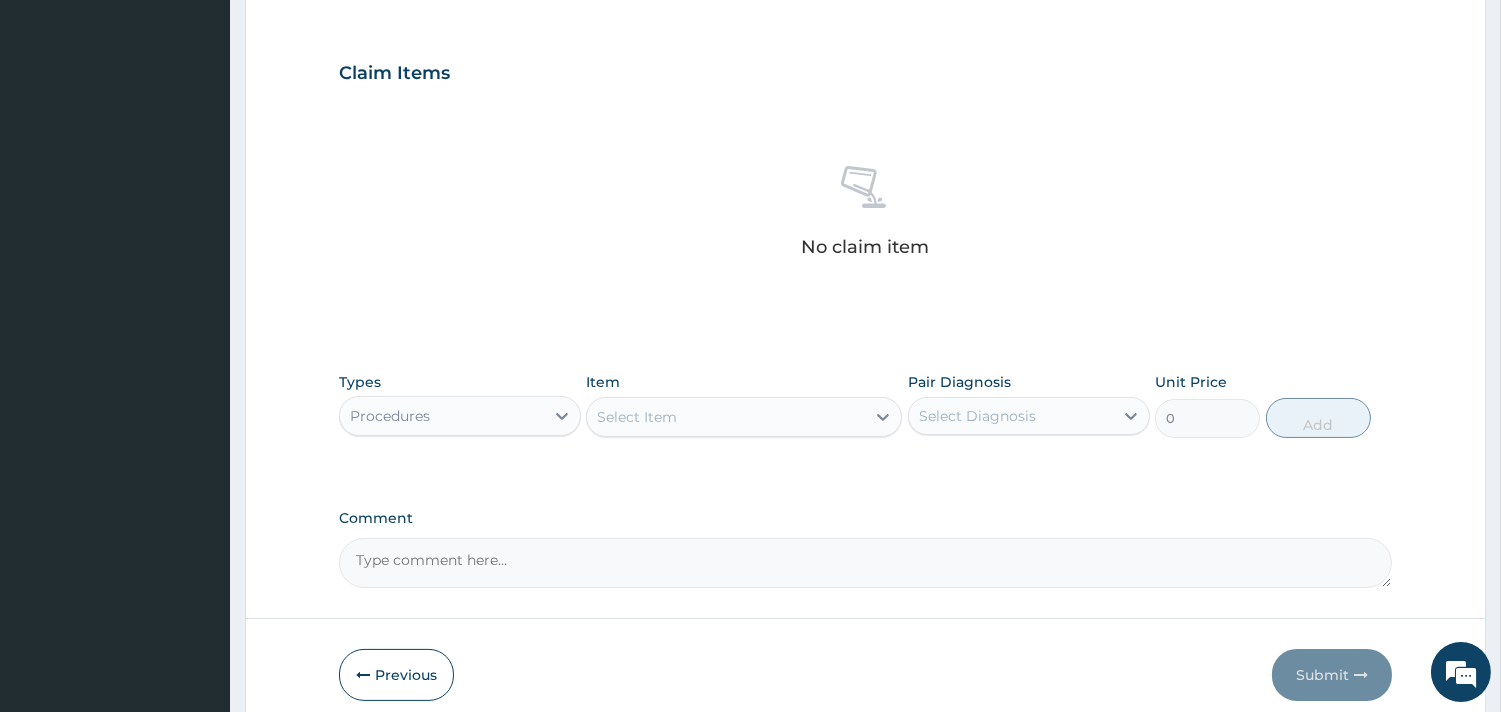 click on "Select Item" at bounding box center (726, 417) 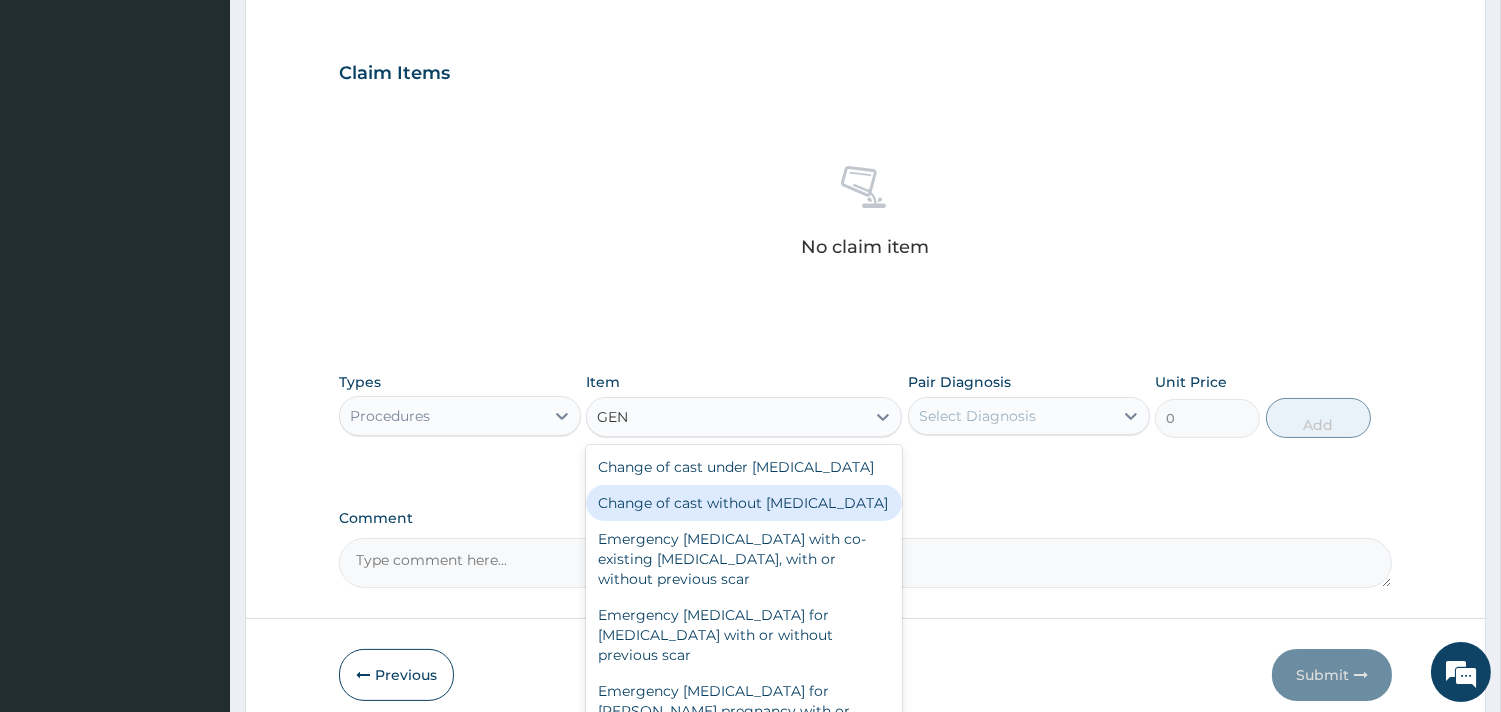 type on "GENE" 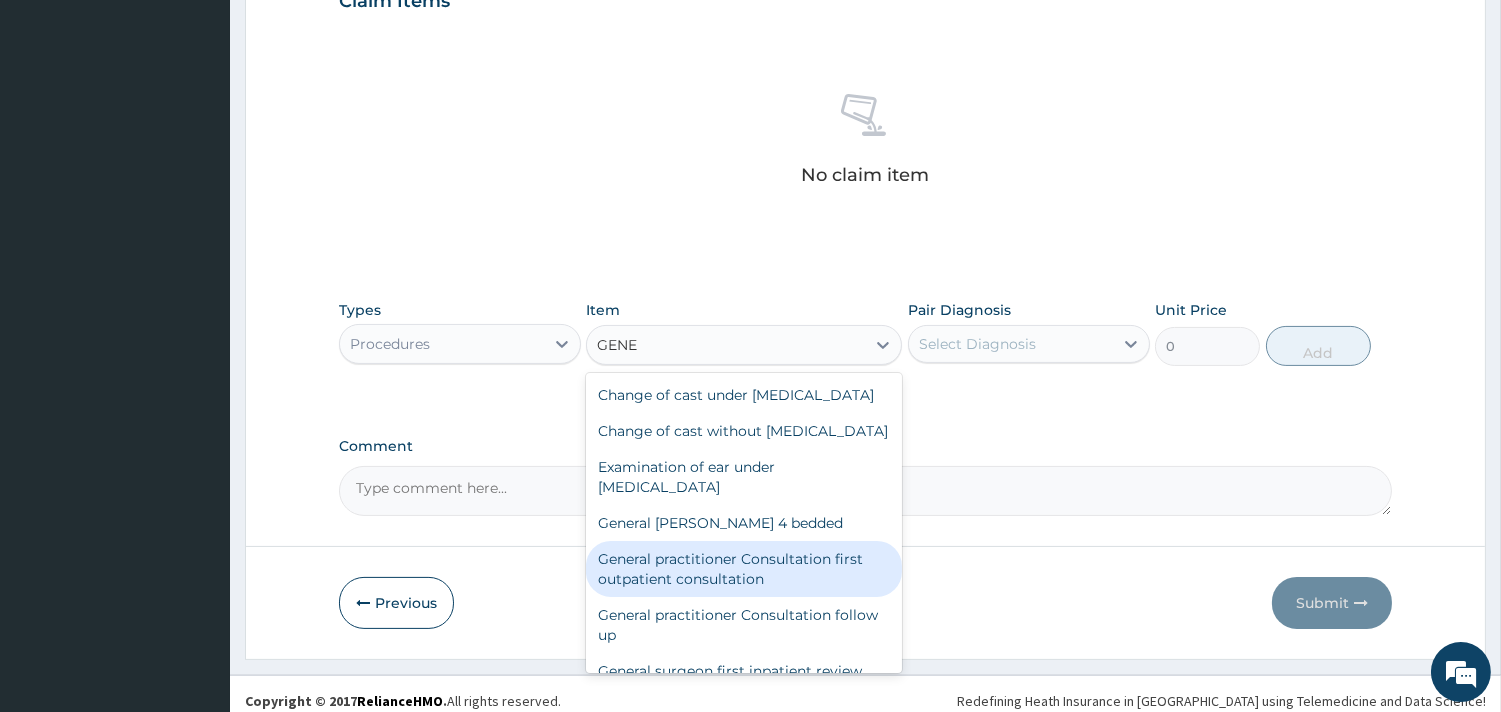 scroll, scrollTop: 730, scrollLeft: 0, axis: vertical 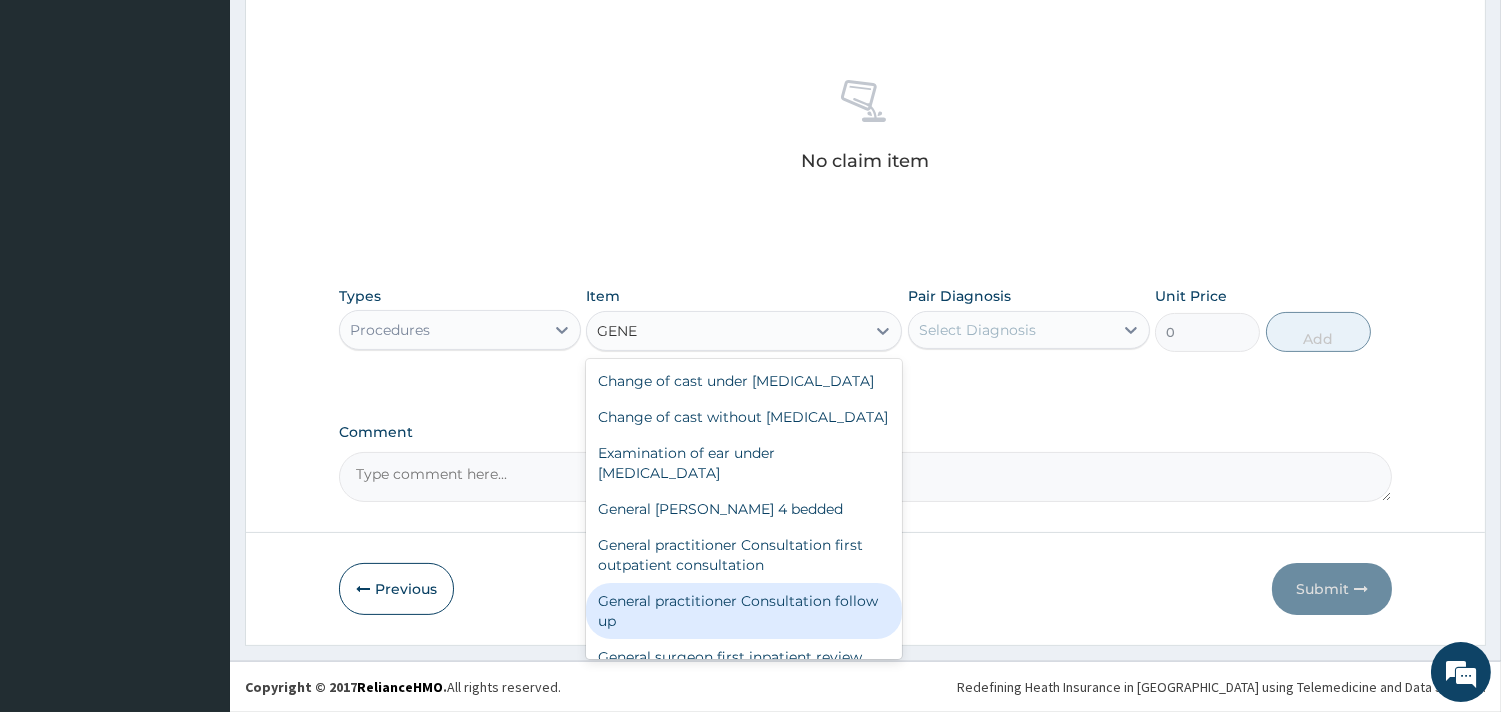 click on "General practitioner Consultation follow up" at bounding box center (744, 611) 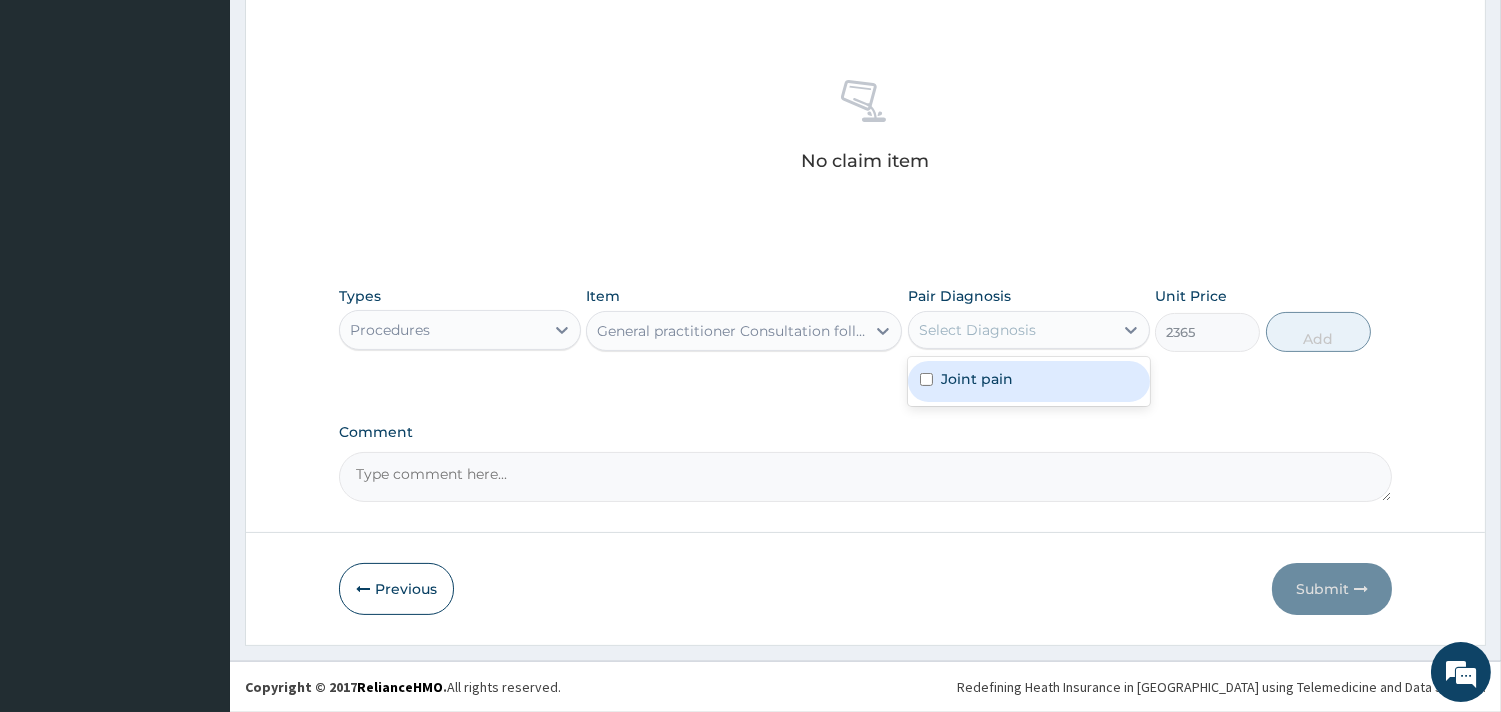 click on "Select Diagnosis" at bounding box center [1011, 330] 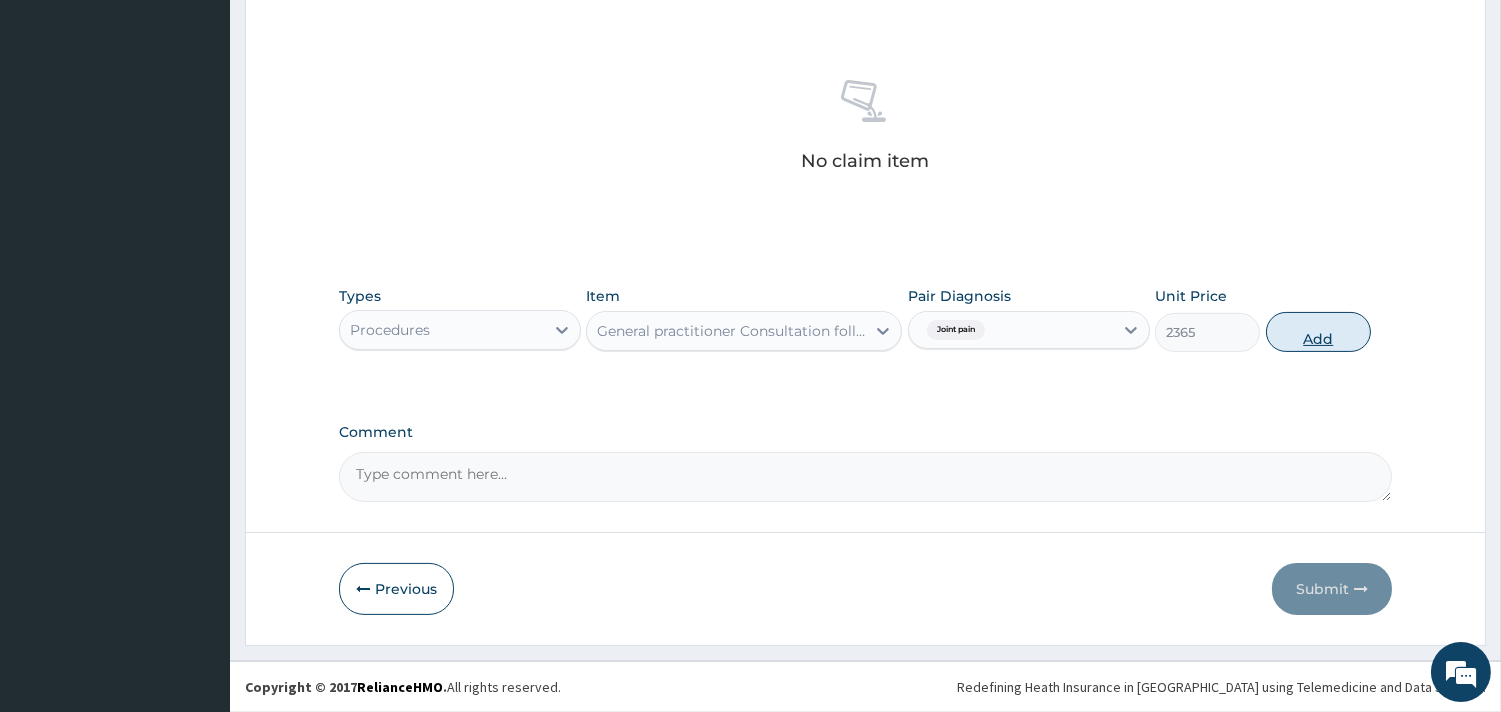 click on "Add" at bounding box center (1318, 332) 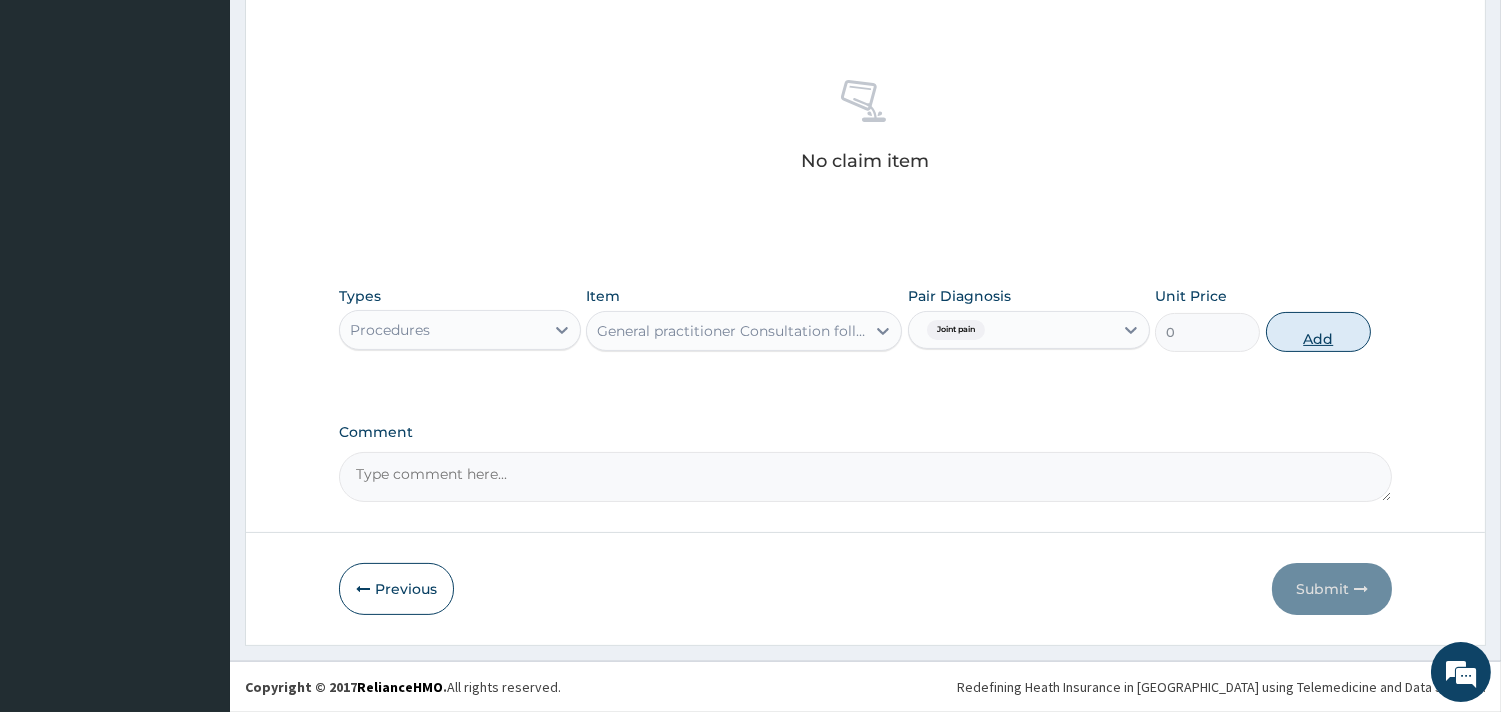 scroll, scrollTop: 633, scrollLeft: 0, axis: vertical 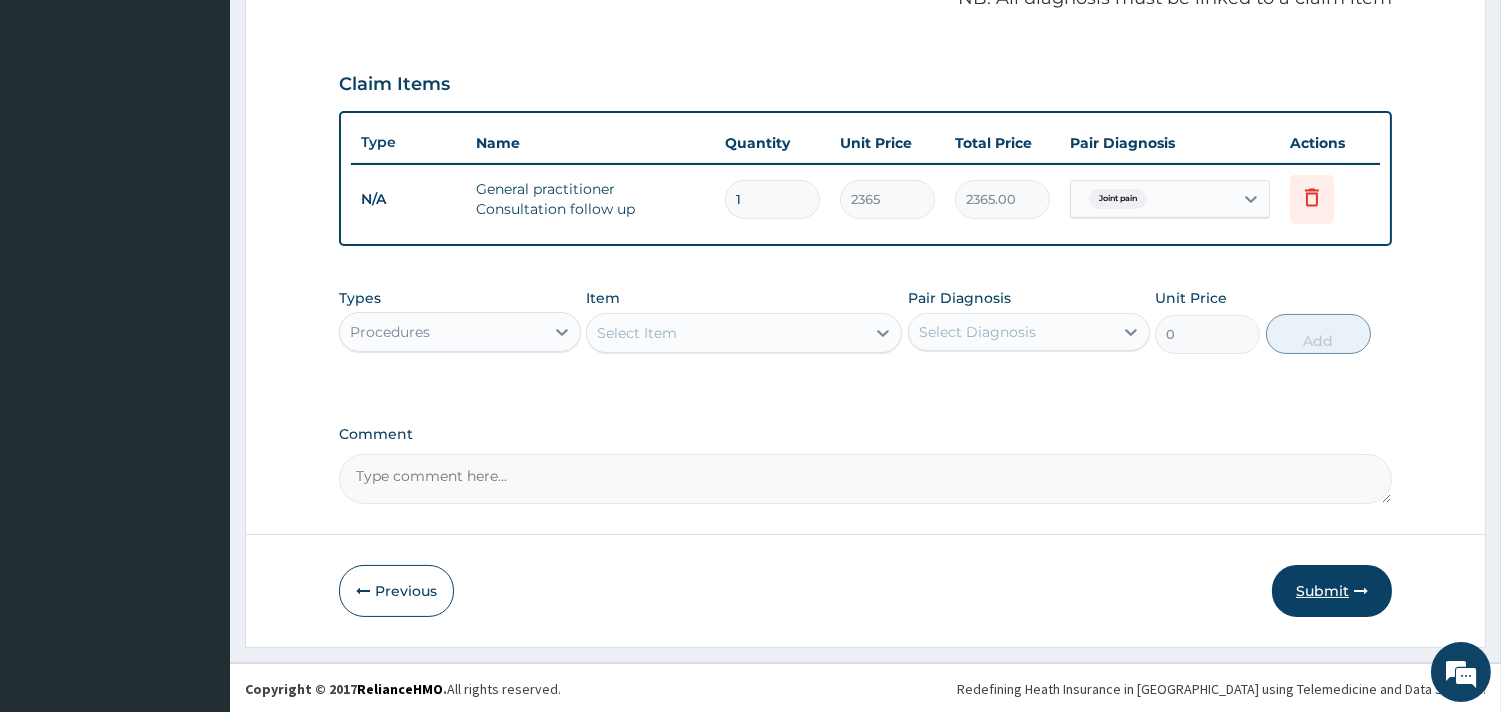 click on "Submit" at bounding box center (1332, 591) 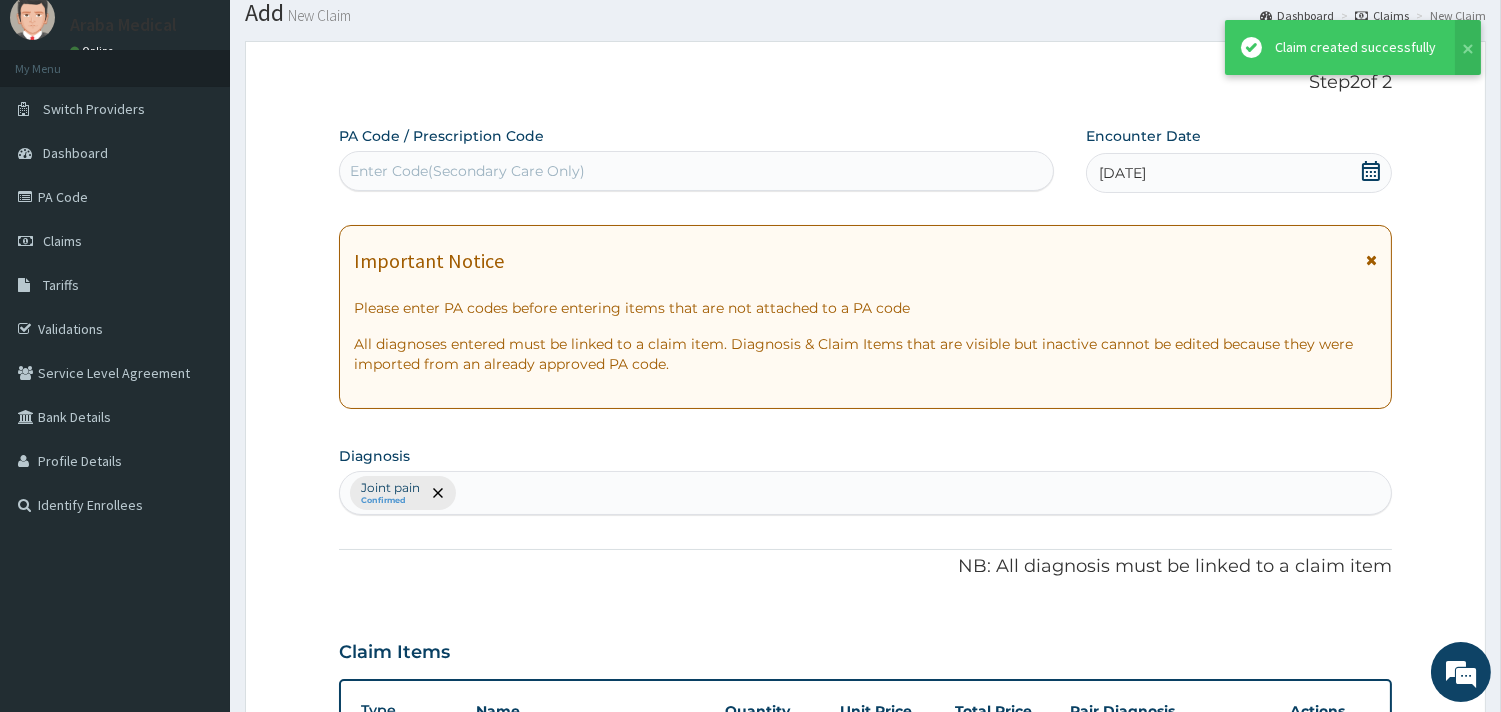 scroll, scrollTop: 633, scrollLeft: 0, axis: vertical 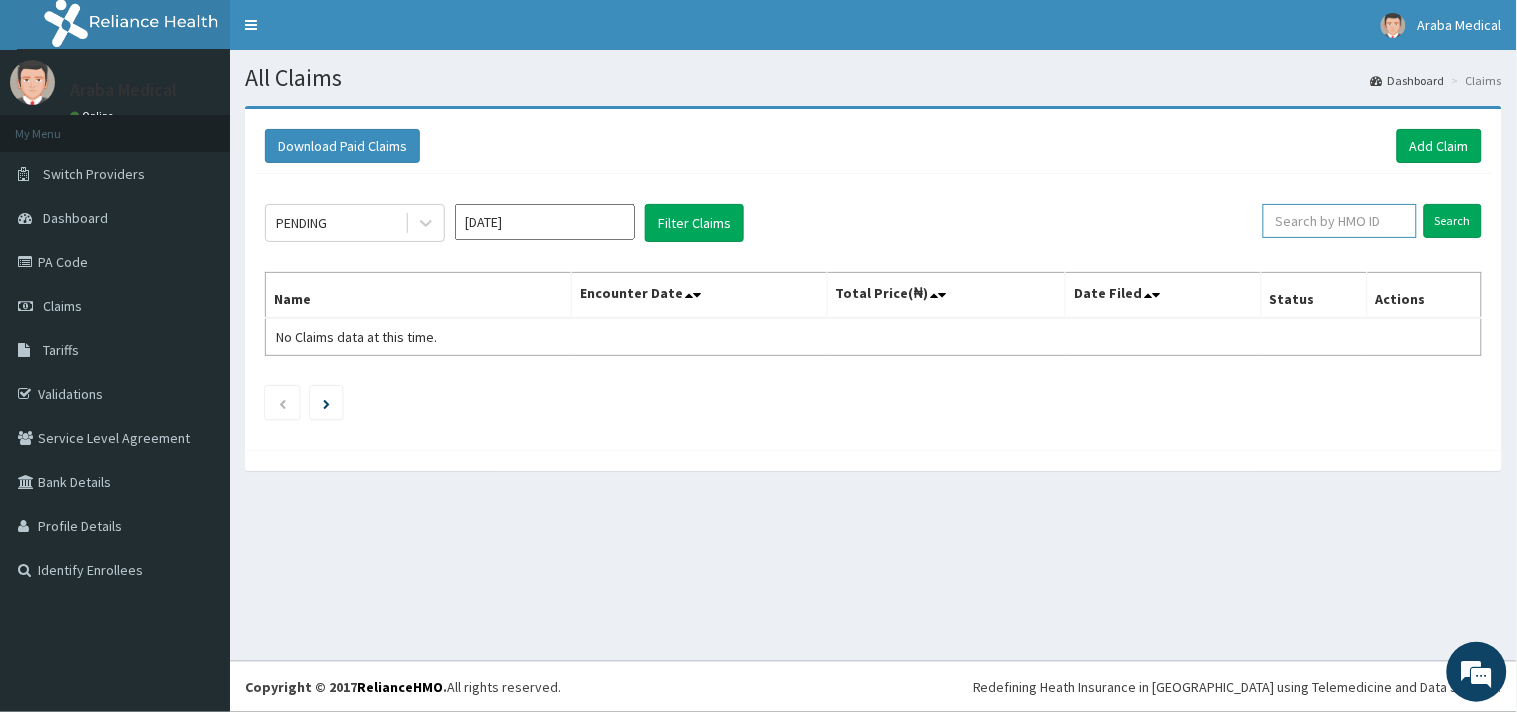 click at bounding box center [1340, 221] 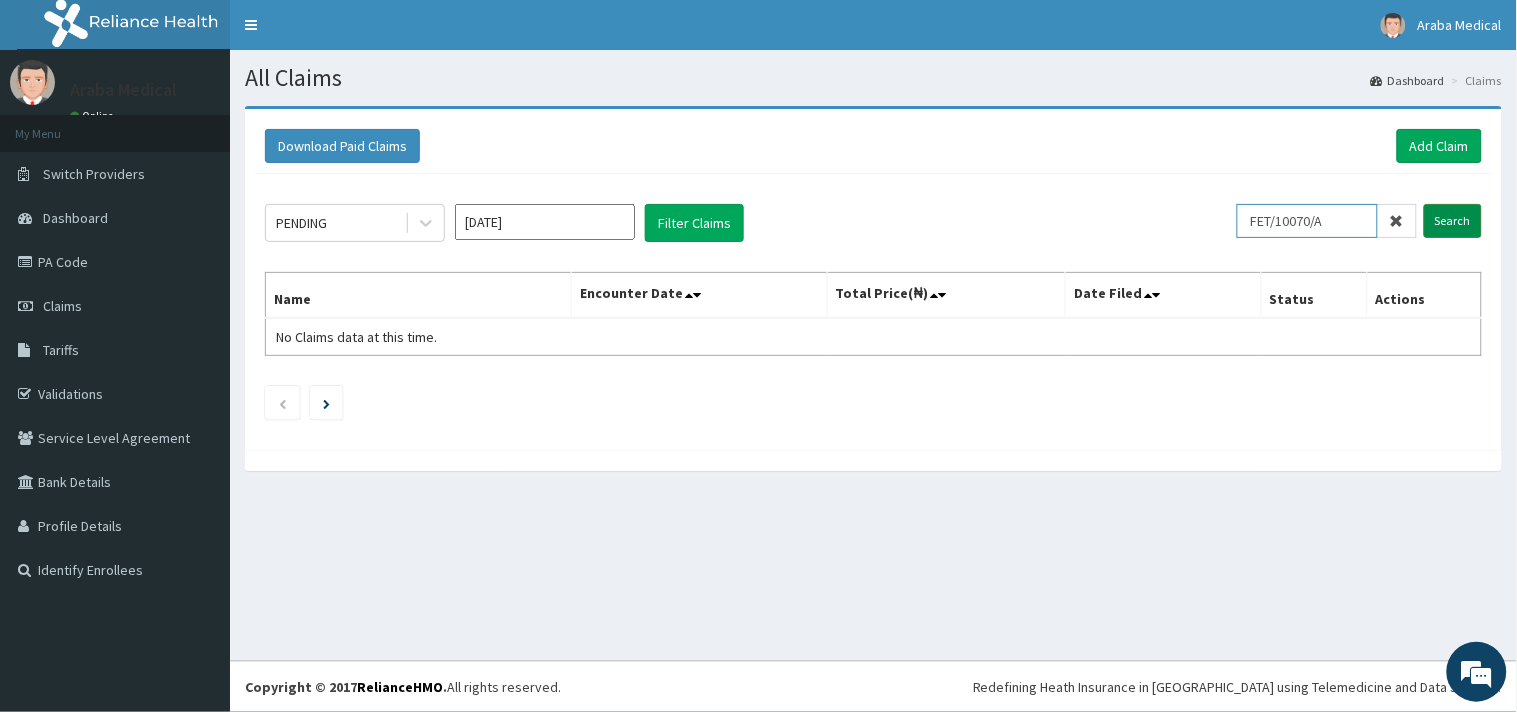 type on "FET/10070/A" 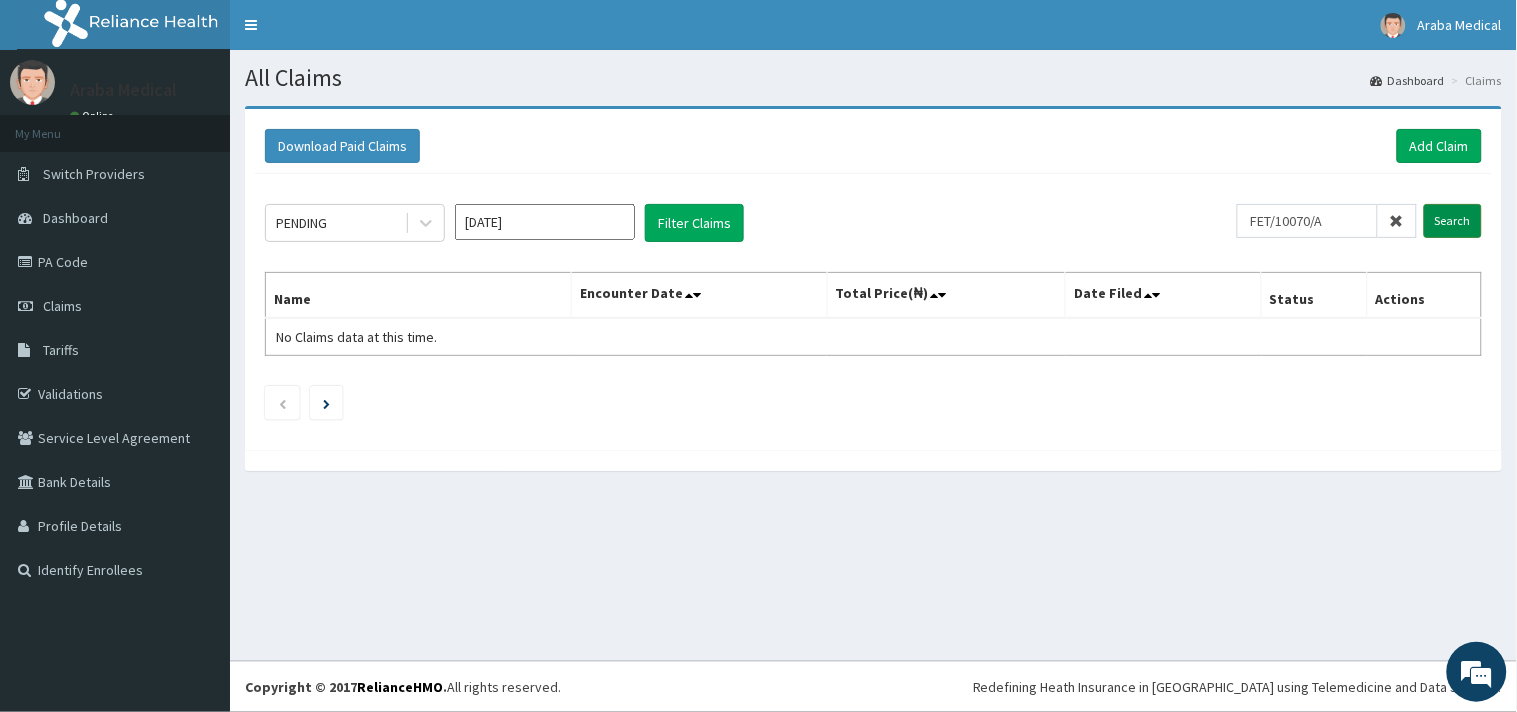 click on "Search" at bounding box center [1453, 221] 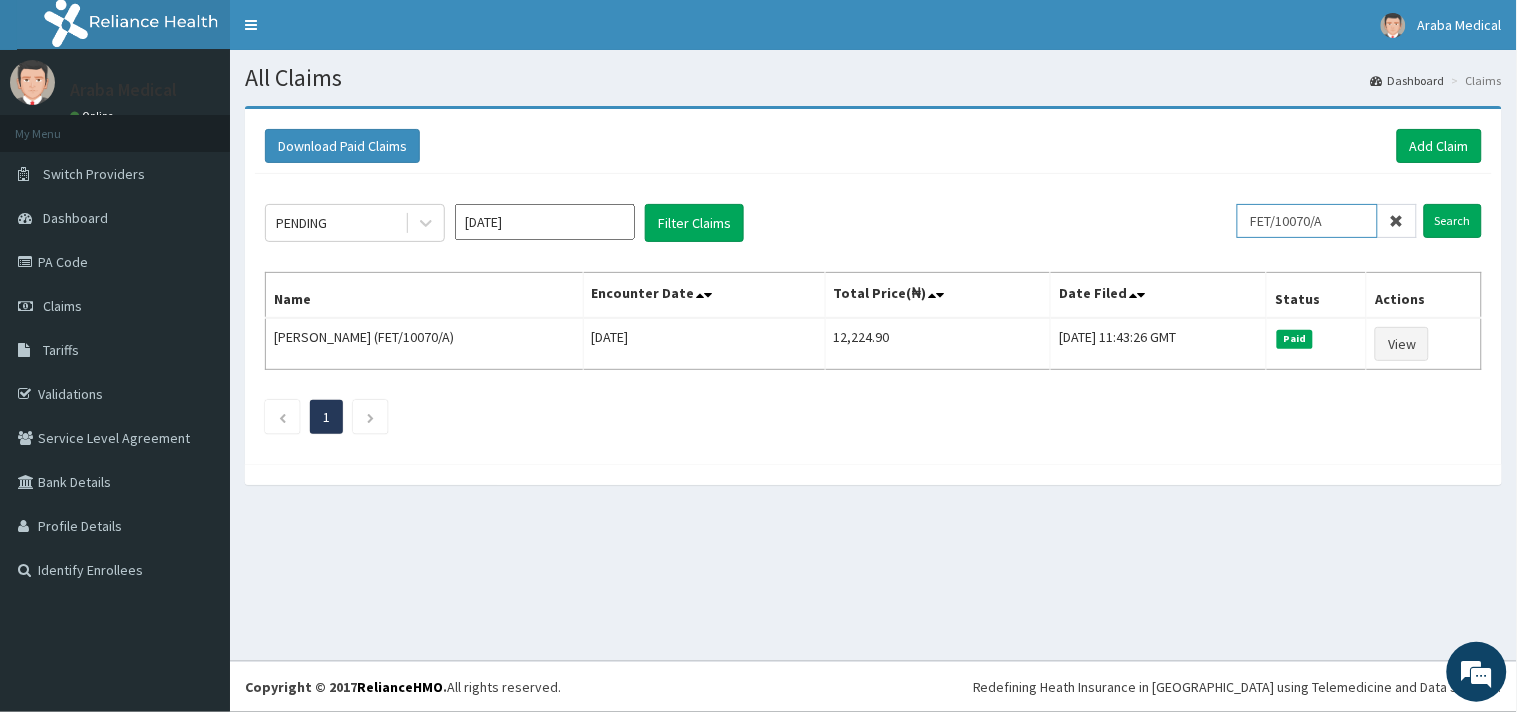 click on "FET/10070/A" at bounding box center (1307, 221) 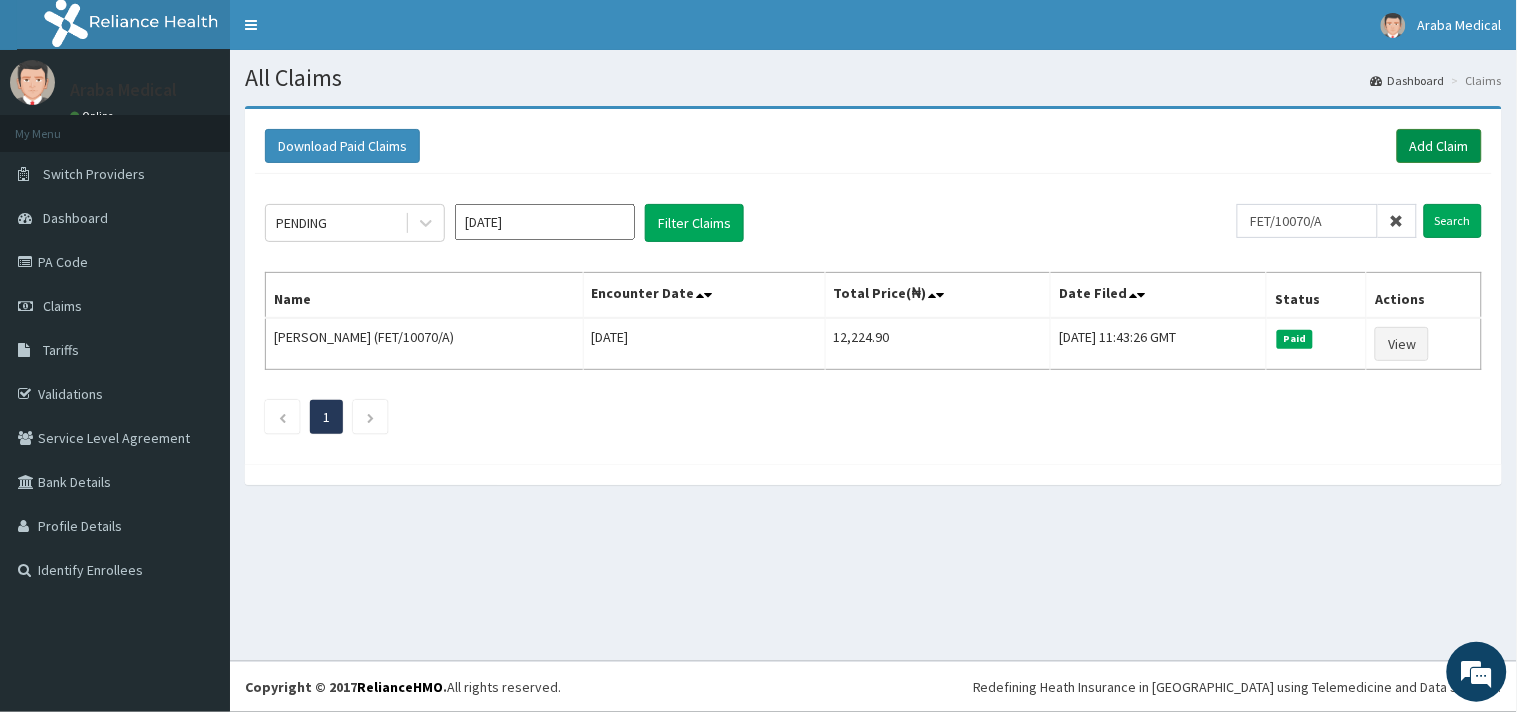 click on "Add Claim" at bounding box center [1439, 146] 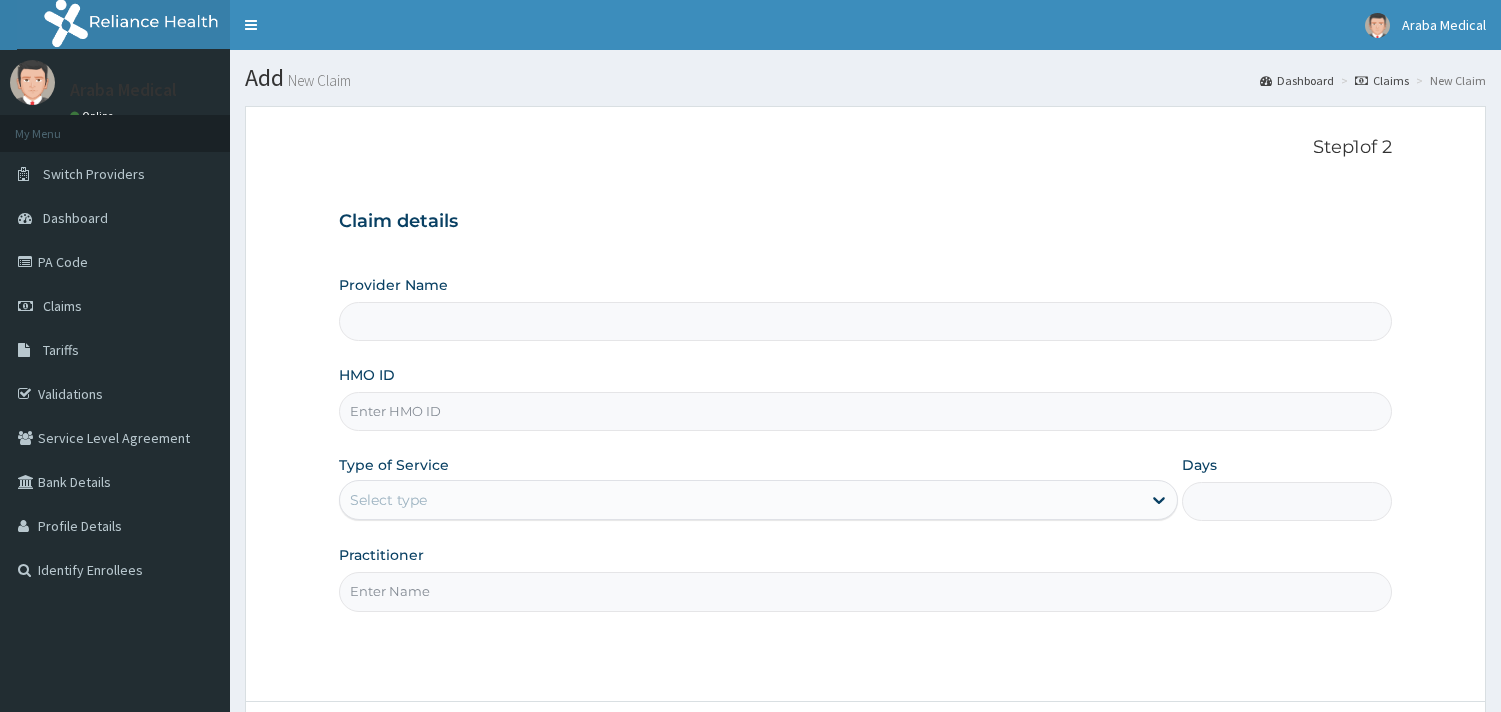 scroll, scrollTop: 0, scrollLeft: 0, axis: both 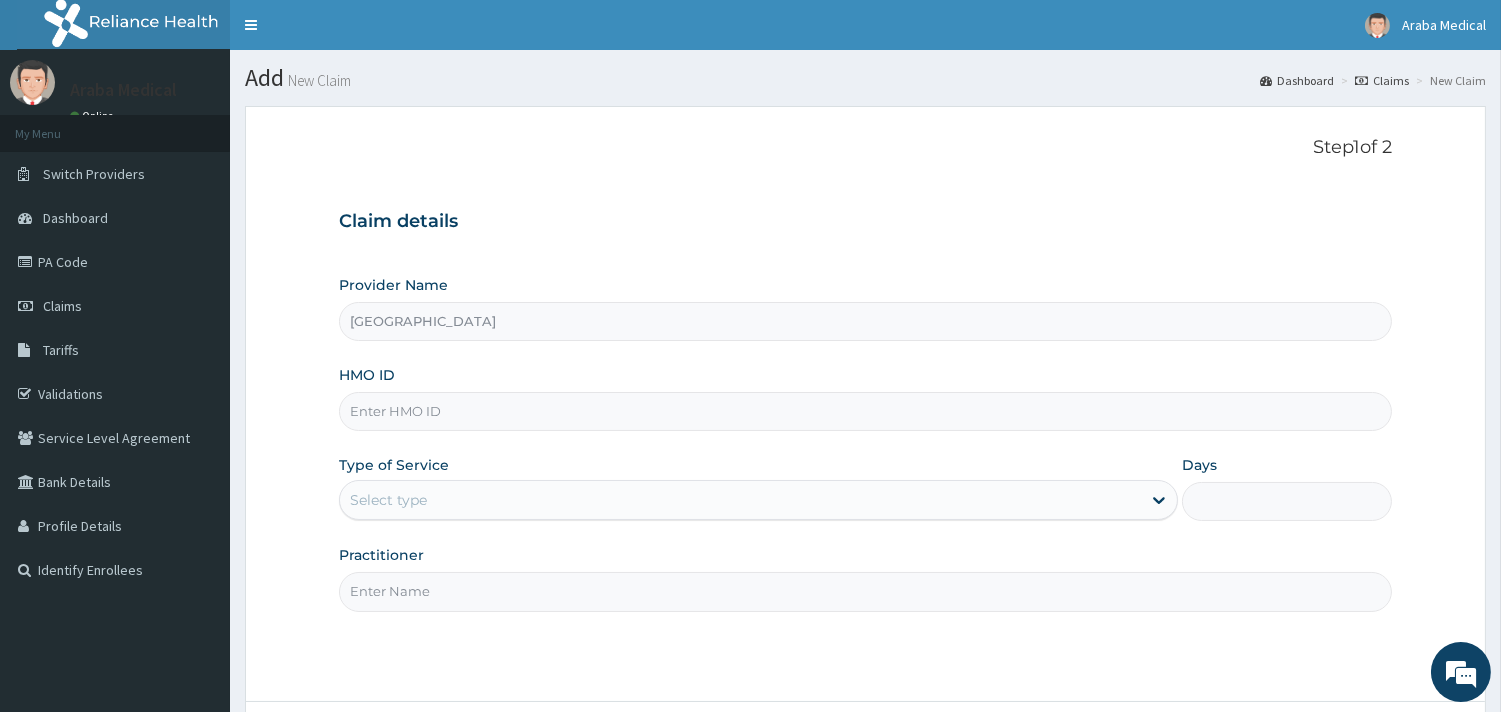 type on "[GEOGRAPHIC_DATA]" 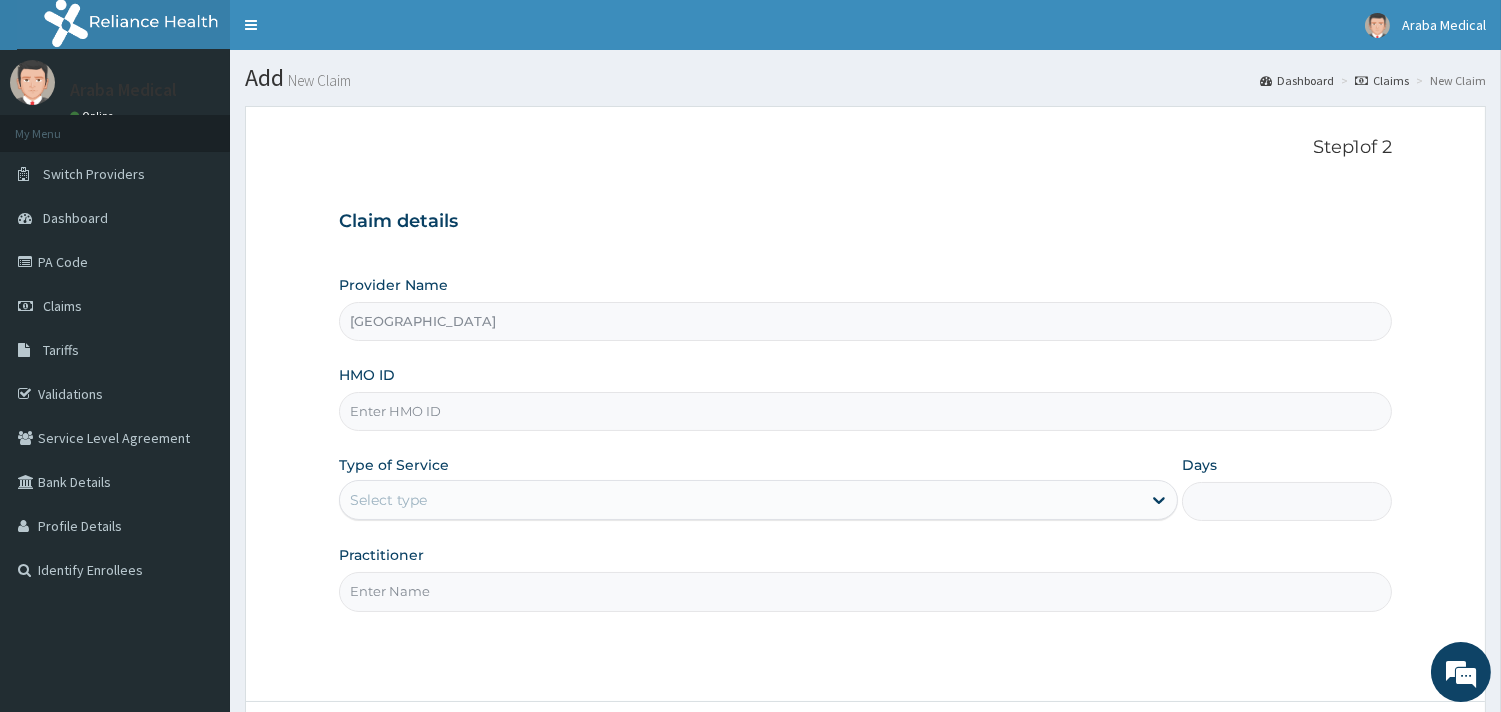 click on "HMO ID" at bounding box center (865, 411) 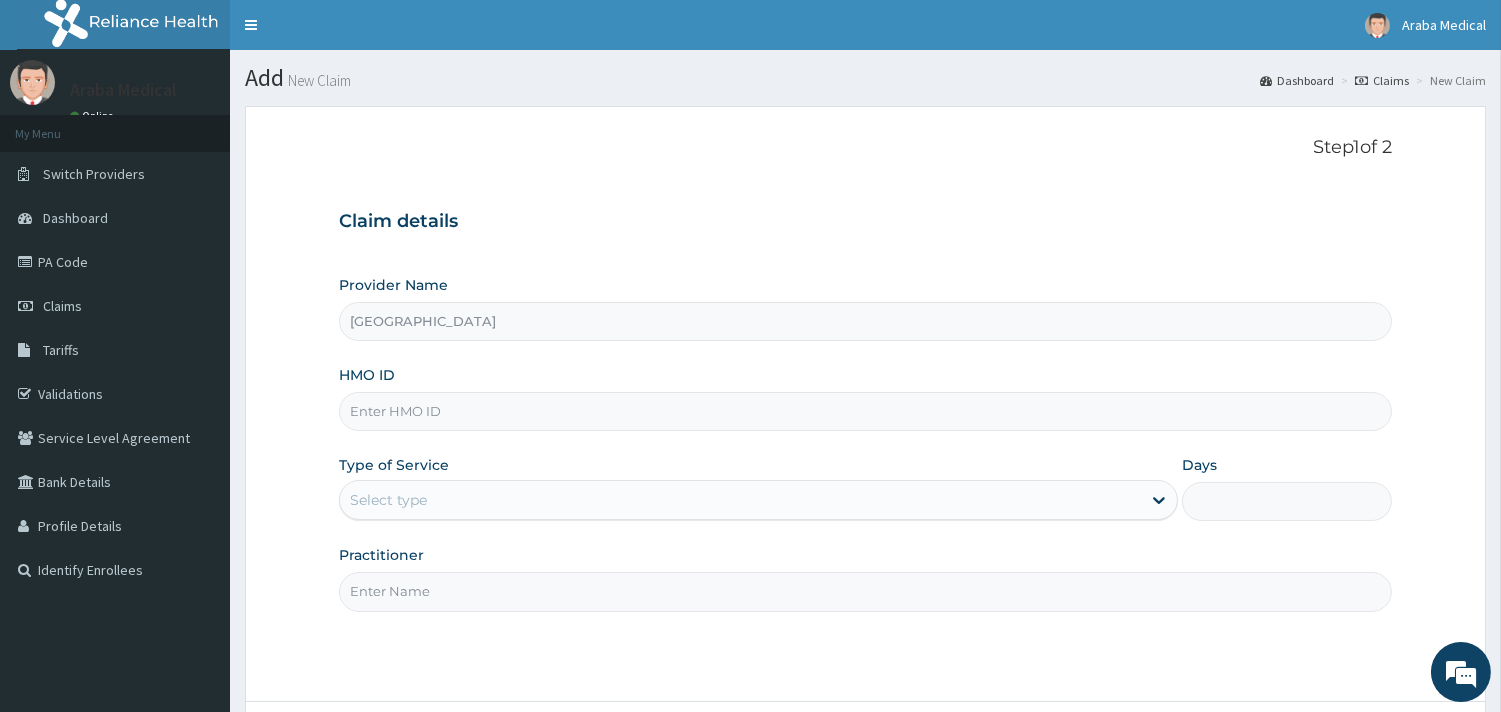 paste on "FET/10070/A" 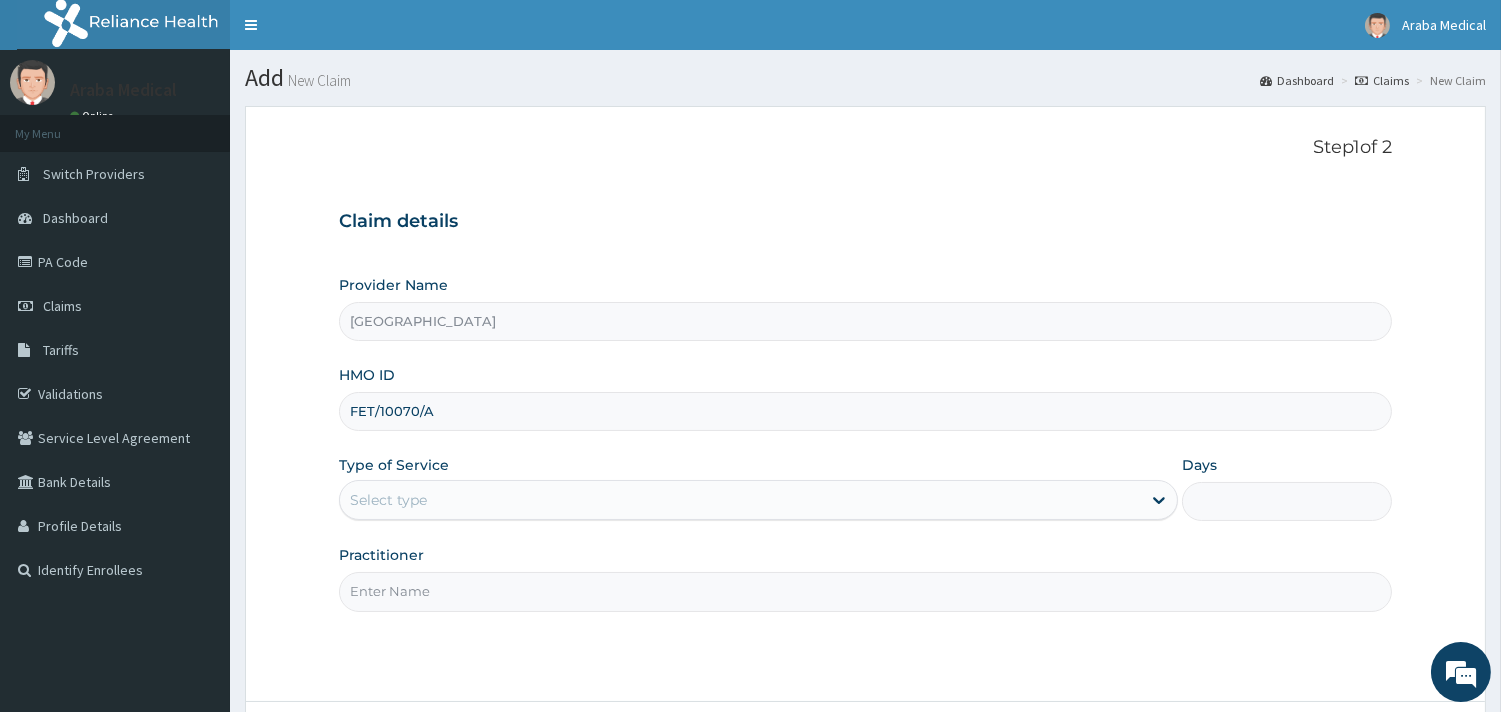 type on "FET/10070/A" 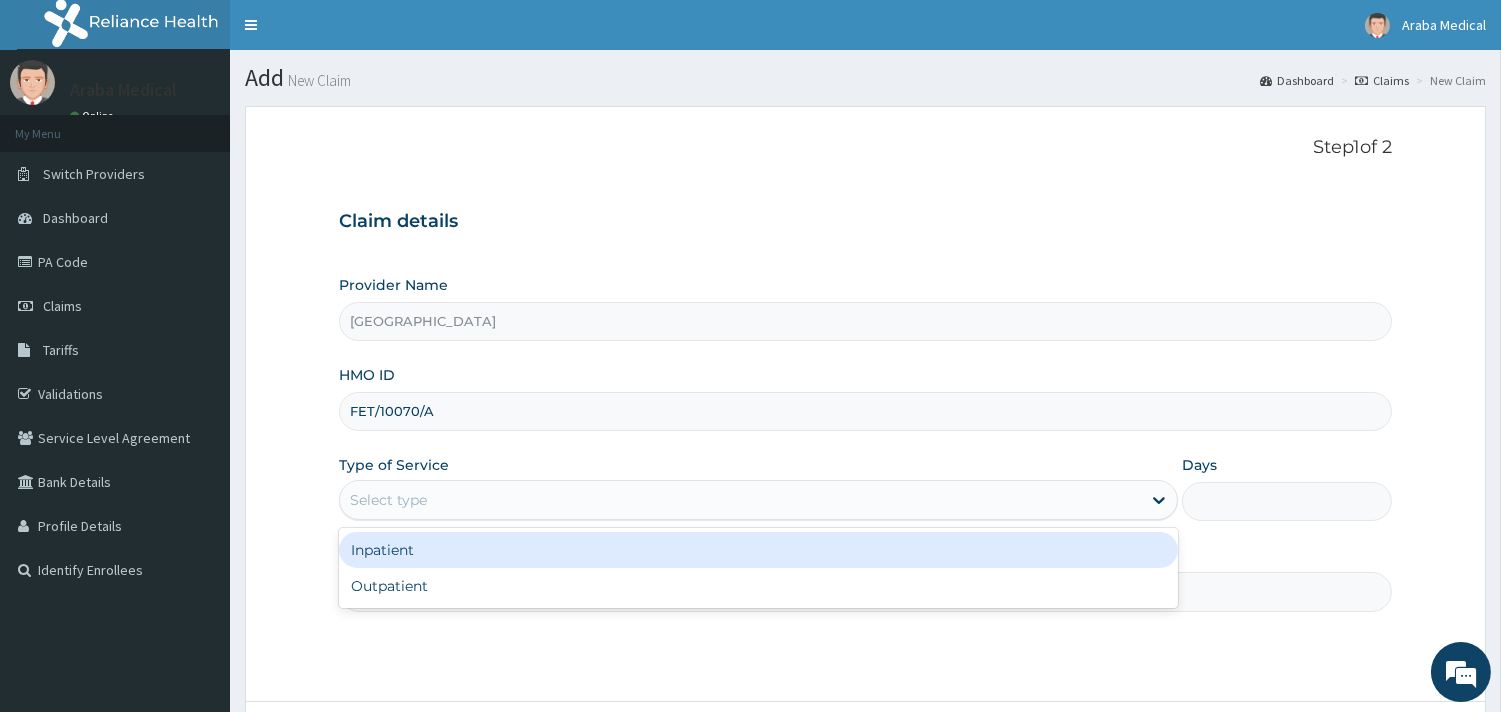 click on "Select type" at bounding box center [740, 500] 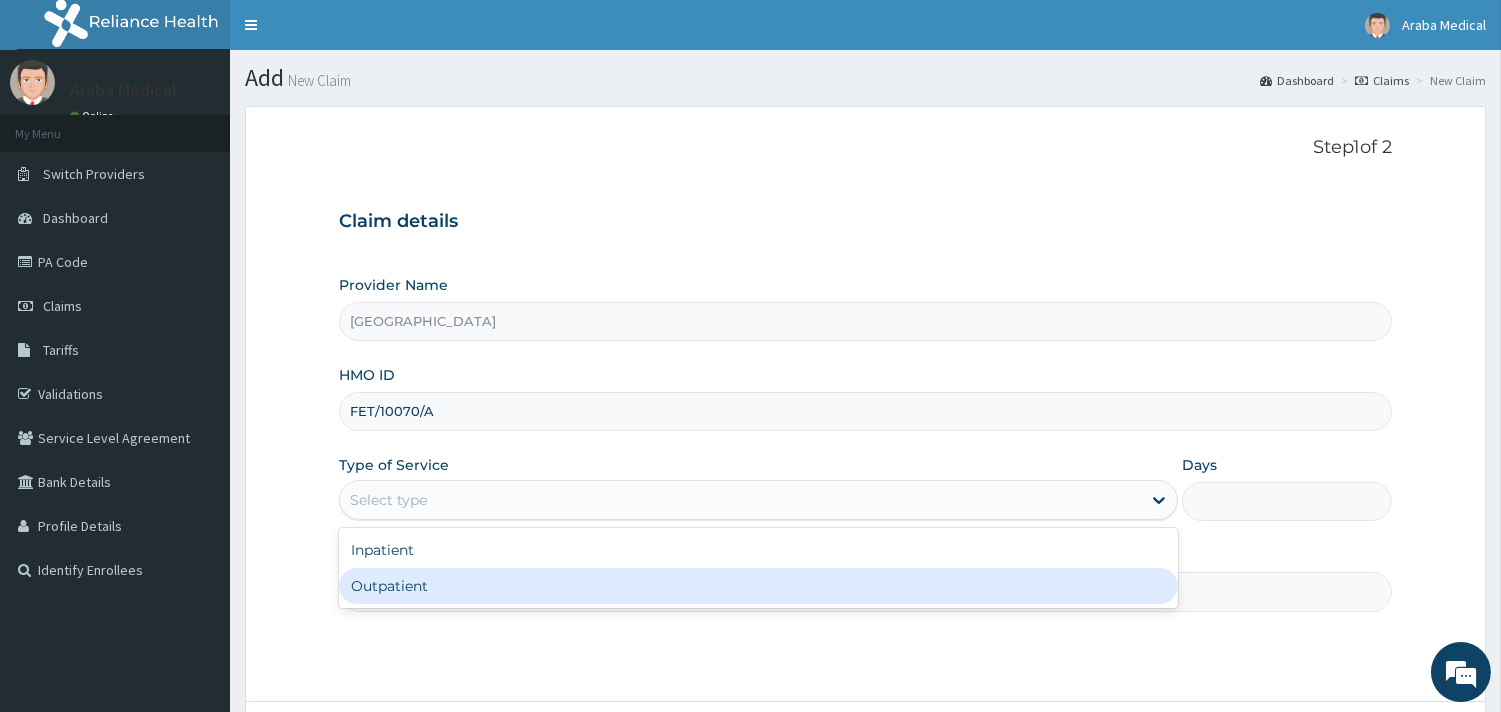 click on "Outpatient" at bounding box center (758, 586) 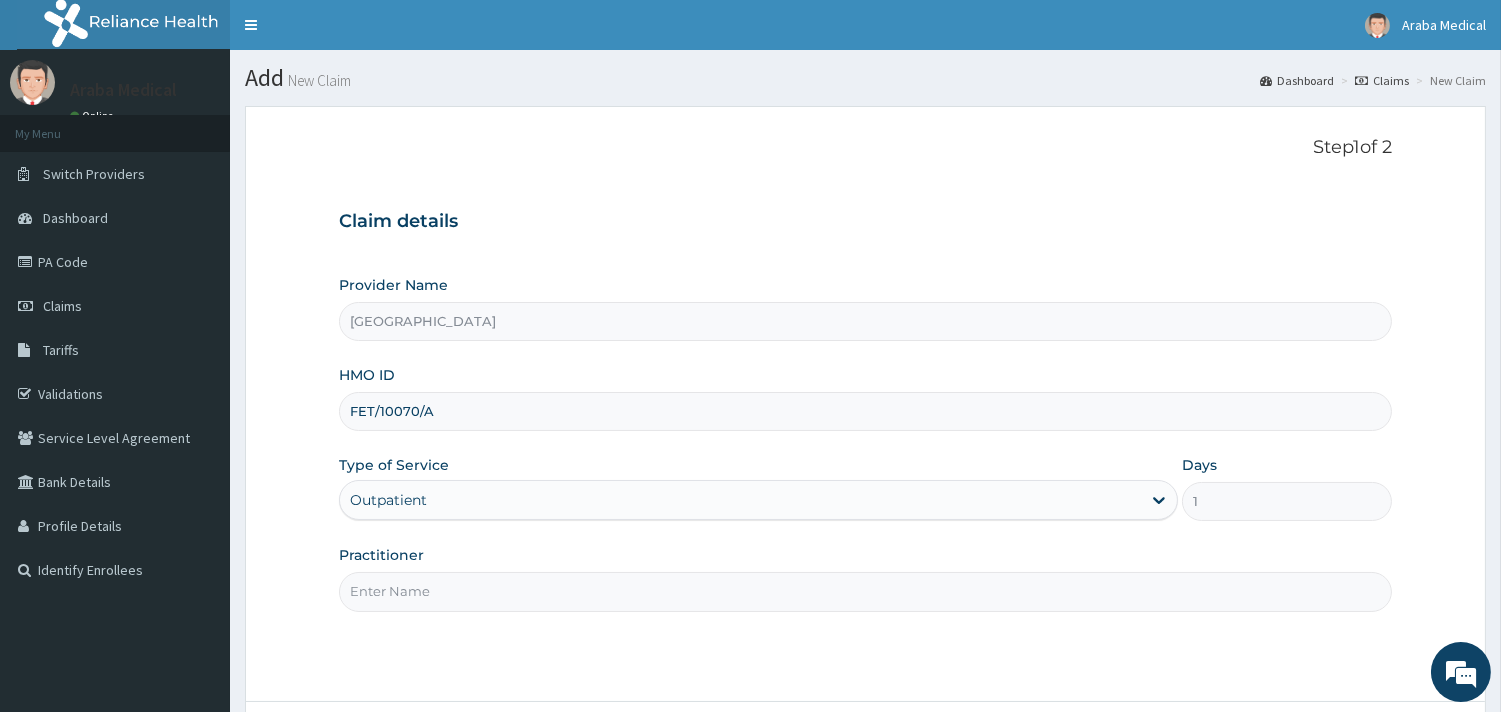 click on "Practitioner" at bounding box center [865, 591] 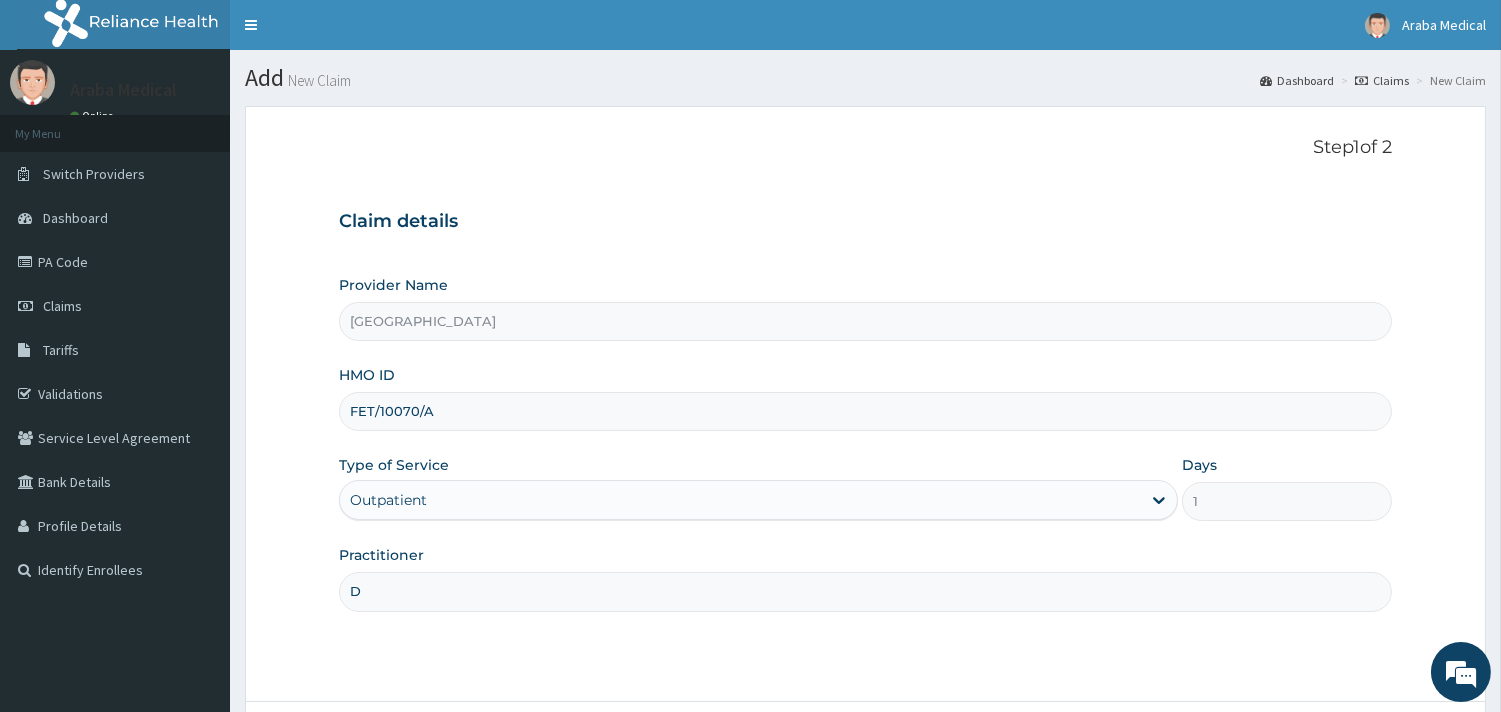 scroll, scrollTop: 0, scrollLeft: 0, axis: both 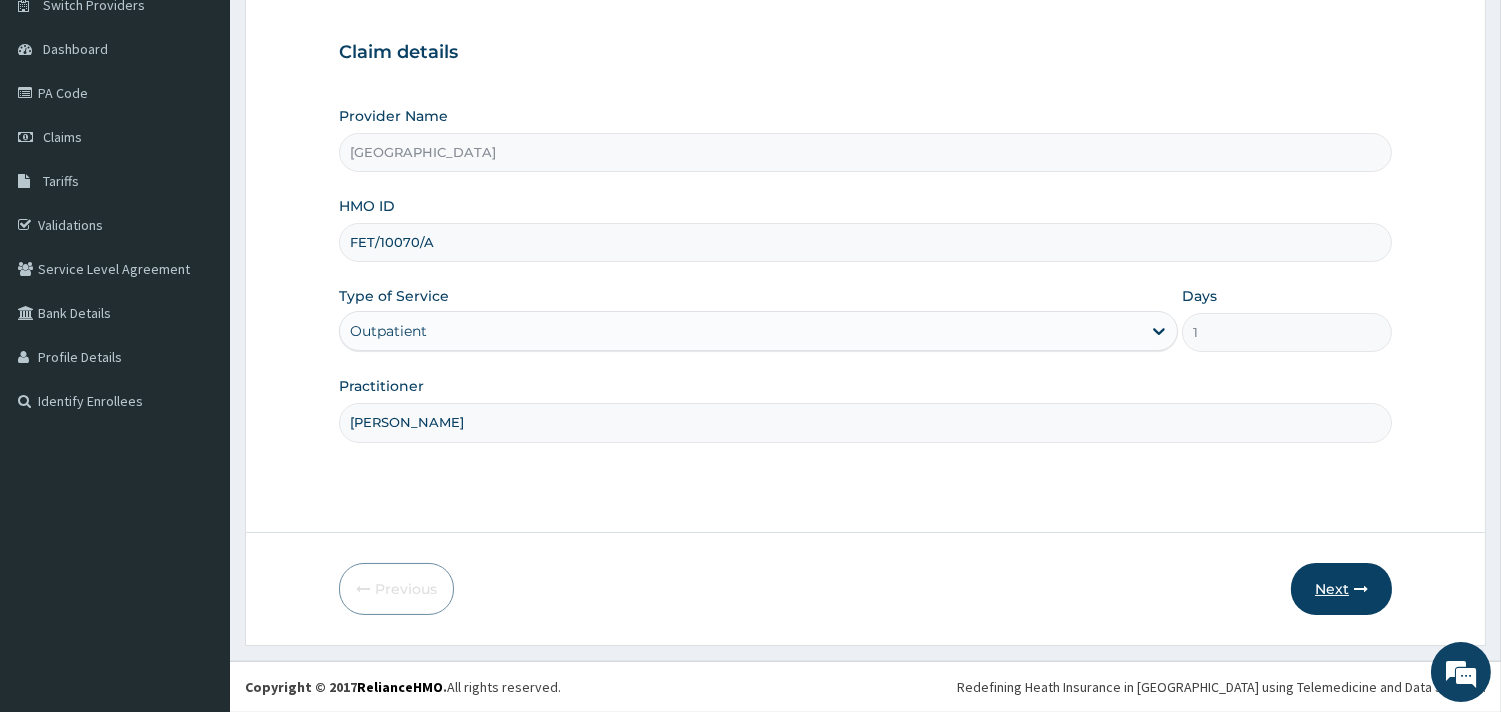 click on "Next" at bounding box center [1341, 589] 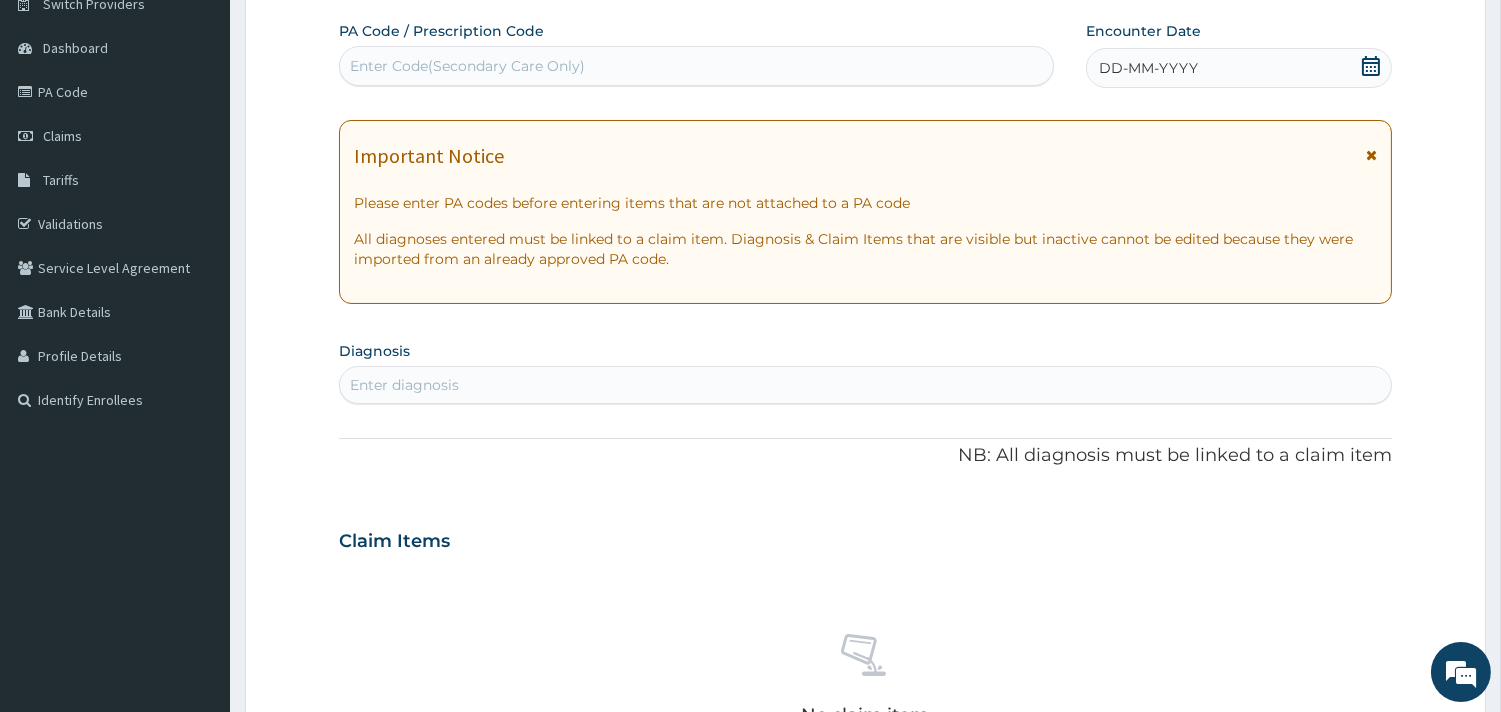 click on "Enter diagnosis" at bounding box center (865, 385) 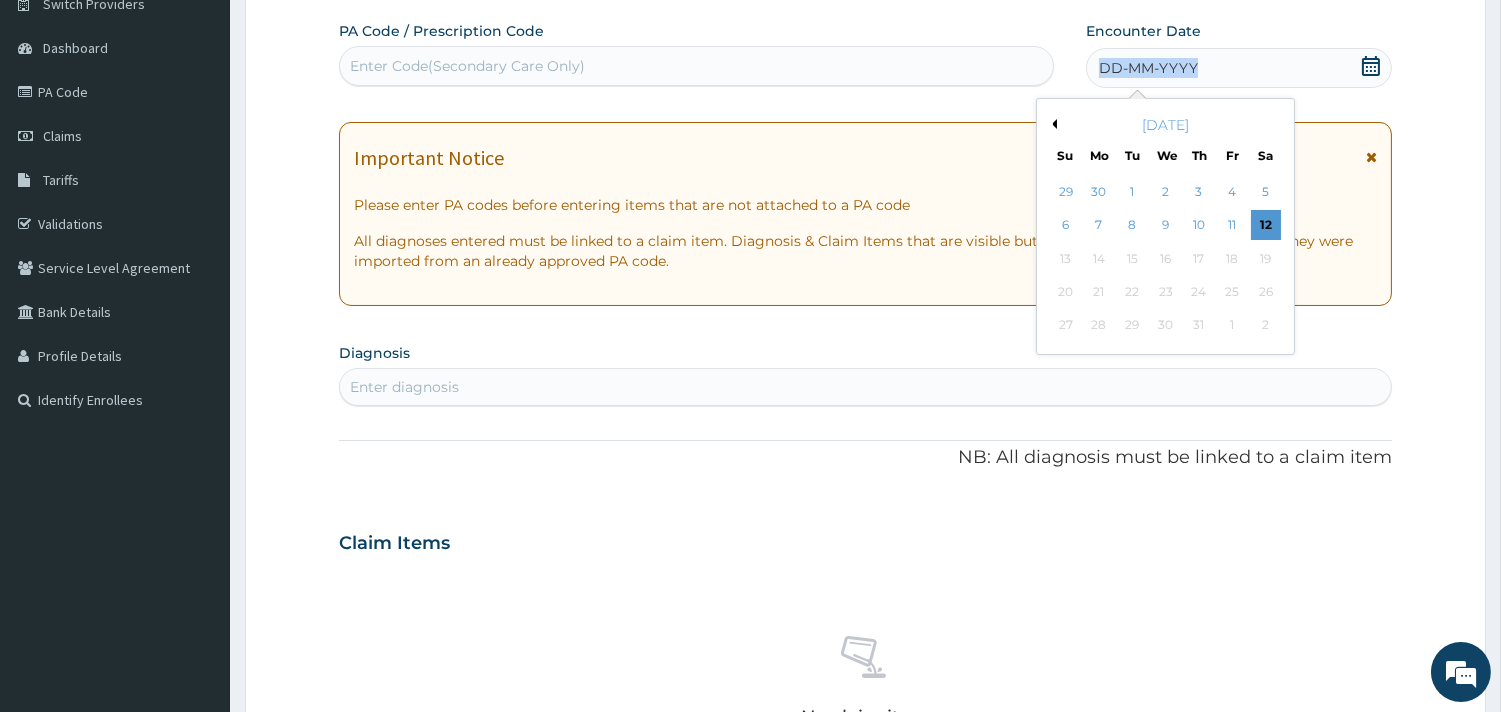 scroll, scrollTop: 124, scrollLeft: 0, axis: vertical 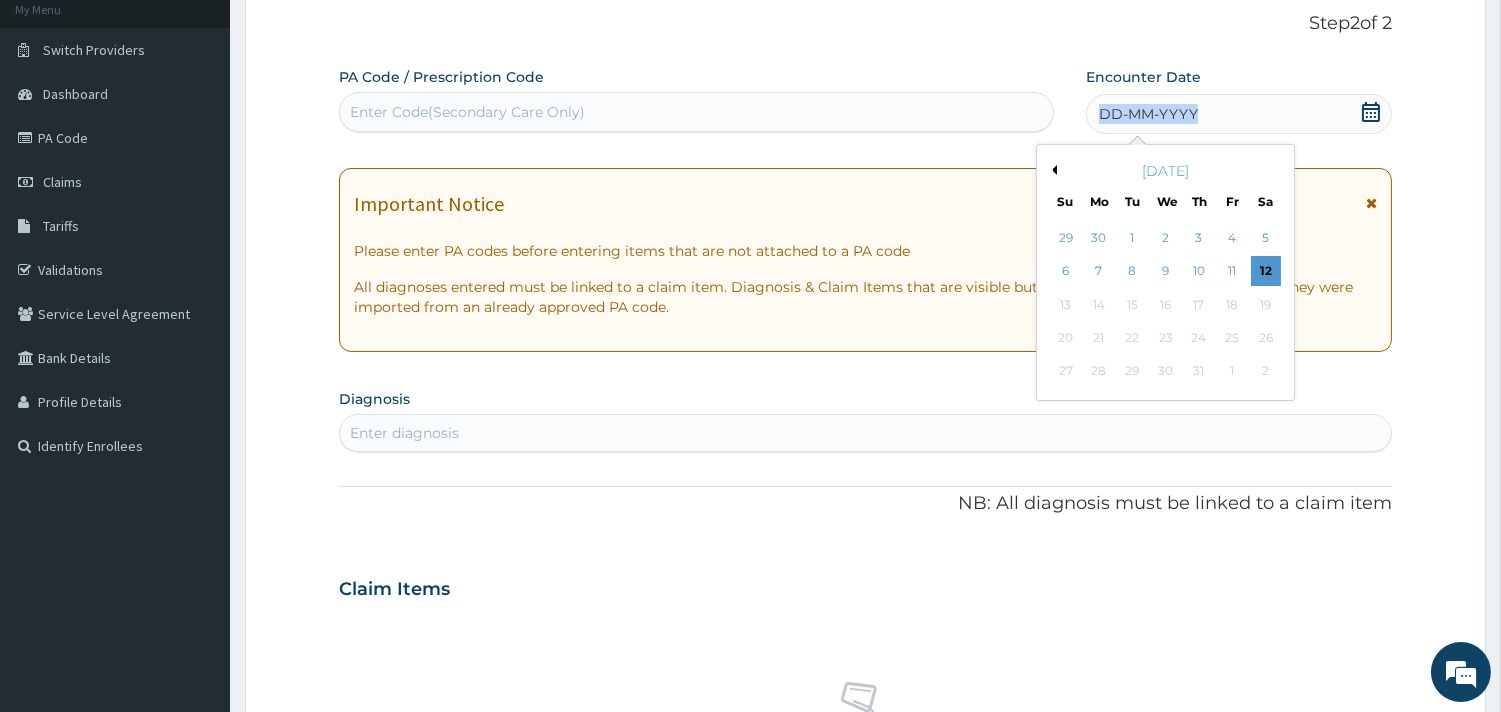 drag, startPoint x: 1371, startPoint y: 65, endPoint x: 1150, endPoint y: 178, distance: 248.21362 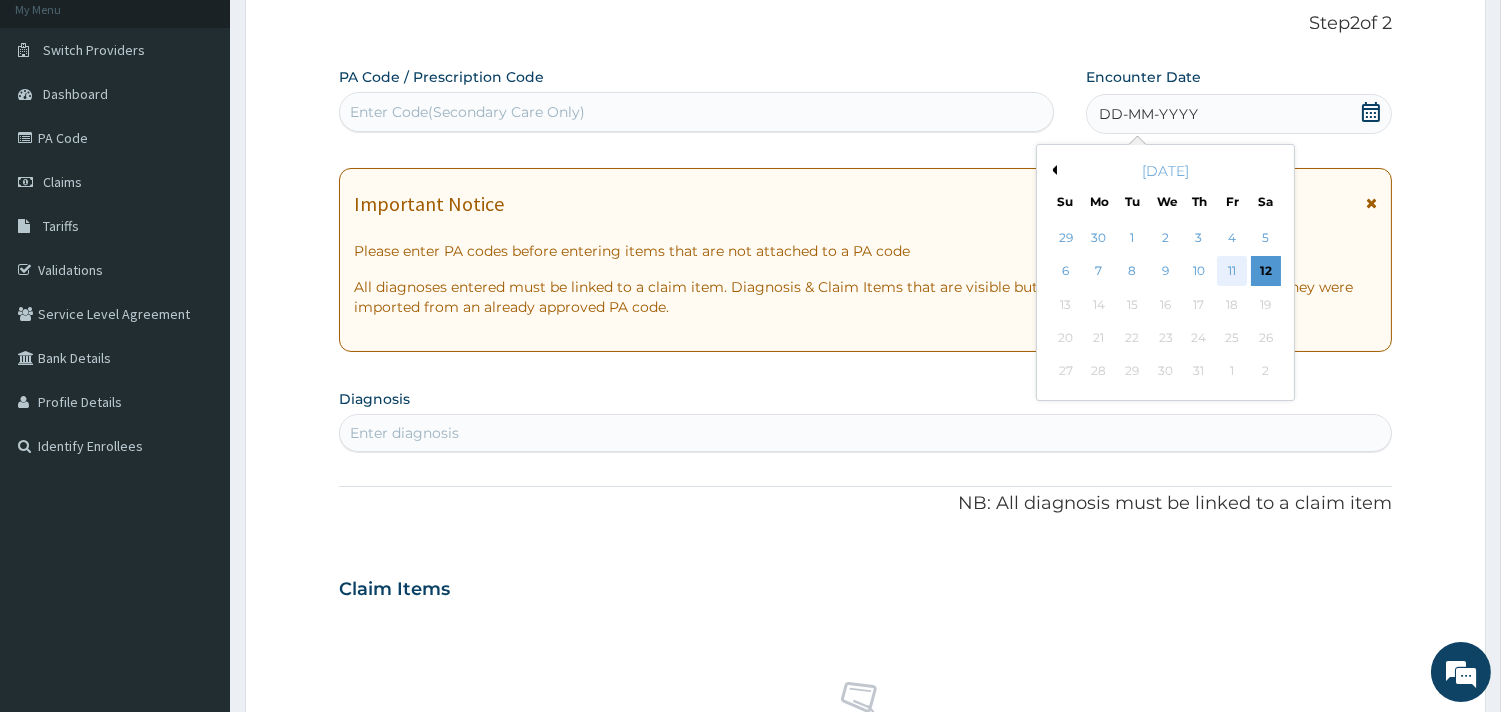 click on "11" at bounding box center (1232, 272) 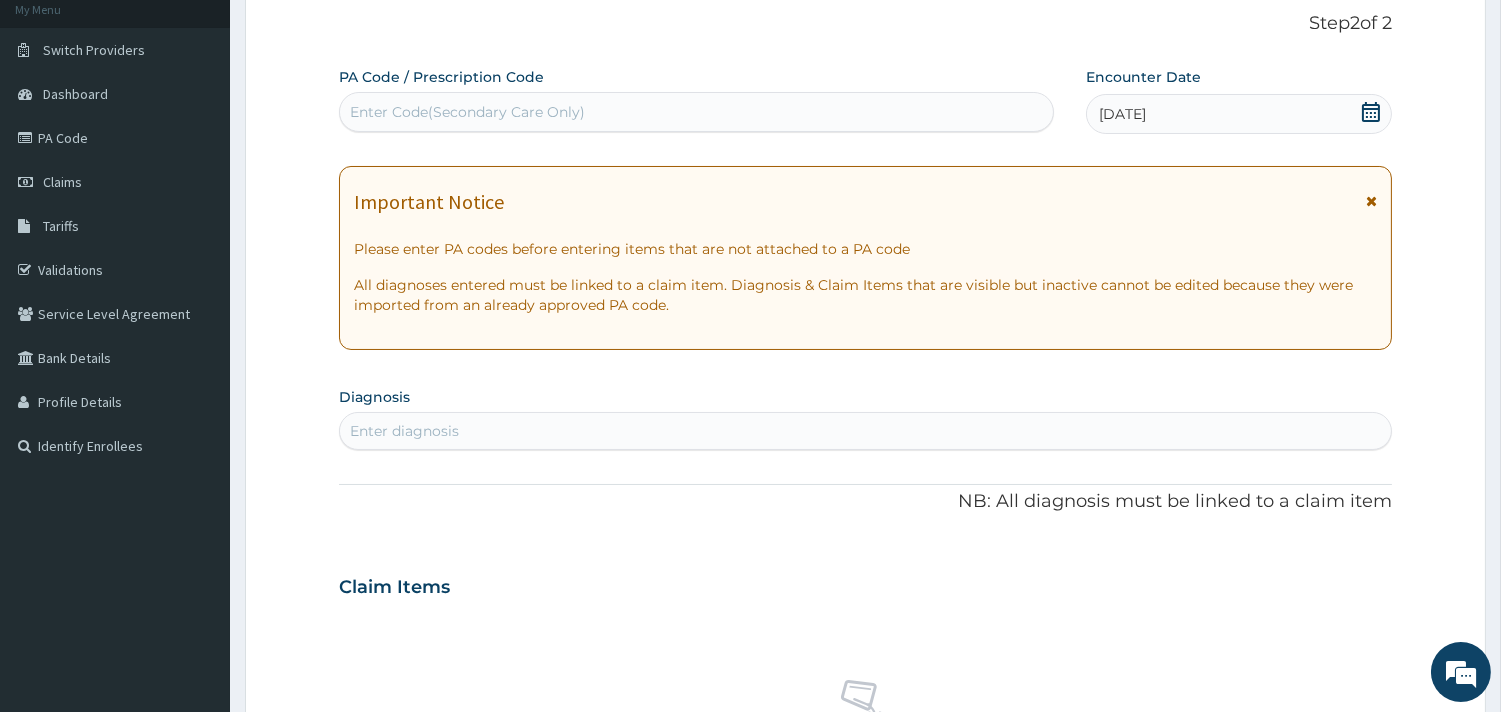 click on "Enter diagnosis" at bounding box center [865, 431] 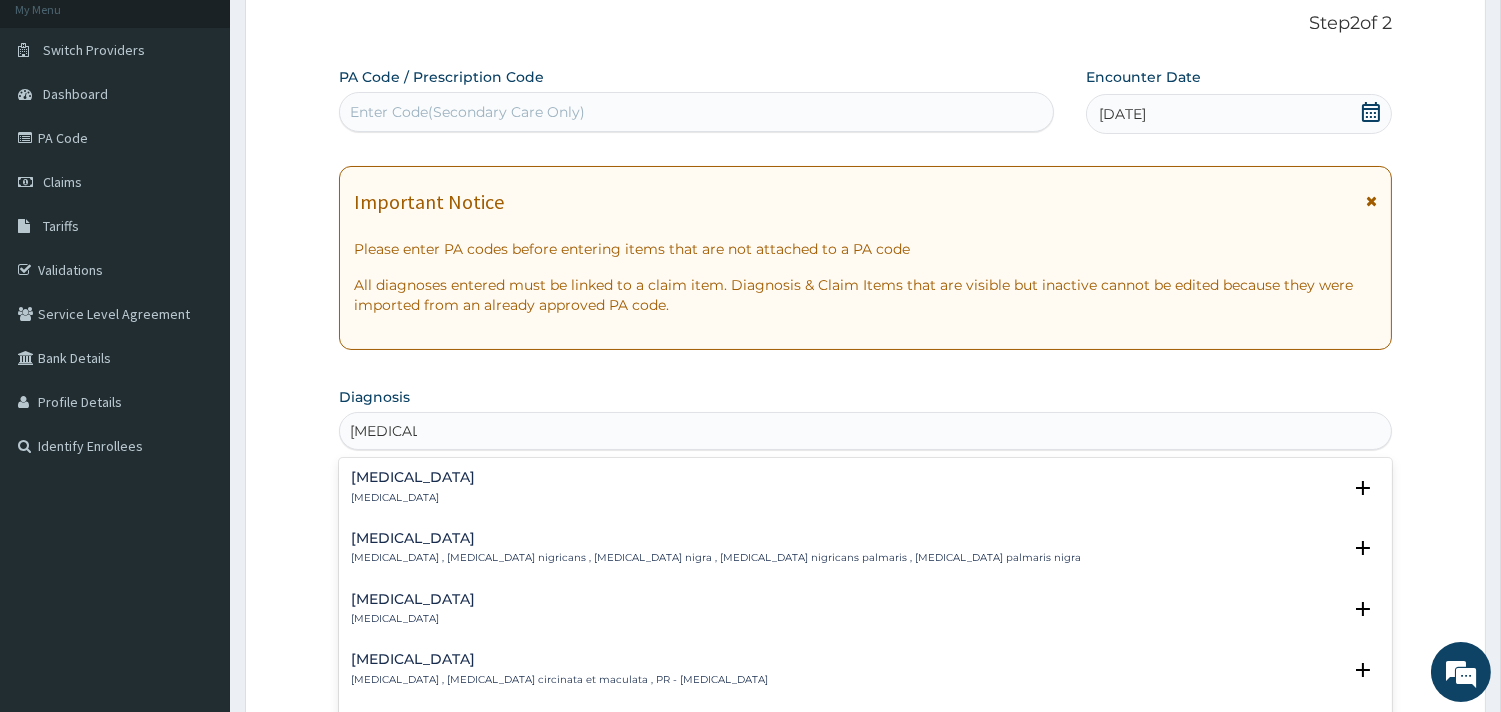 type on "[MEDICAL_DATA] v" 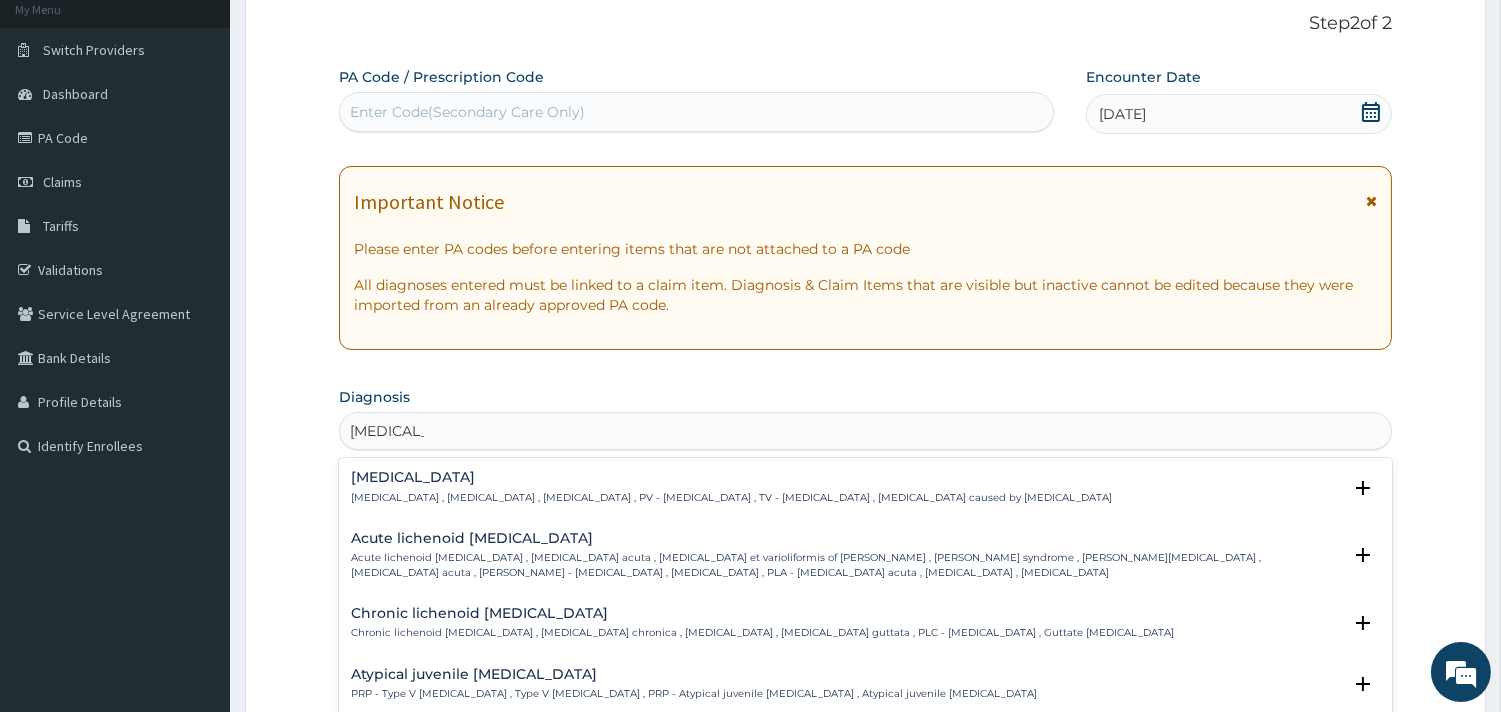 click on "Pityriasis versicolor Pityriasis versicolor , Tinea versicolor , Tinea flava , PV - Pityriasis versicolor , TV - Tinea versicolor , Pityriasis versicolor caused by Malassezia Select Status Query Query covers suspected (?), Keep in view (kiv), Ruled out (r/o) Confirmed" at bounding box center (865, 492) 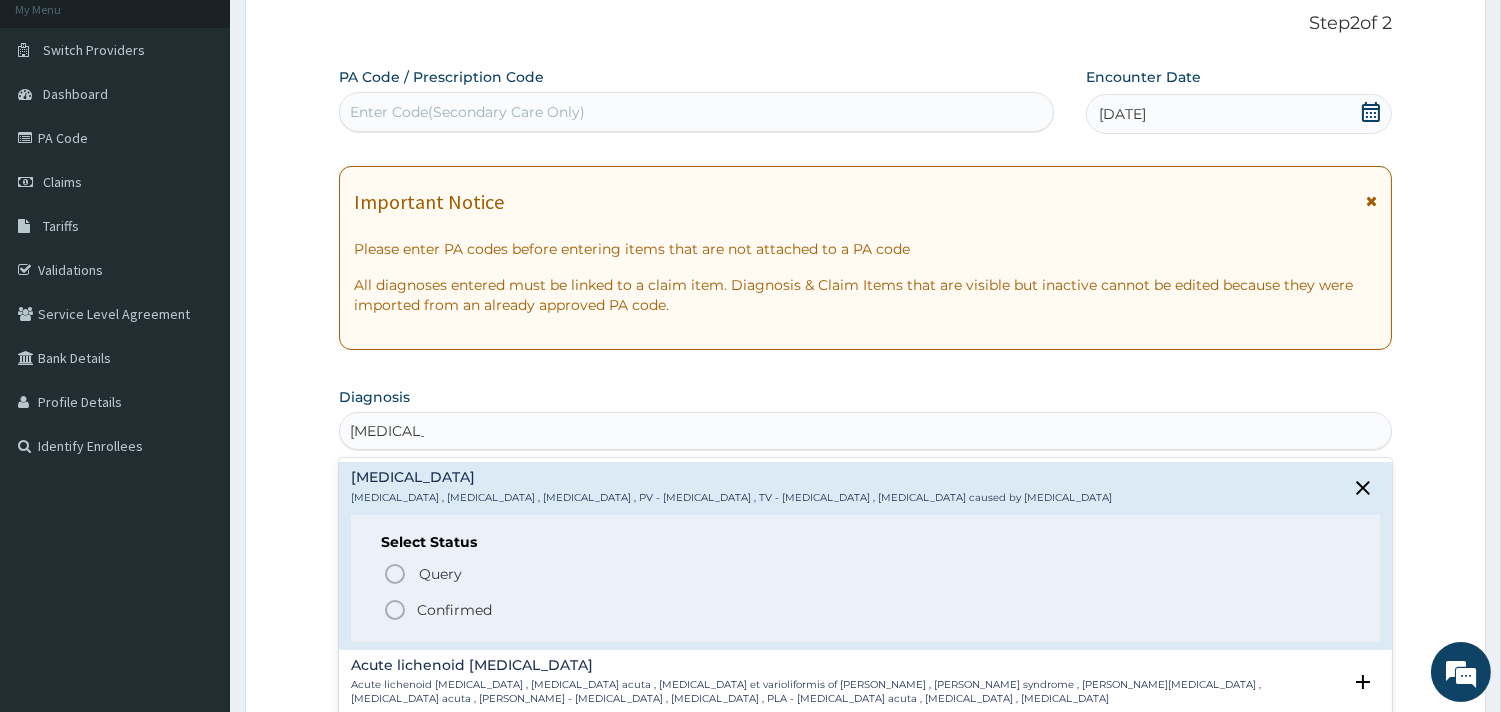 click 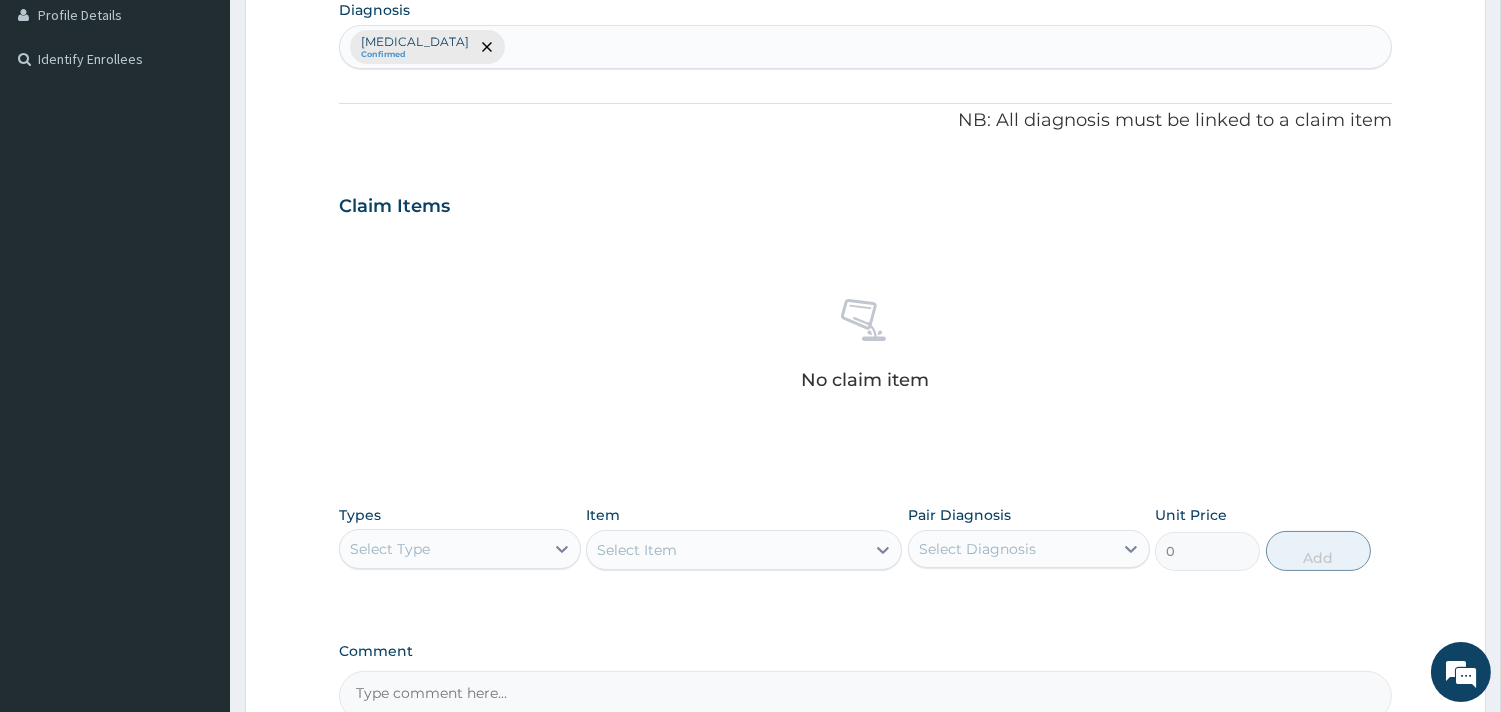 scroll, scrollTop: 540, scrollLeft: 0, axis: vertical 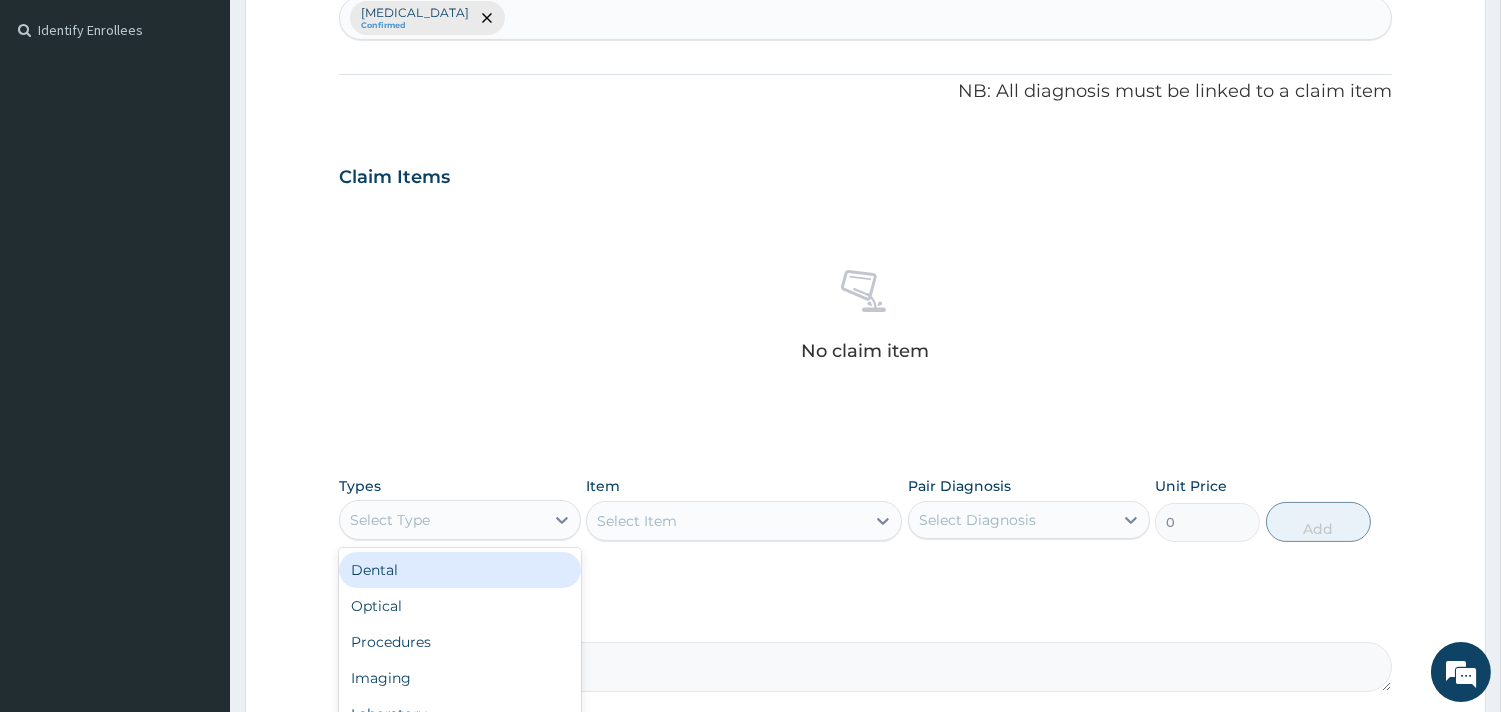 click on "Select Type" at bounding box center [442, 520] 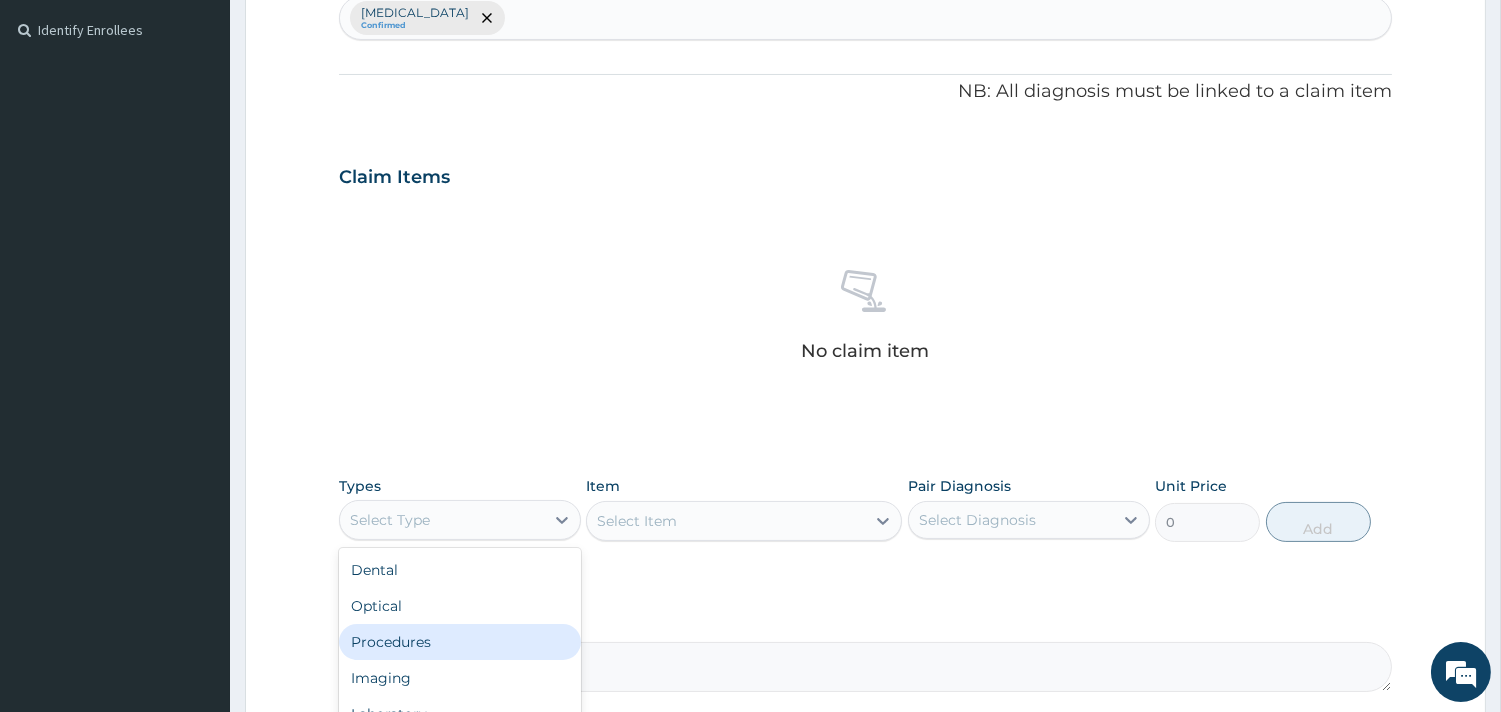 click on "Procedures" at bounding box center [460, 642] 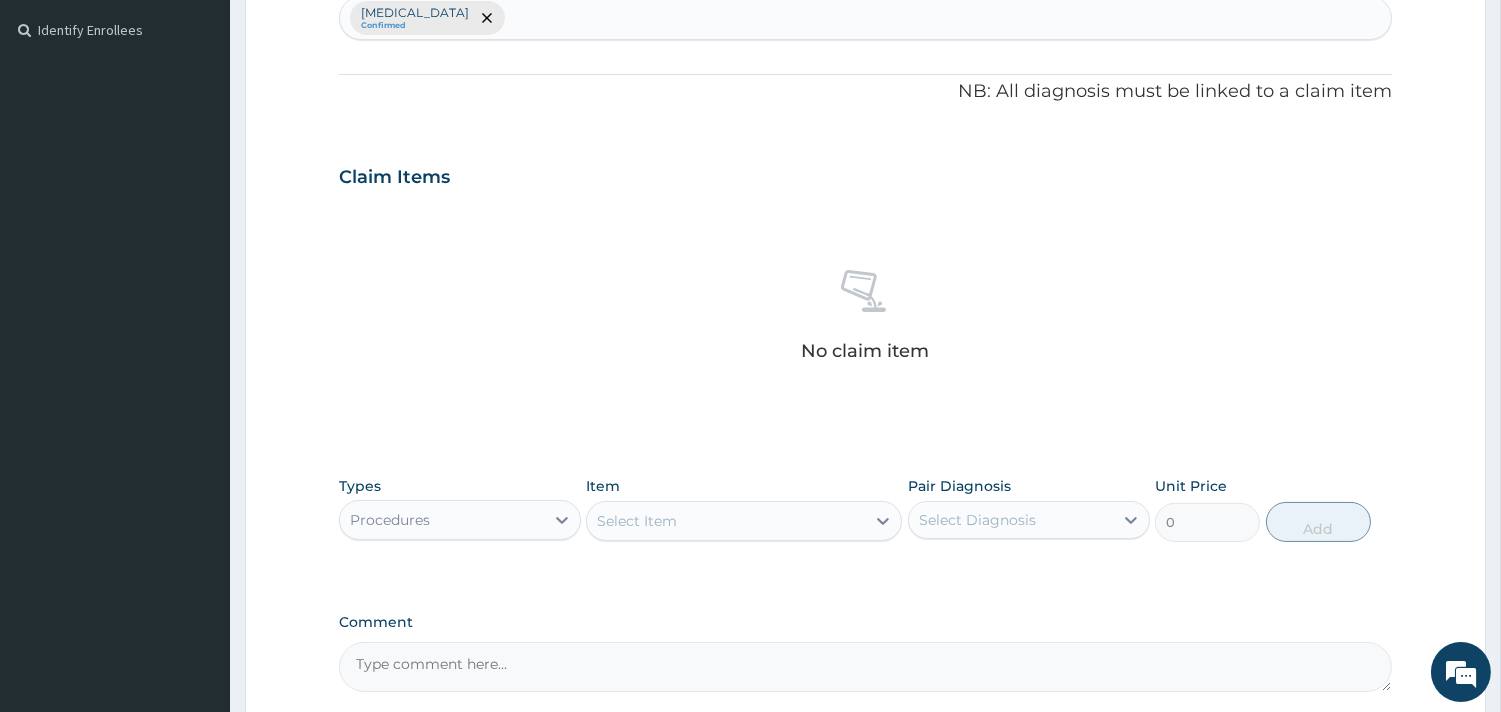 scroll, scrollTop: 730, scrollLeft: 0, axis: vertical 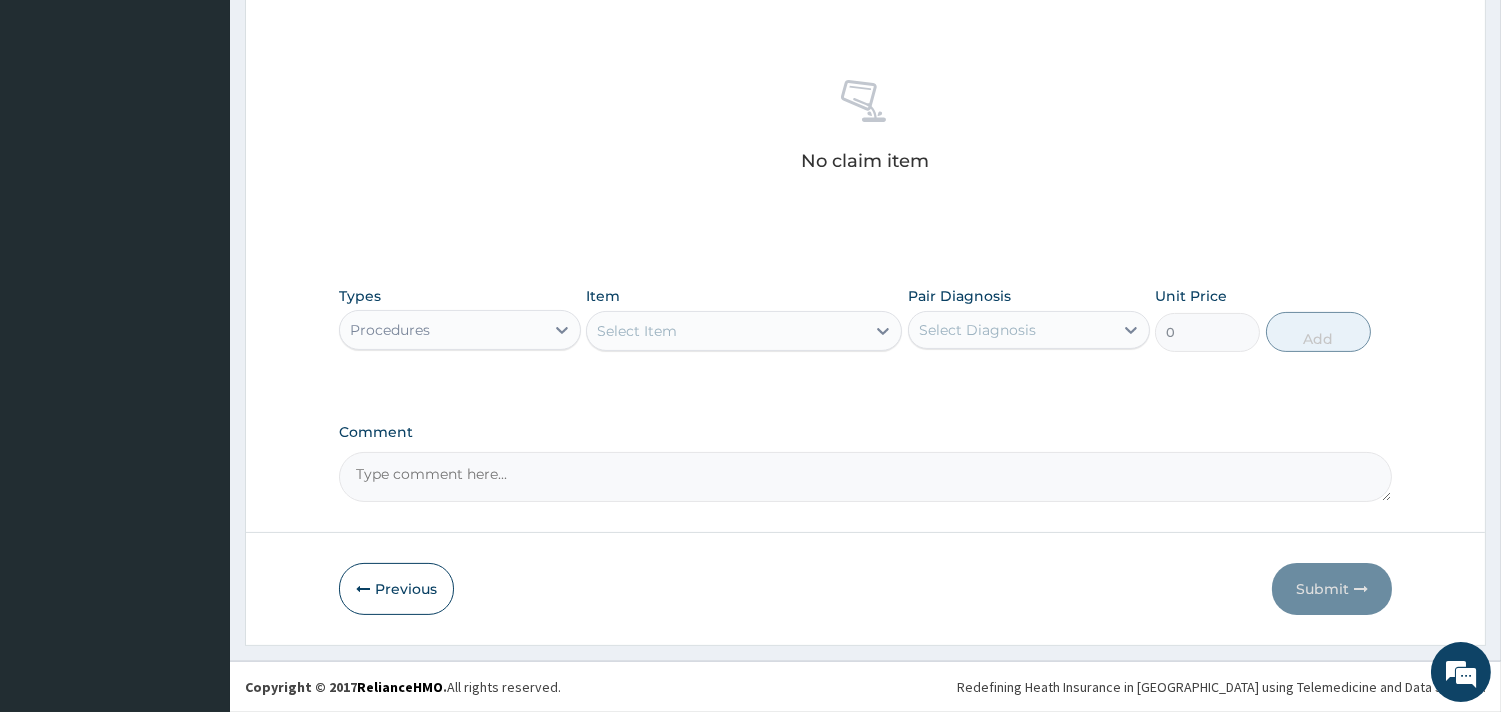 click on "Select Item" at bounding box center [744, 331] 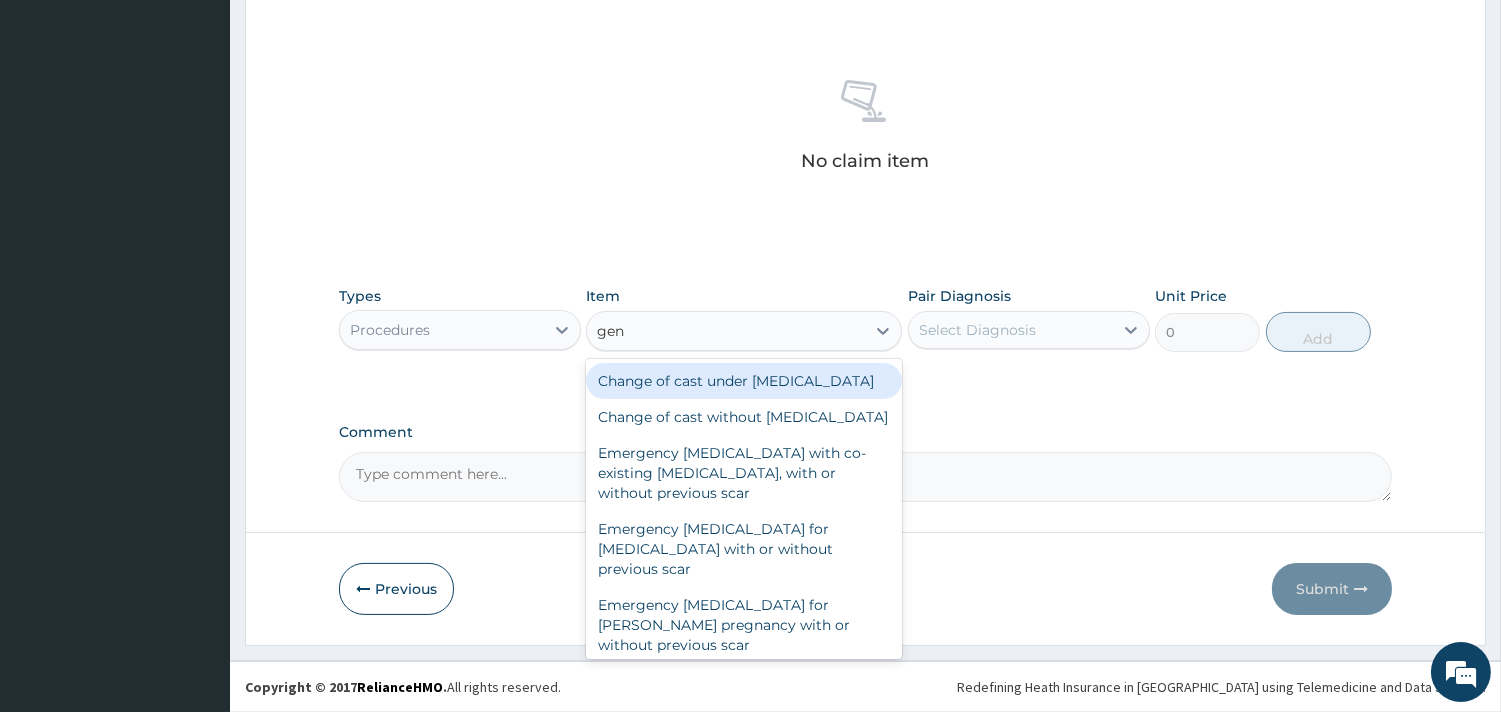 type on "gene" 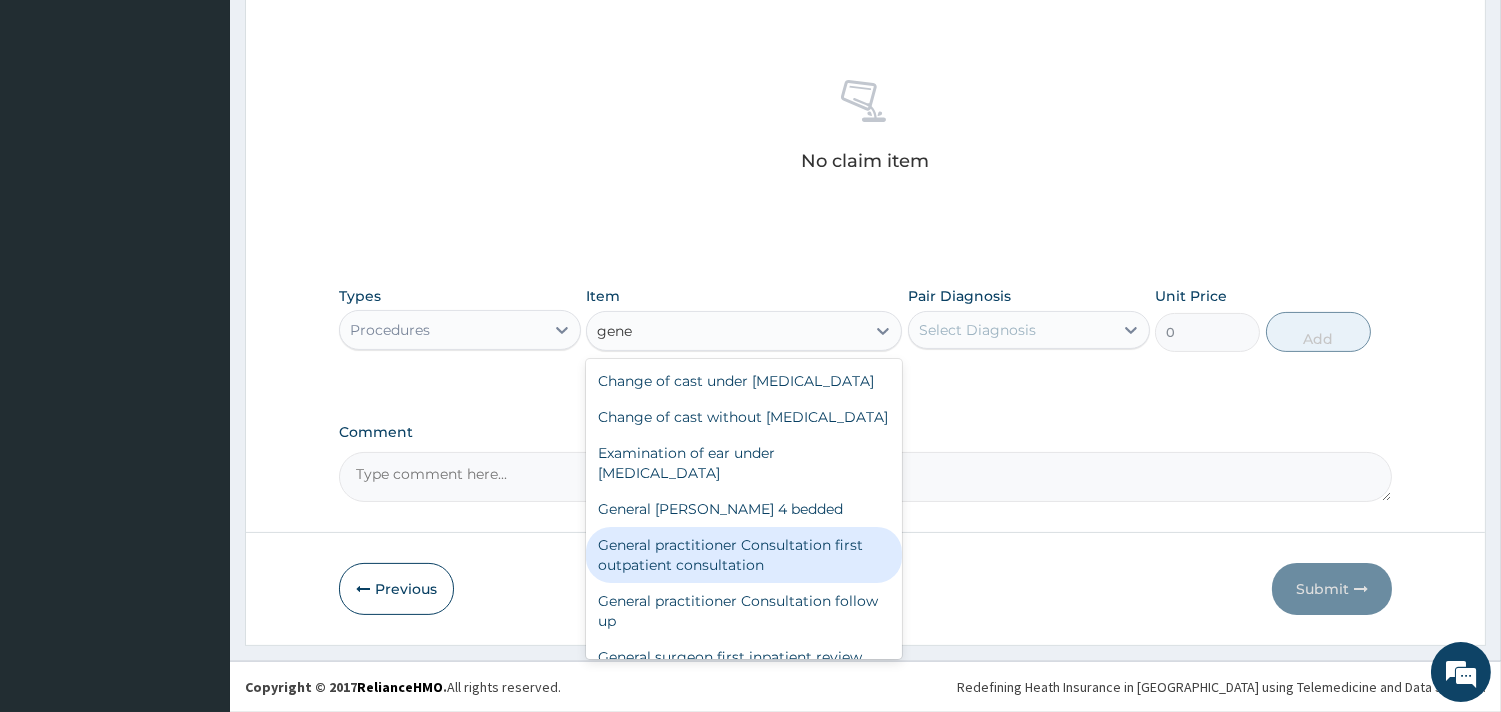 click on "General practitioner Consultation first outpatient consultation" at bounding box center [744, 555] 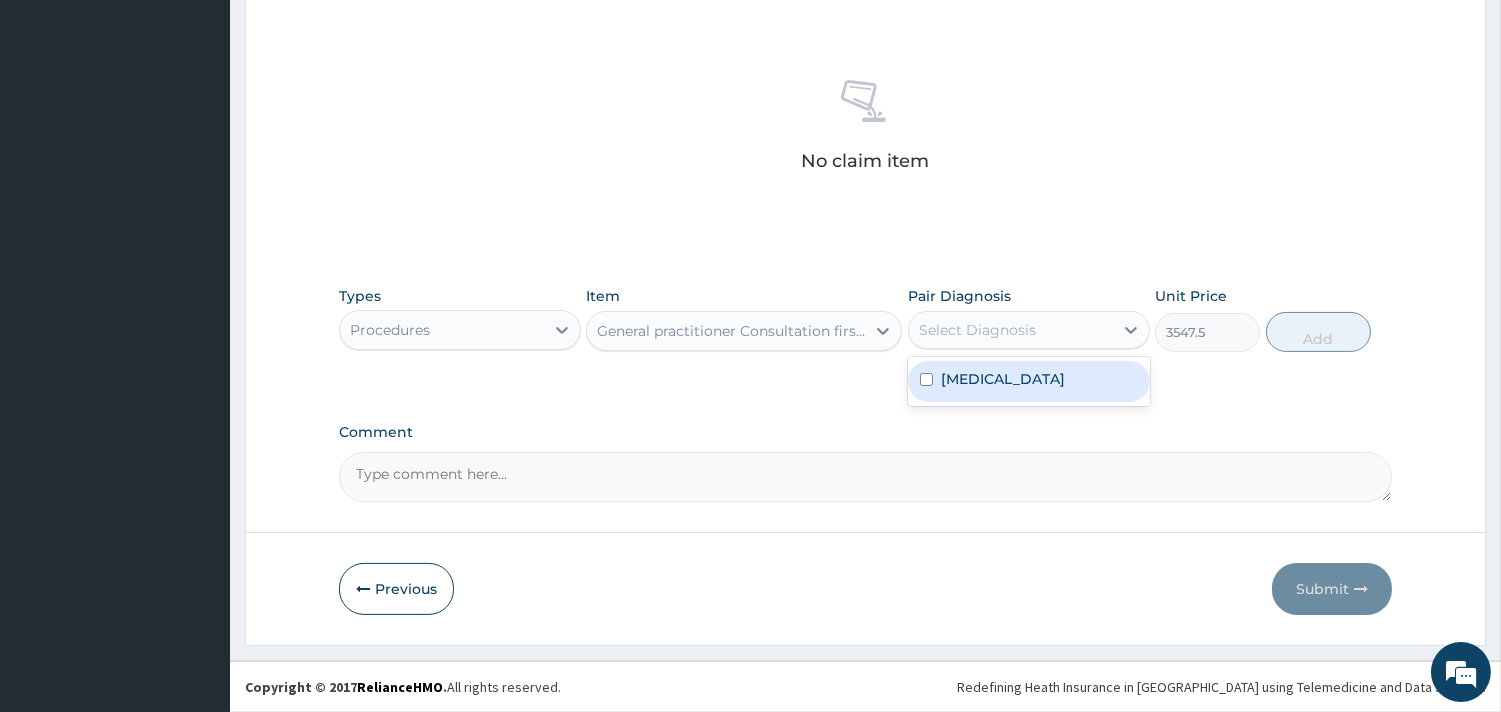 click on "Select Diagnosis" at bounding box center [1011, 330] 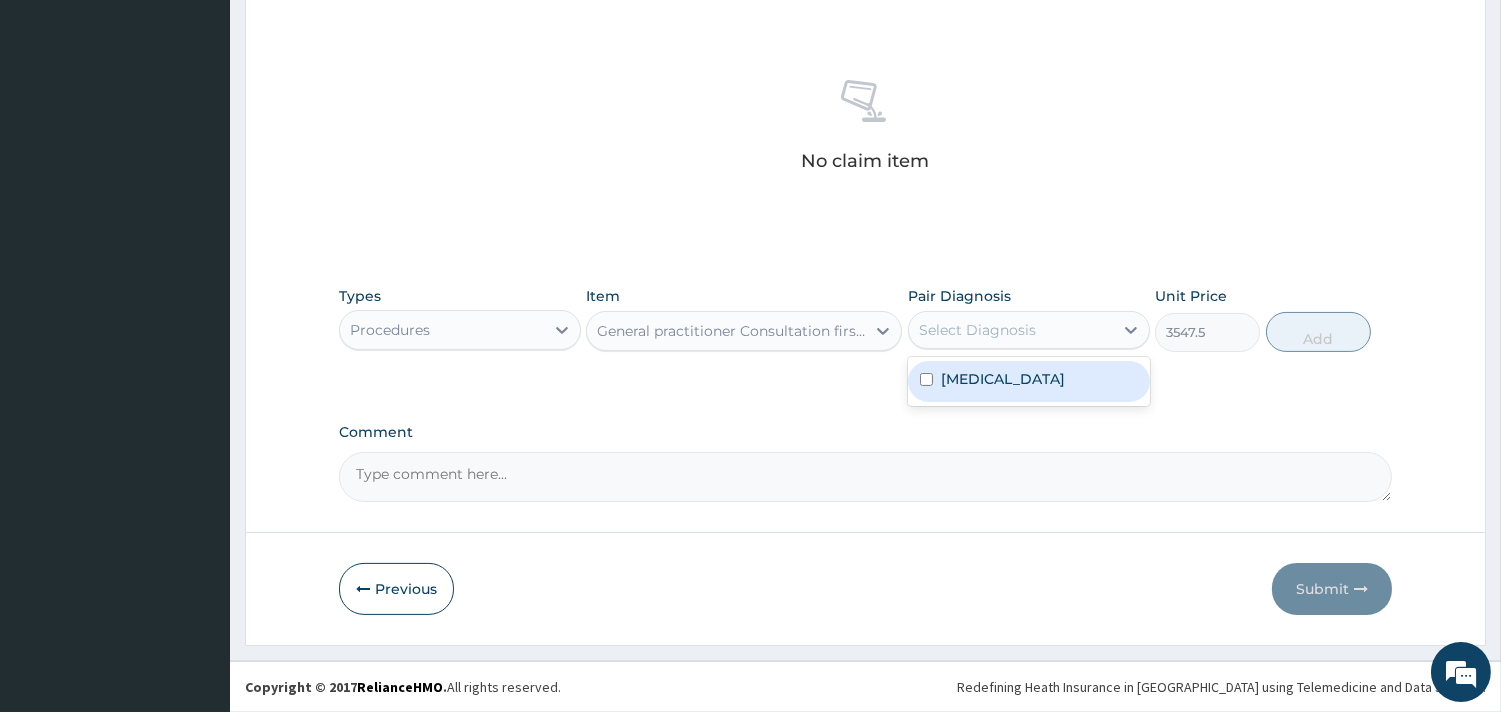 click on "Pityriasis versicolor" at bounding box center [1003, 379] 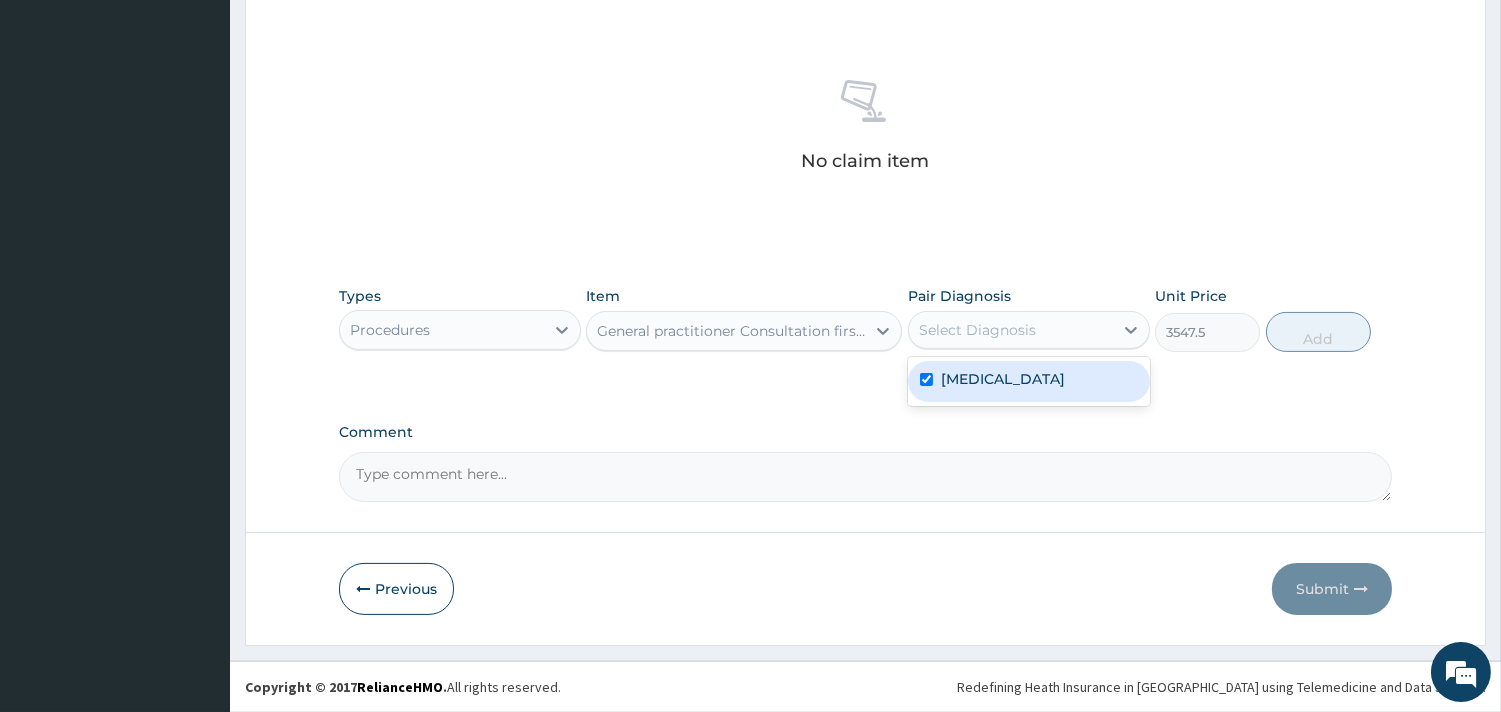 checkbox on "true" 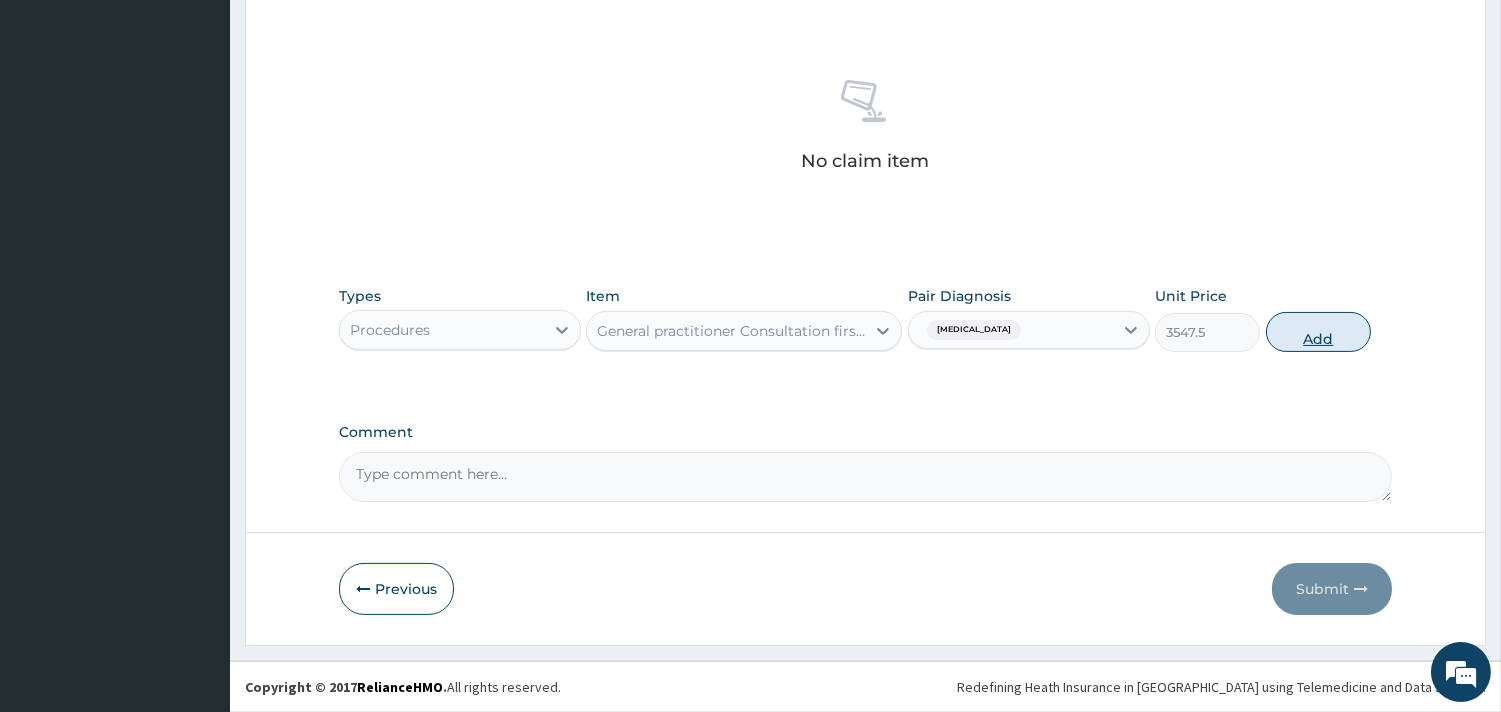 click on "Add" at bounding box center (1318, 332) 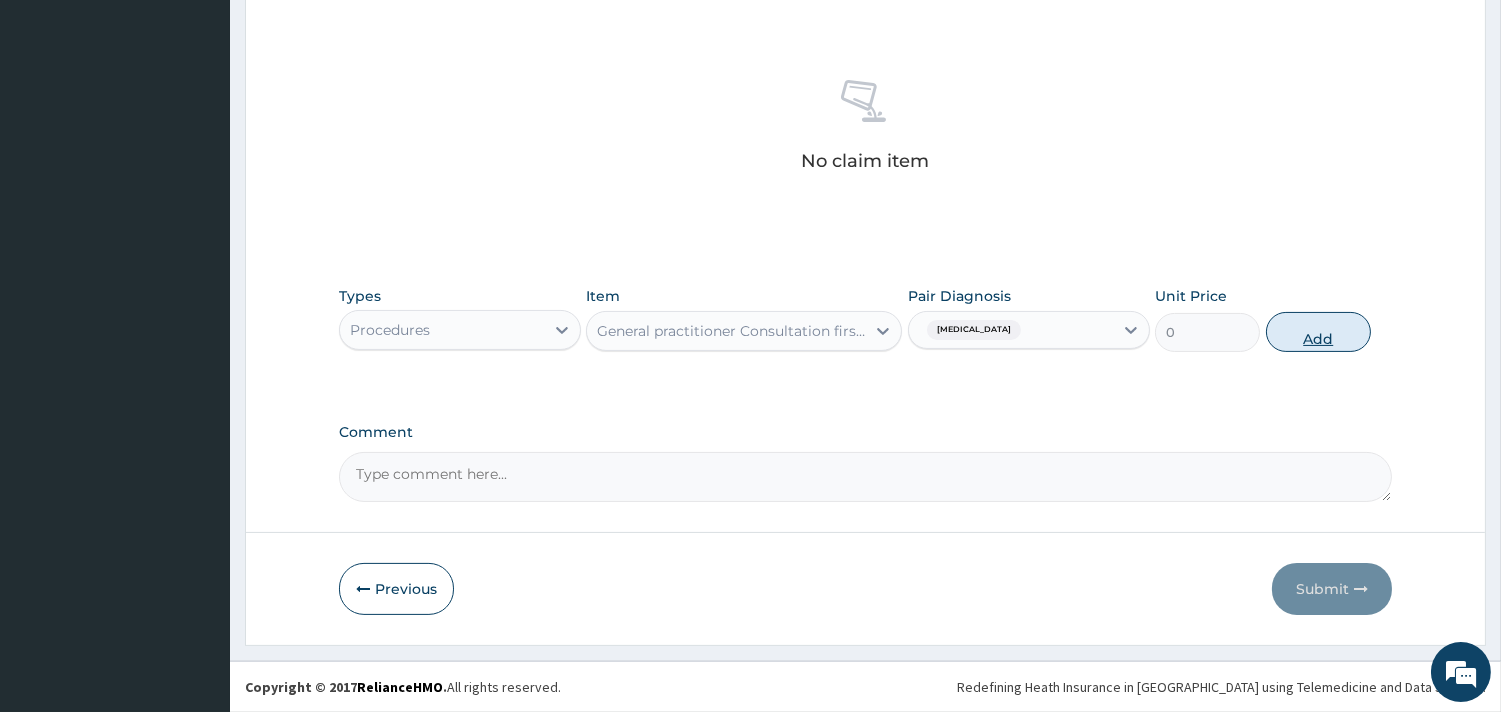 scroll, scrollTop: 643, scrollLeft: 0, axis: vertical 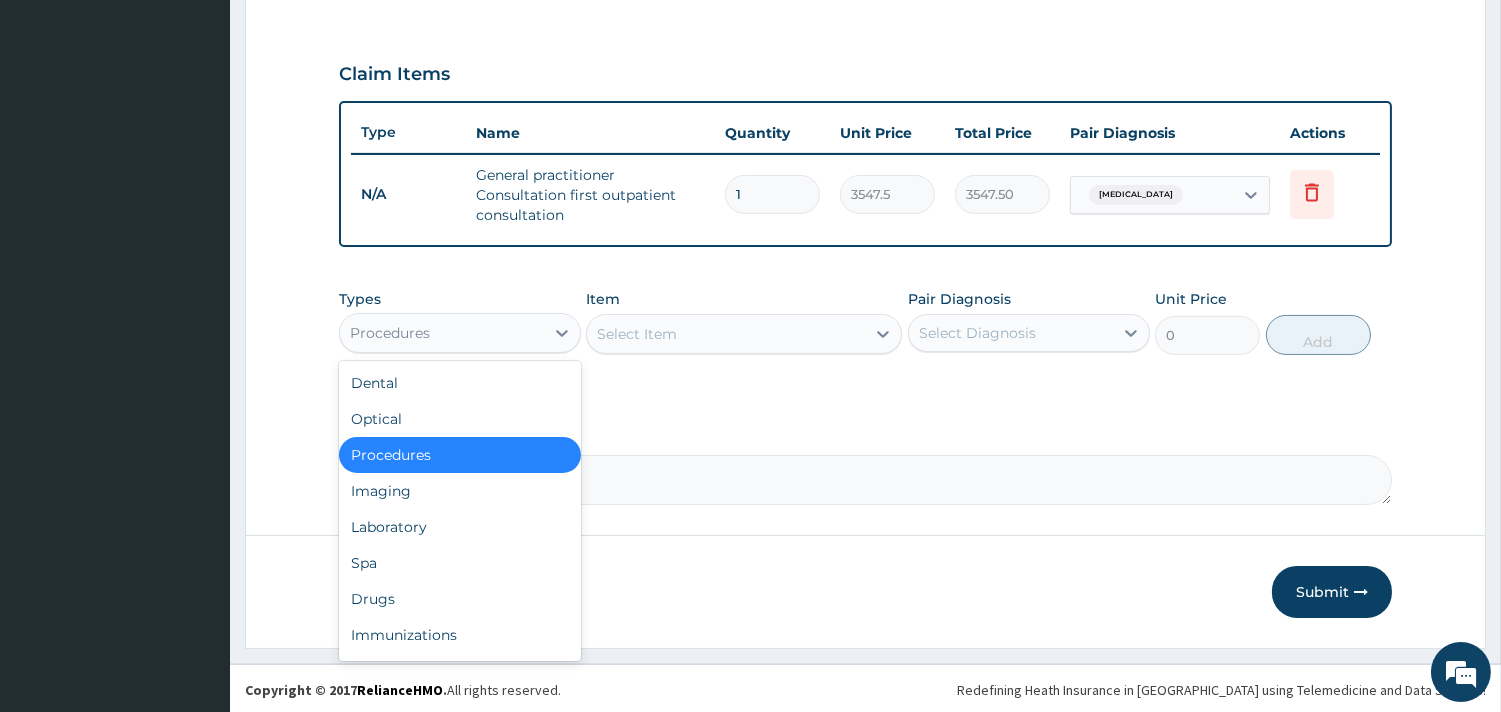 click on "Procedures" at bounding box center [442, 333] 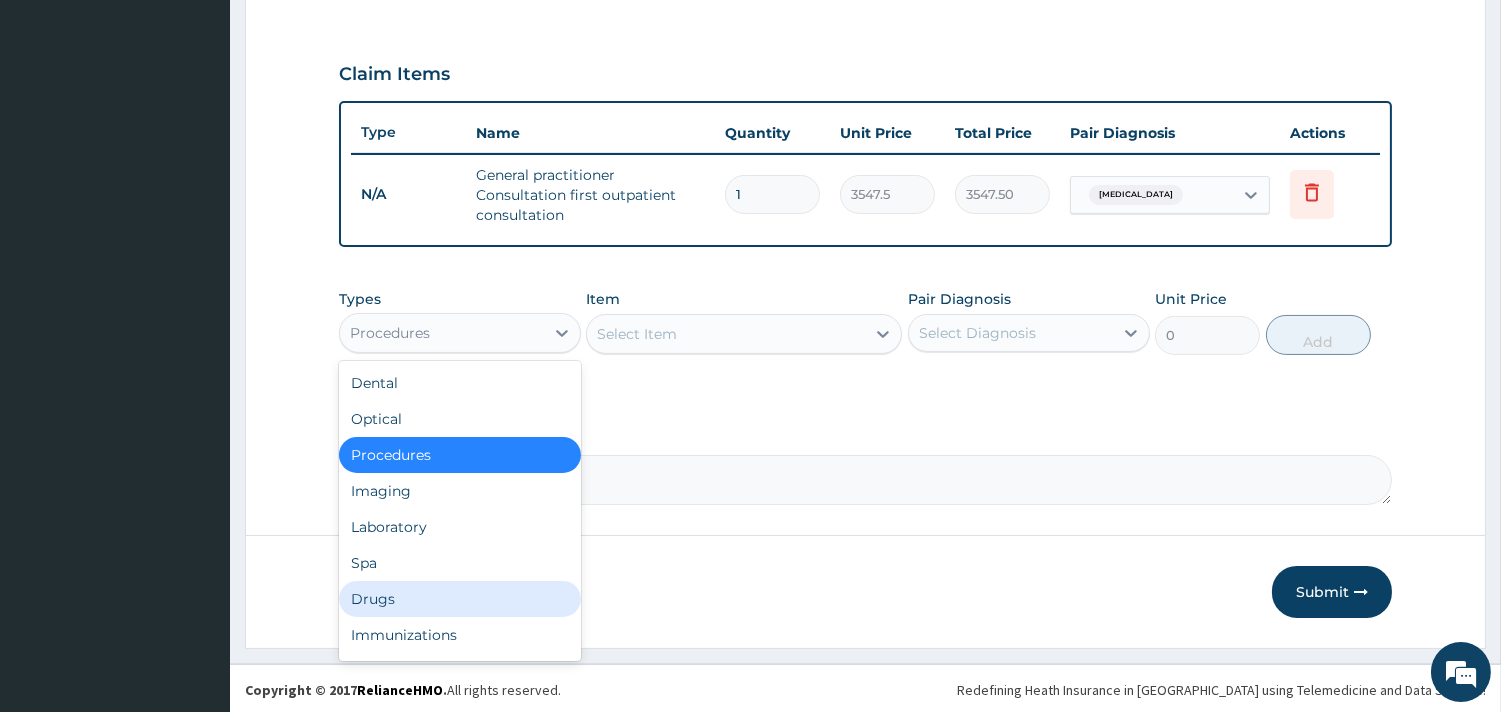click on "Drugs" at bounding box center (460, 599) 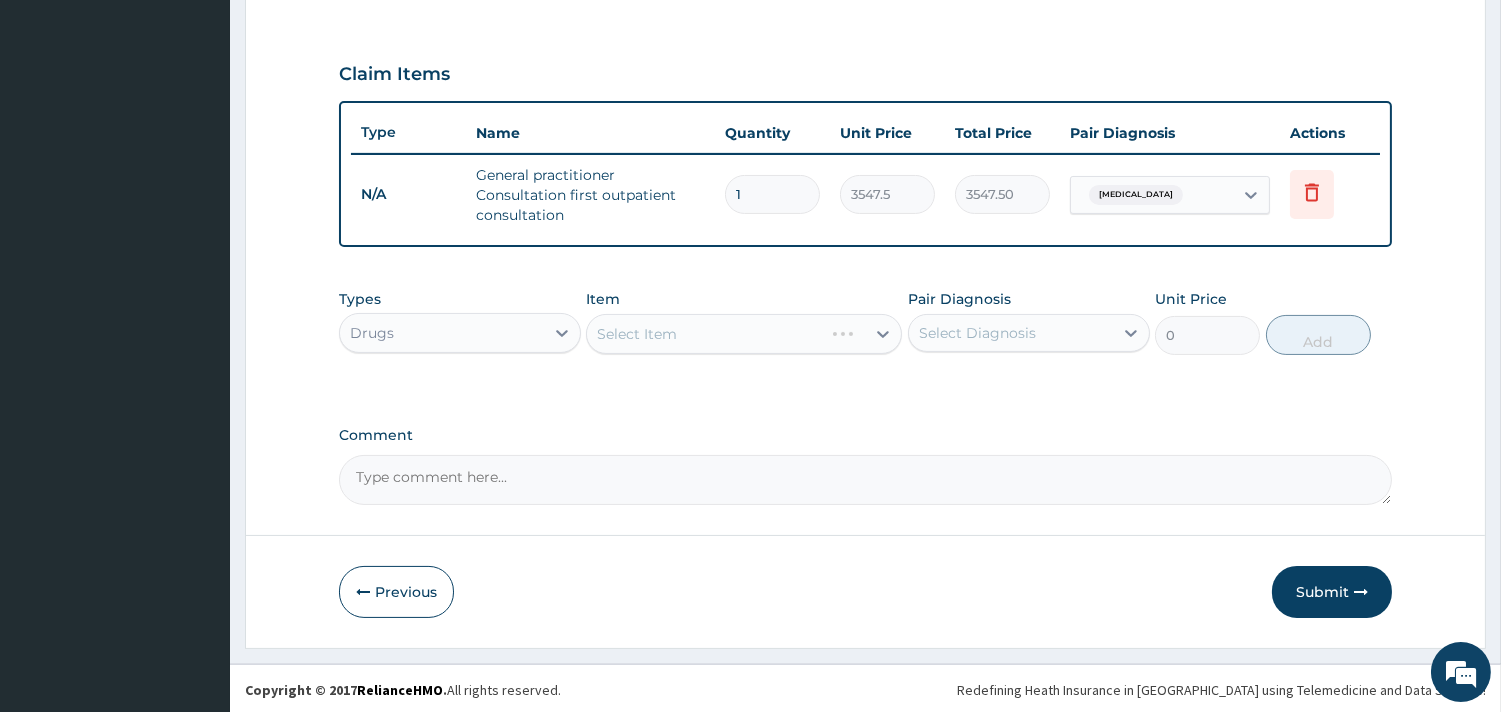 click on "Select Item" at bounding box center (744, 334) 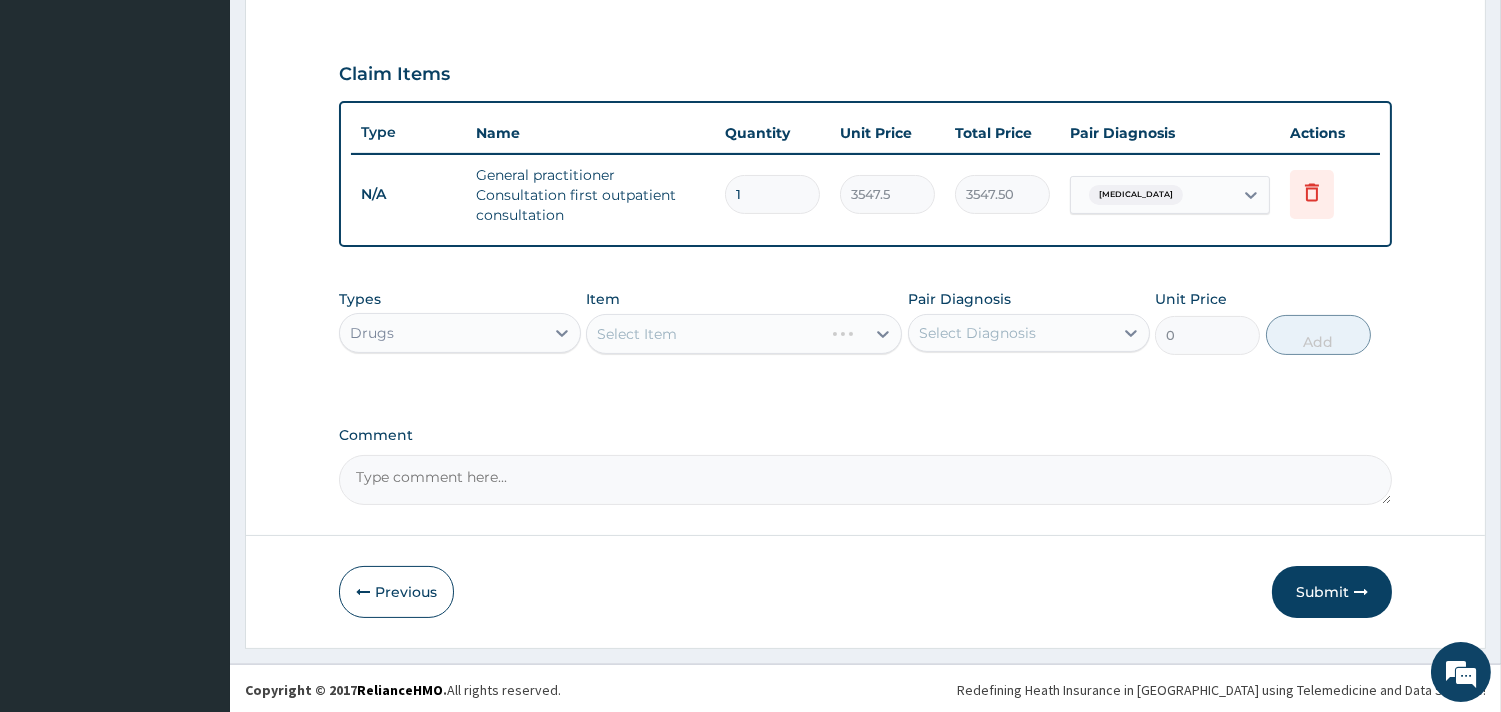 click on "Select Item" at bounding box center (744, 334) 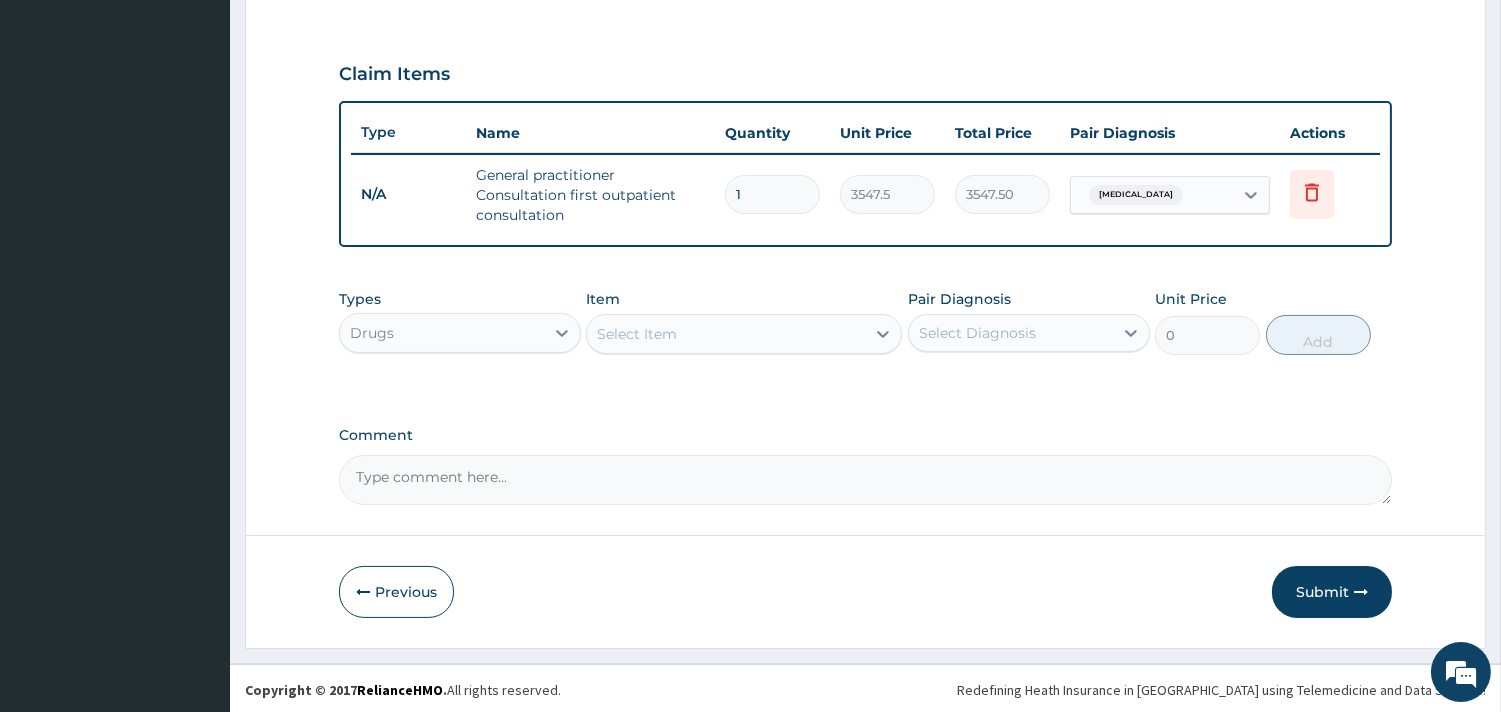 click on "Select Item" at bounding box center (726, 334) 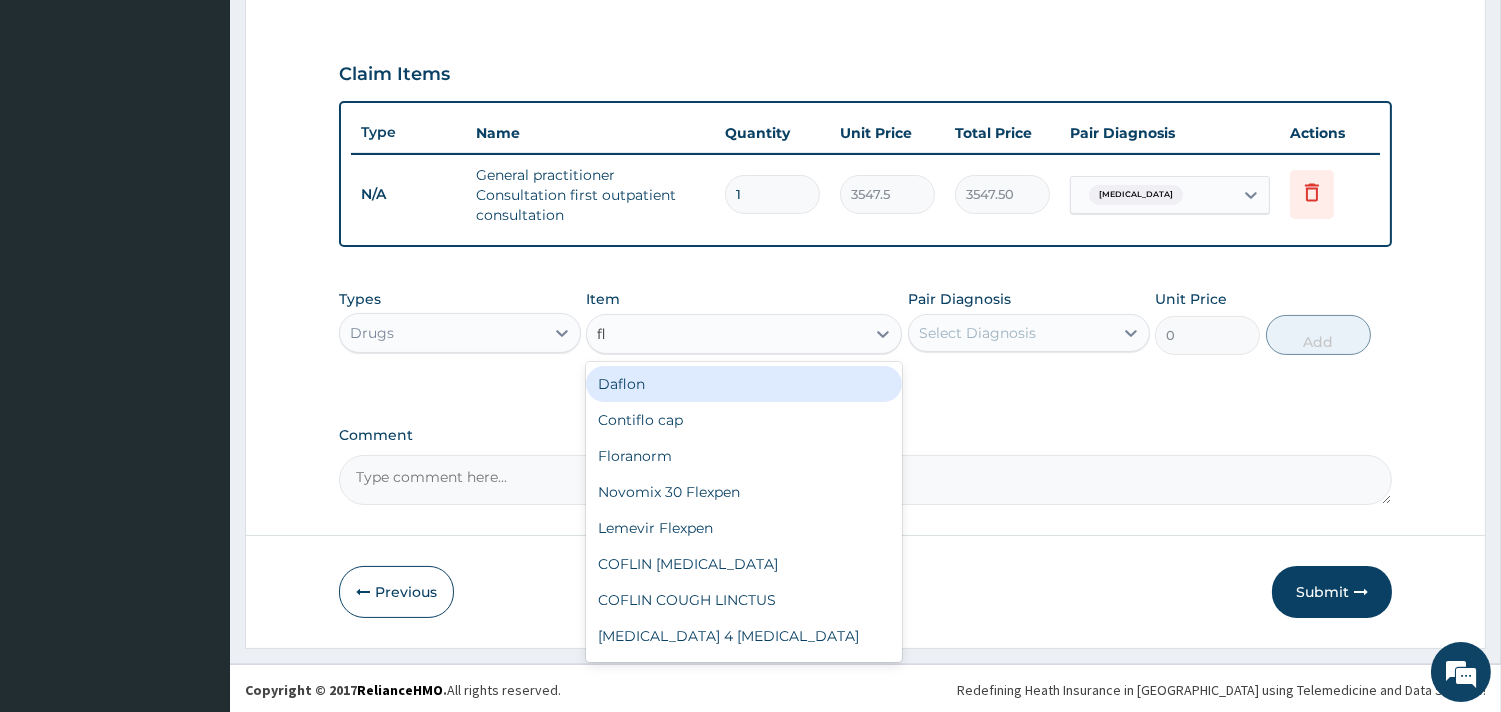 type on "flu" 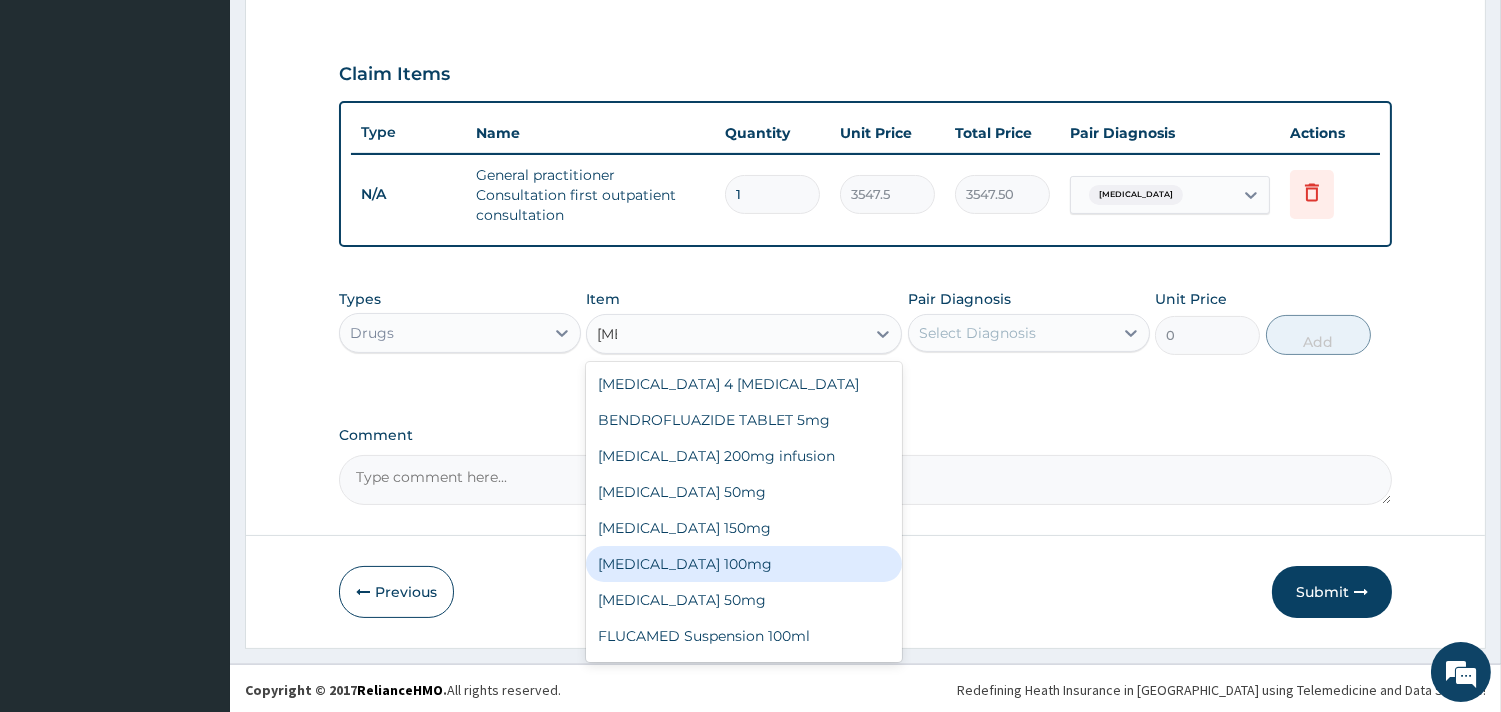 click on "Fluconazole 100mg" at bounding box center (744, 564) 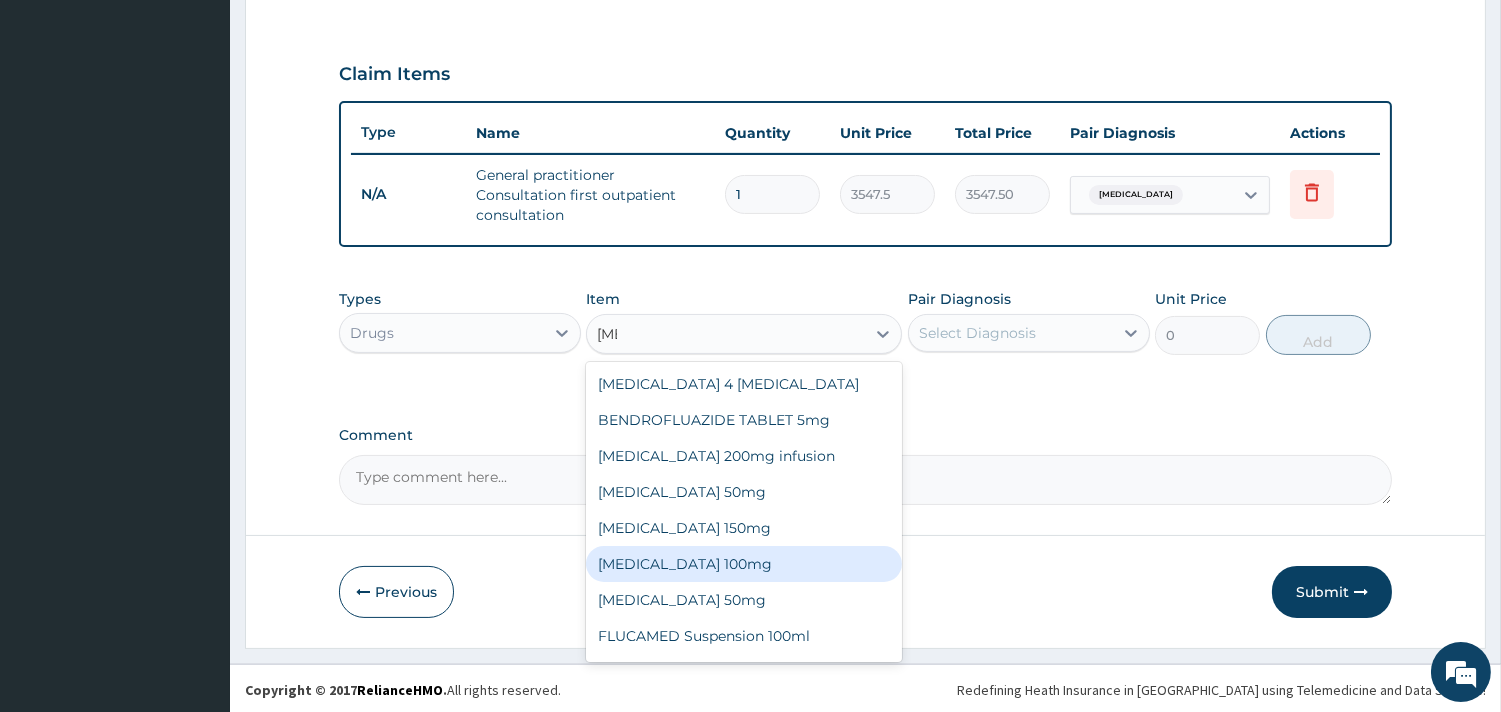 type 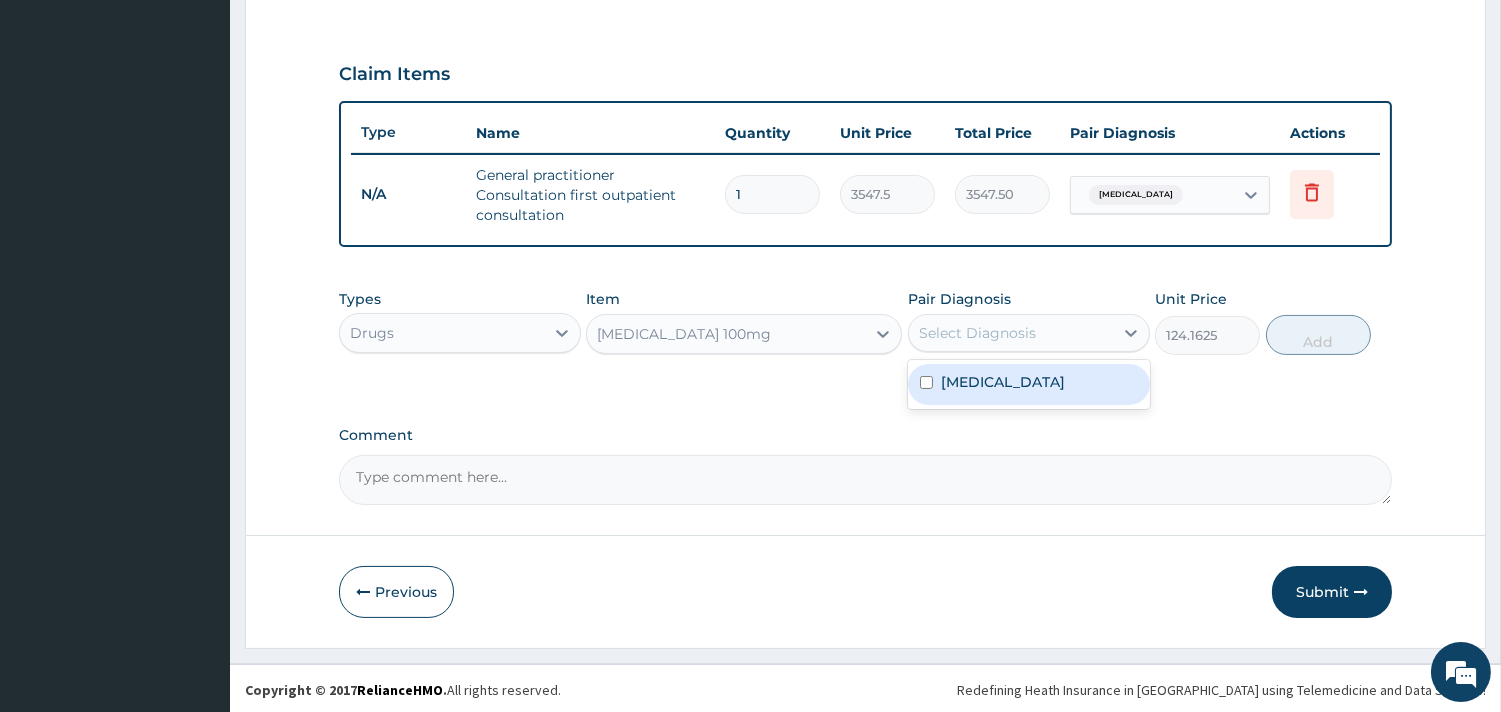click on "Select Diagnosis" at bounding box center (1011, 333) 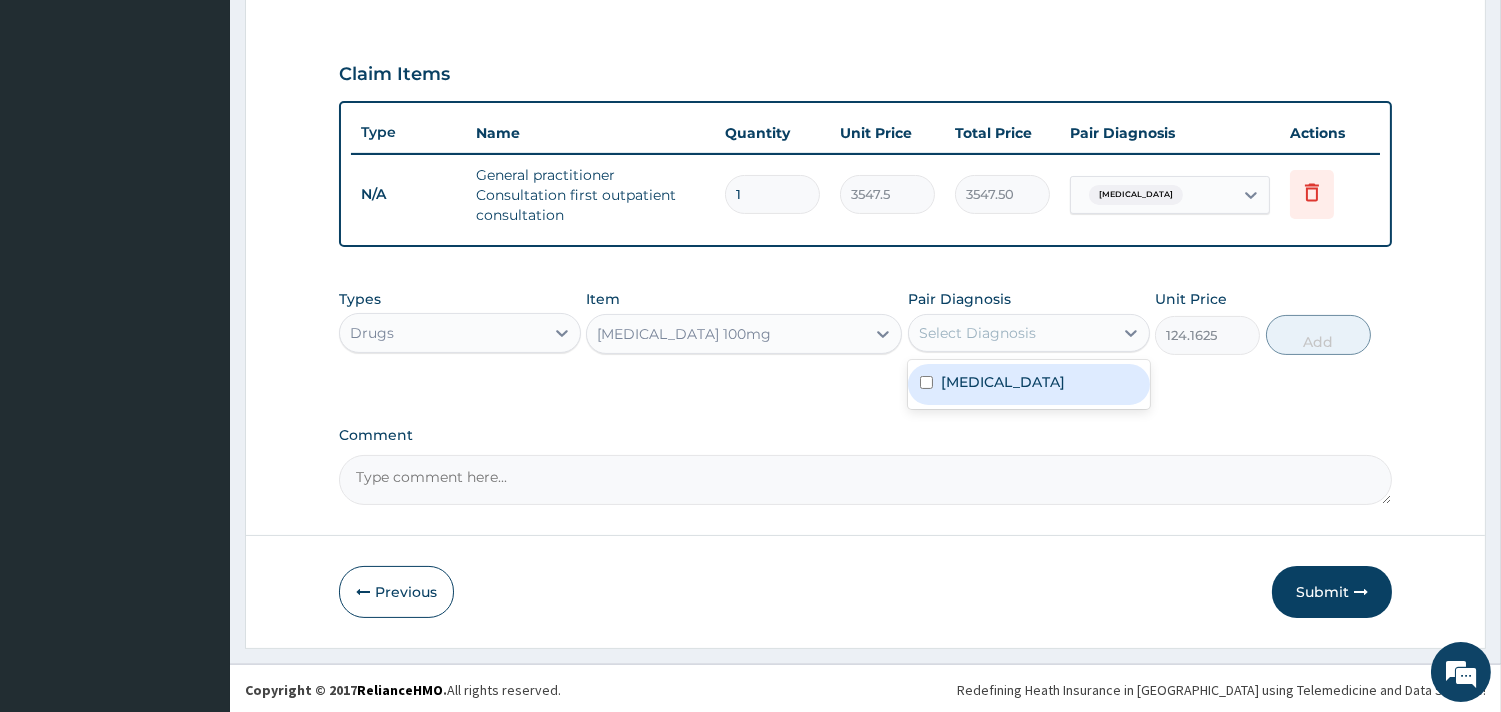 click on "Pityriasis versicolor" at bounding box center (1003, 382) 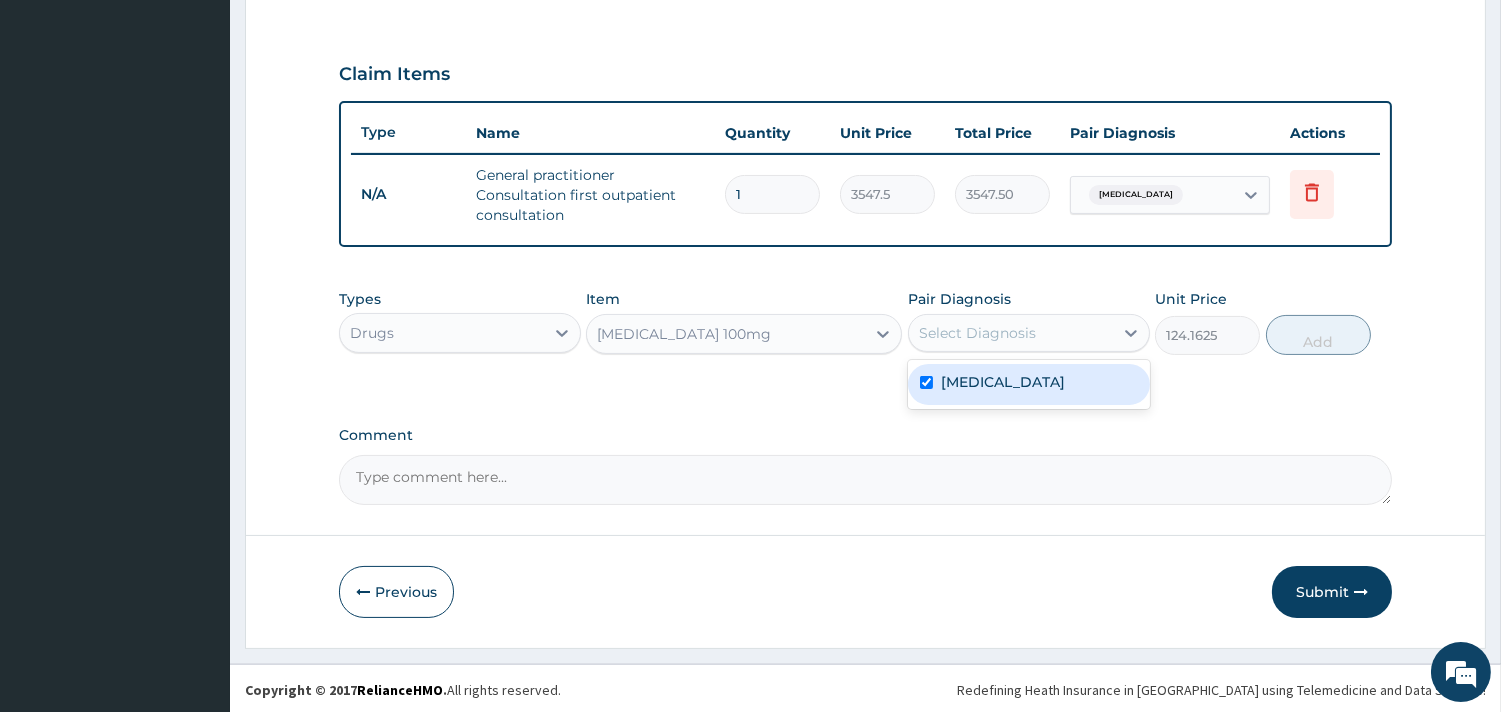 checkbox on "true" 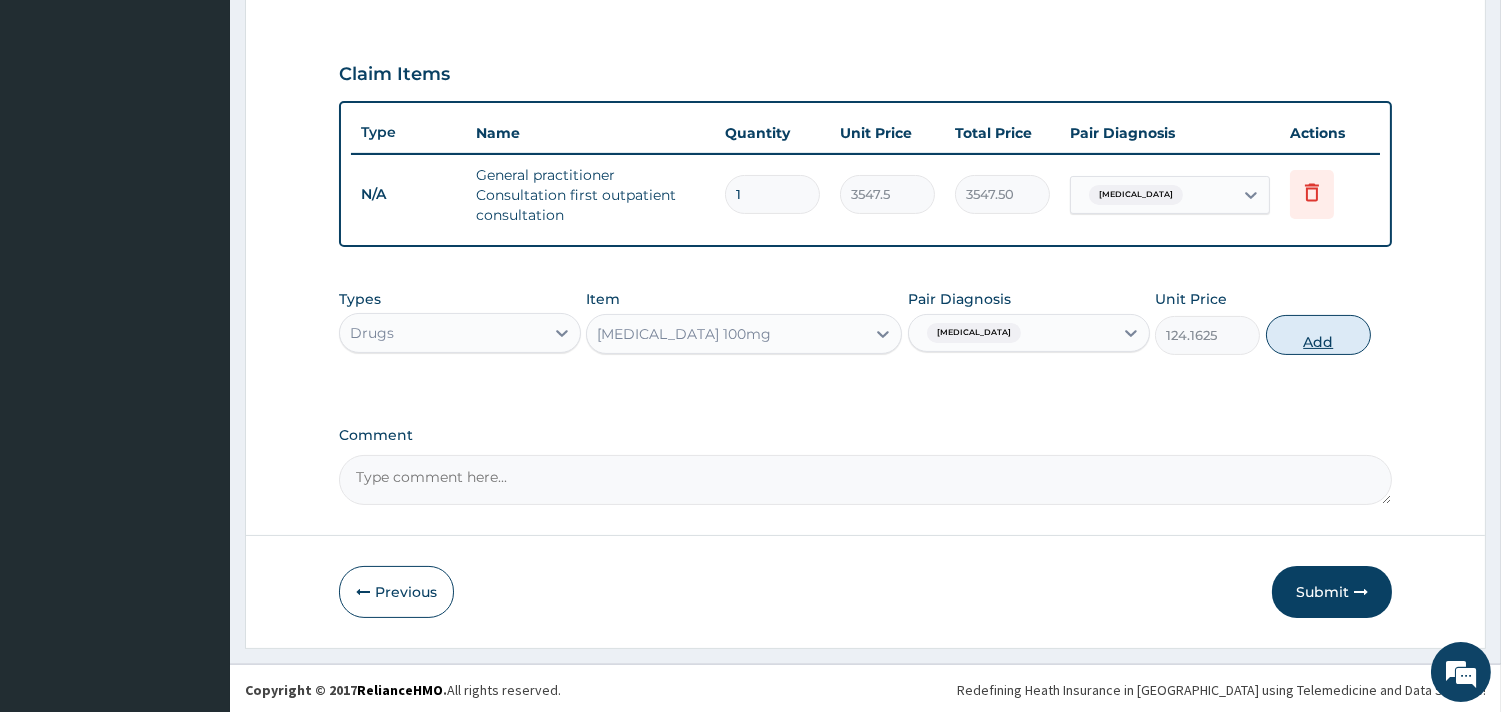 click on "Add" at bounding box center [1318, 335] 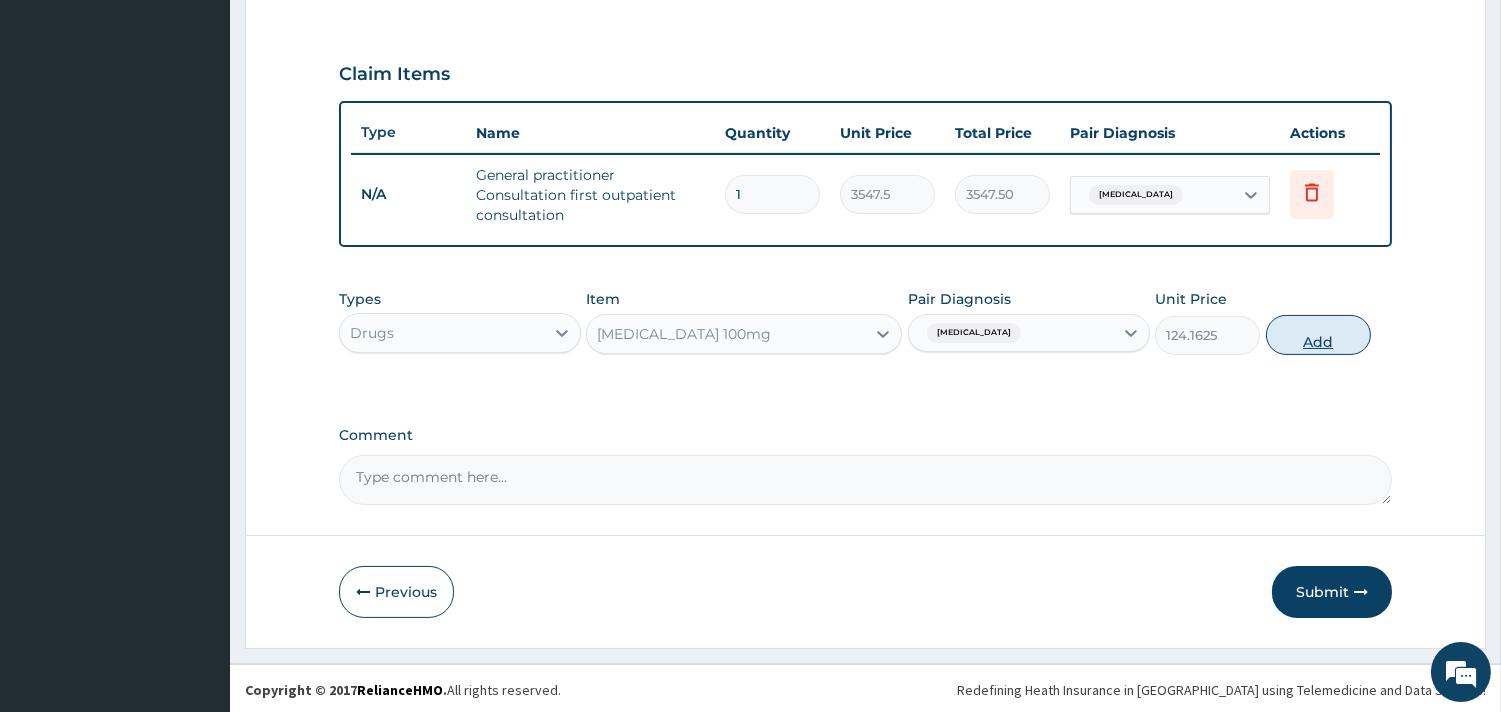 type on "0" 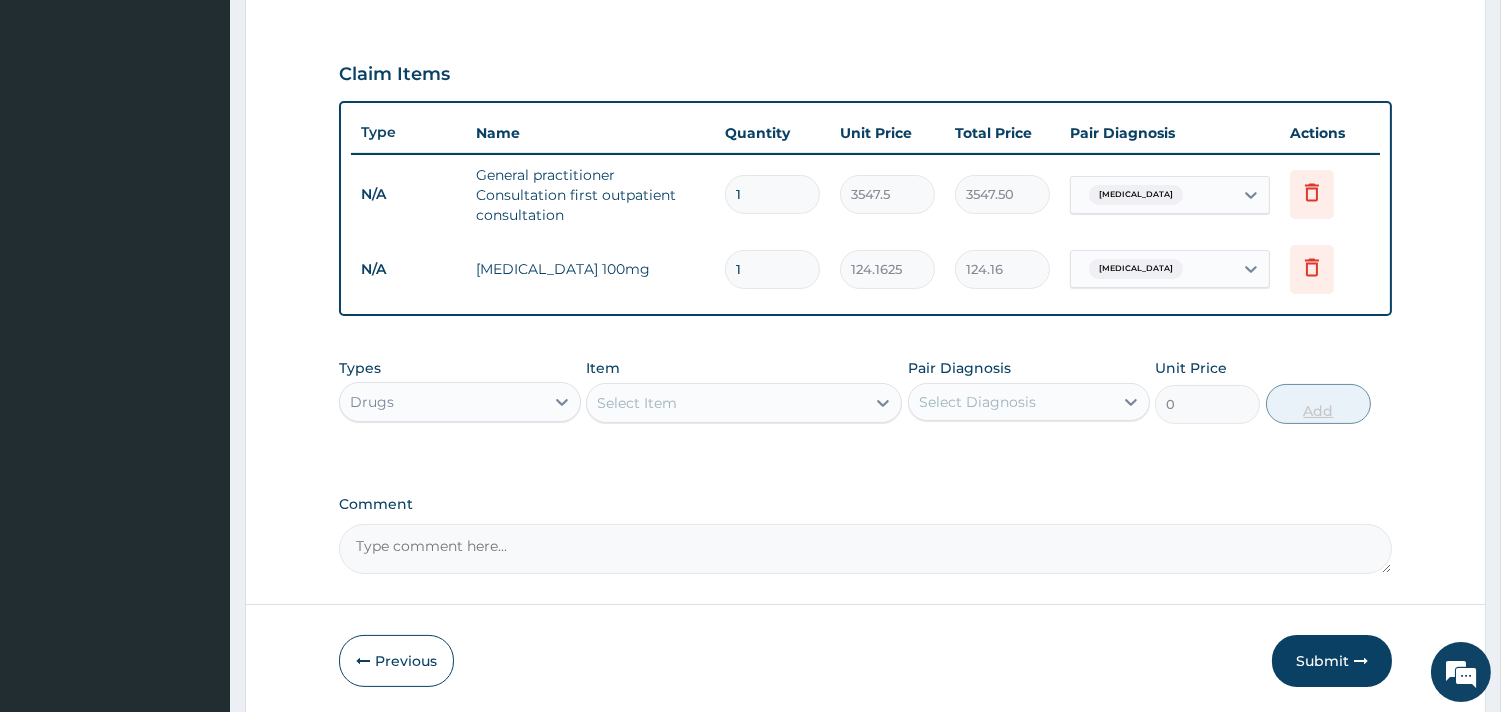 type on "11" 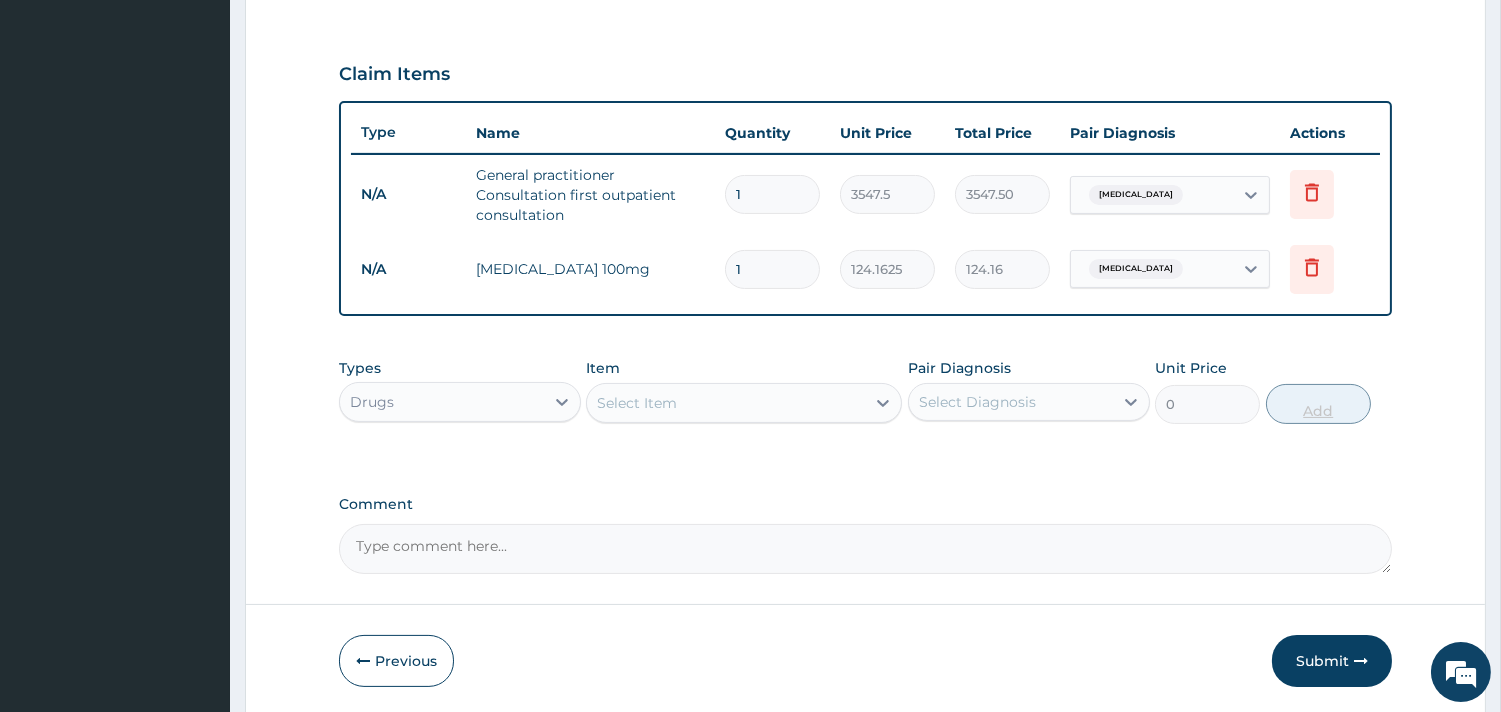 type on "1365.79" 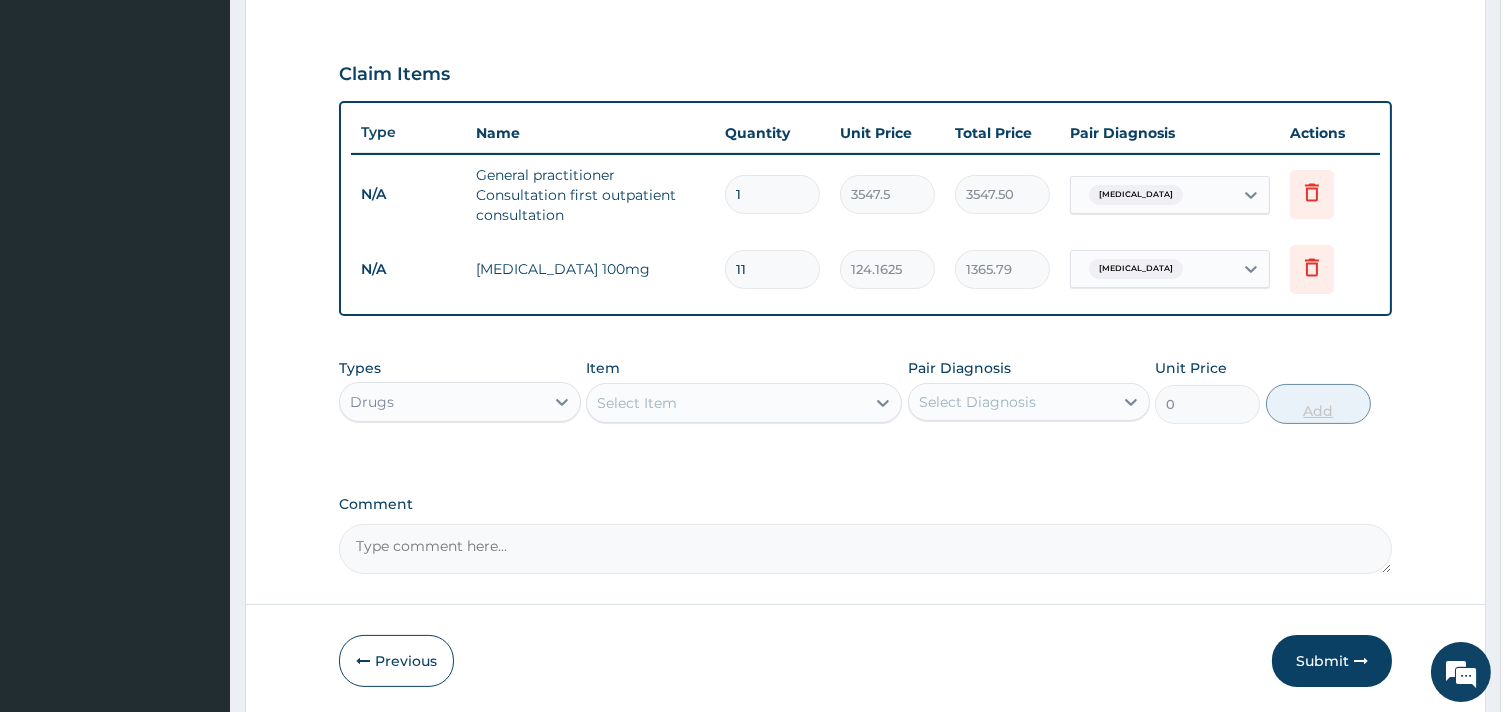 type on "114" 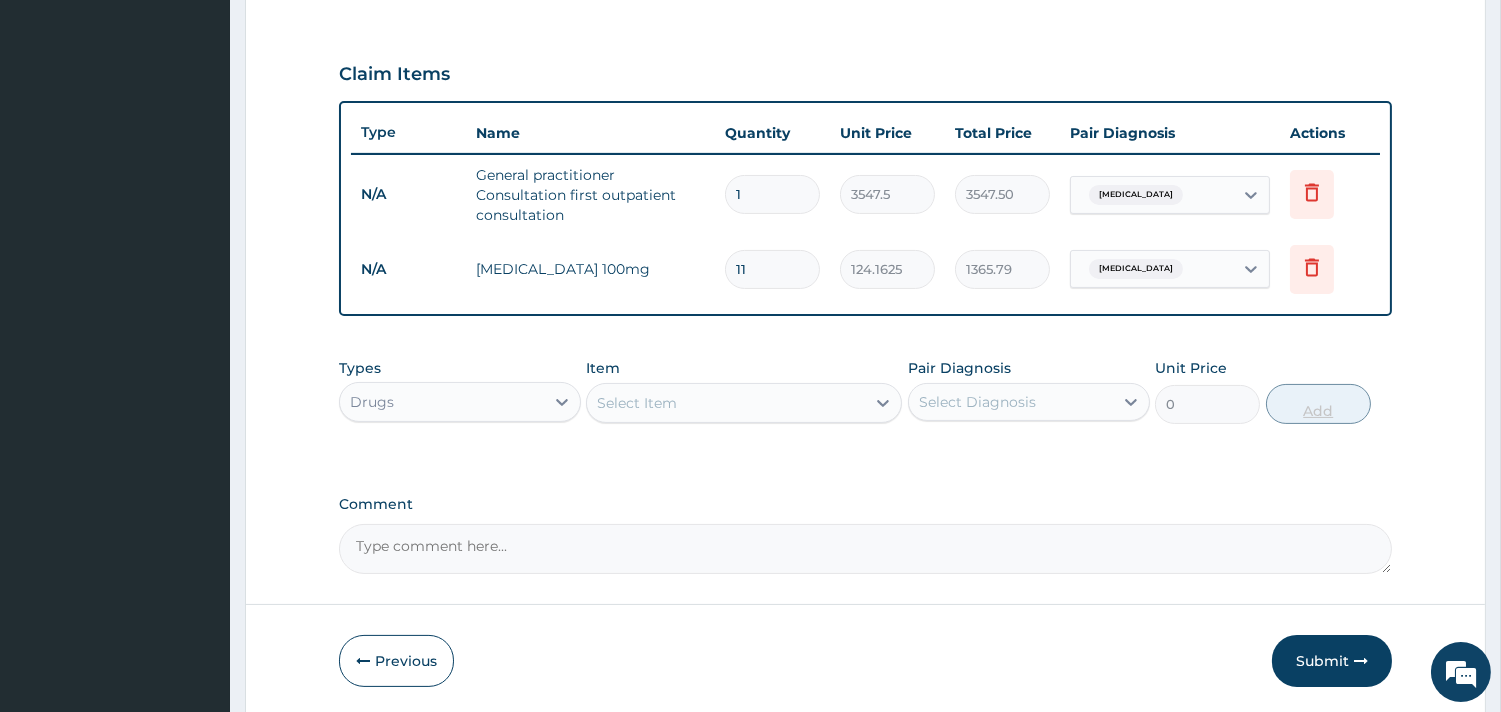 type on "14154.52" 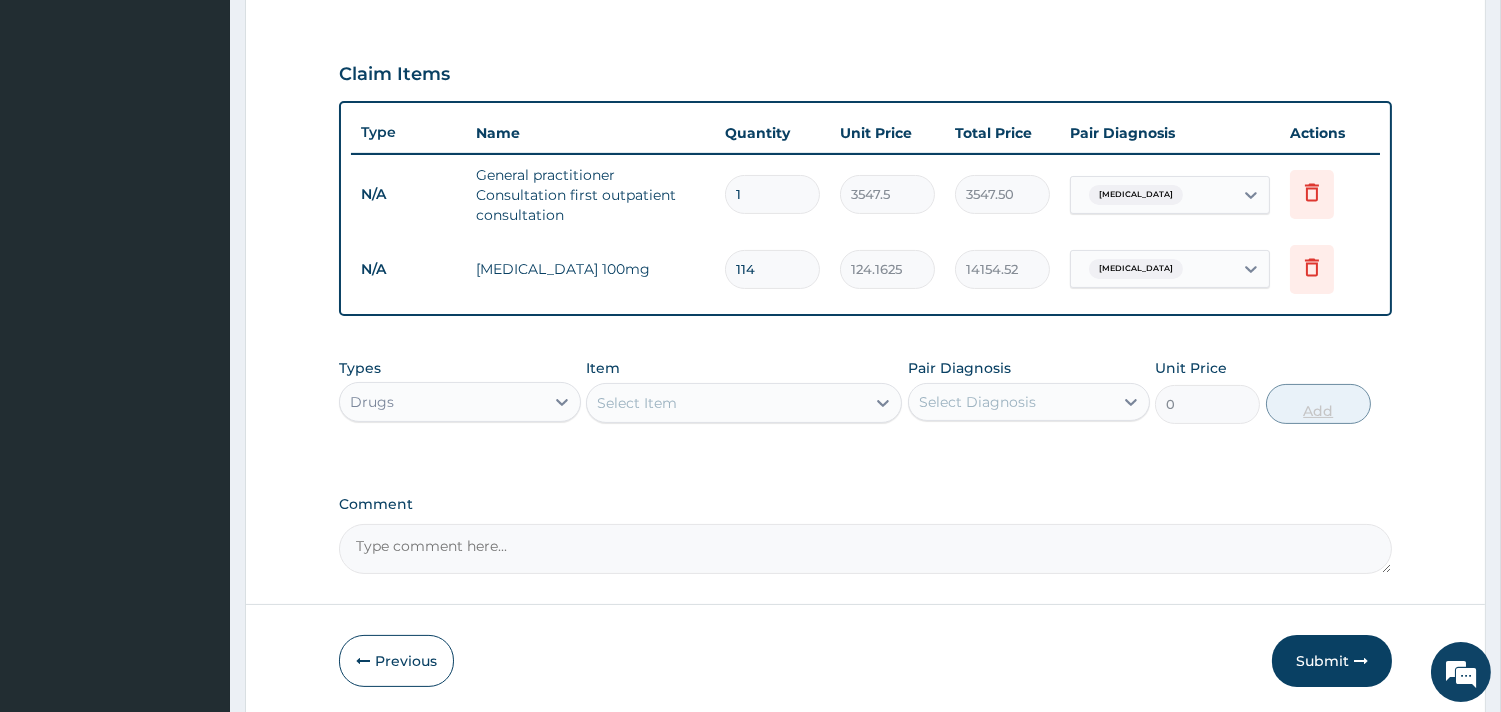 type on "11" 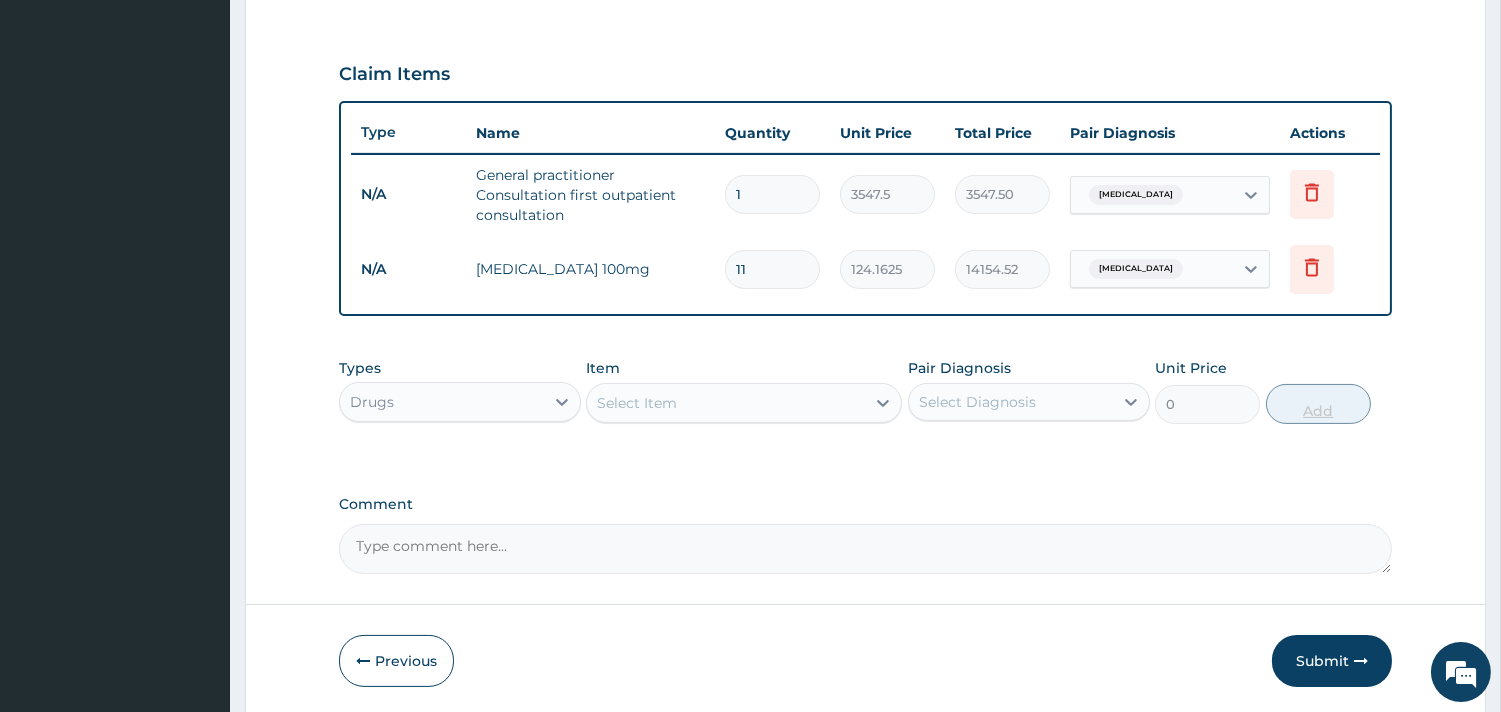type on "1365.79" 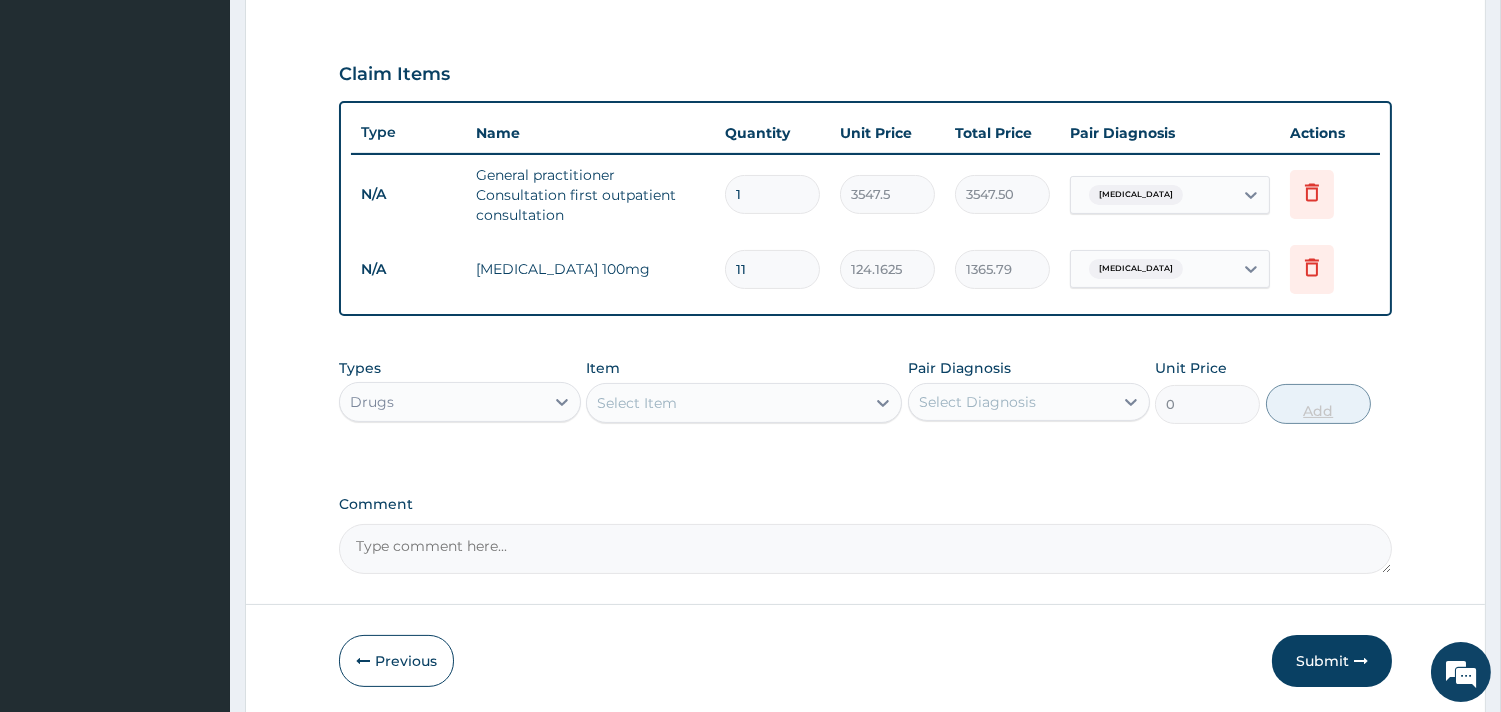 type on "1" 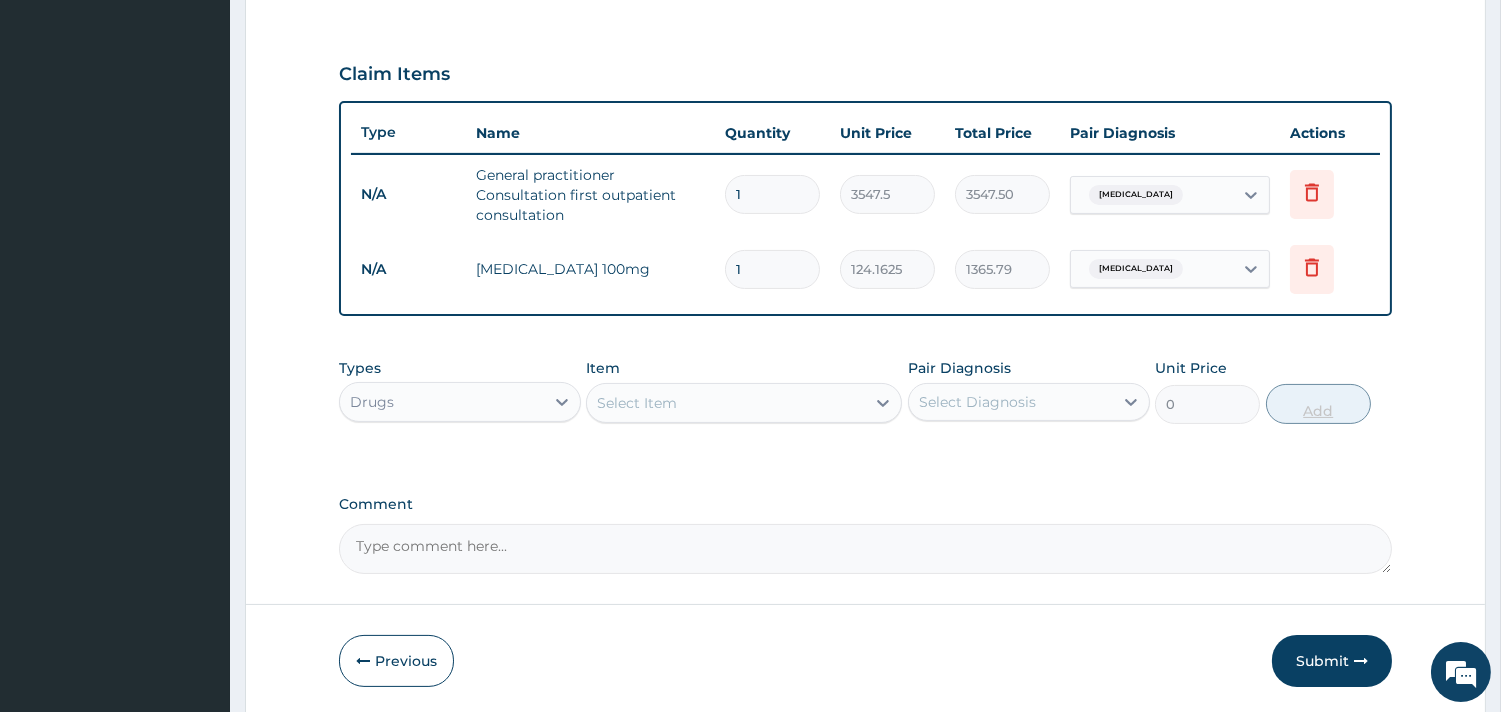 type on "124.16" 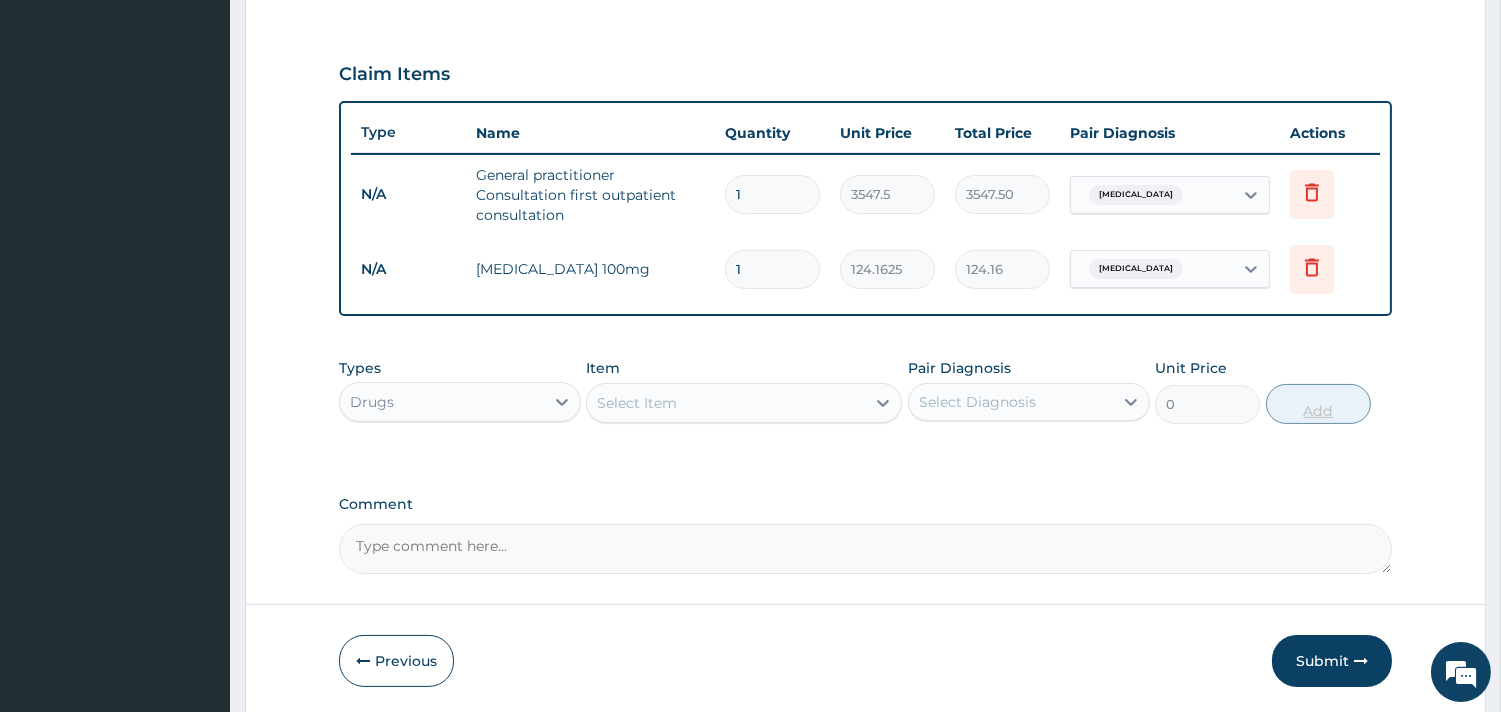 type on "14" 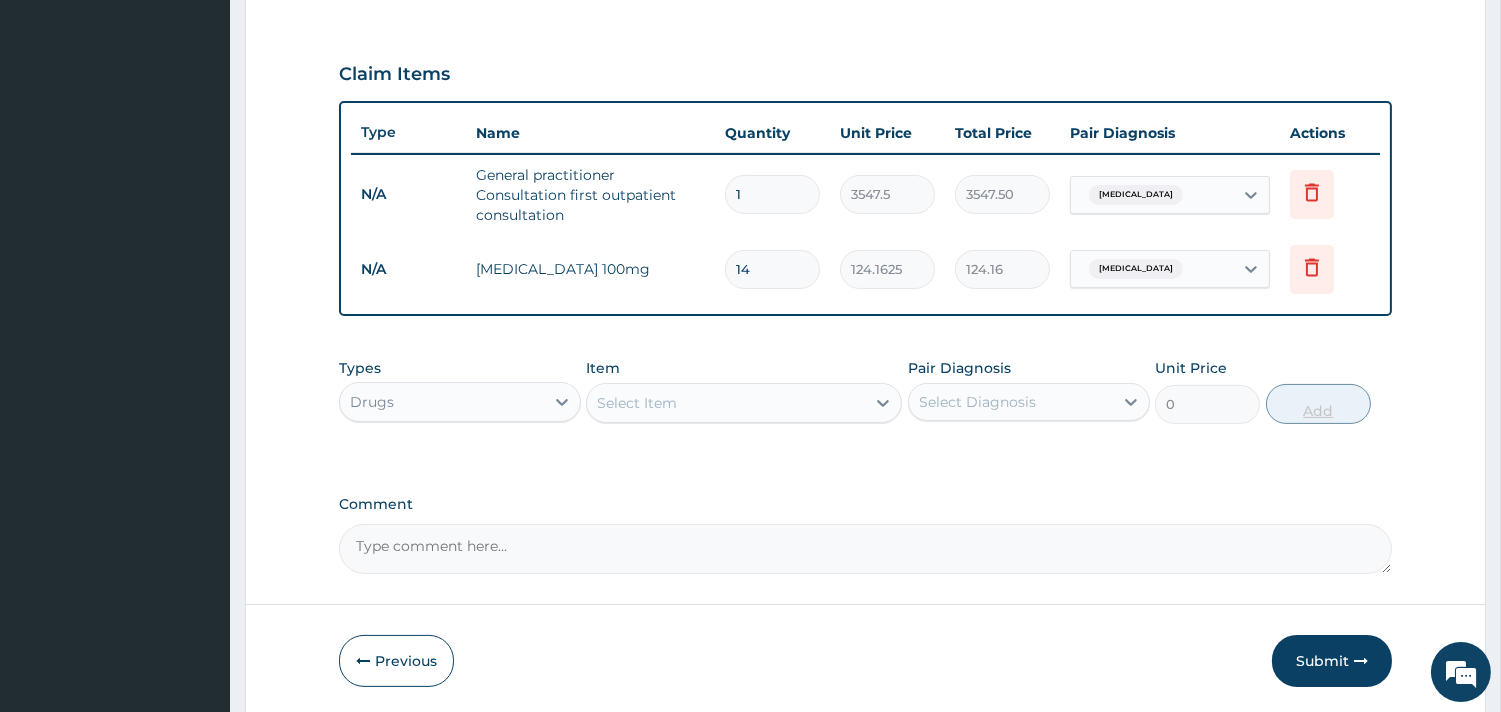 type on "1738.27" 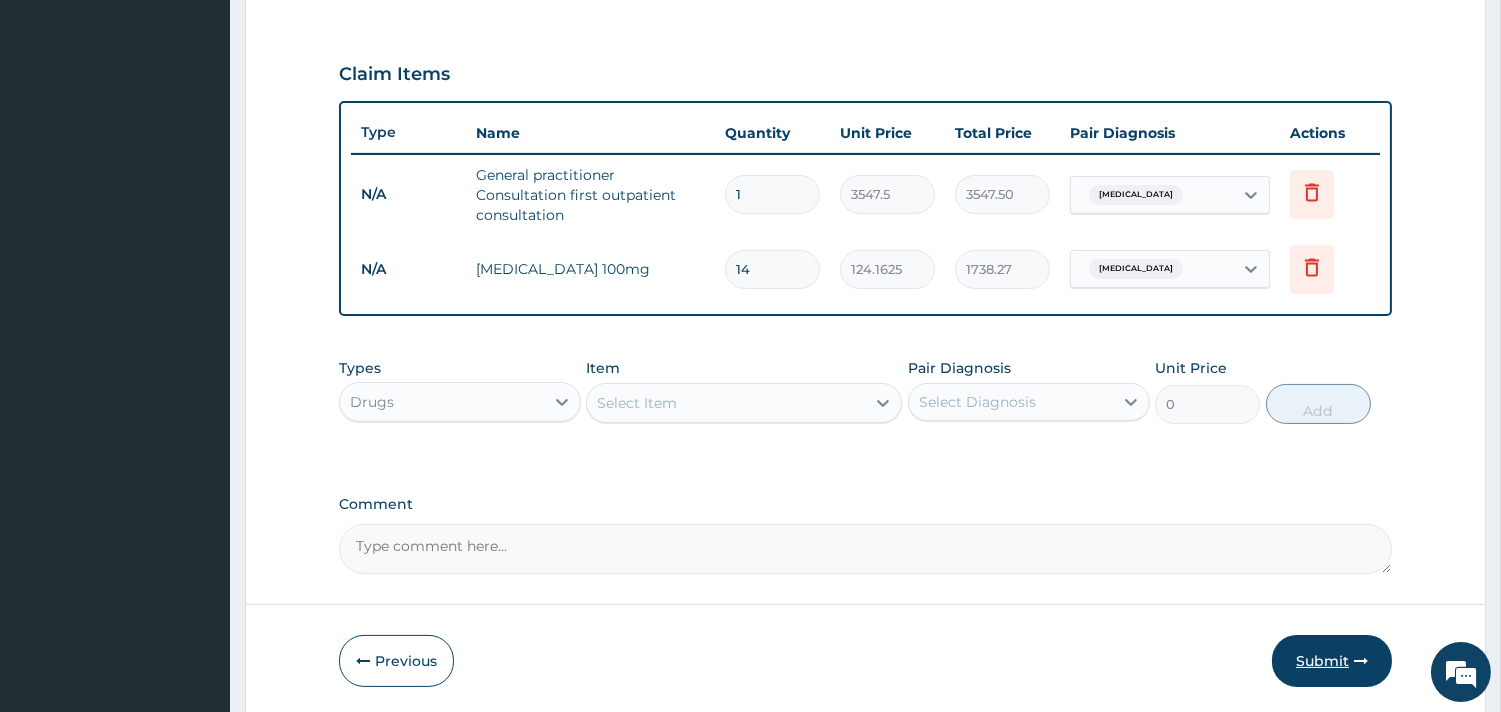 type on "14" 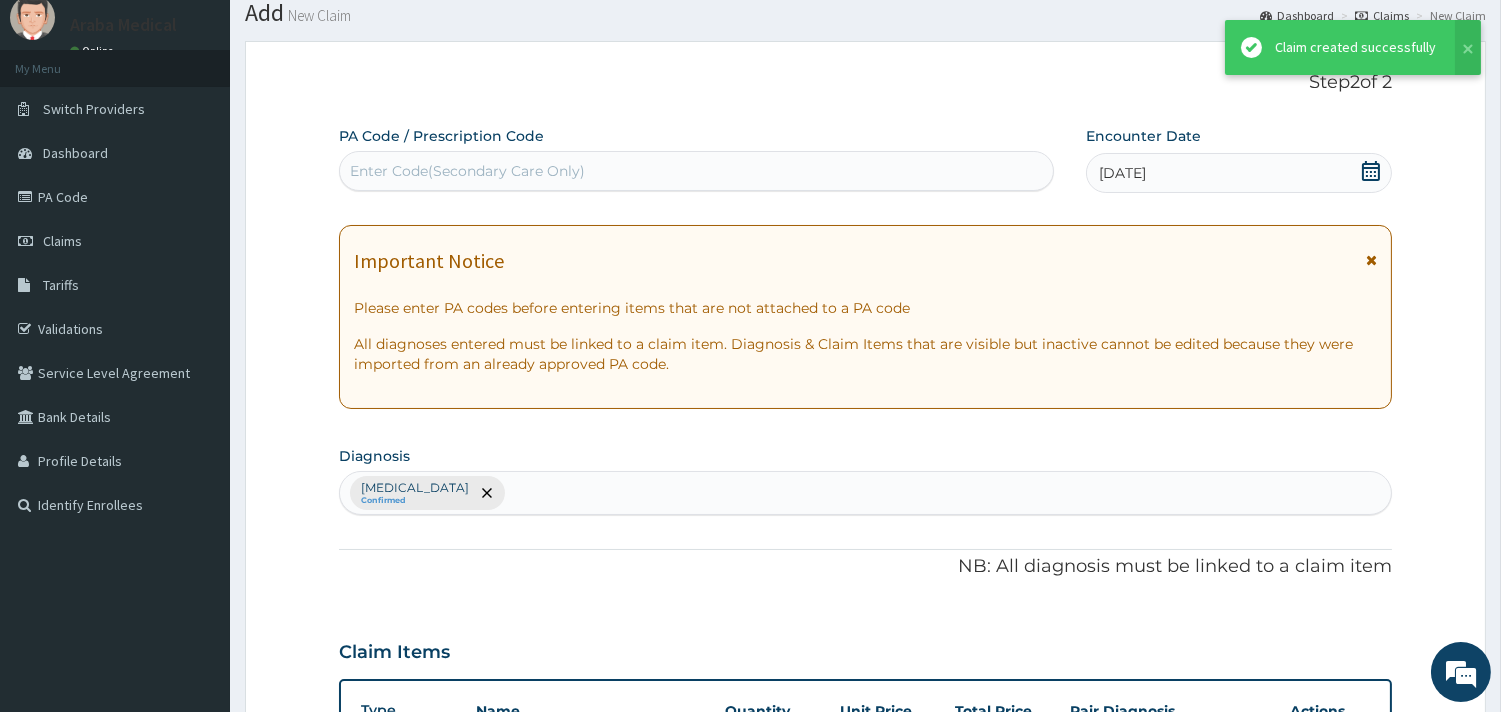 scroll, scrollTop: 643, scrollLeft: 0, axis: vertical 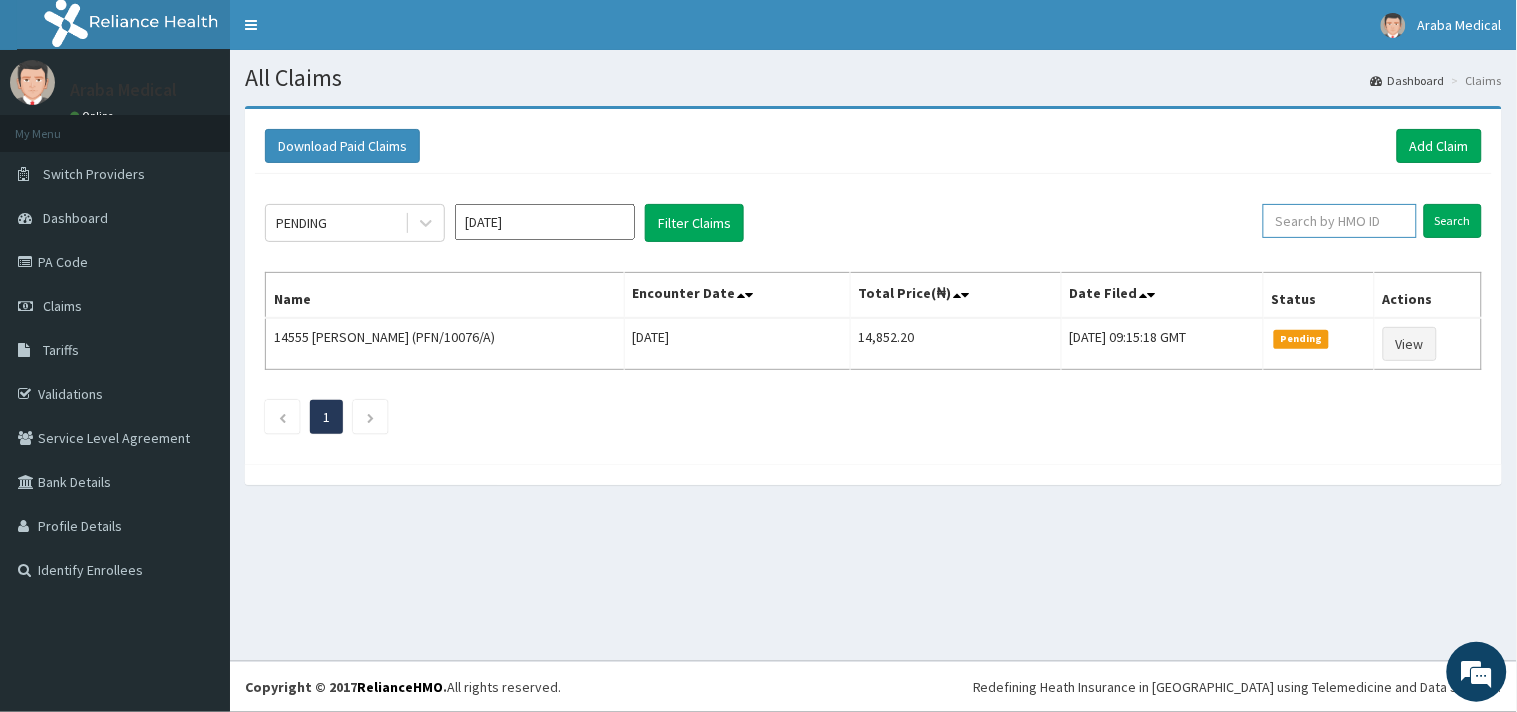 click at bounding box center (1340, 221) 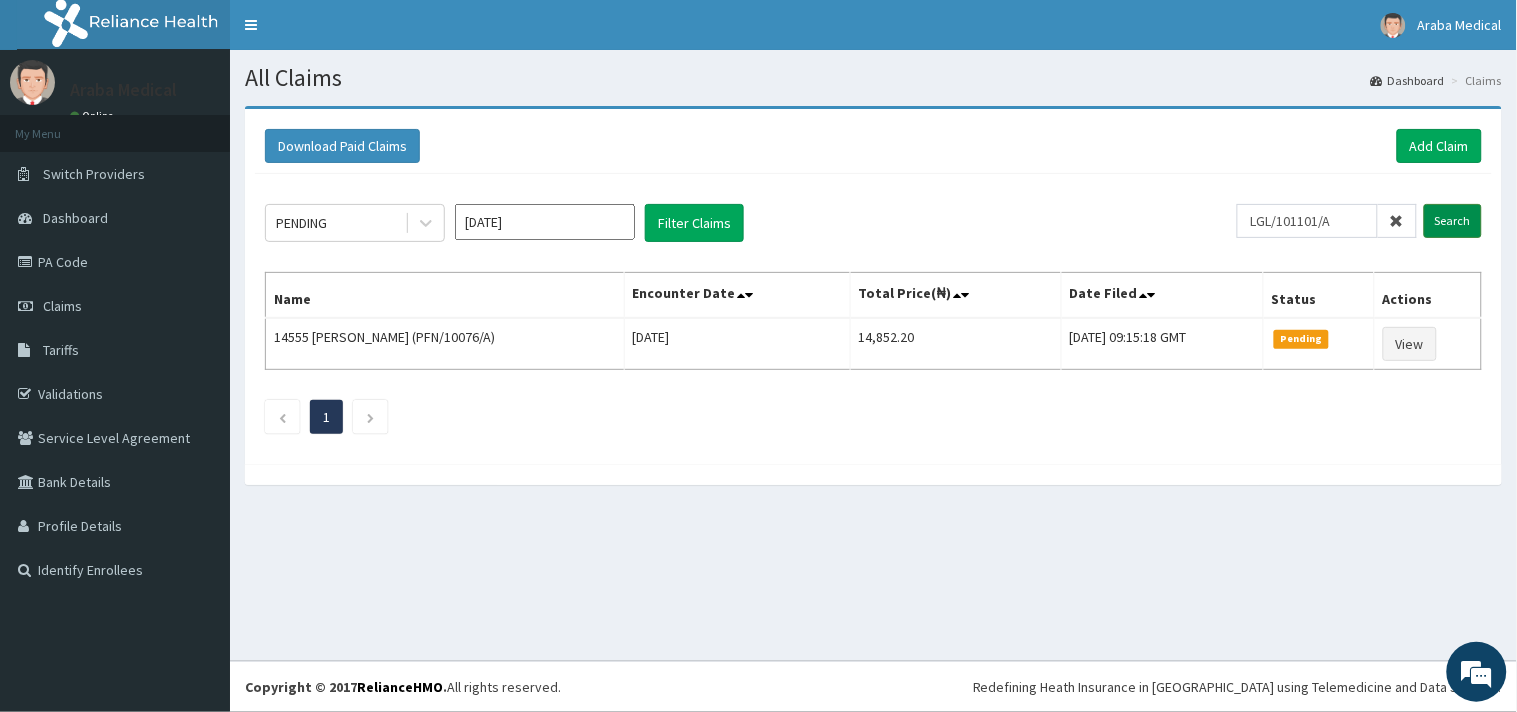 click on "Search" at bounding box center (1453, 221) 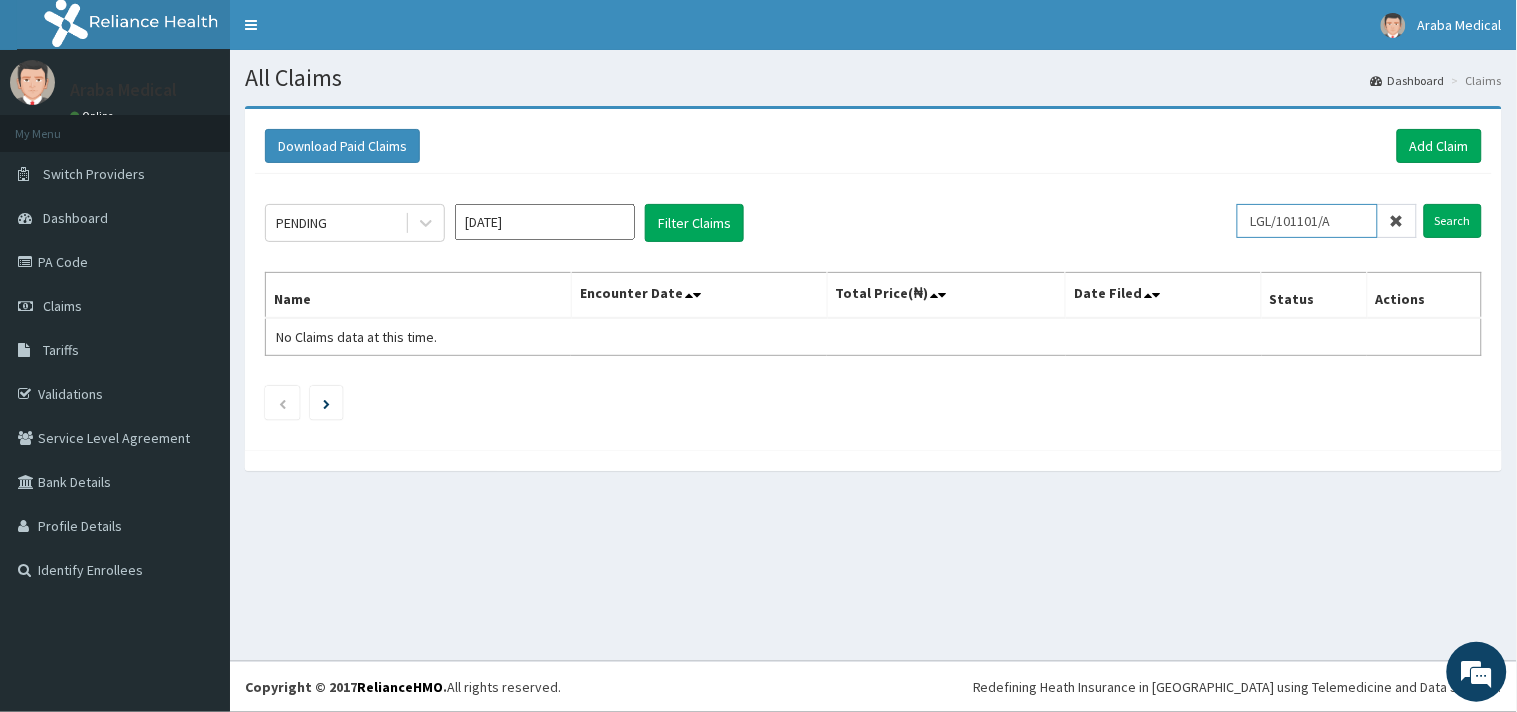 click on "LGL/101101/A" at bounding box center (1307, 221) 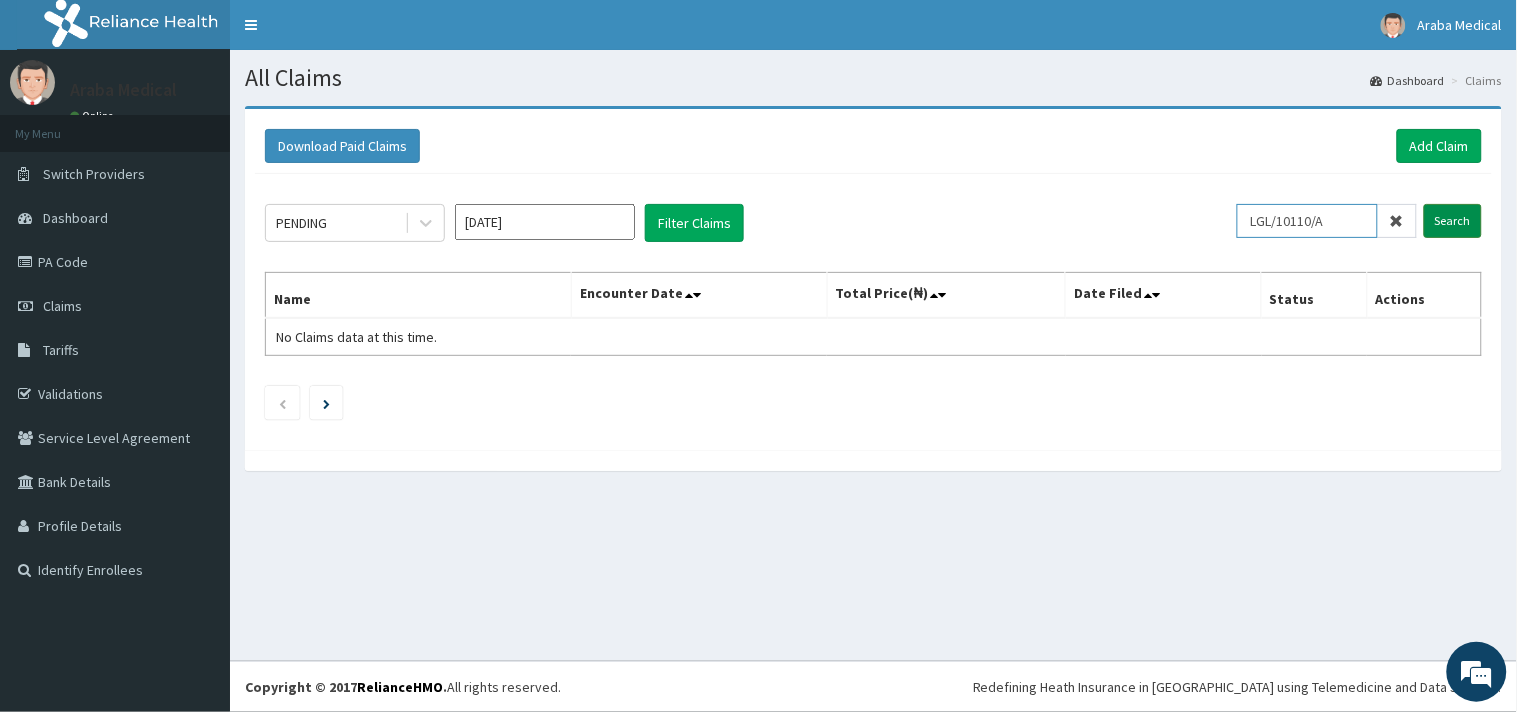 type on "LGL/10110/A" 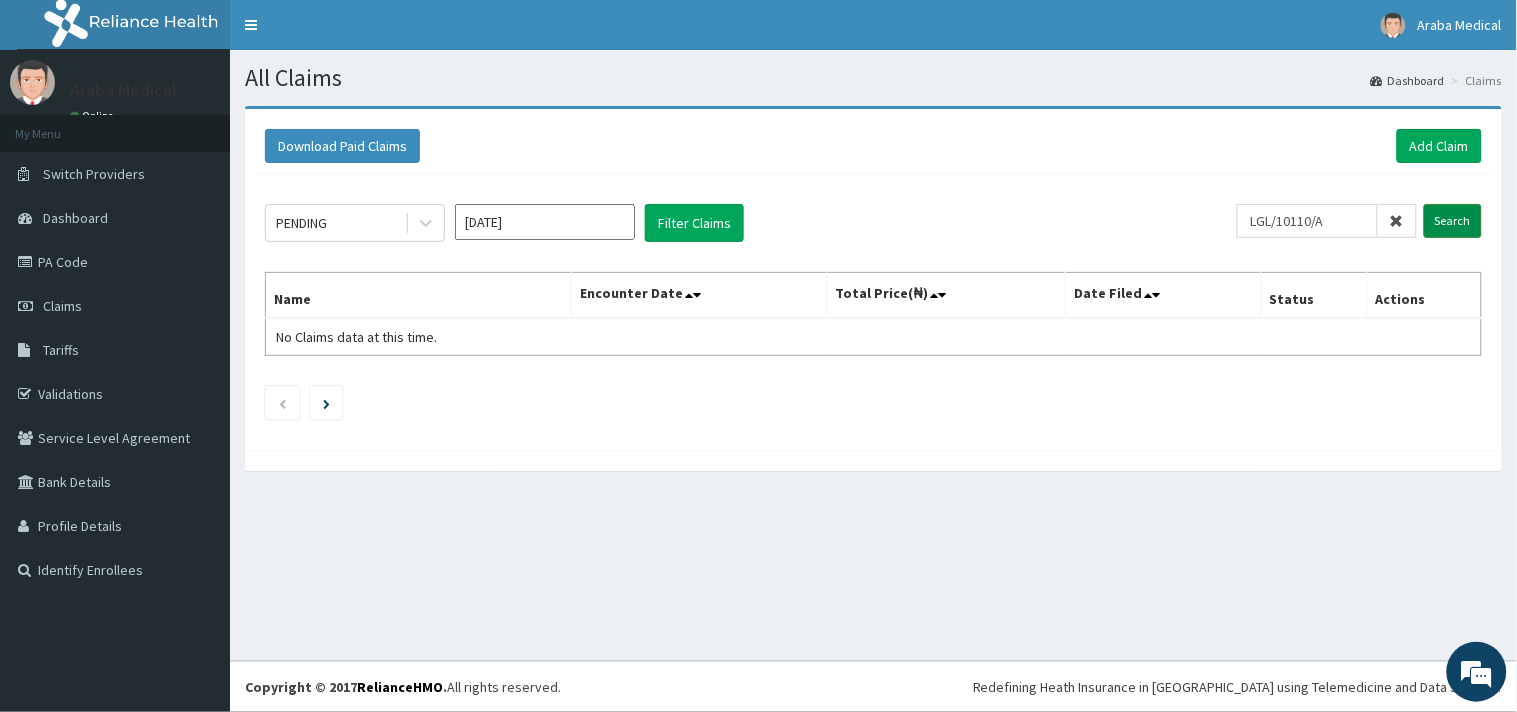 click on "Search" at bounding box center (1453, 221) 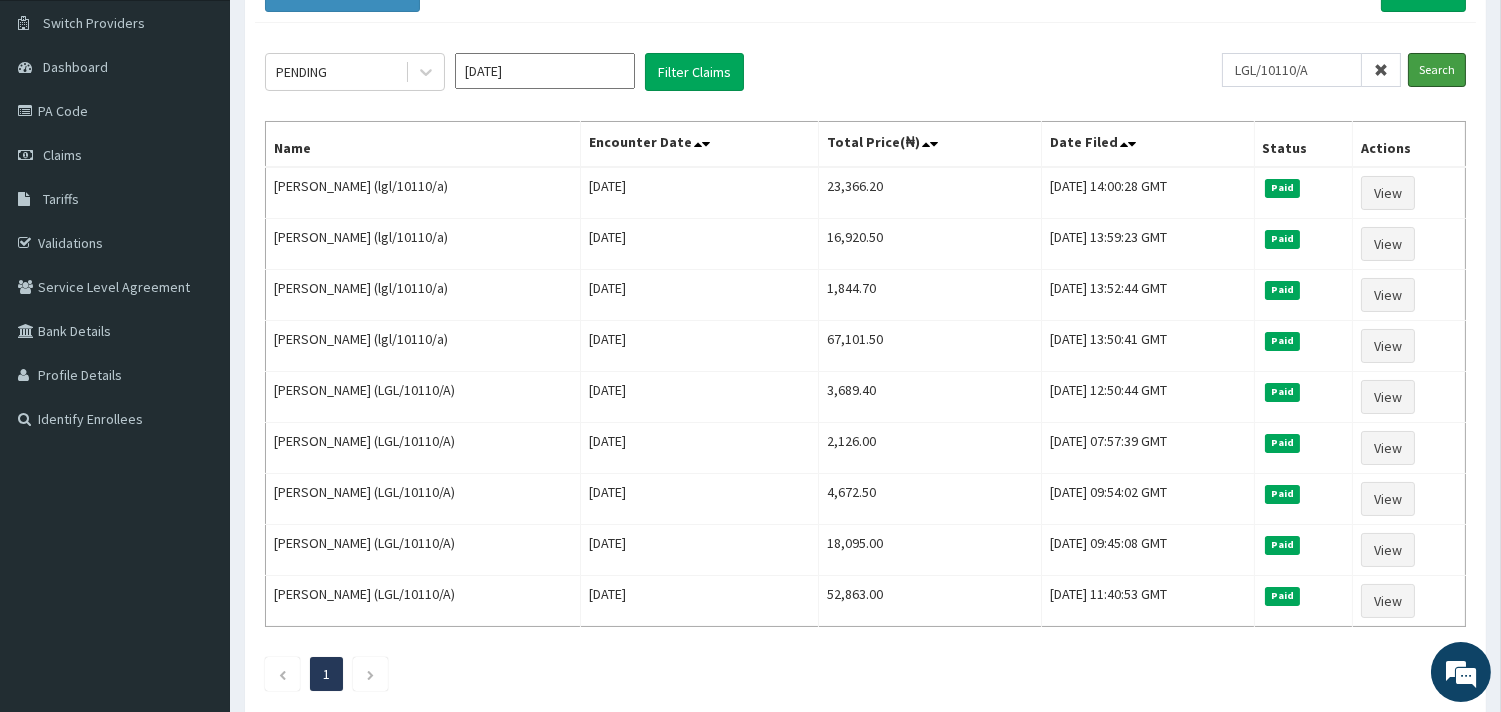 scroll, scrollTop: 148, scrollLeft: 0, axis: vertical 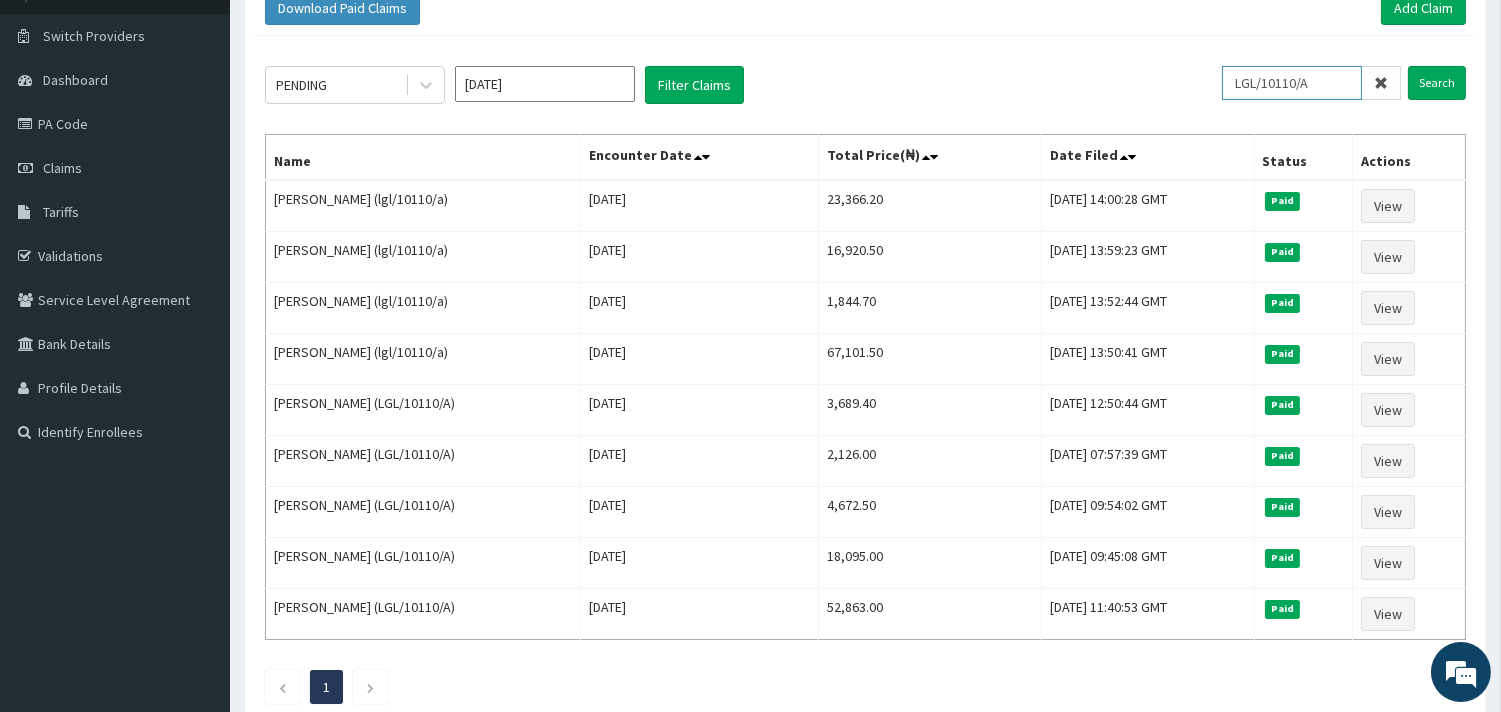 click on "LGL/10110/A" at bounding box center [1292, 83] 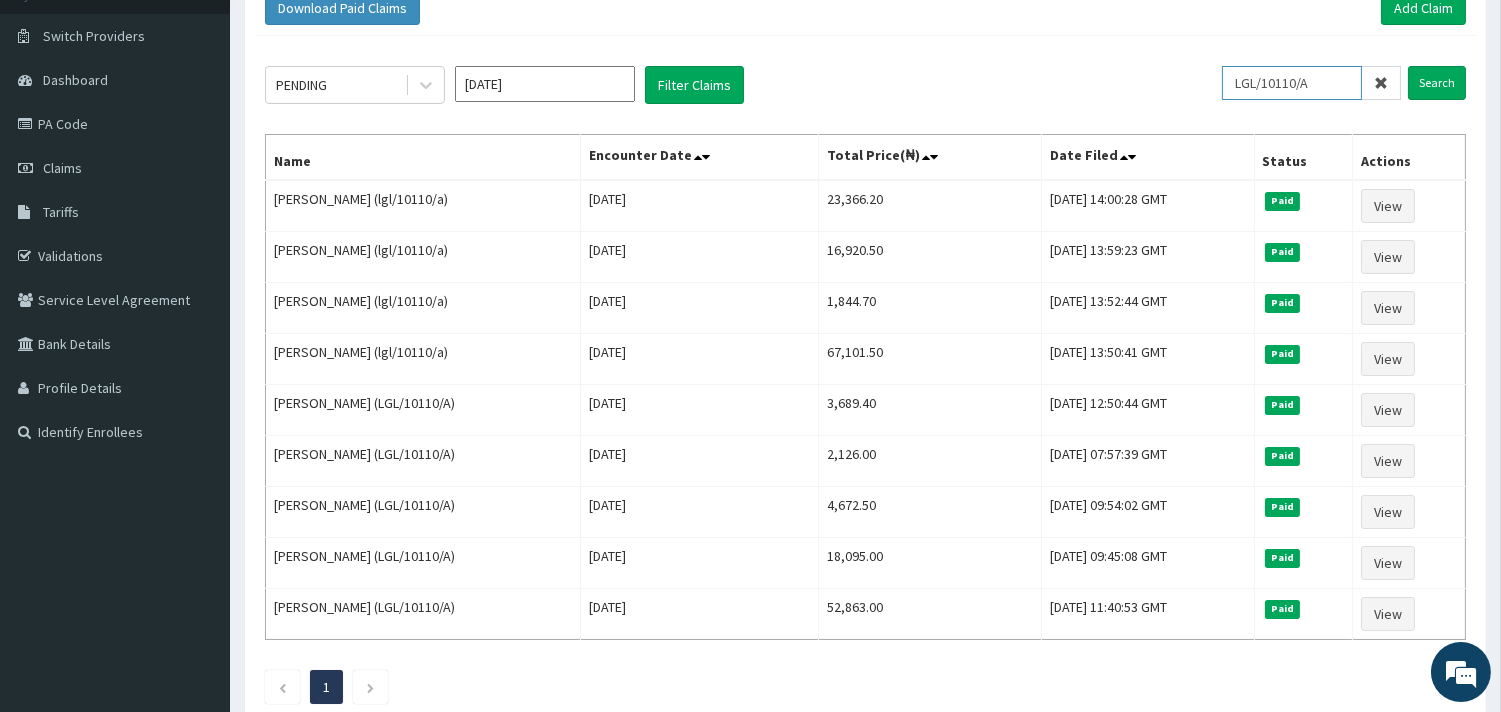 drag, startPoint x: 1327, startPoint y: 81, endPoint x: 1230, endPoint y: 105, distance: 99.92497 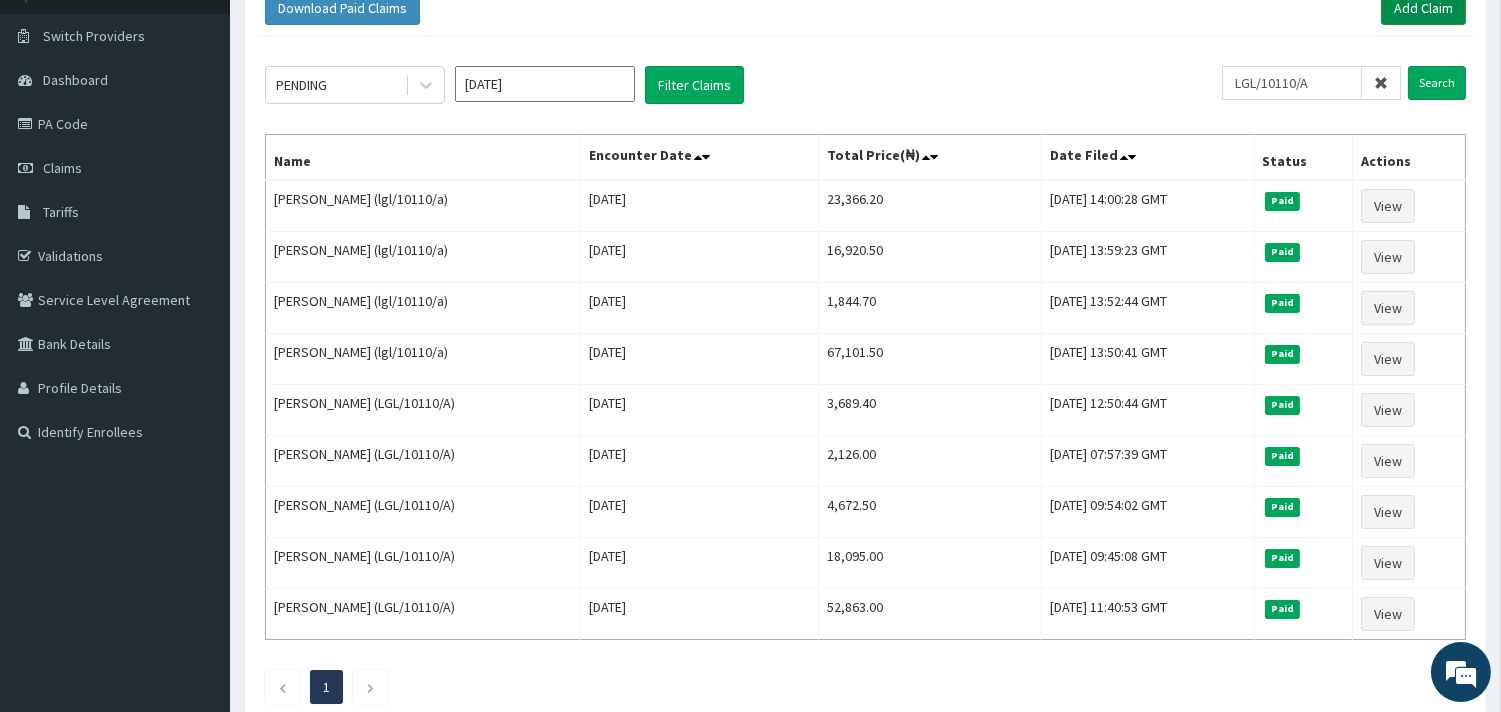 click on "Add Claim" at bounding box center [1423, 8] 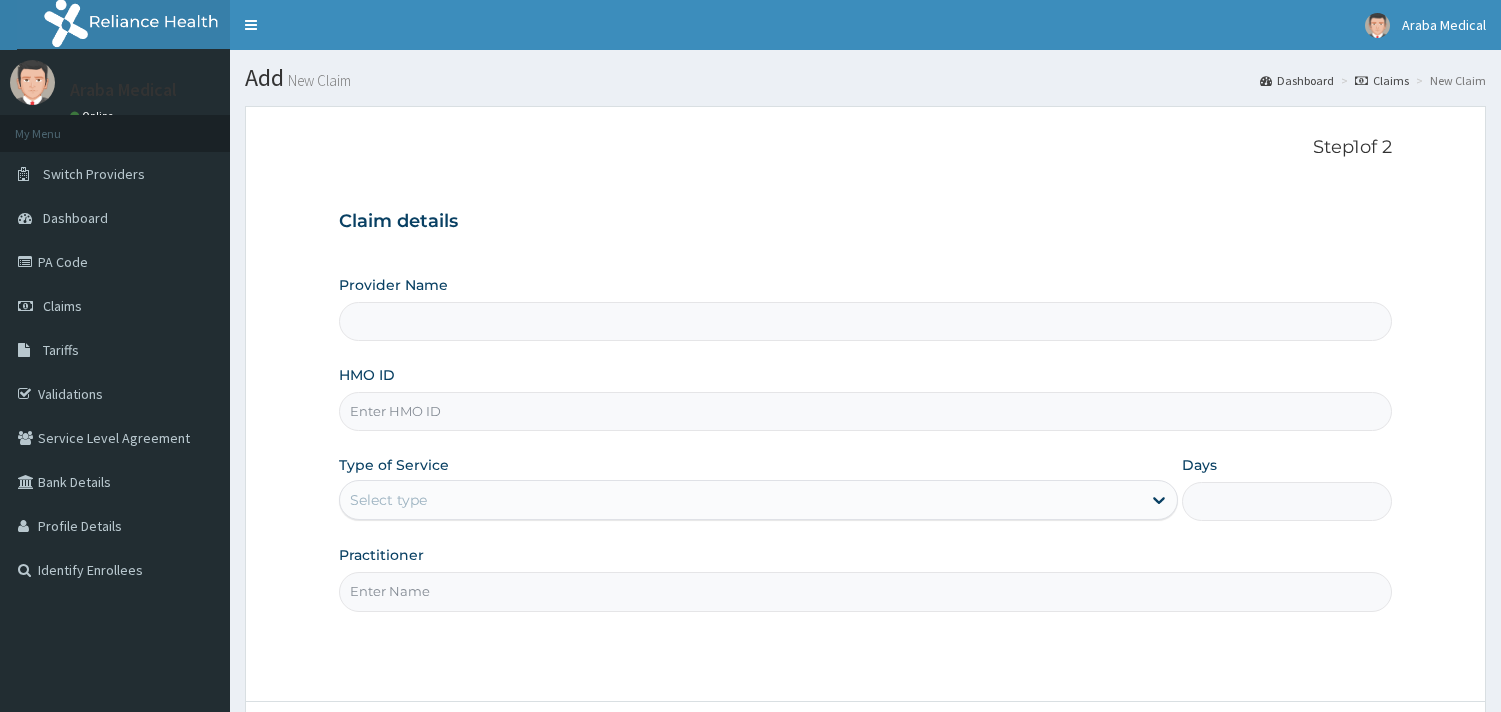 scroll, scrollTop: 0, scrollLeft: 0, axis: both 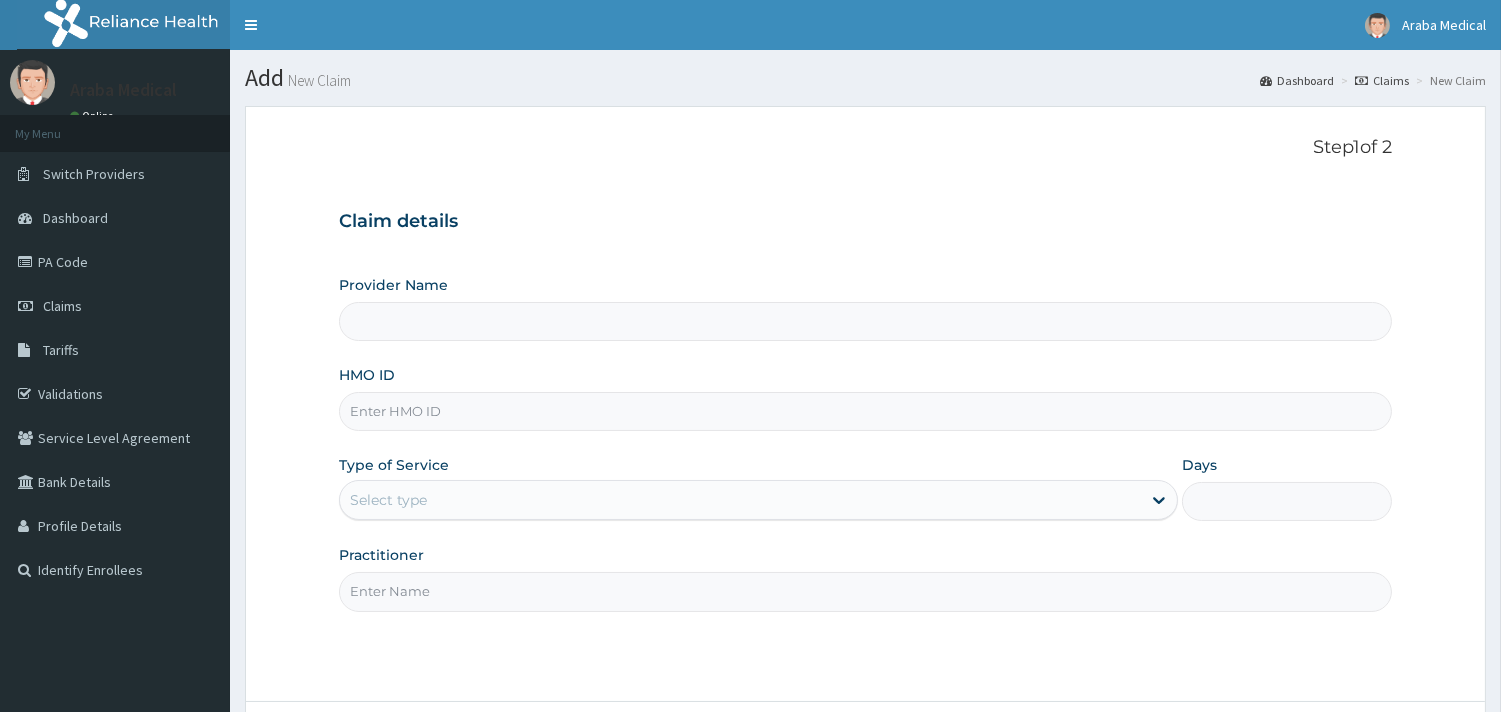 type on "[GEOGRAPHIC_DATA]" 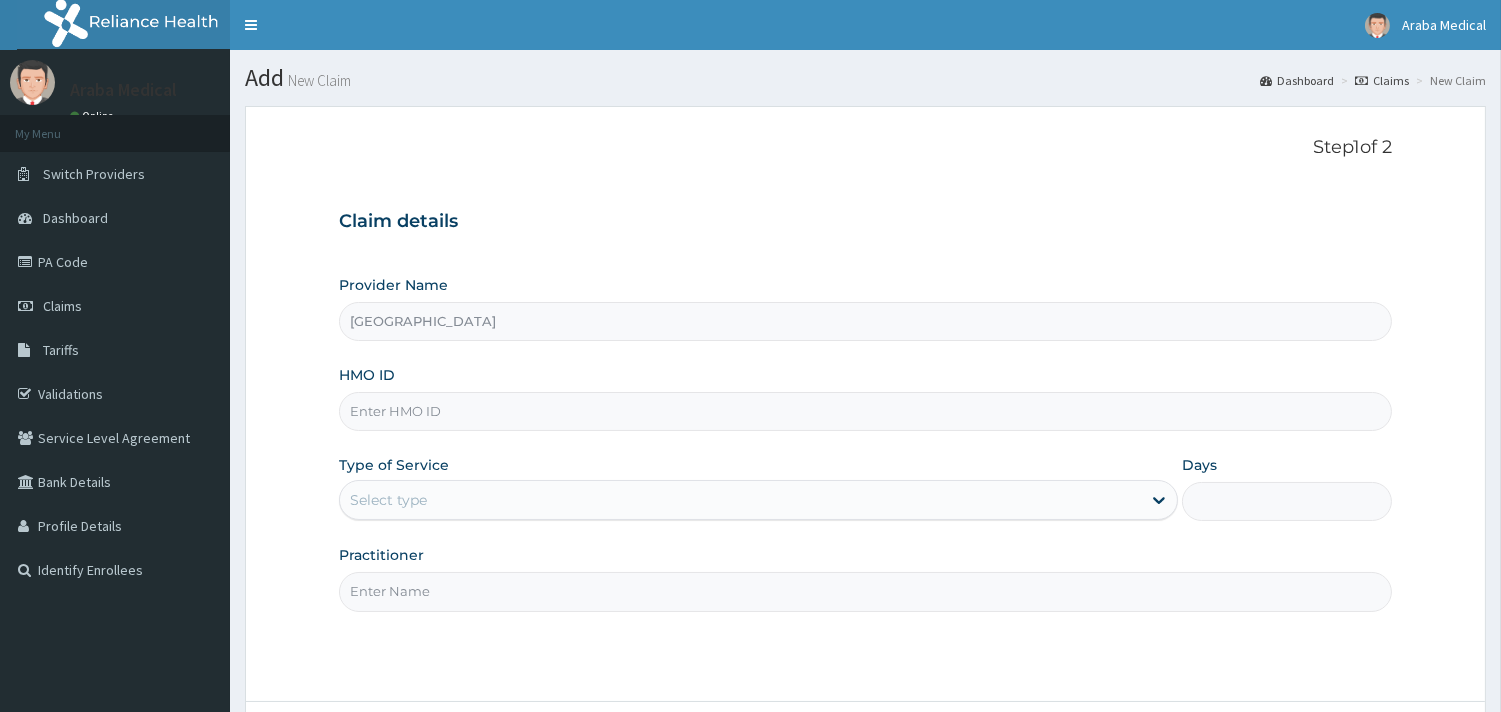 click on "HMO ID" at bounding box center (865, 411) 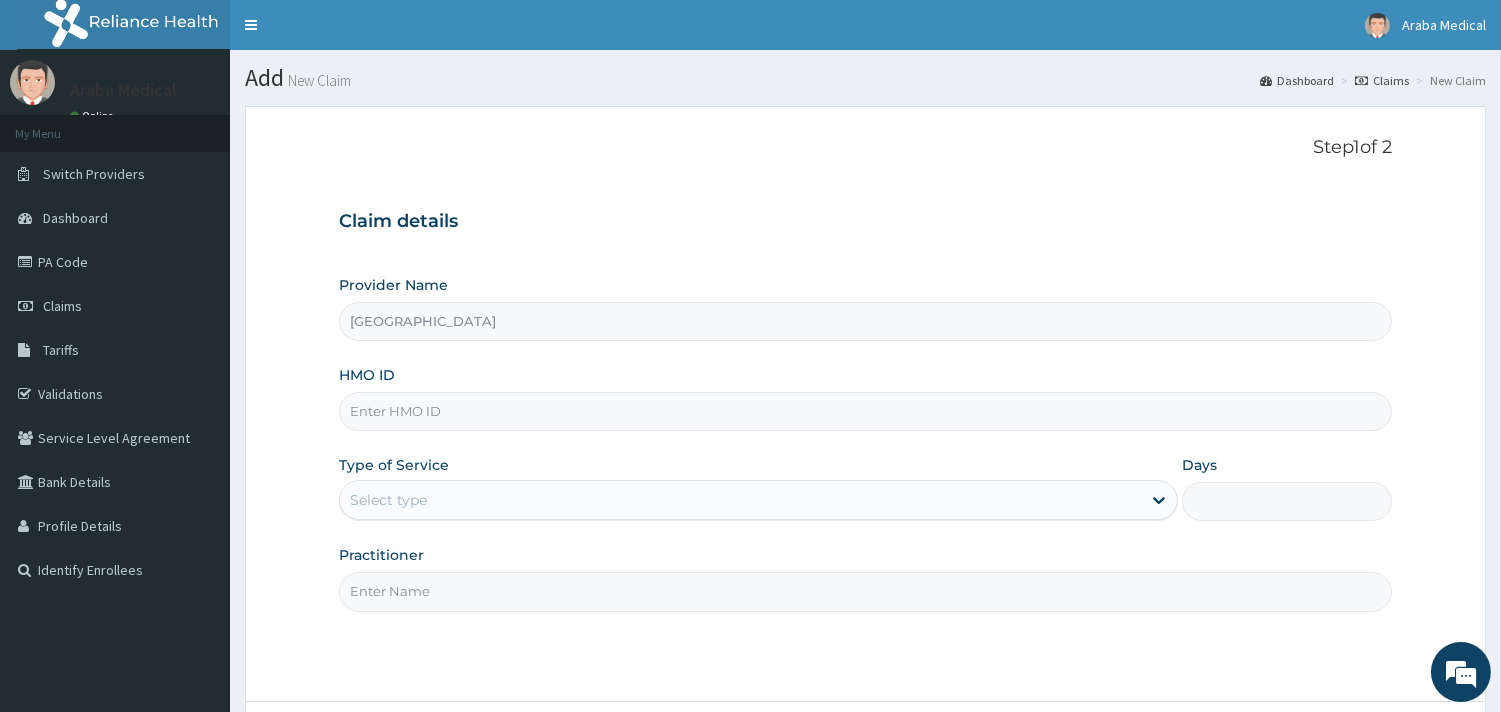paste on "LGL/10110/A" 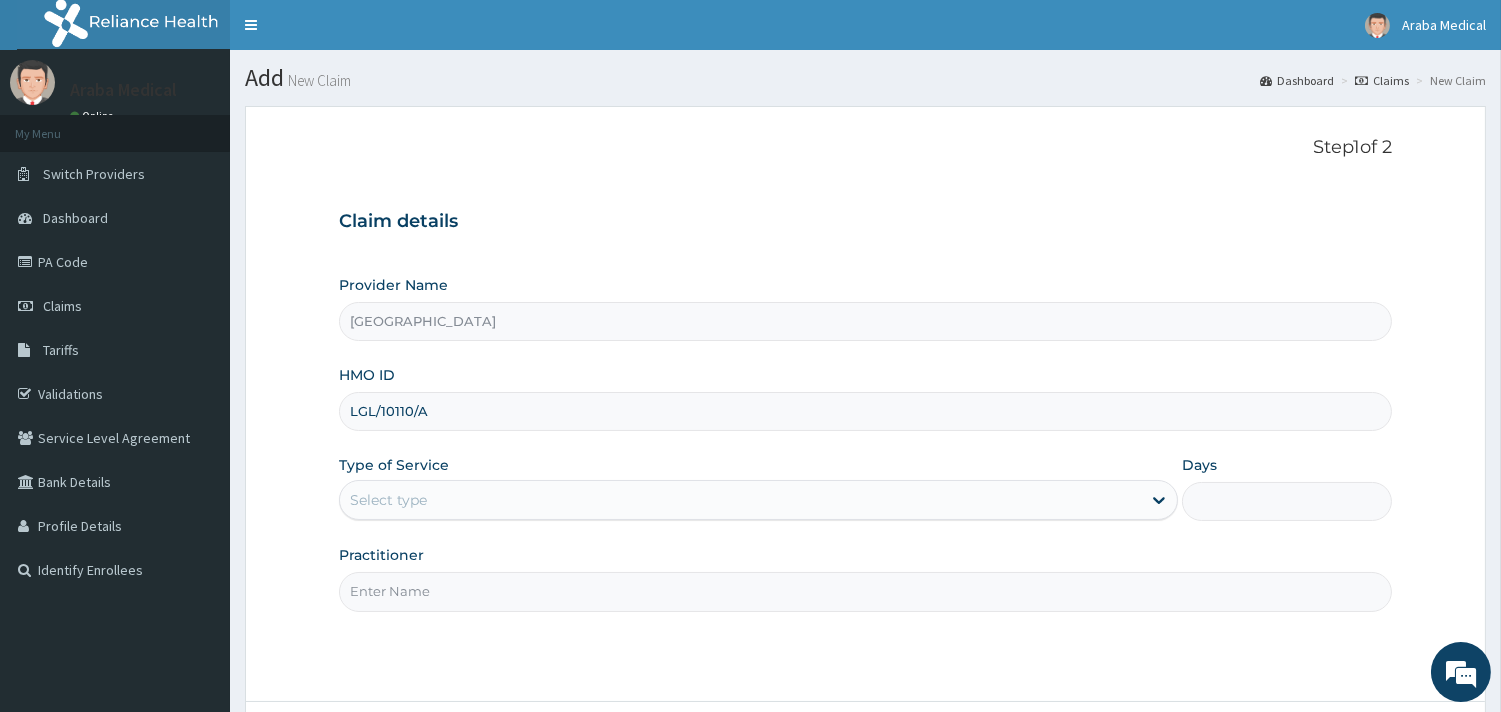 type on "LGL/10110/A" 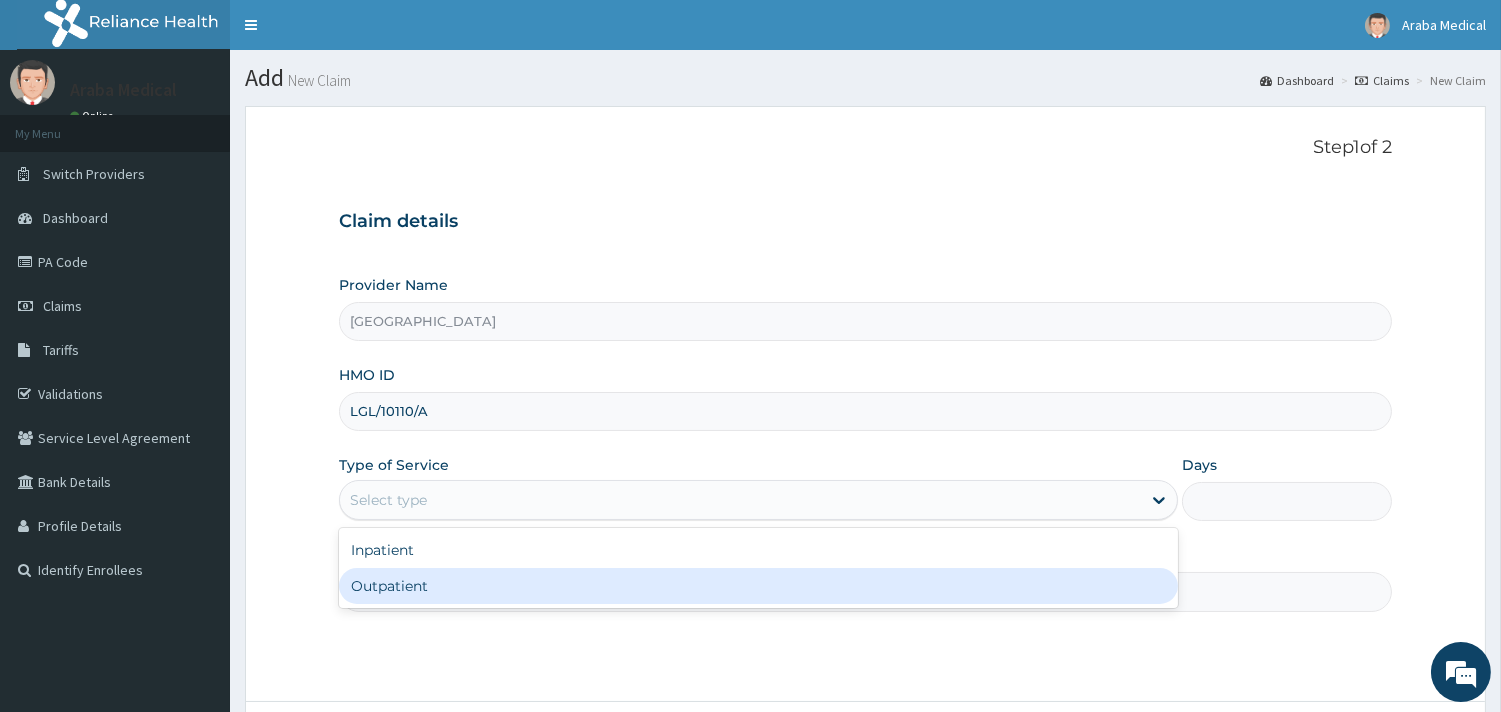 click on "Outpatient" at bounding box center [758, 586] 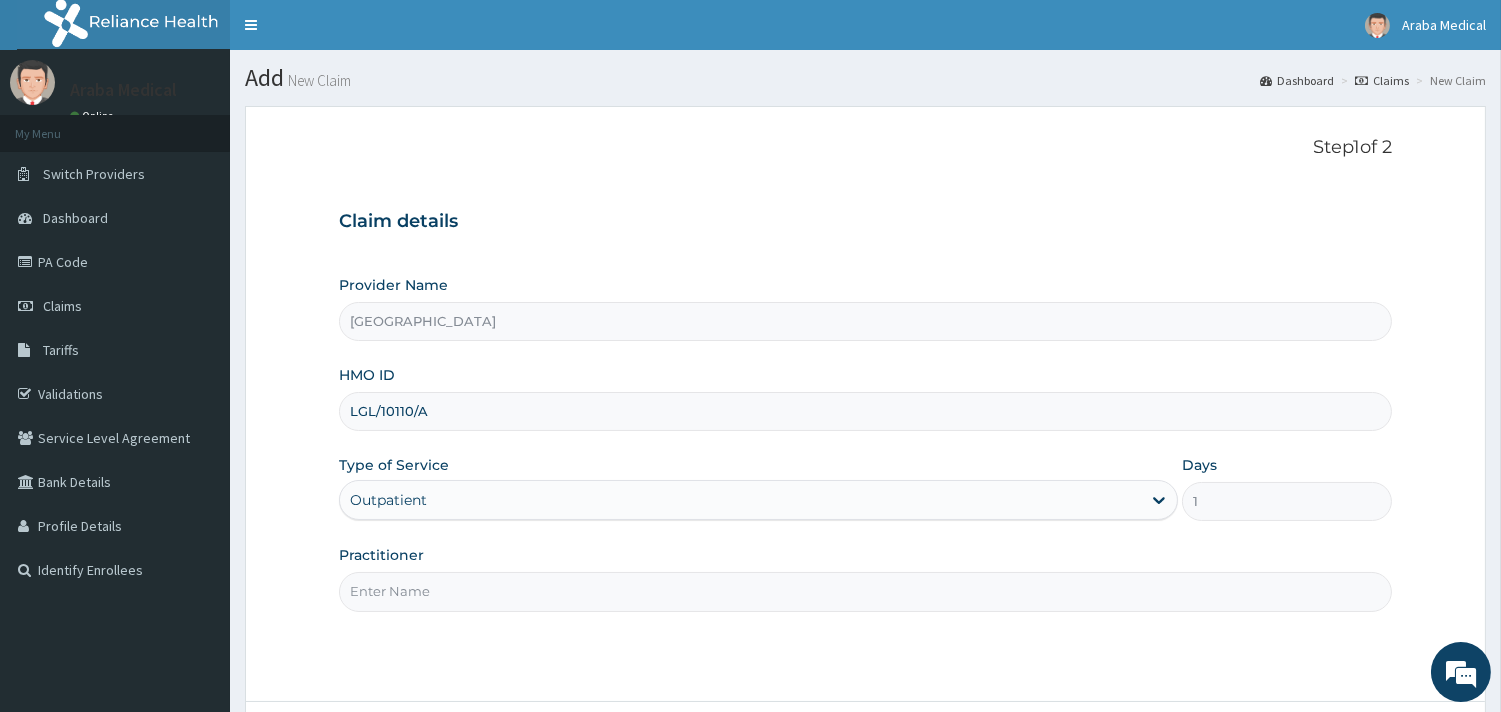 click on "Practitioner" at bounding box center (865, 591) 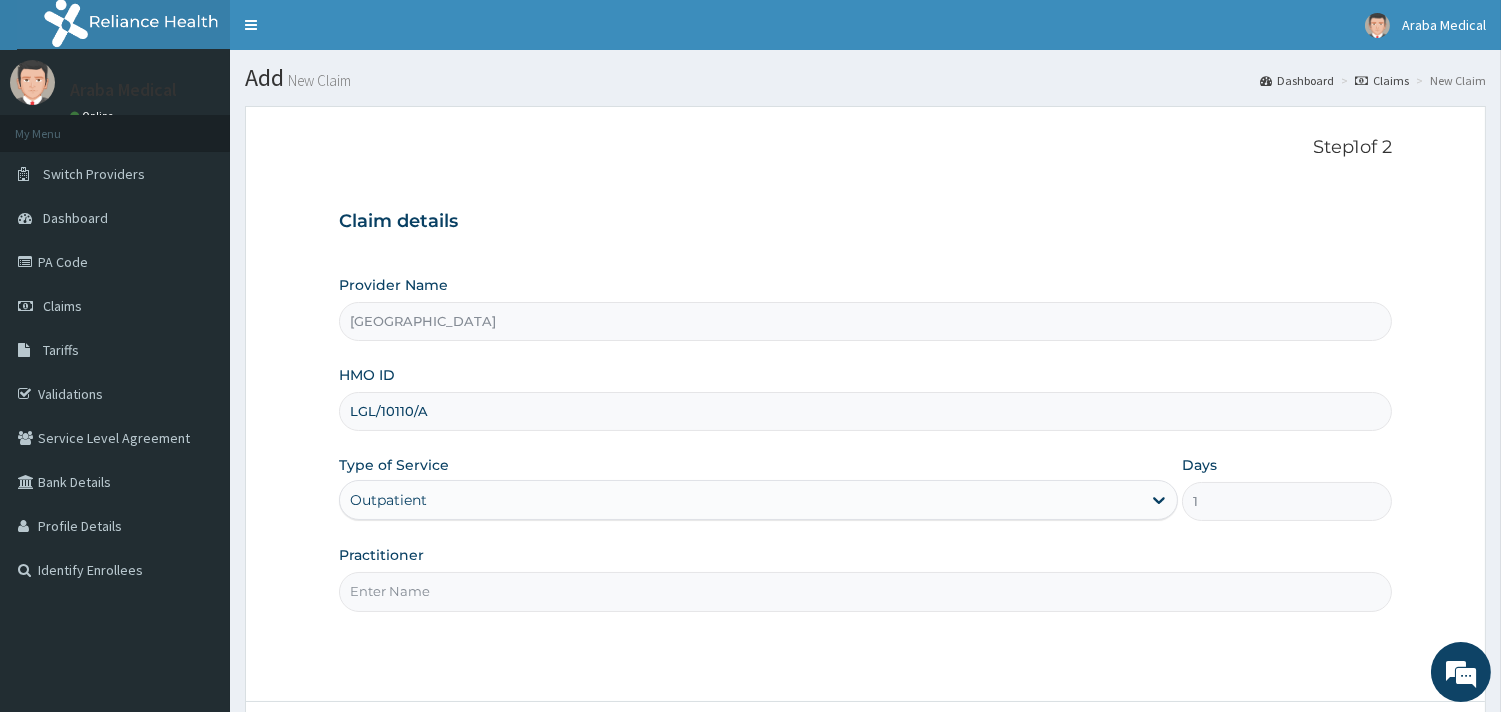 scroll, scrollTop: 0, scrollLeft: 0, axis: both 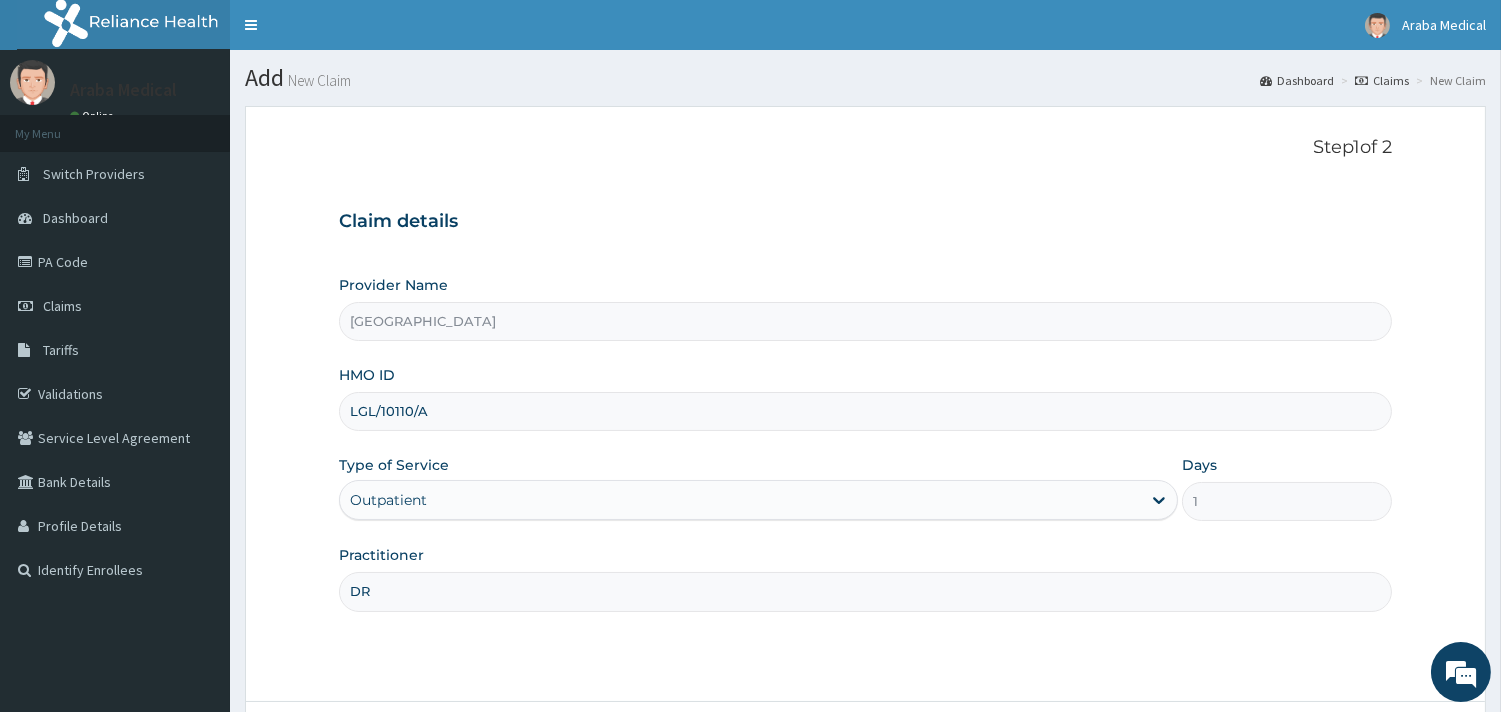 type on "DR OMOBOLANLE" 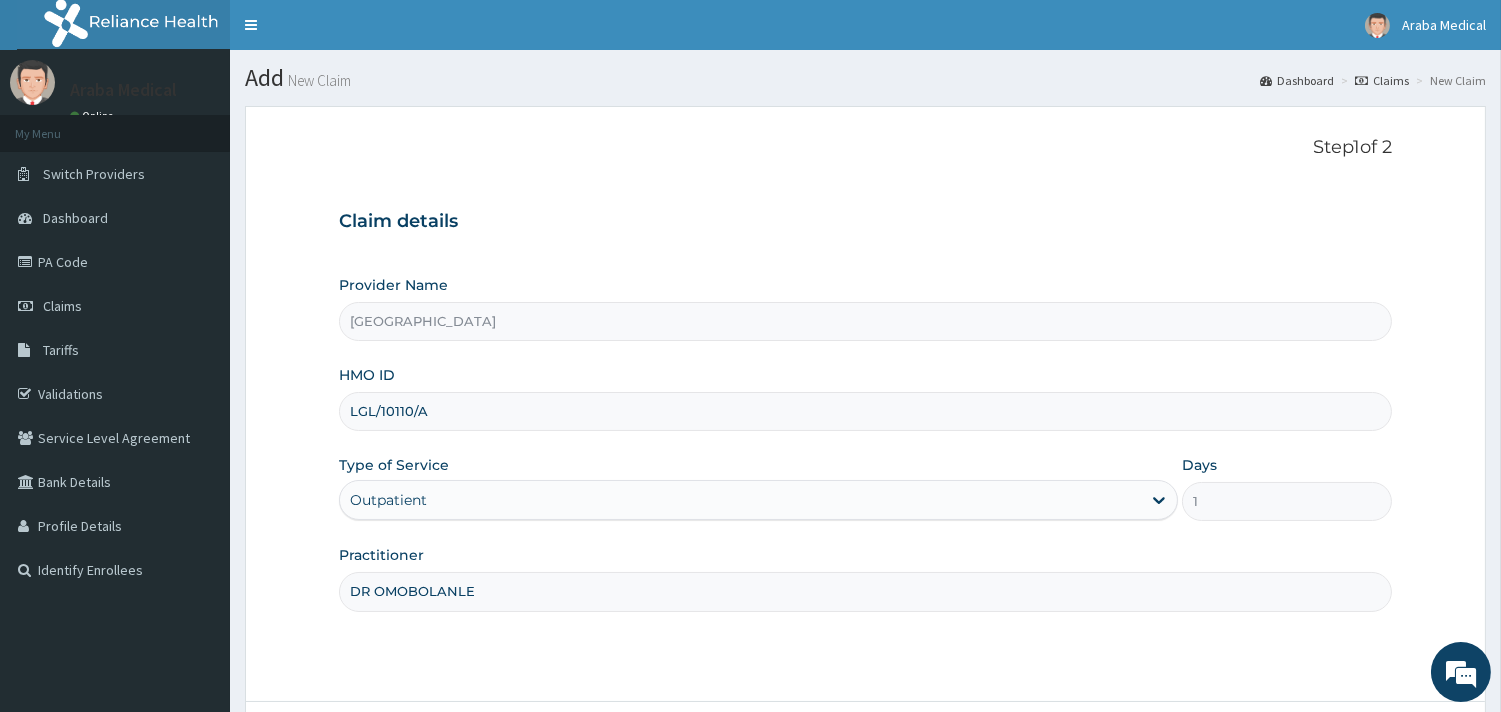 scroll, scrollTop: 170, scrollLeft: 0, axis: vertical 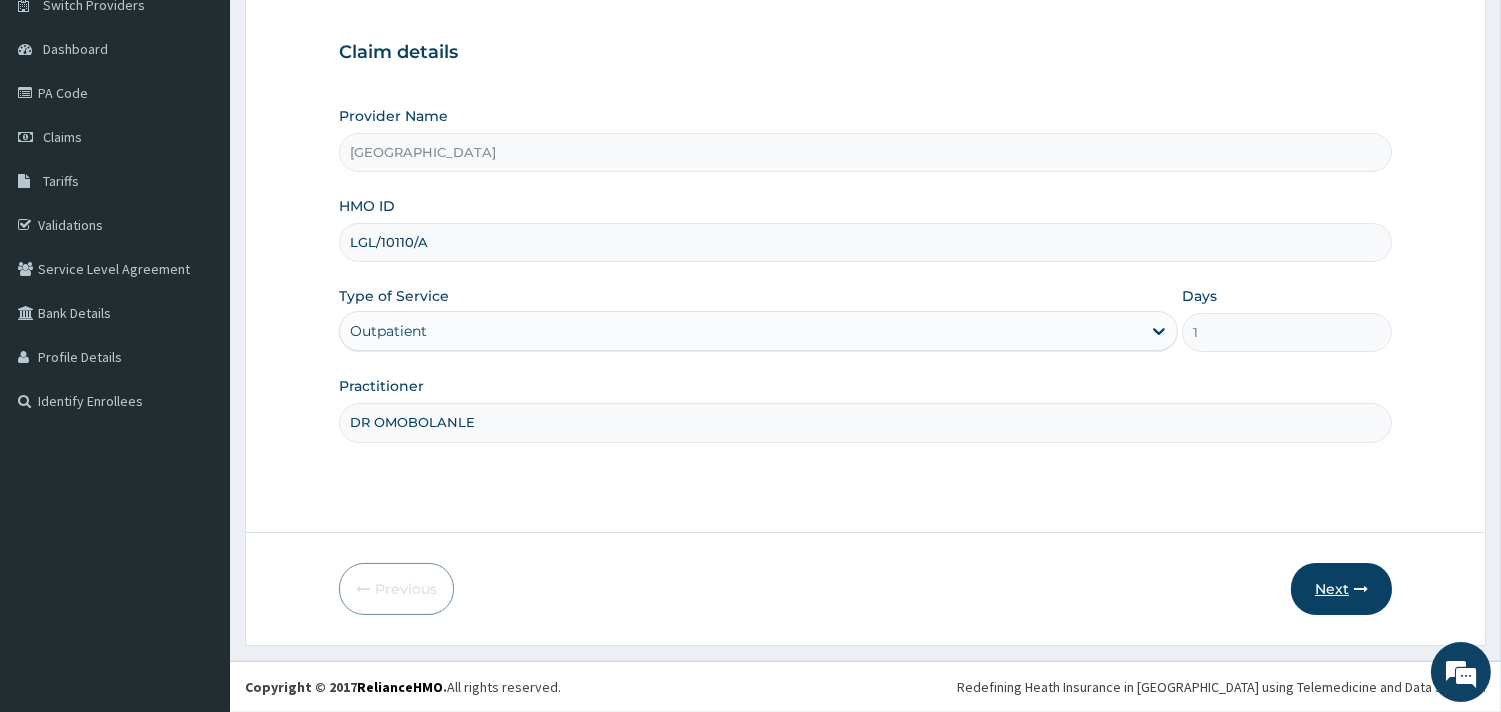 click on "Next" at bounding box center [1341, 589] 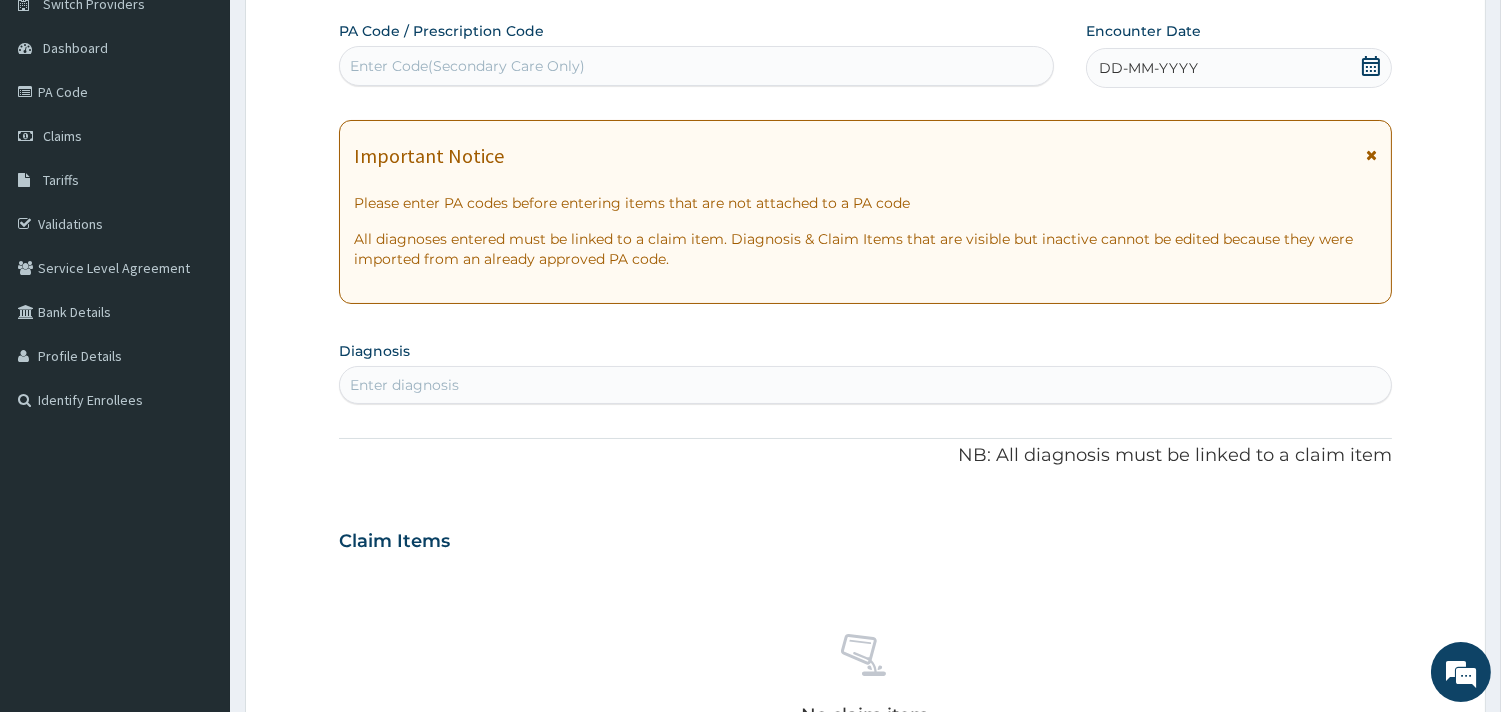 click on "Enter Code(Secondary Care Only)" at bounding box center (696, 66) 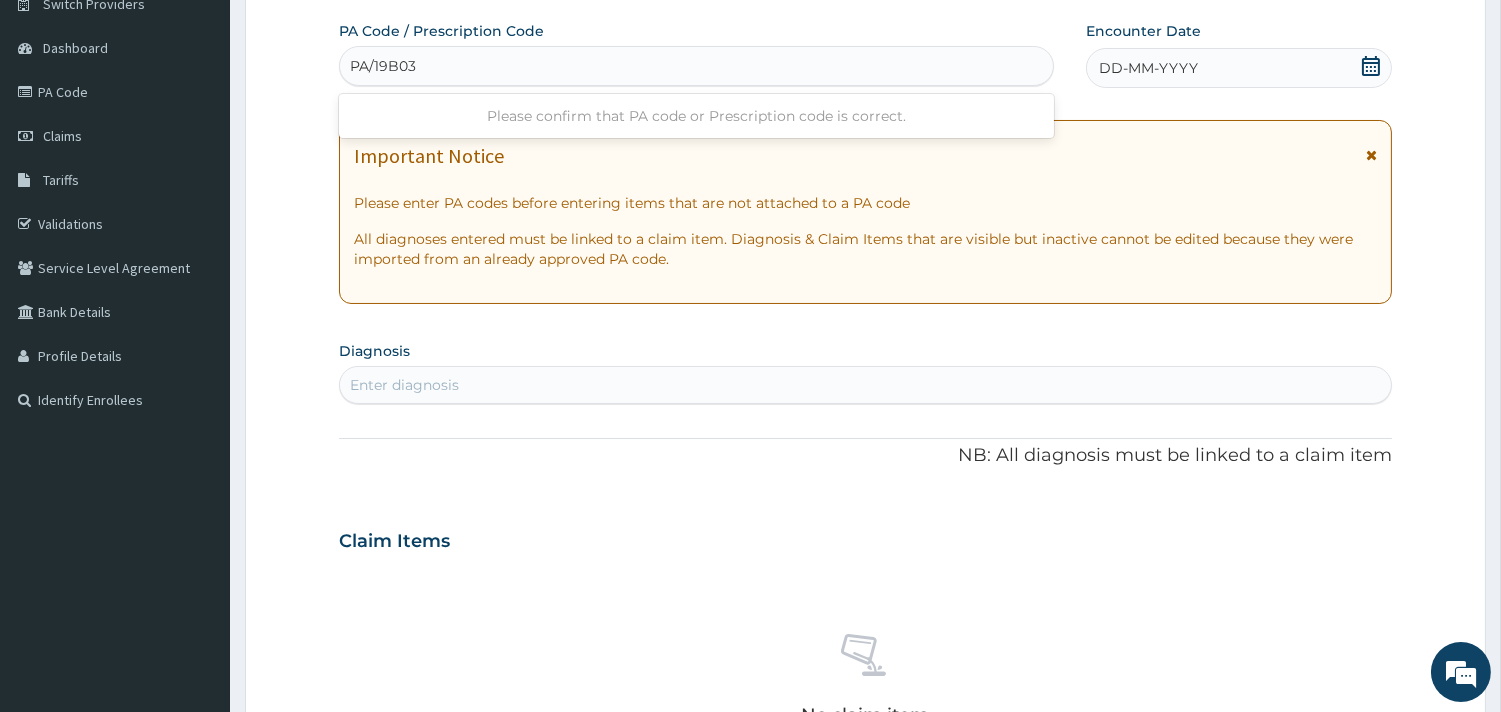 type on "PA/19B034" 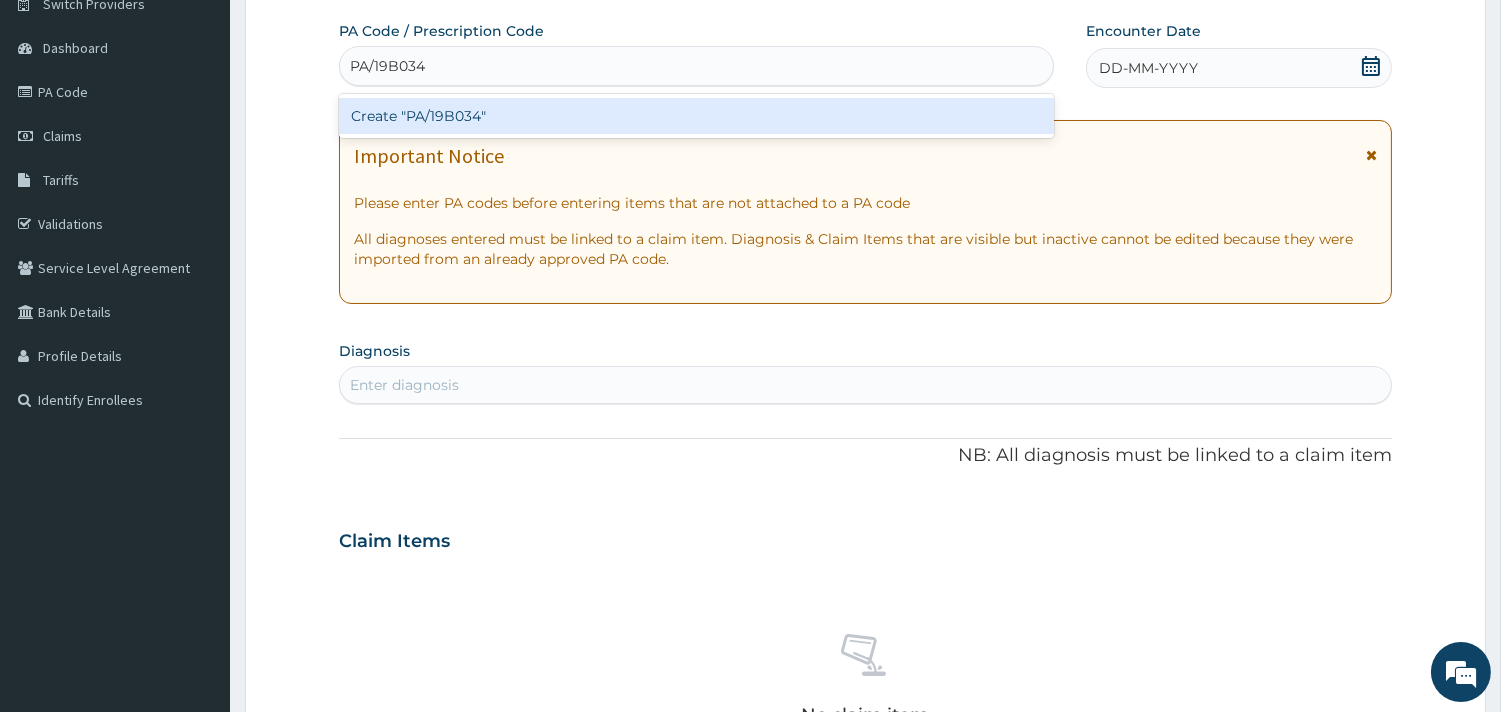 click on "Create "PA/19B034"" at bounding box center [696, 116] 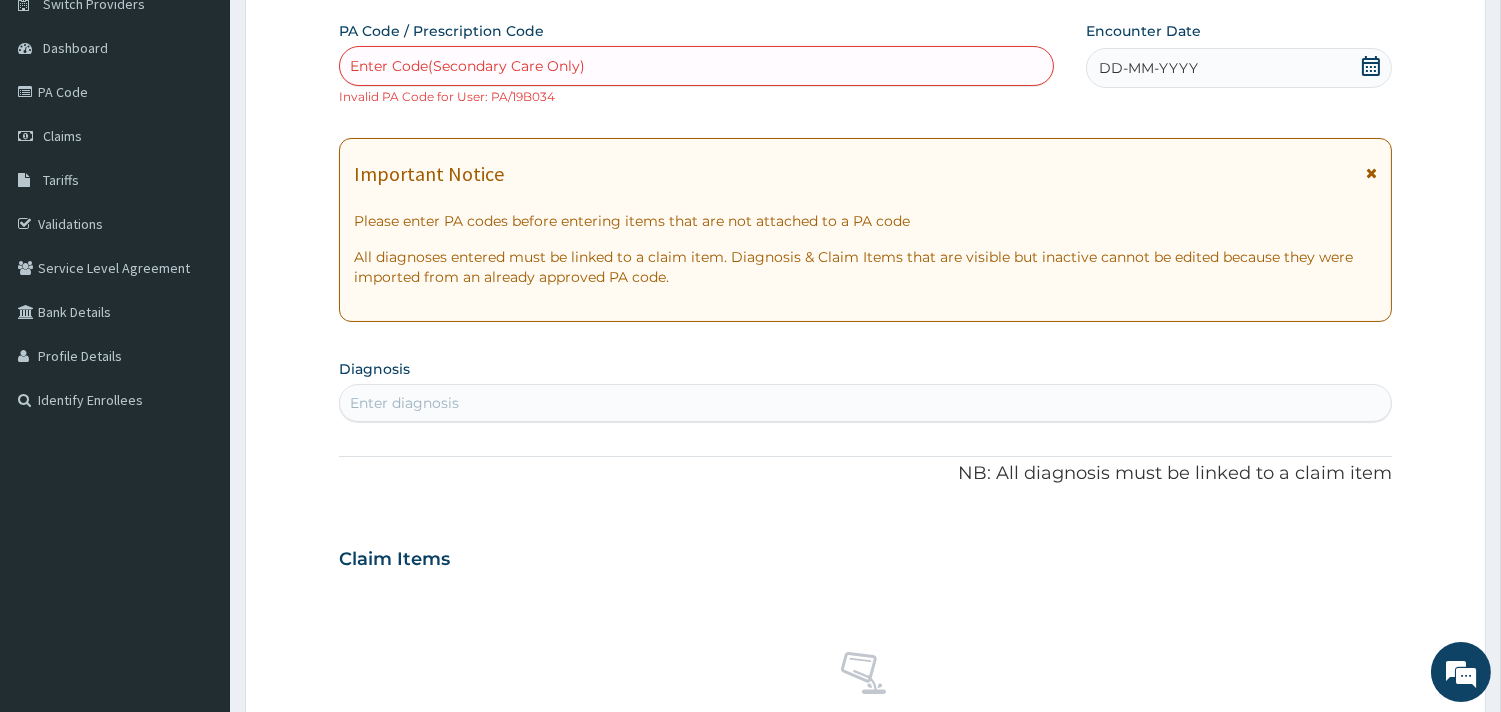 click on "Enter Code(Secondary Care Only)" at bounding box center (467, 66) 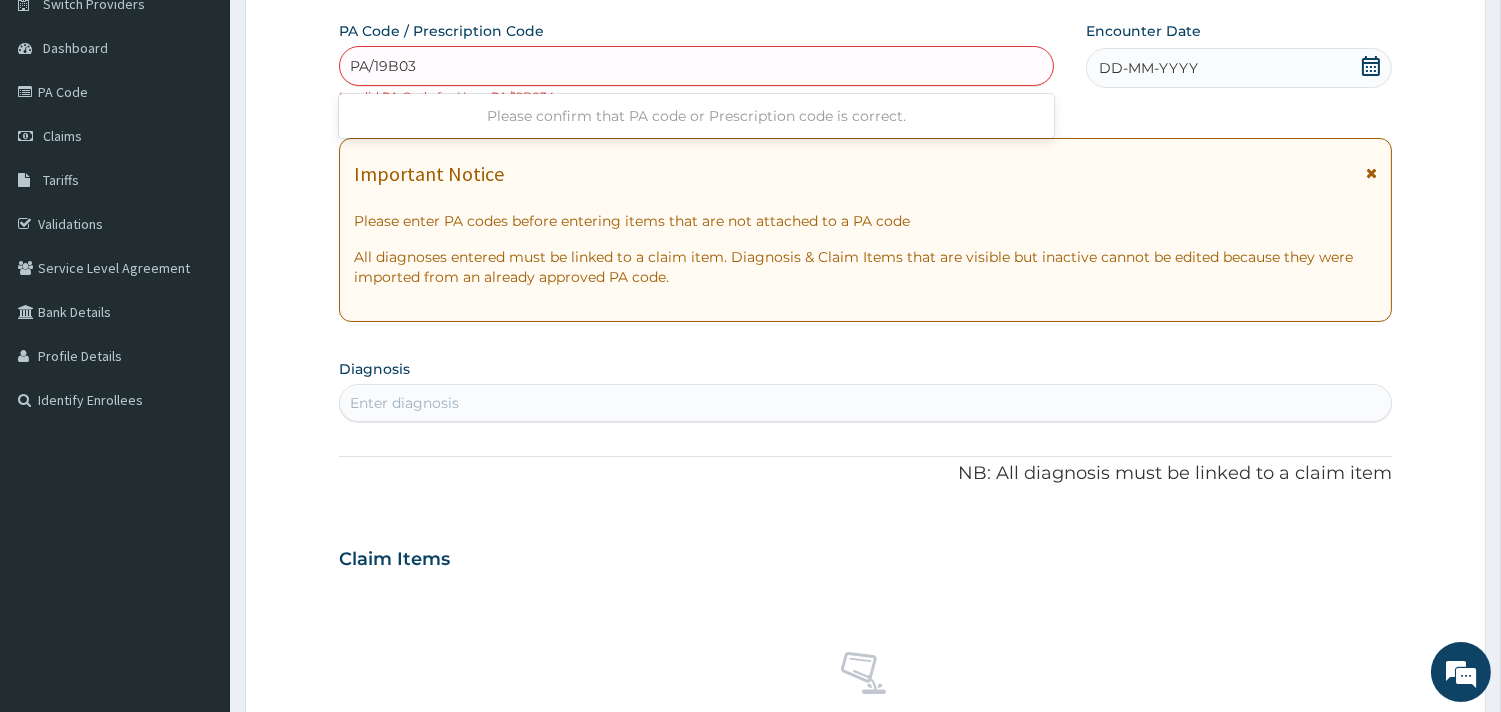type on "PA/19B034" 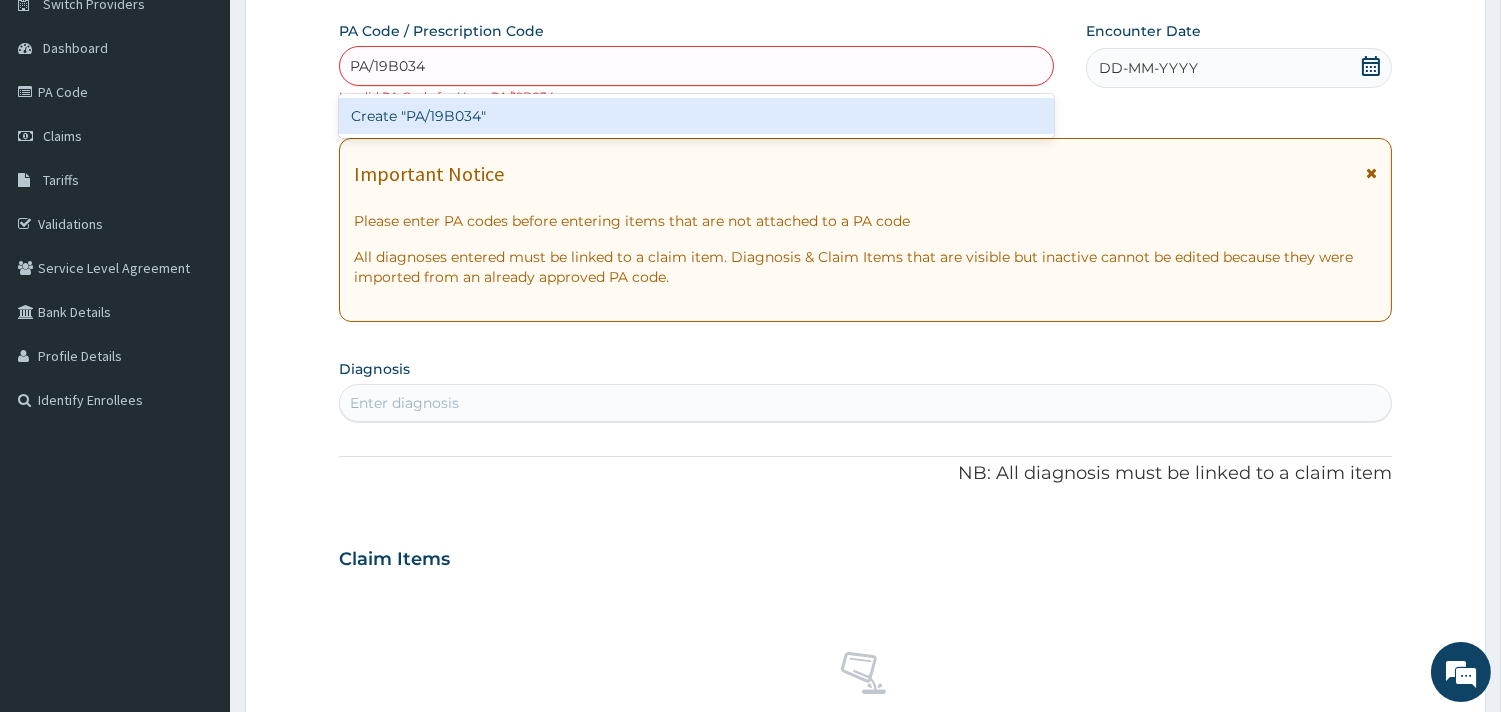 click on "Create "PA/19B034"" at bounding box center (696, 116) 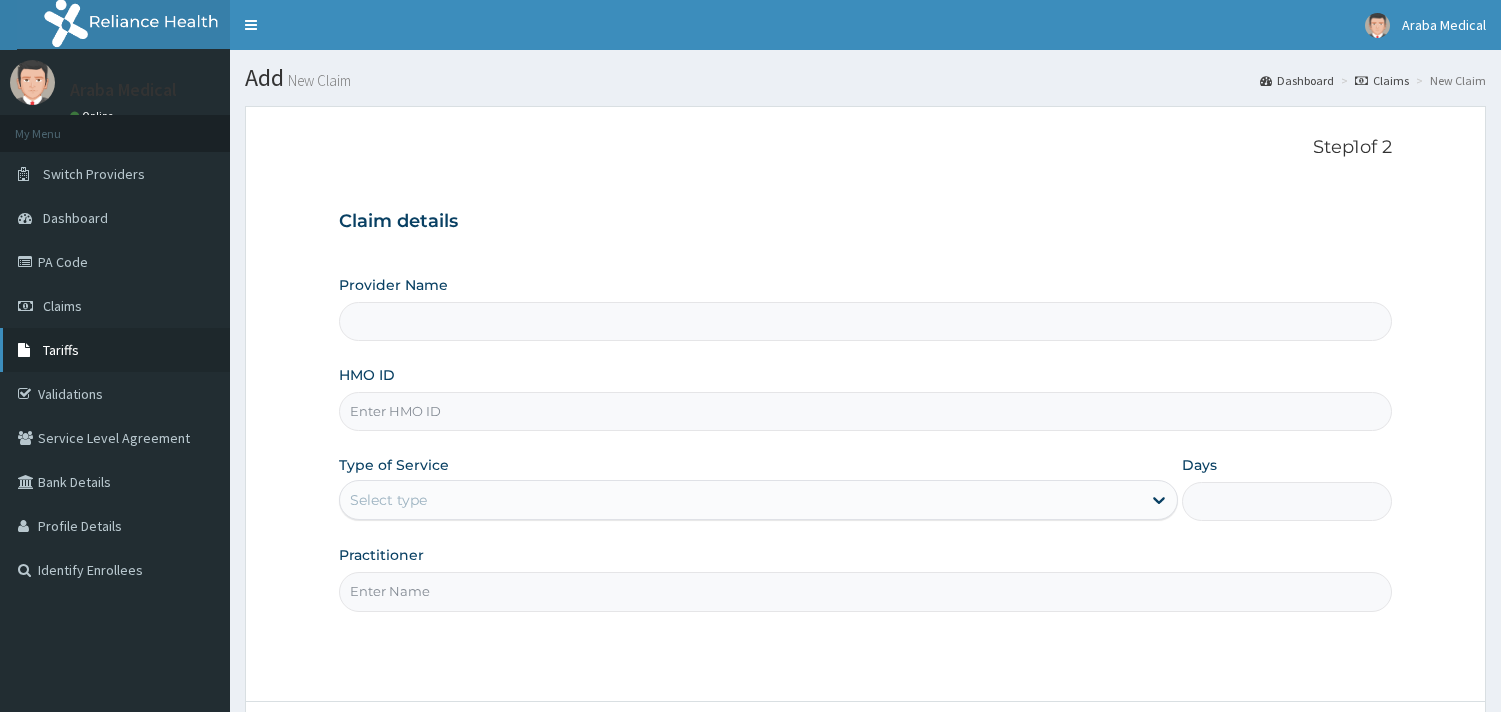 scroll, scrollTop: 170, scrollLeft: 0, axis: vertical 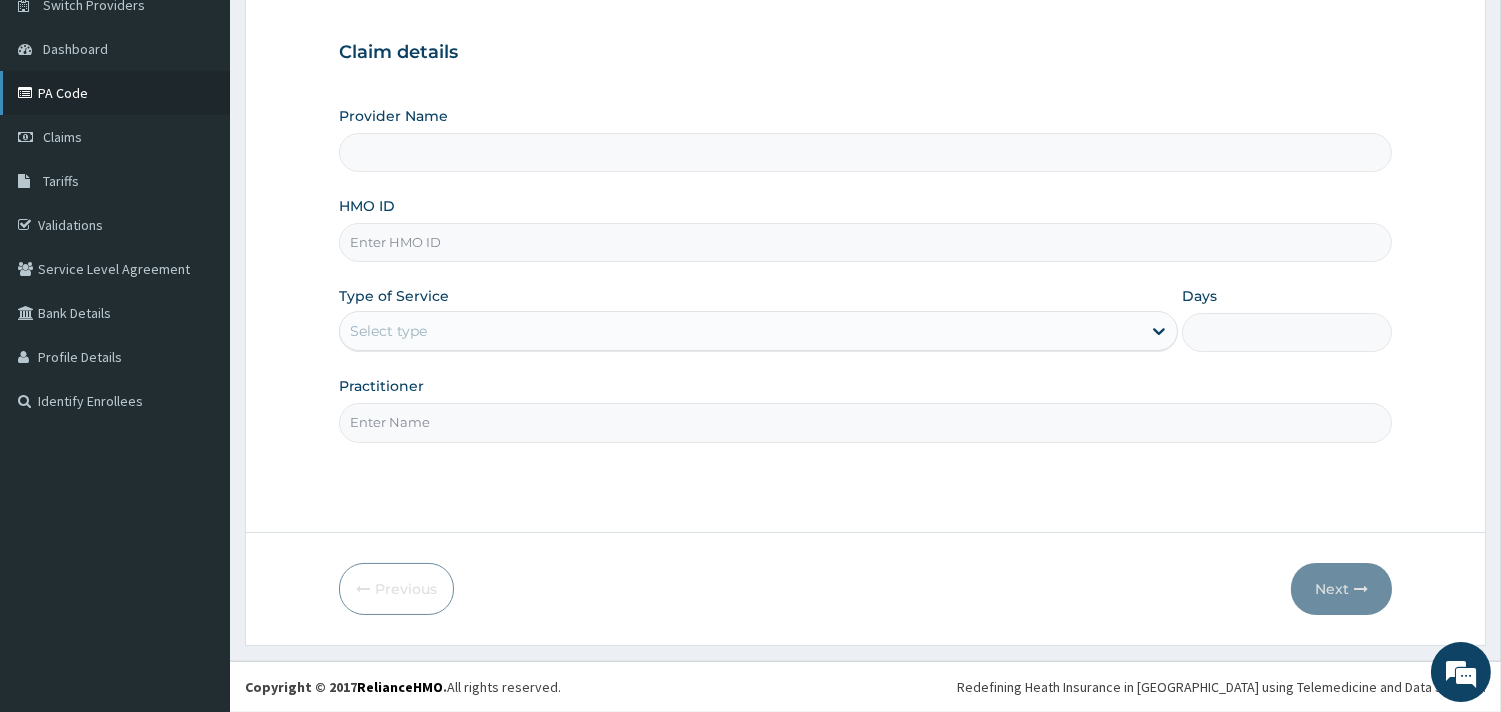 click on "PA Code" at bounding box center [115, 93] 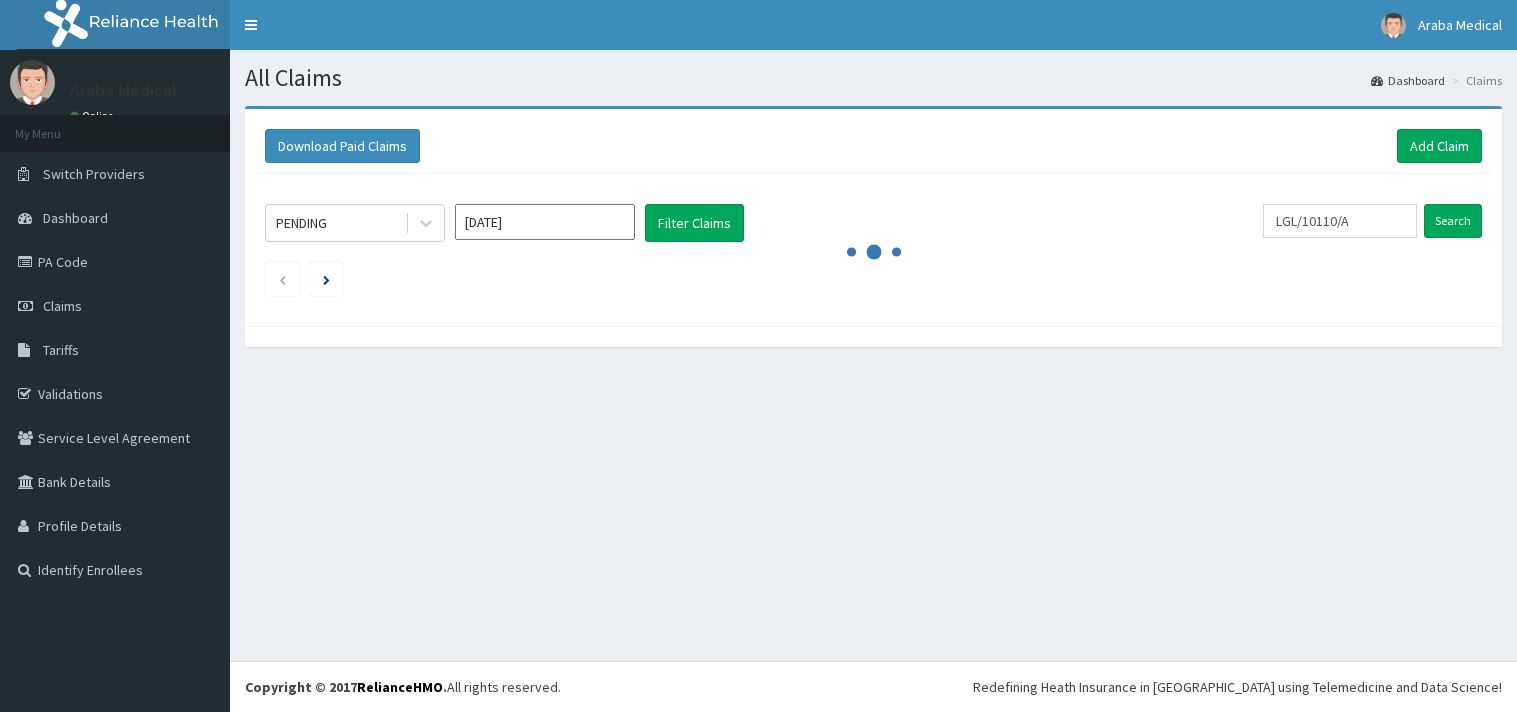scroll, scrollTop: 0, scrollLeft: 0, axis: both 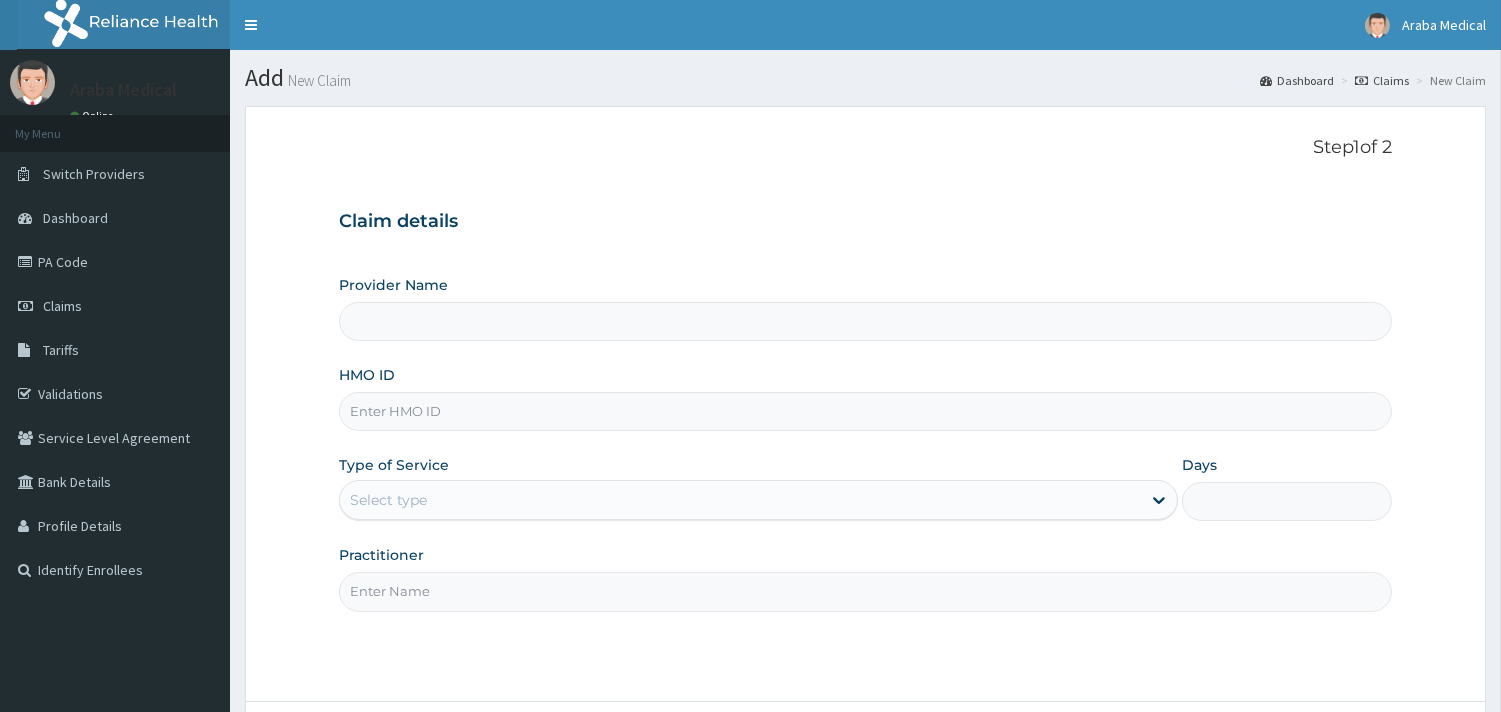 type on "[GEOGRAPHIC_DATA]" 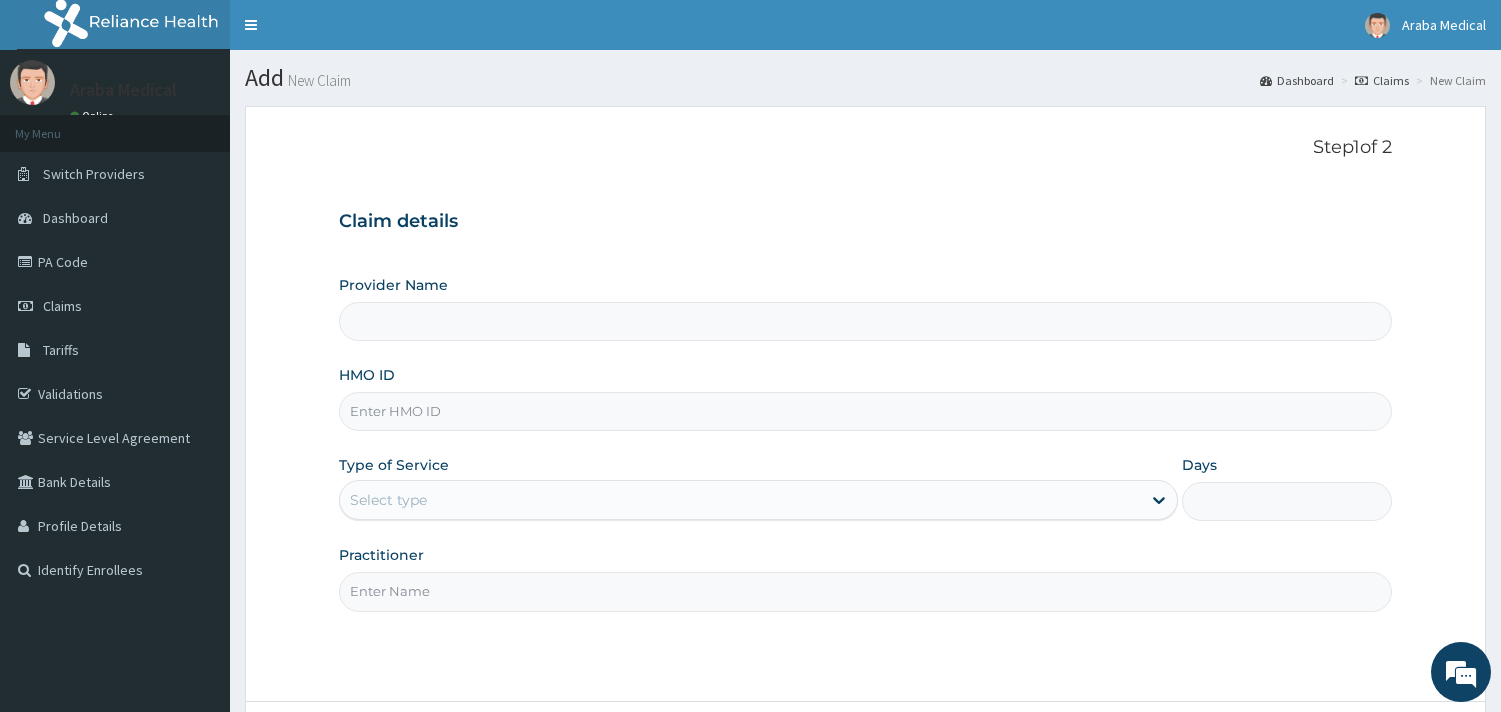 scroll, scrollTop: 0, scrollLeft: 0, axis: both 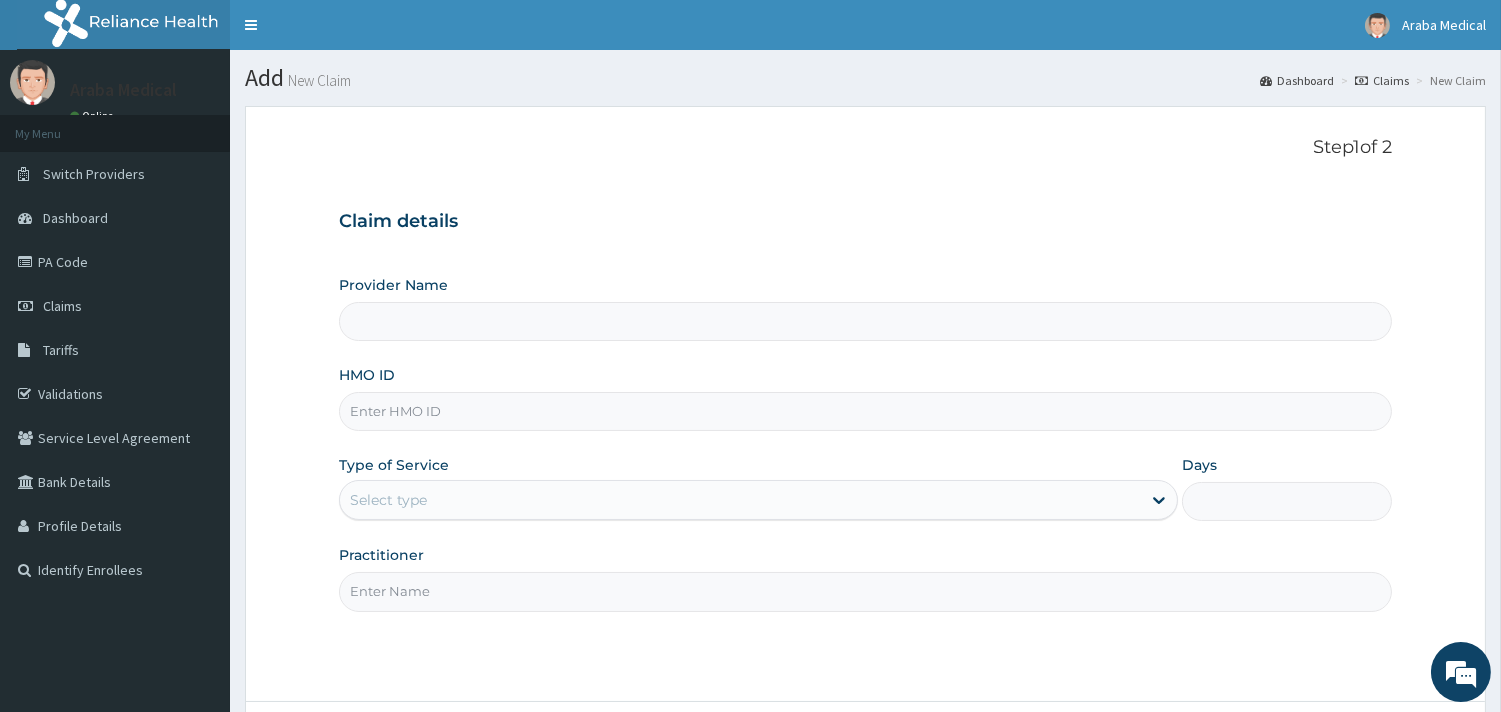 type on "[GEOGRAPHIC_DATA]" 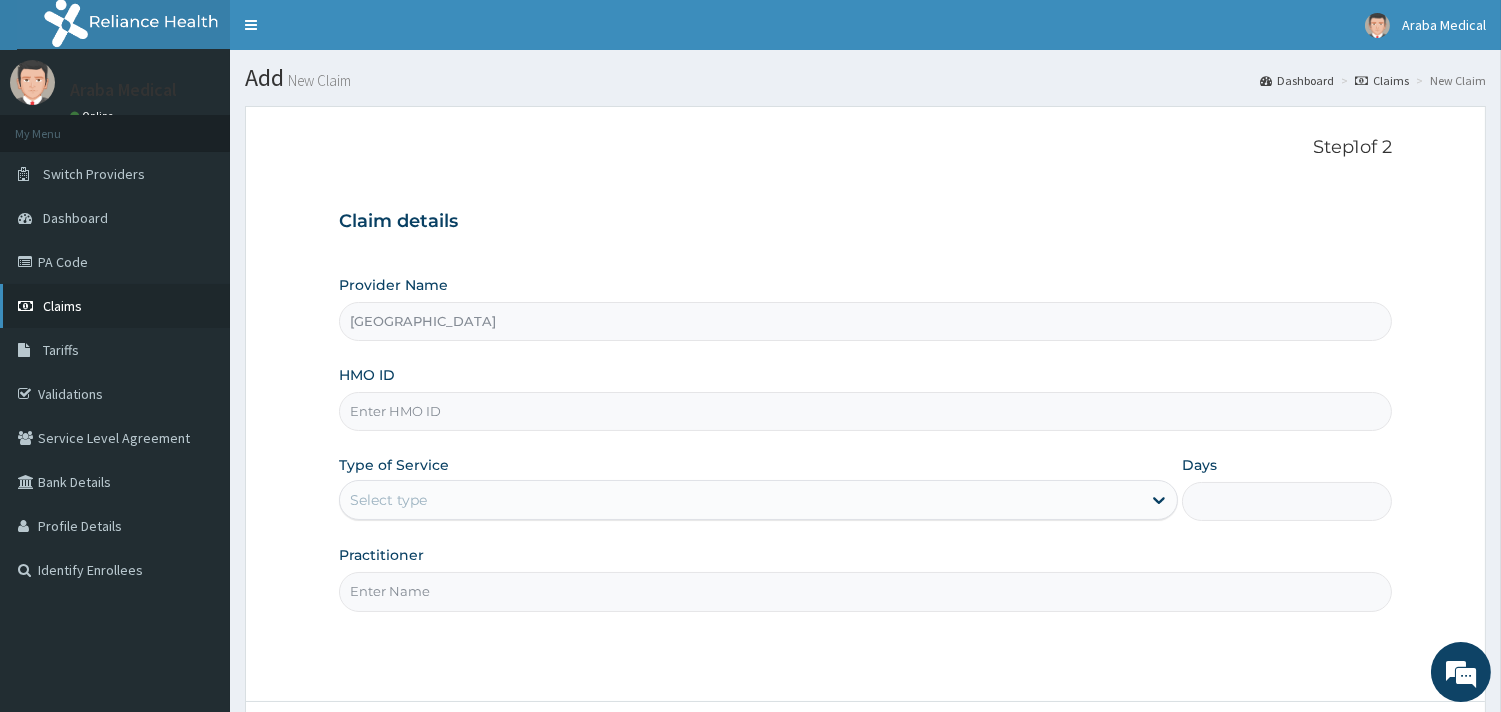 click on "Claims" at bounding box center (62, 306) 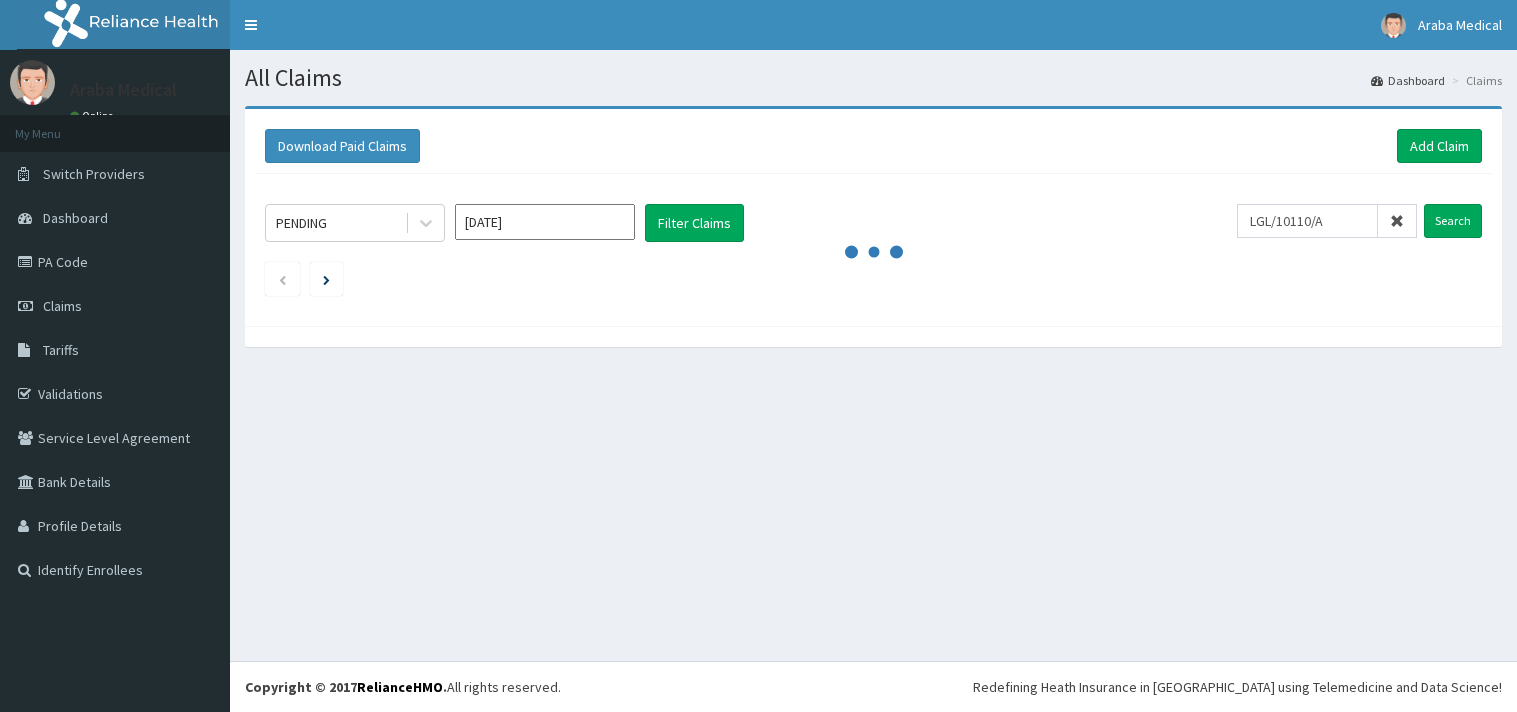 scroll, scrollTop: 0, scrollLeft: 0, axis: both 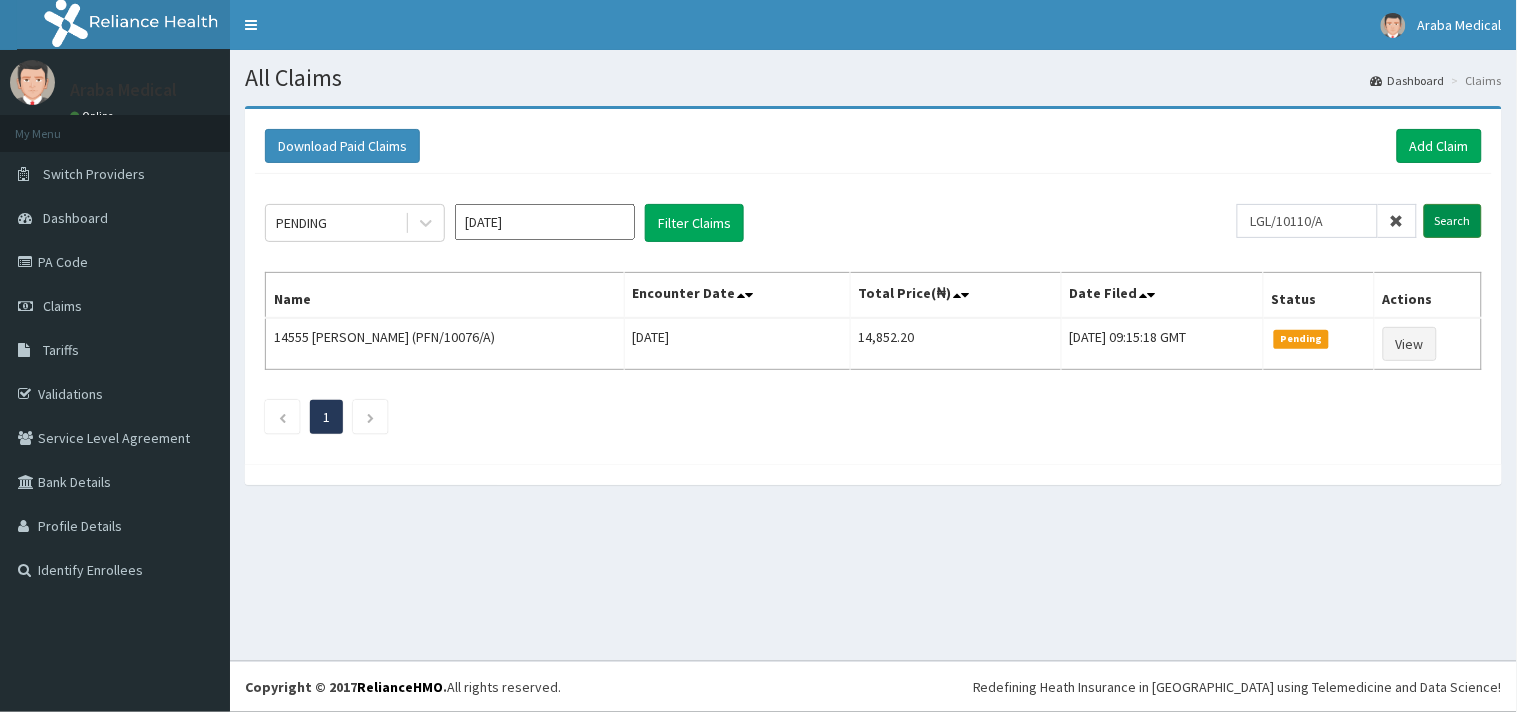 type on "LGL/10110/A" 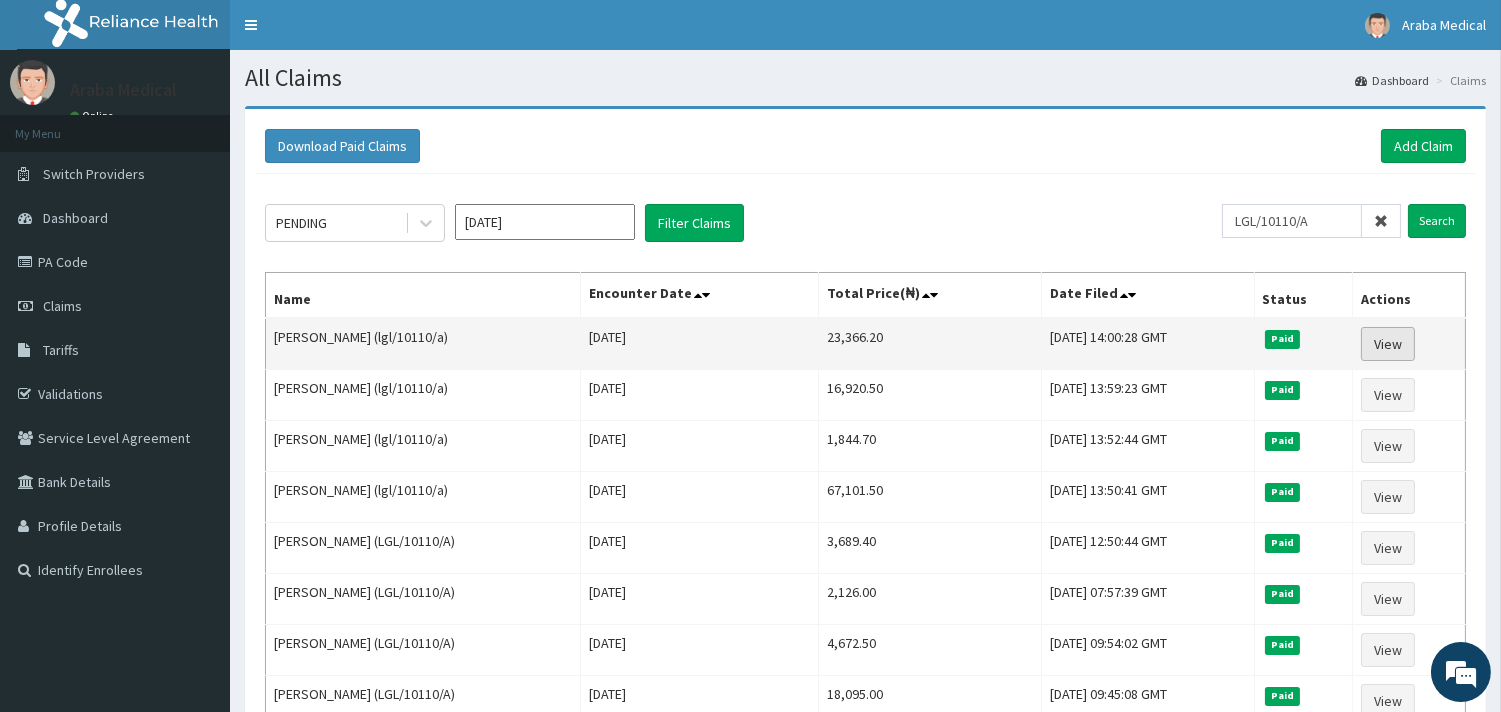 click on "View" at bounding box center [1388, 344] 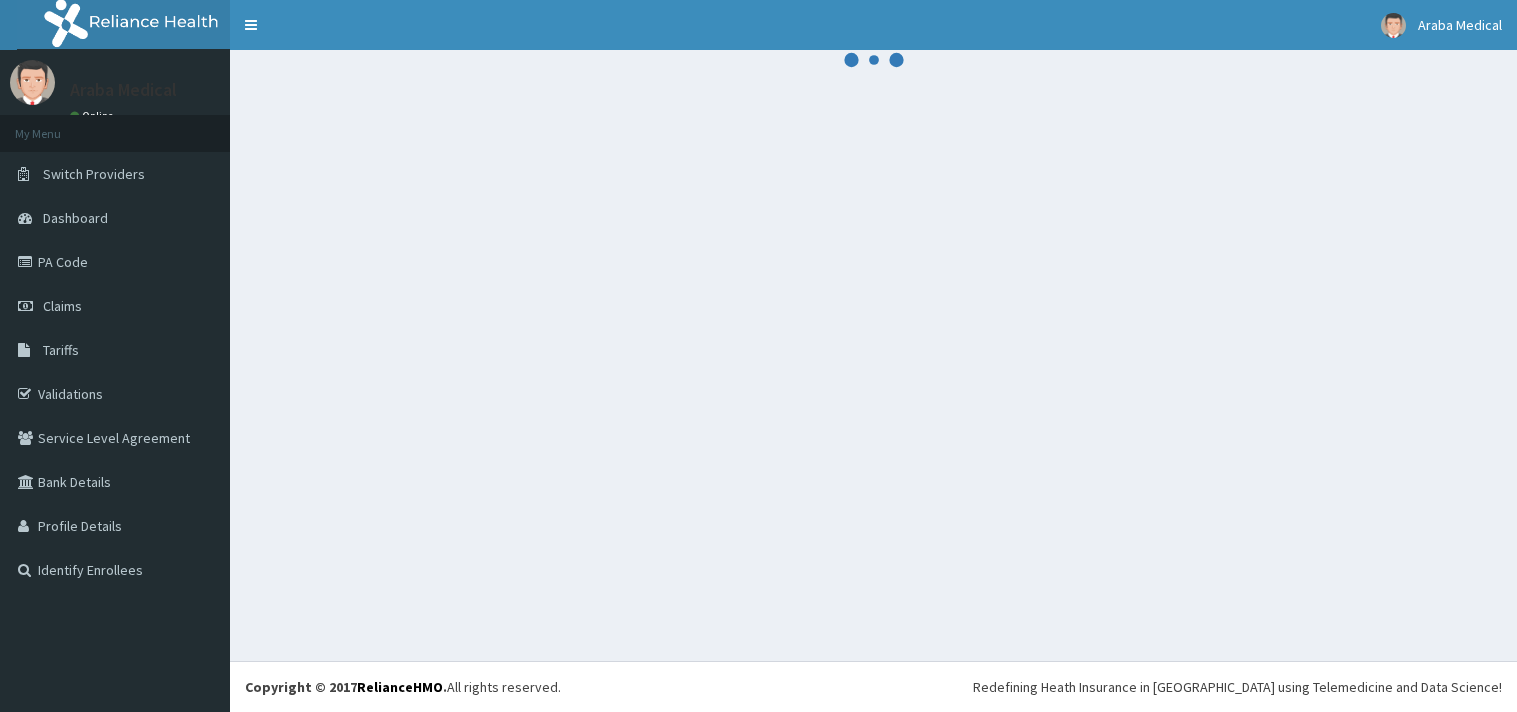 scroll, scrollTop: 0, scrollLeft: 0, axis: both 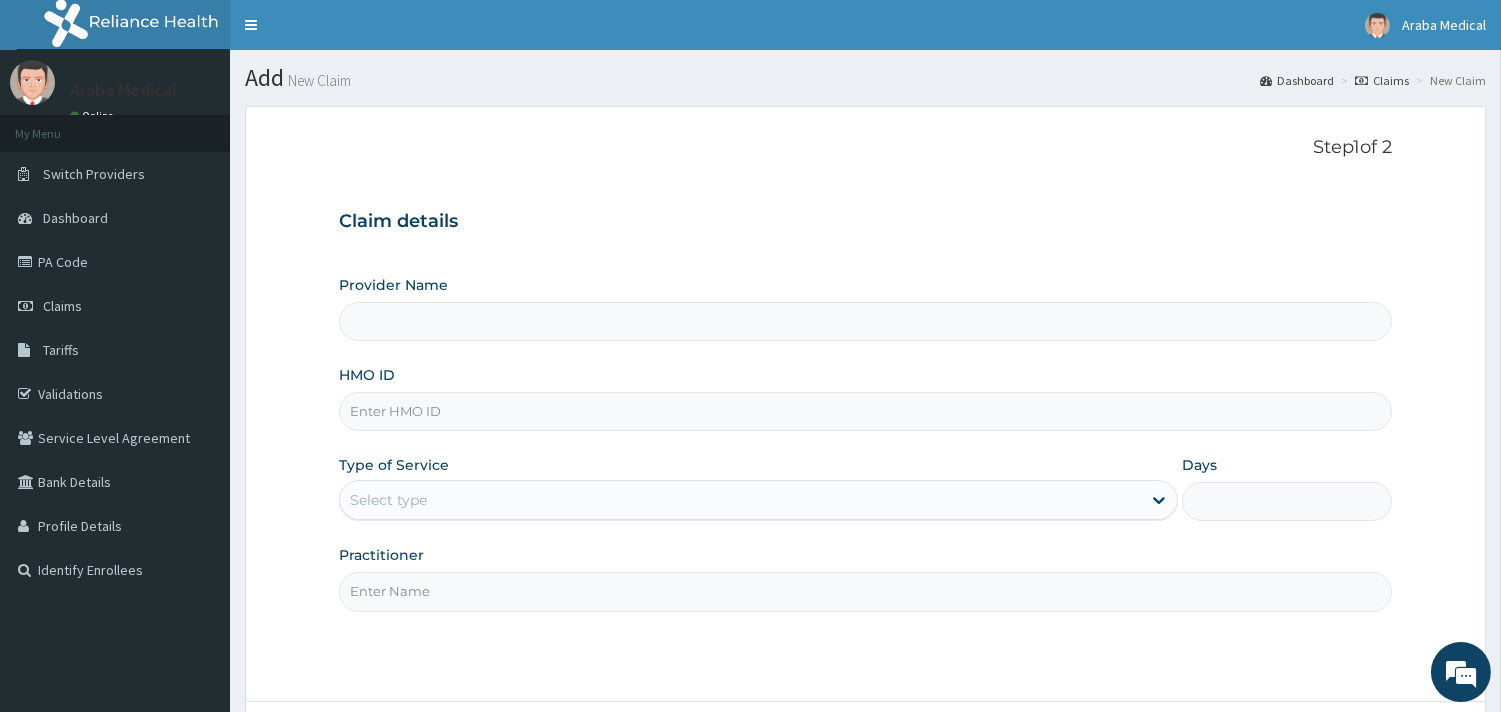 type on "Araba Medical Centre" 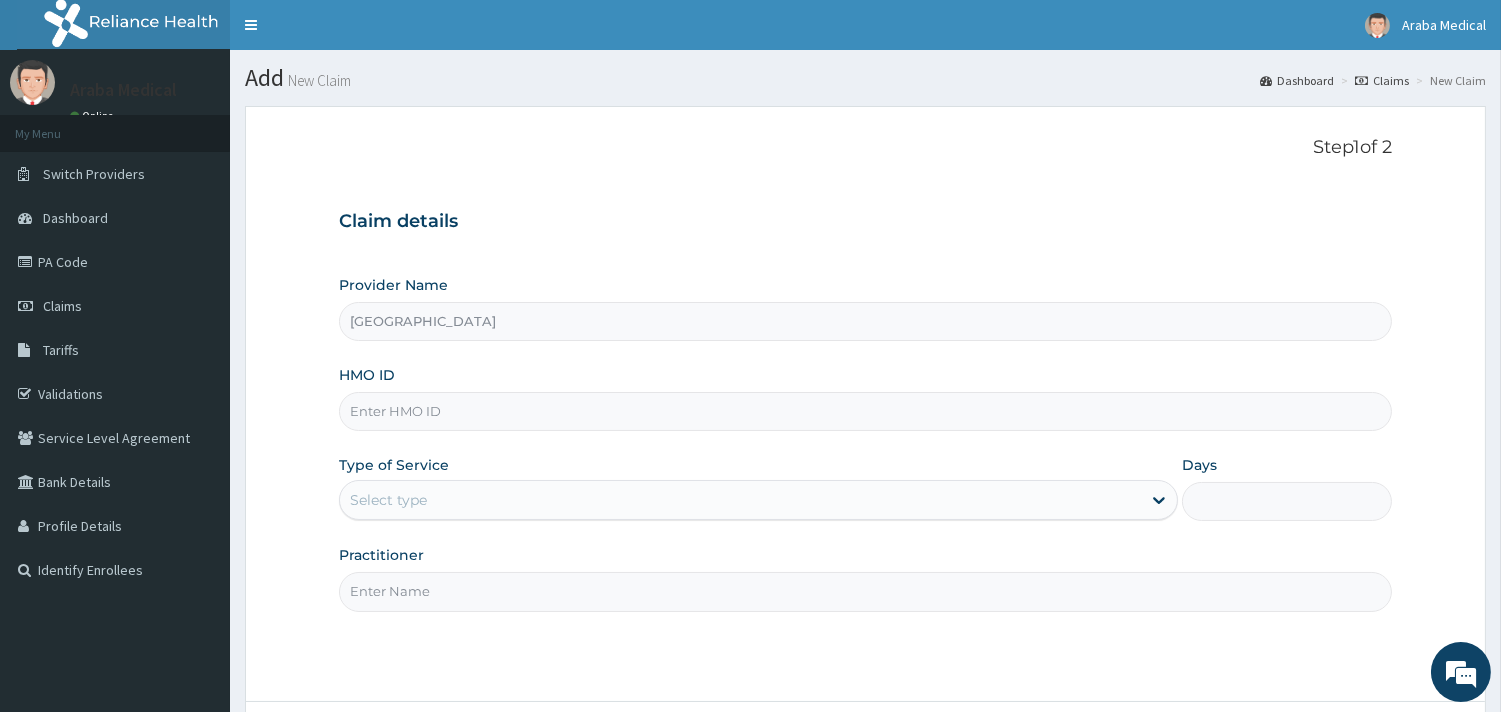 scroll, scrollTop: 0, scrollLeft: 0, axis: both 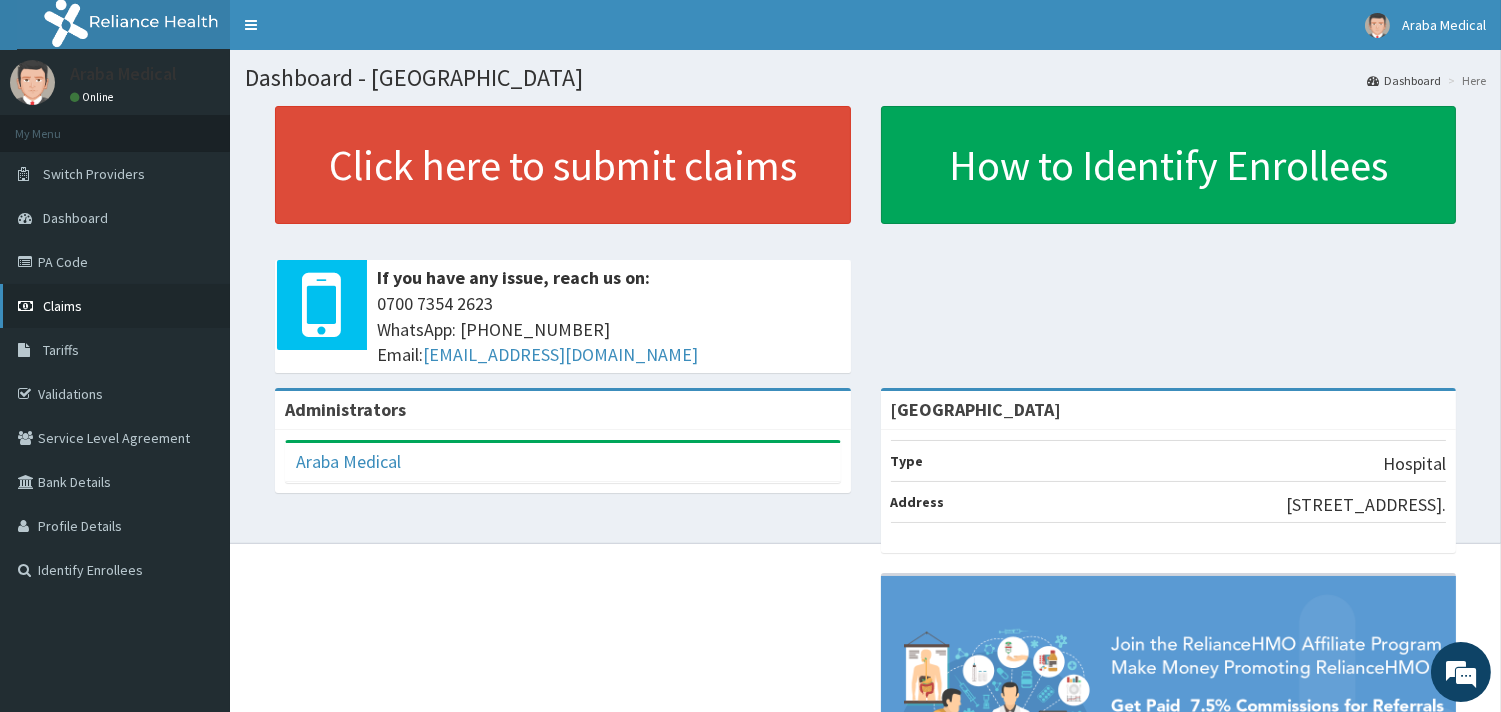 click on "Claims" at bounding box center [62, 306] 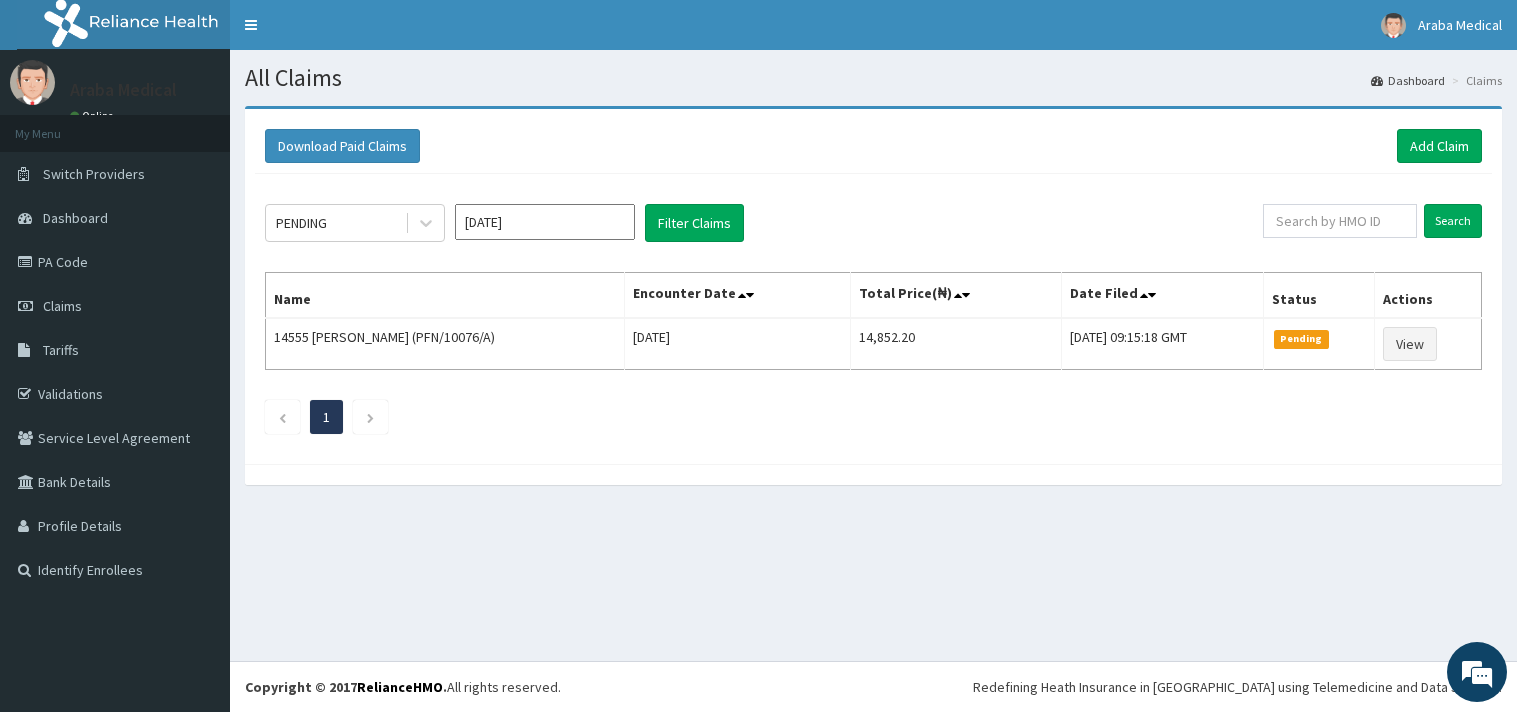 scroll, scrollTop: 0, scrollLeft: 0, axis: both 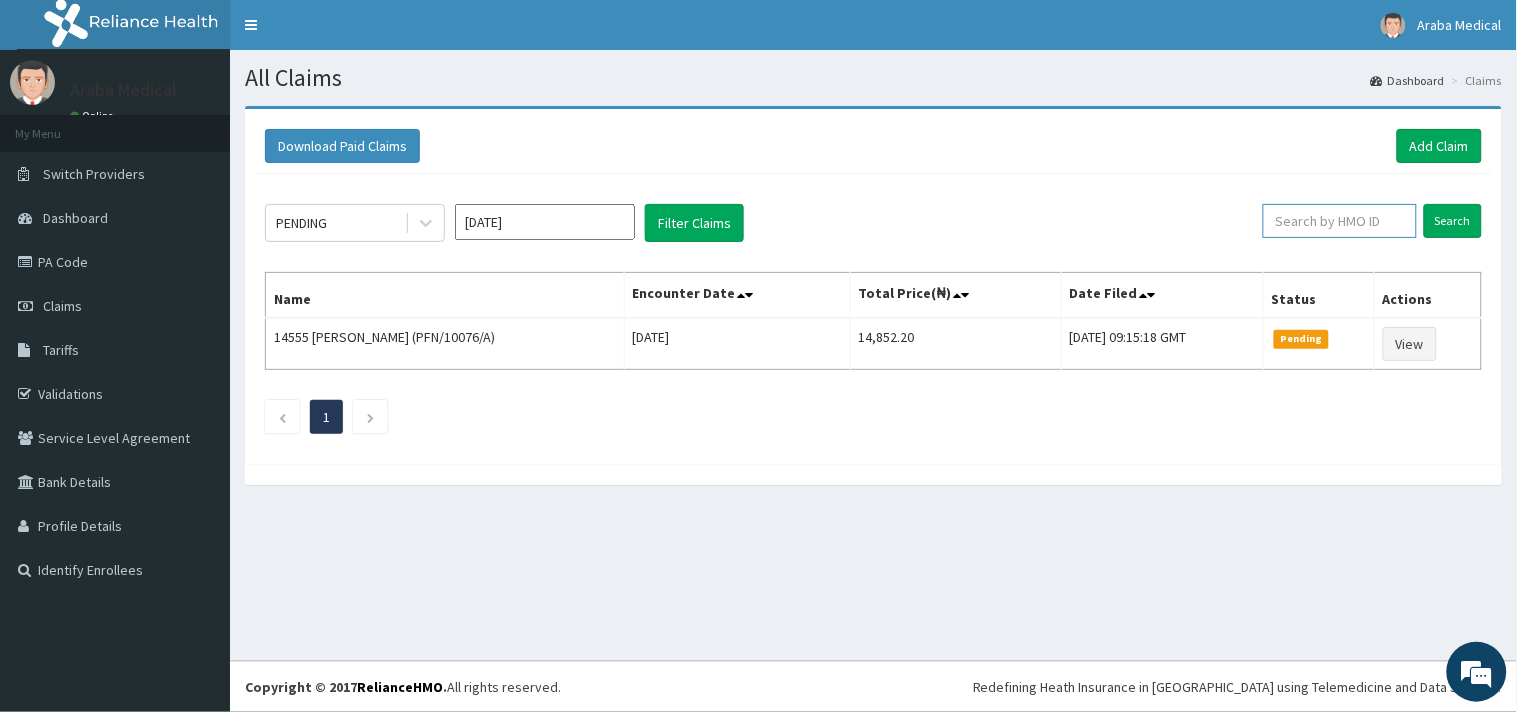 click at bounding box center (1340, 221) 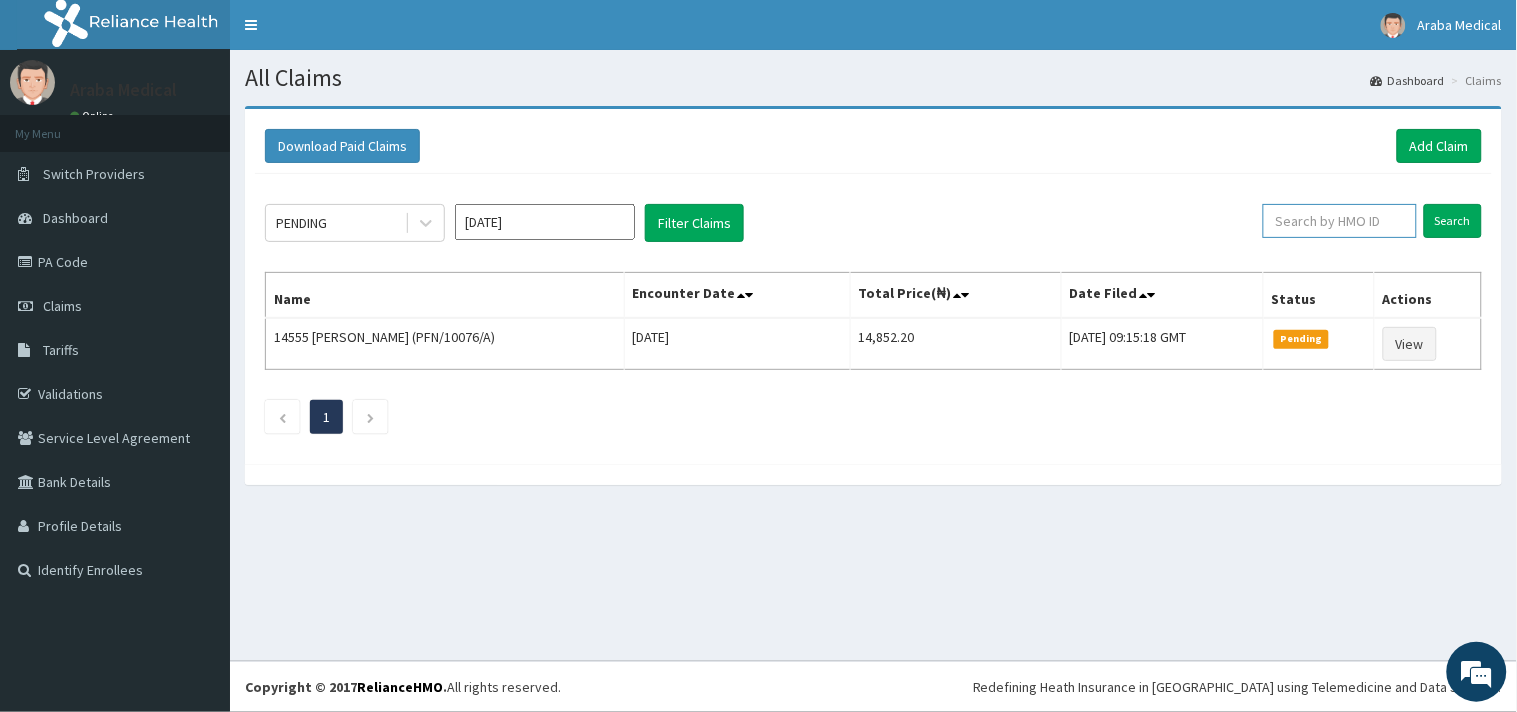 paste on "LGL/10110/A" 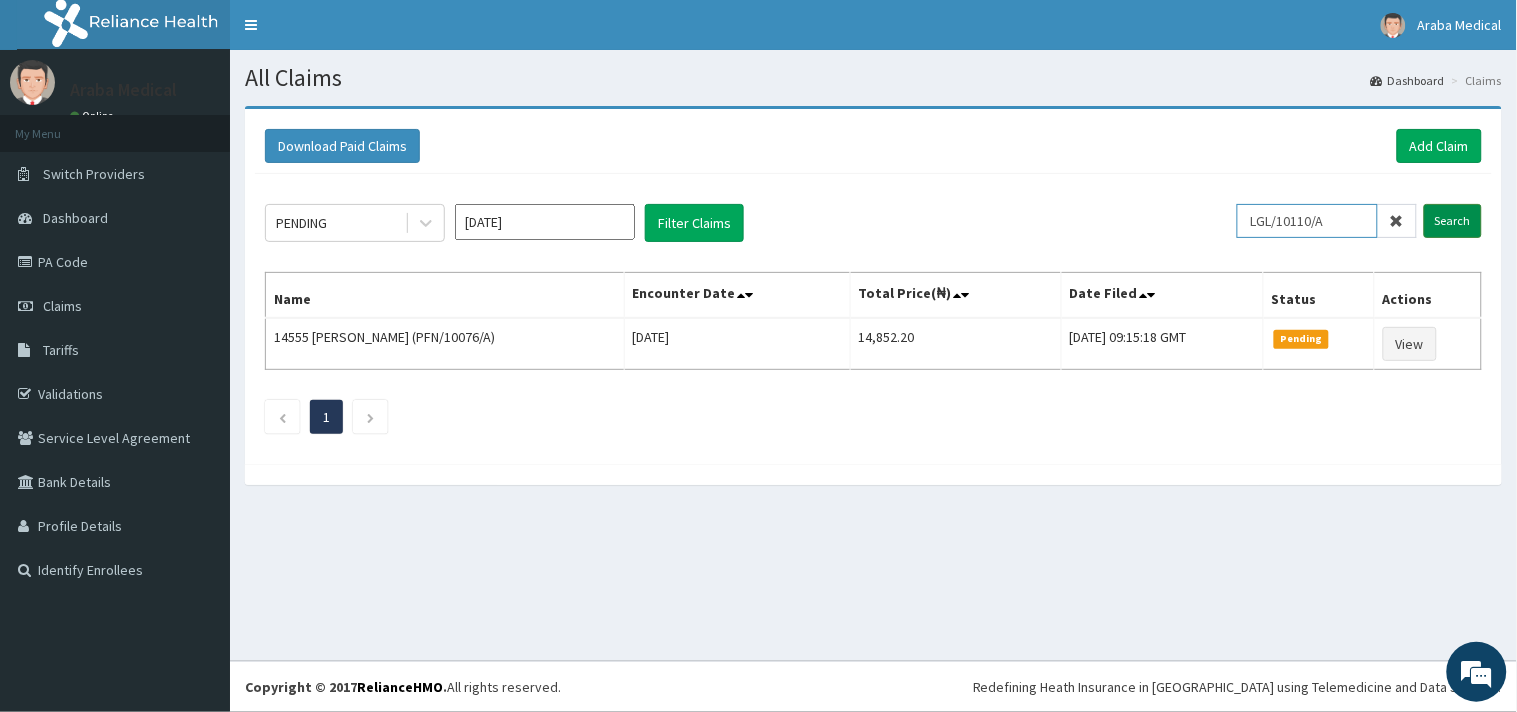 drag, startPoint x: 1295, startPoint y: 230, endPoint x: 1461, endPoint y: 222, distance: 166.19266 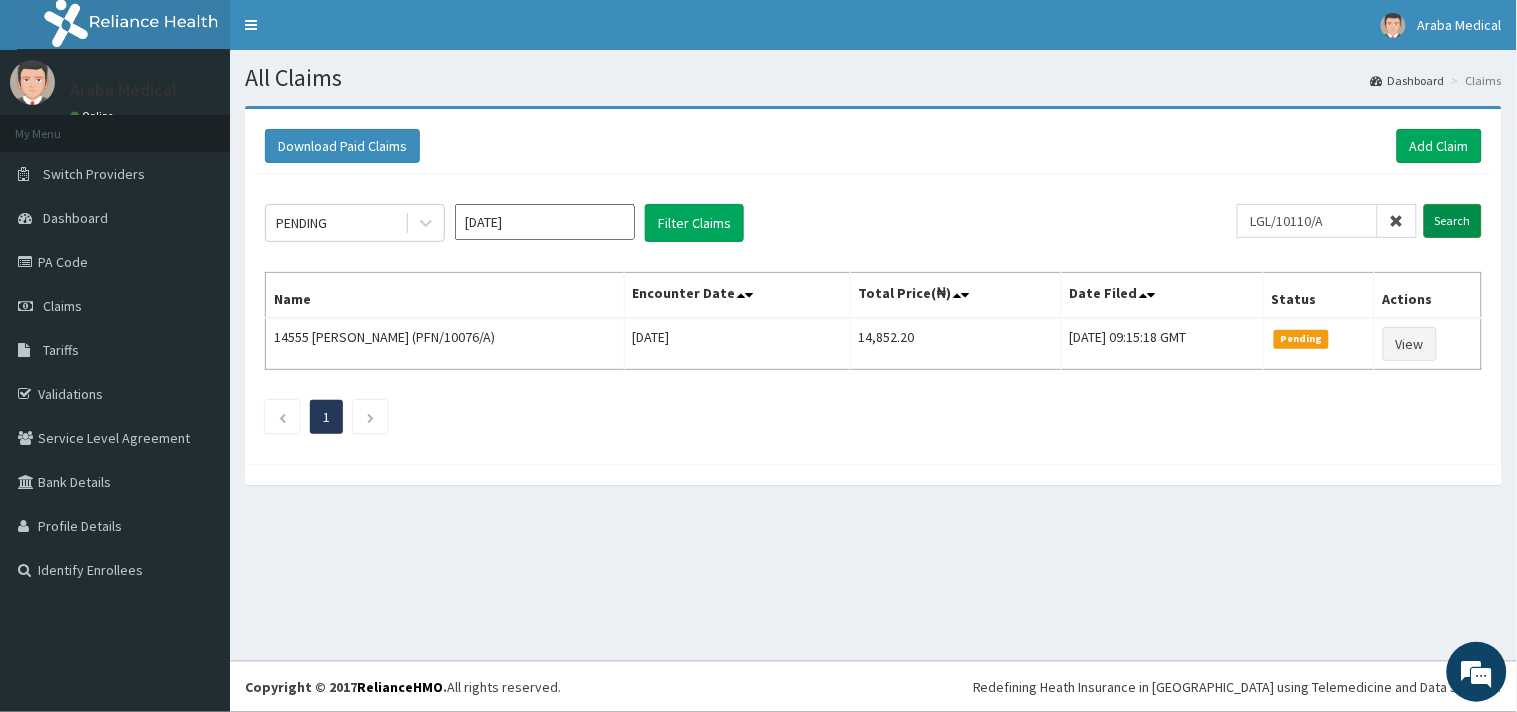 click on "Search" at bounding box center [1453, 221] 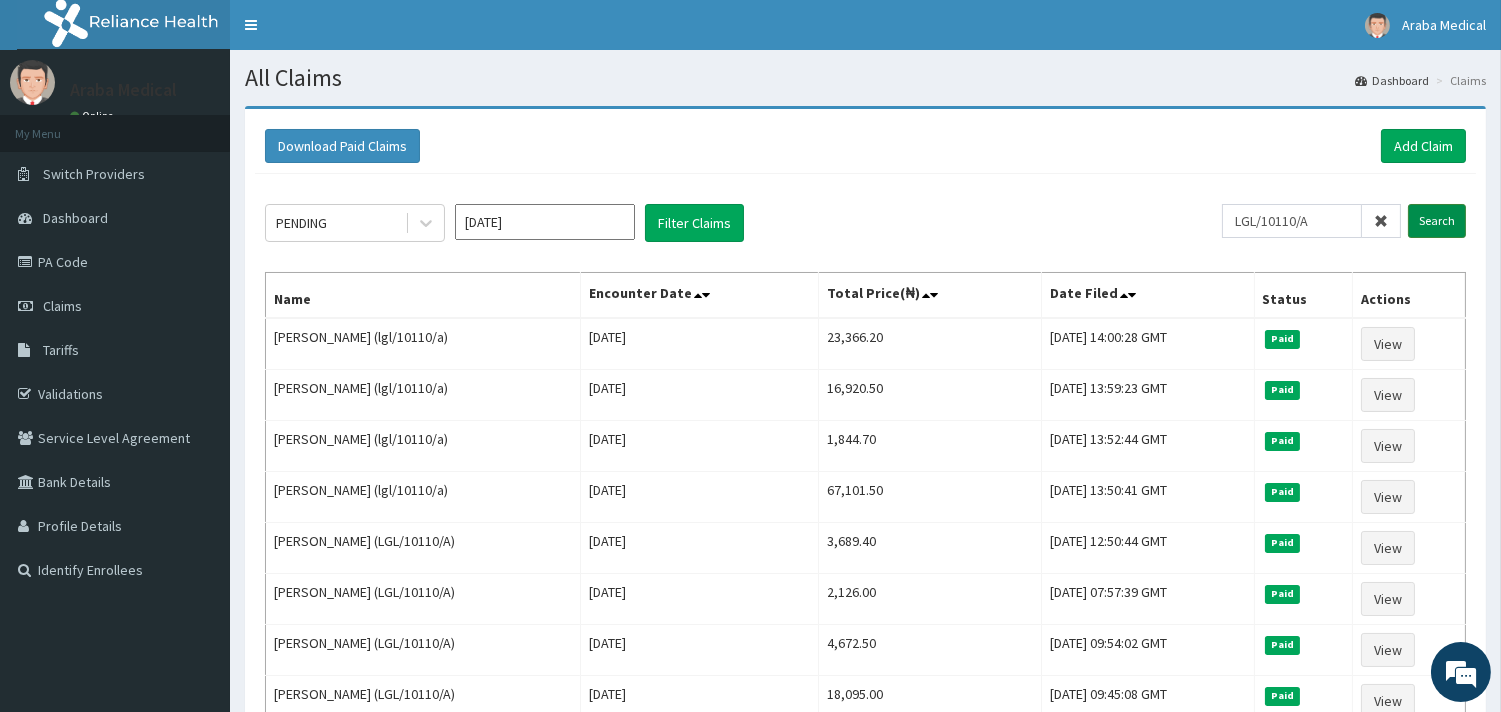 scroll, scrollTop: 0, scrollLeft: 0, axis: both 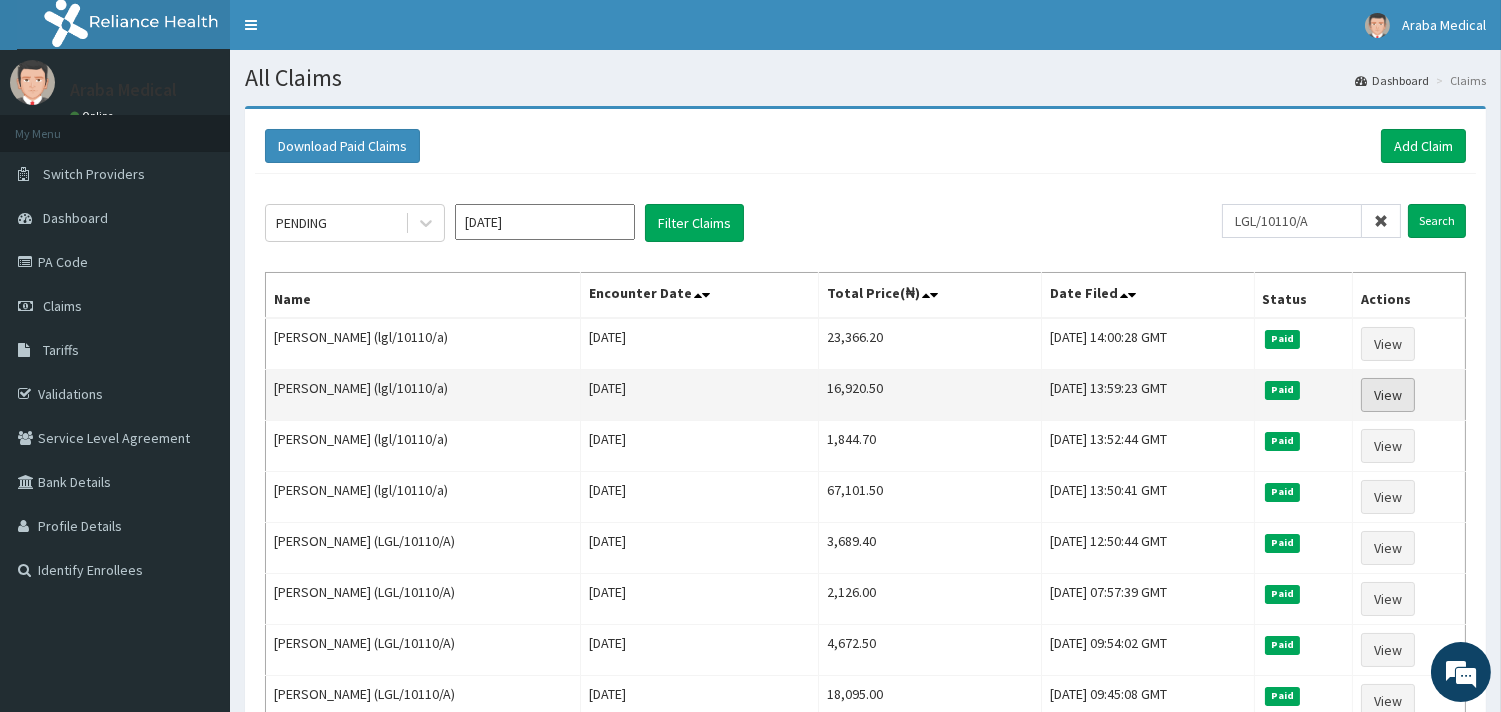click on "View" at bounding box center [1388, 395] 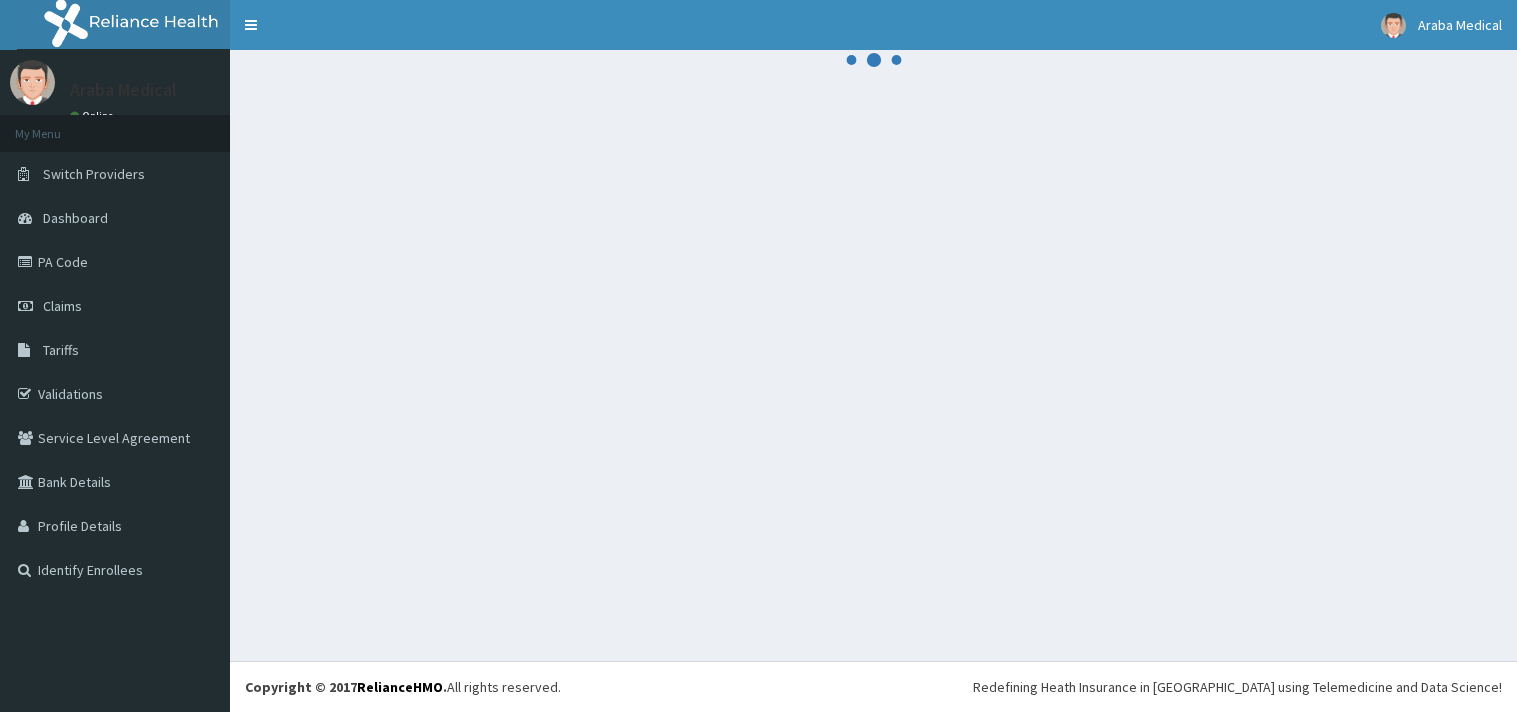 scroll, scrollTop: 0, scrollLeft: 0, axis: both 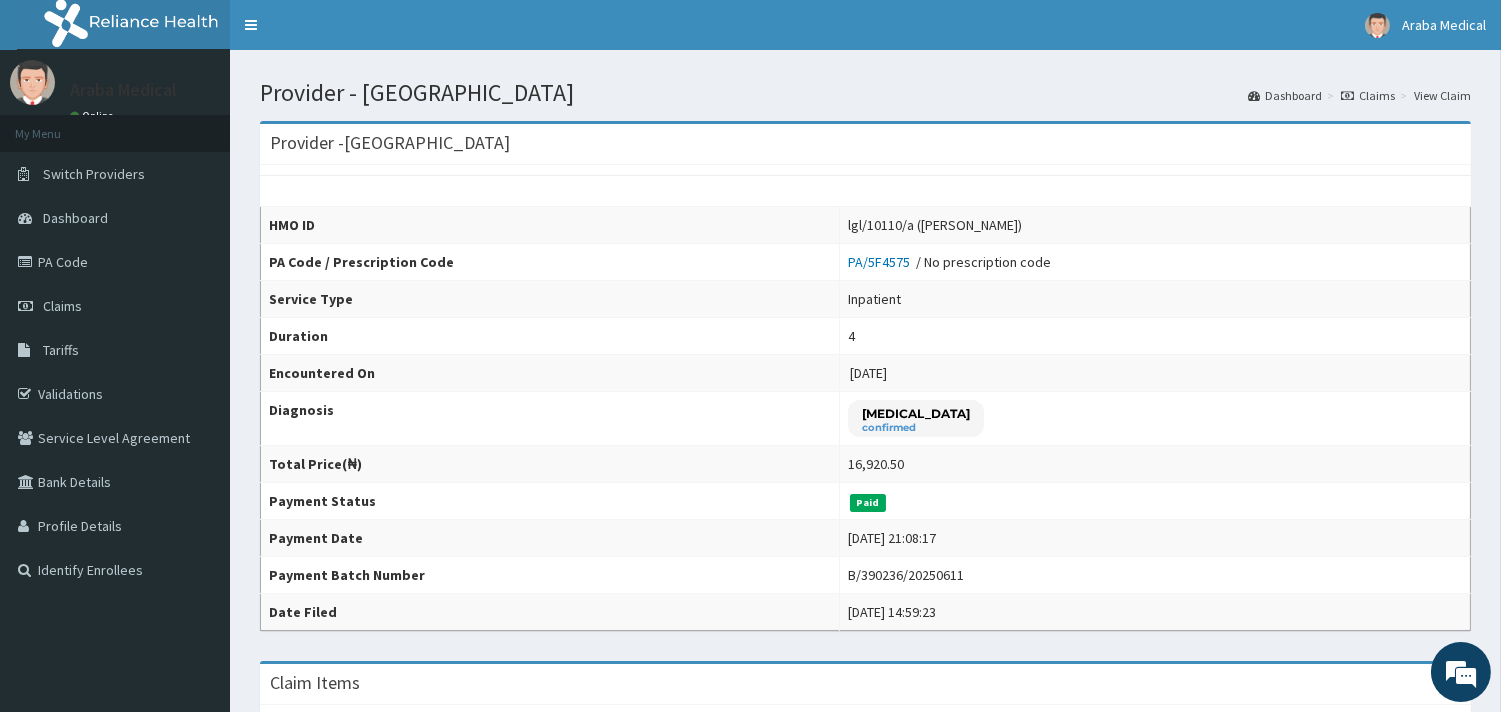 click on "Claims" at bounding box center (1368, 95) 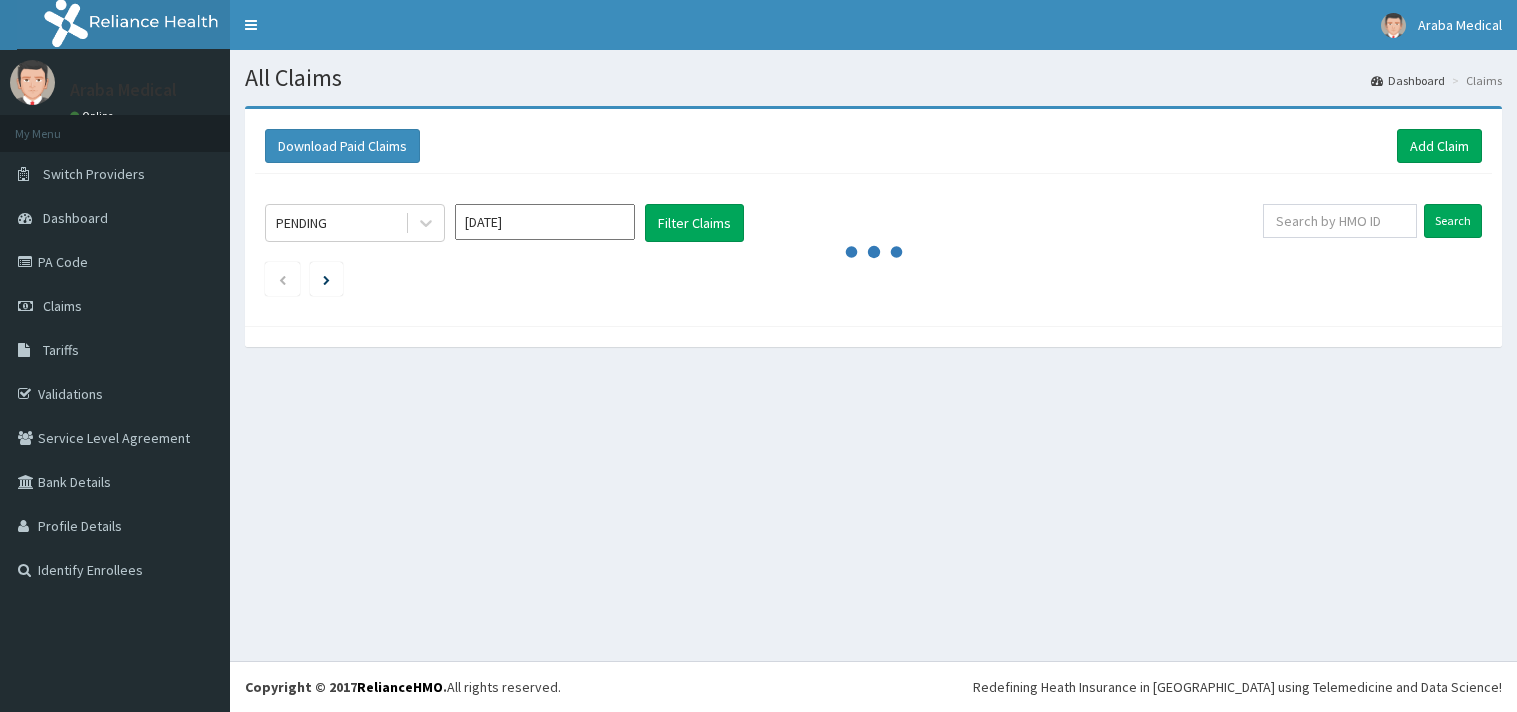 scroll, scrollTop: 0, scrollLeft: 0, axis: both 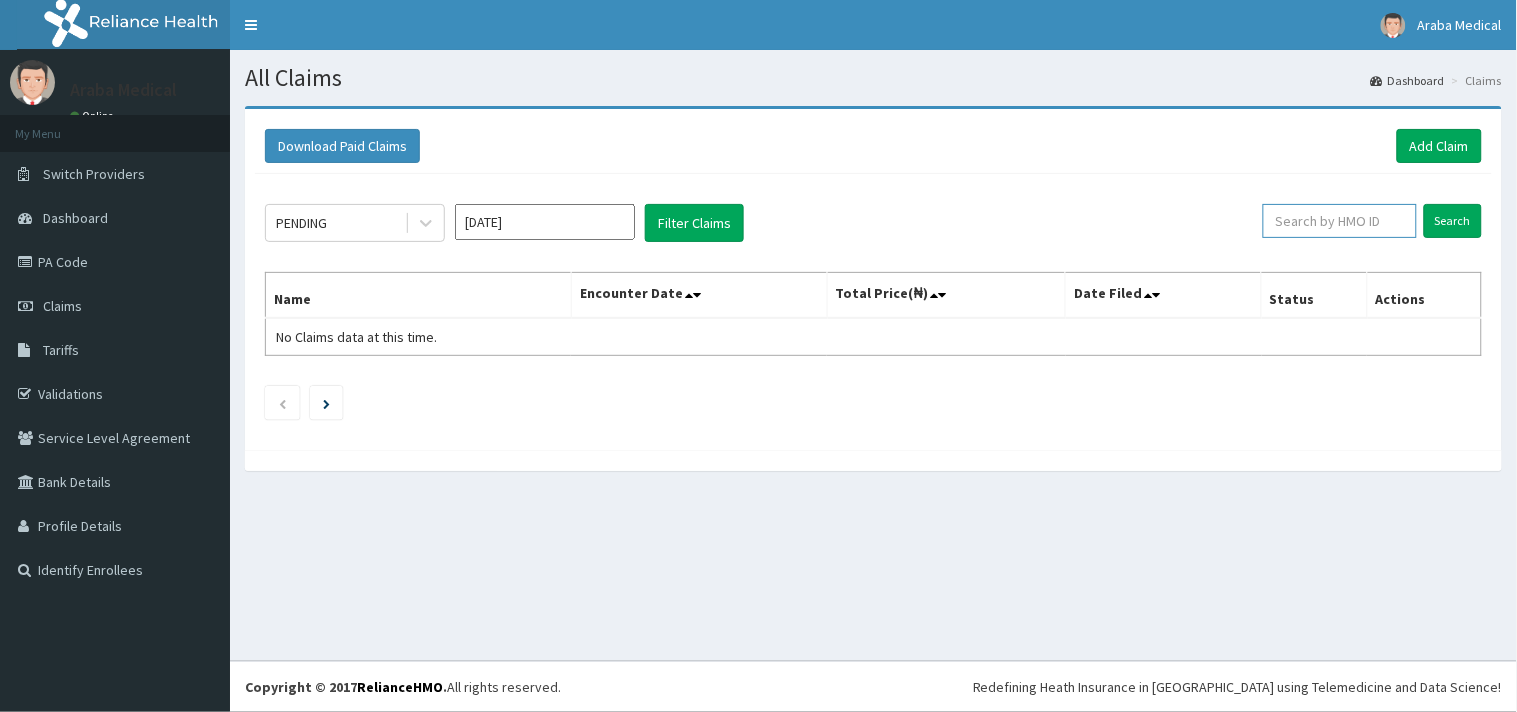 click at bounding box center (1340, 221) 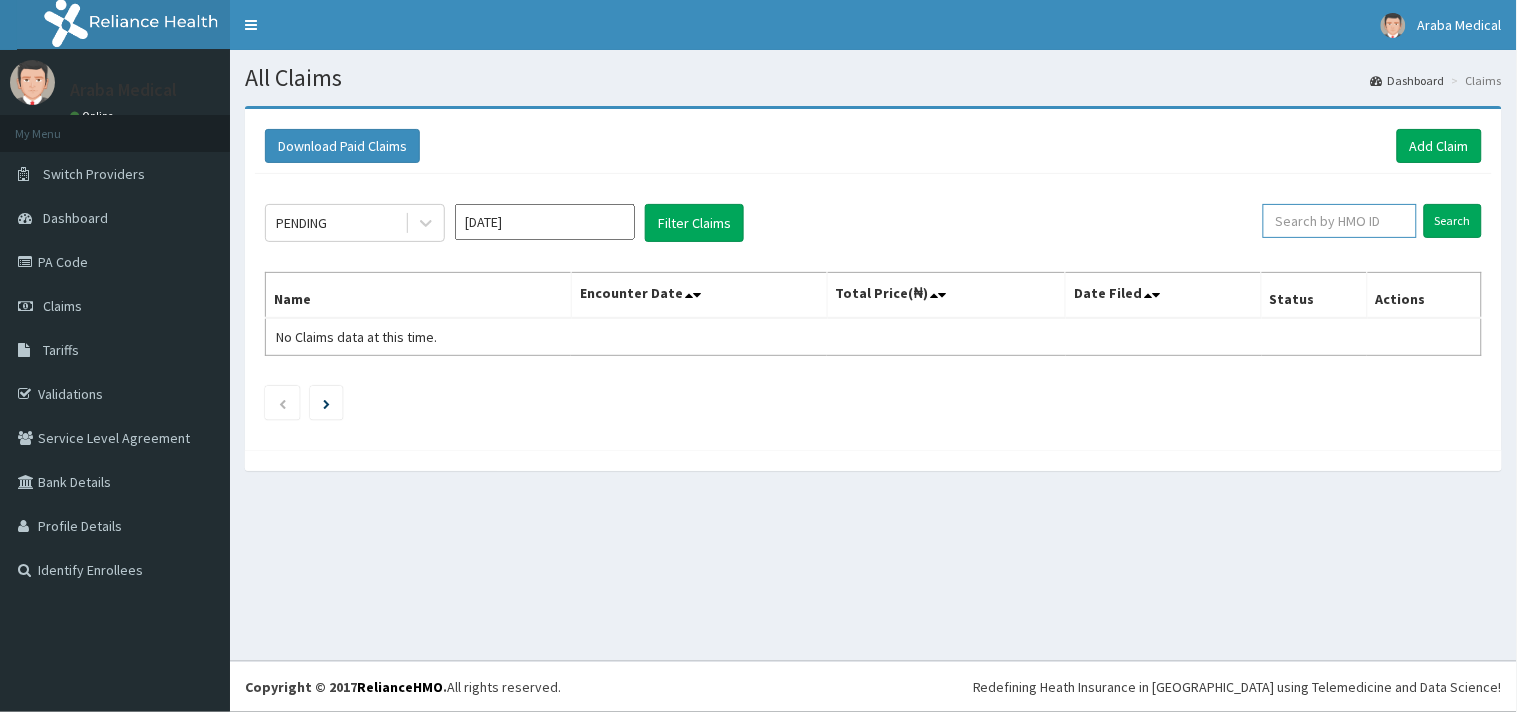 paste on "LGL/10110/A" 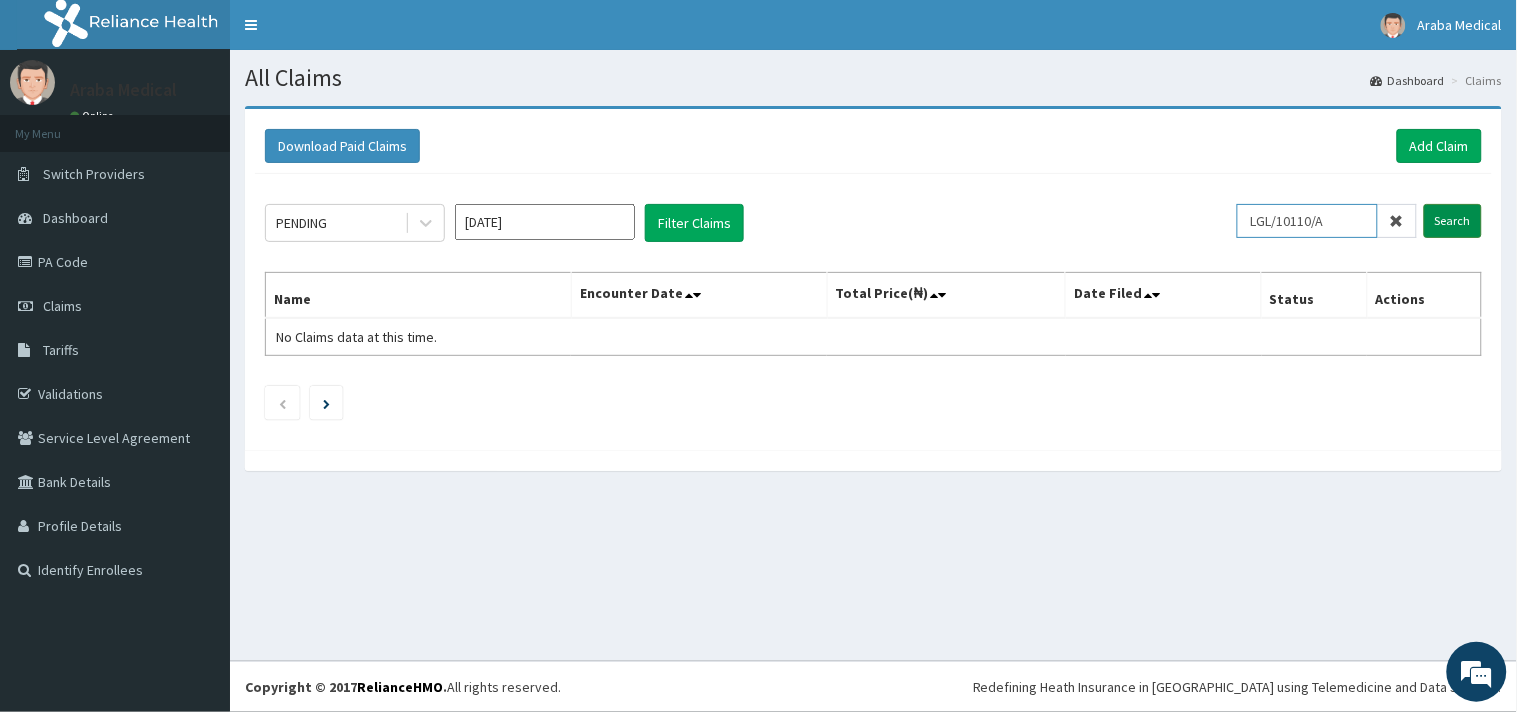 type on "LGL/10110/A" 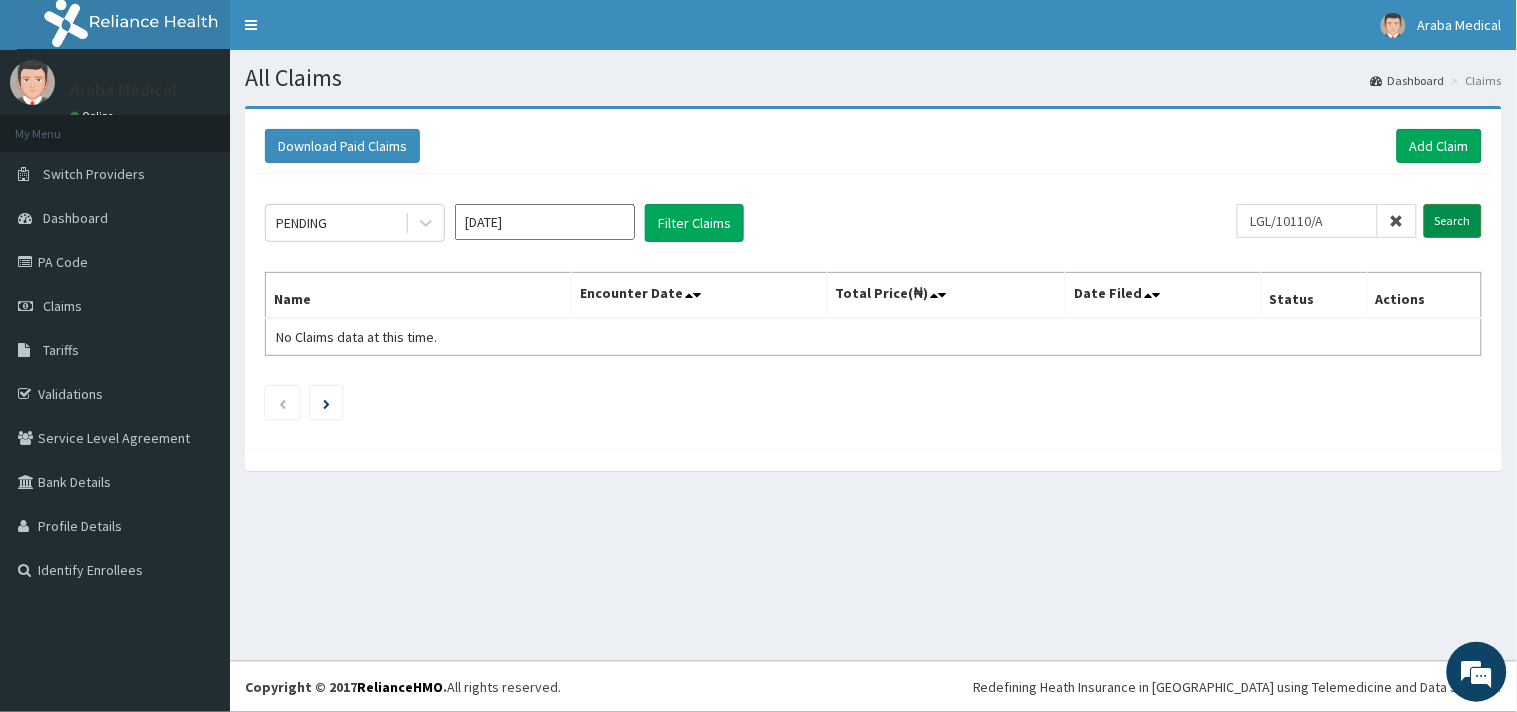 click on "Search" at bounding box center [1453, 221] 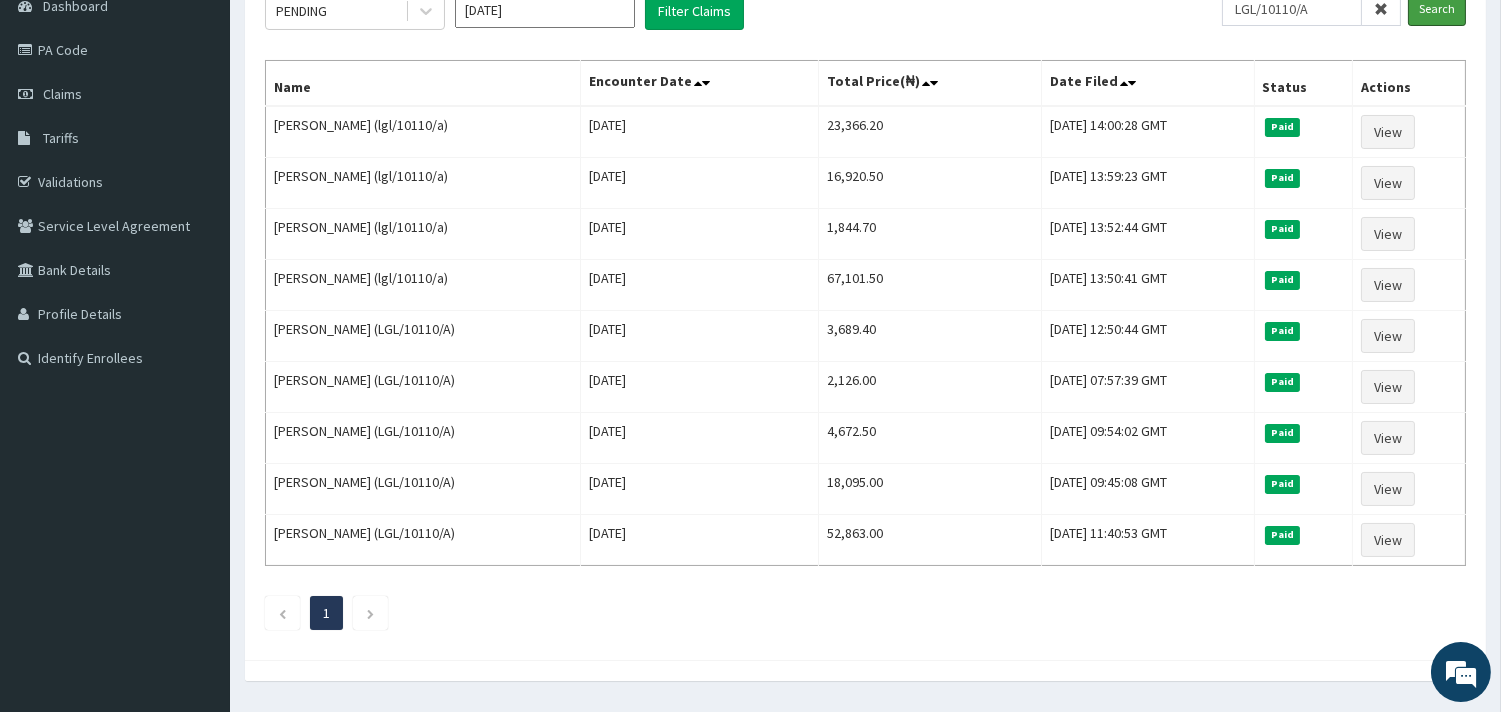scroll, scrollTop: 208, scrollLeft: 0, axis: vertical 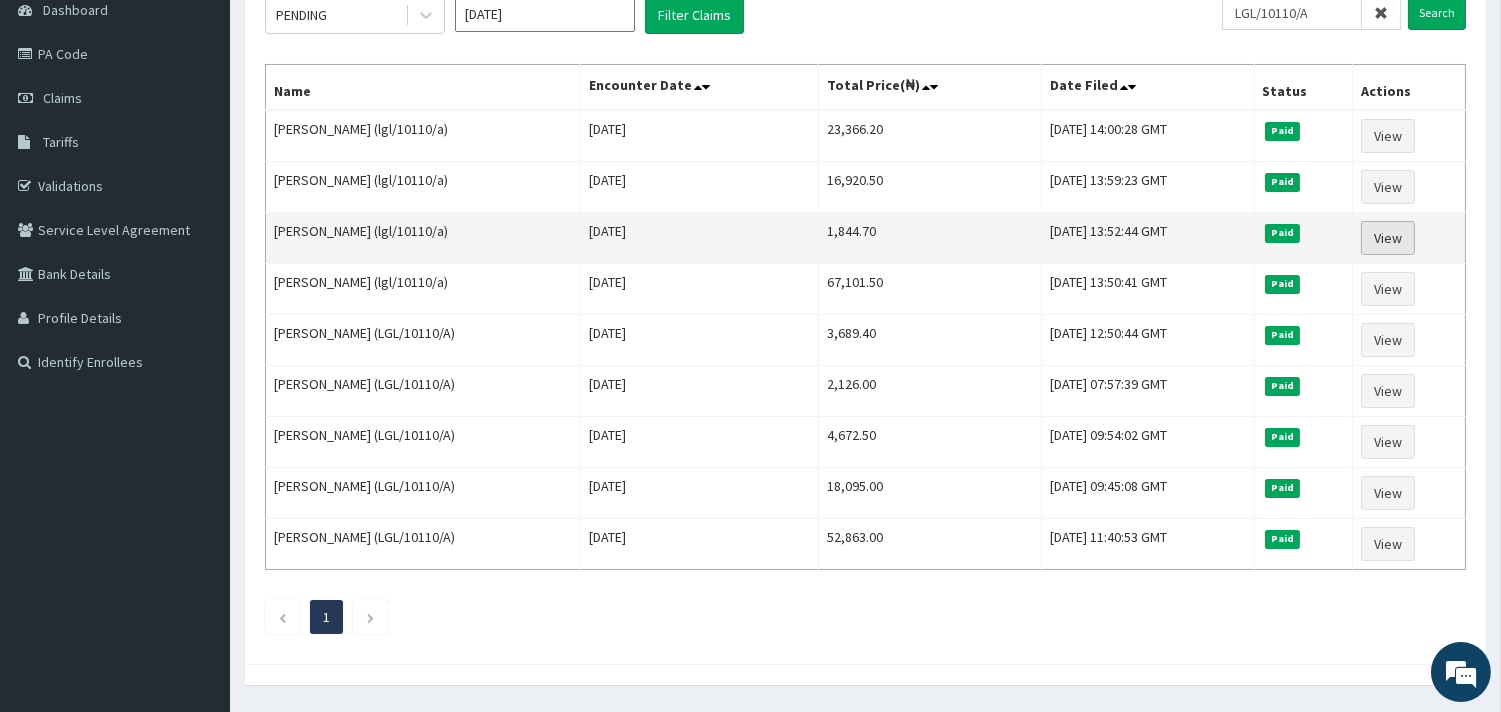 click on "View" at bounding box center (1388, 238) 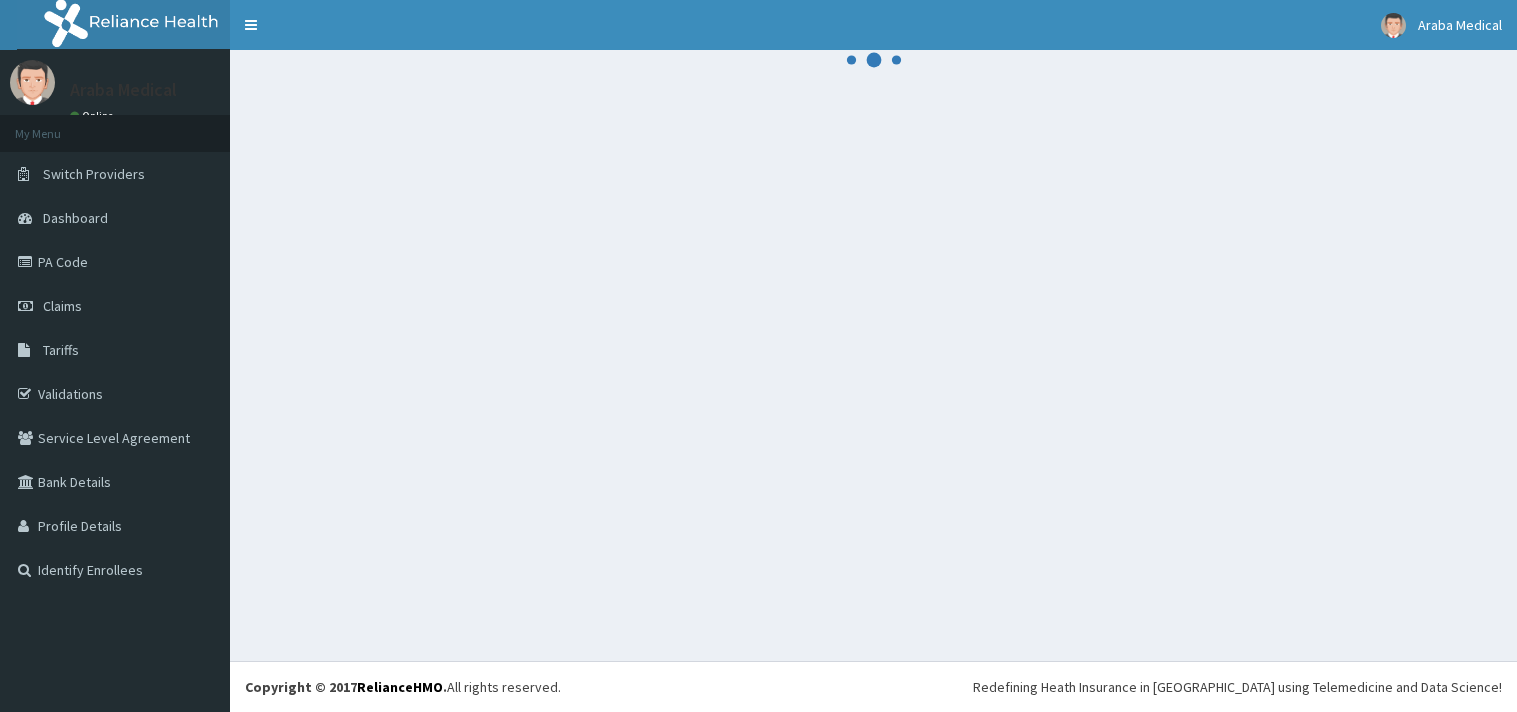 scroll, scrollTop: 0, scrollLeft: 0, axis: both 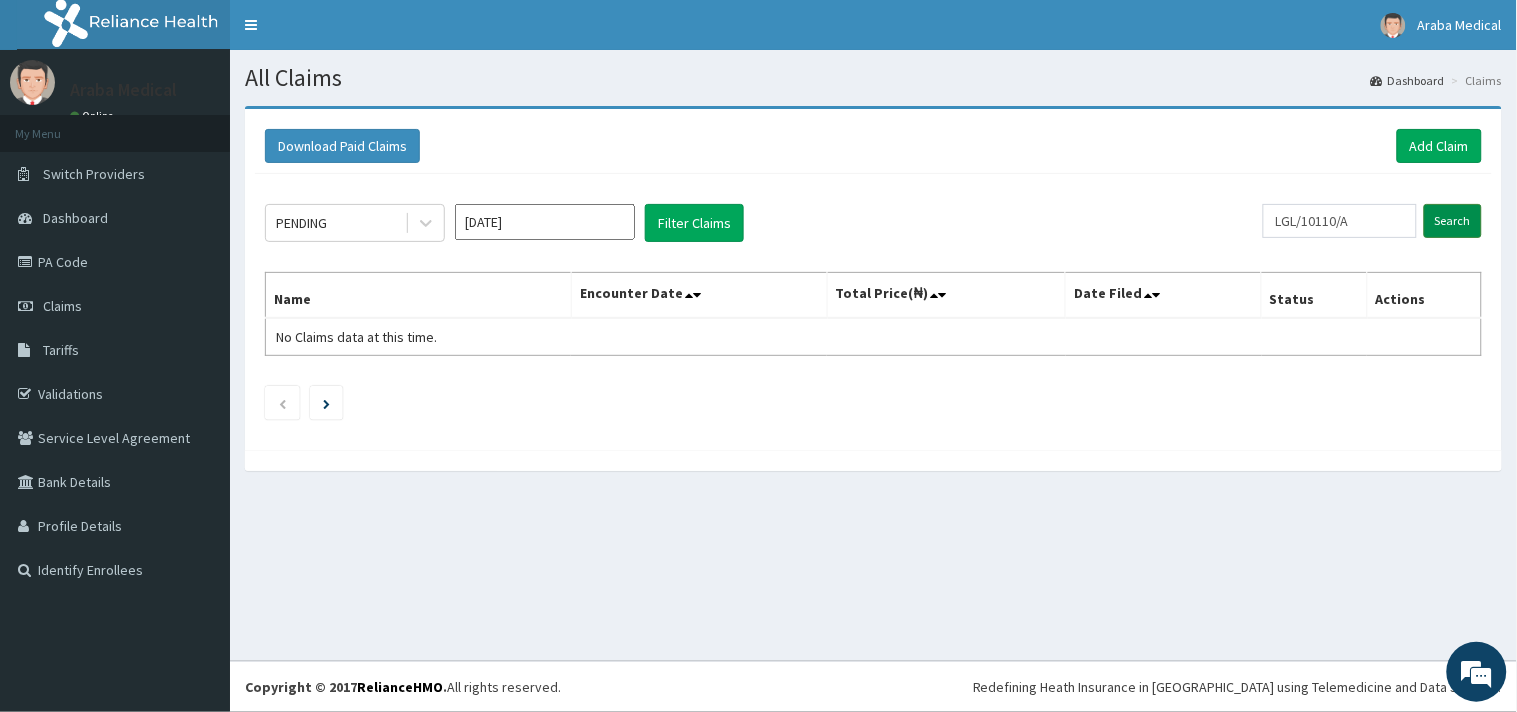 click on "Search" at bounding box center [1453, 221] 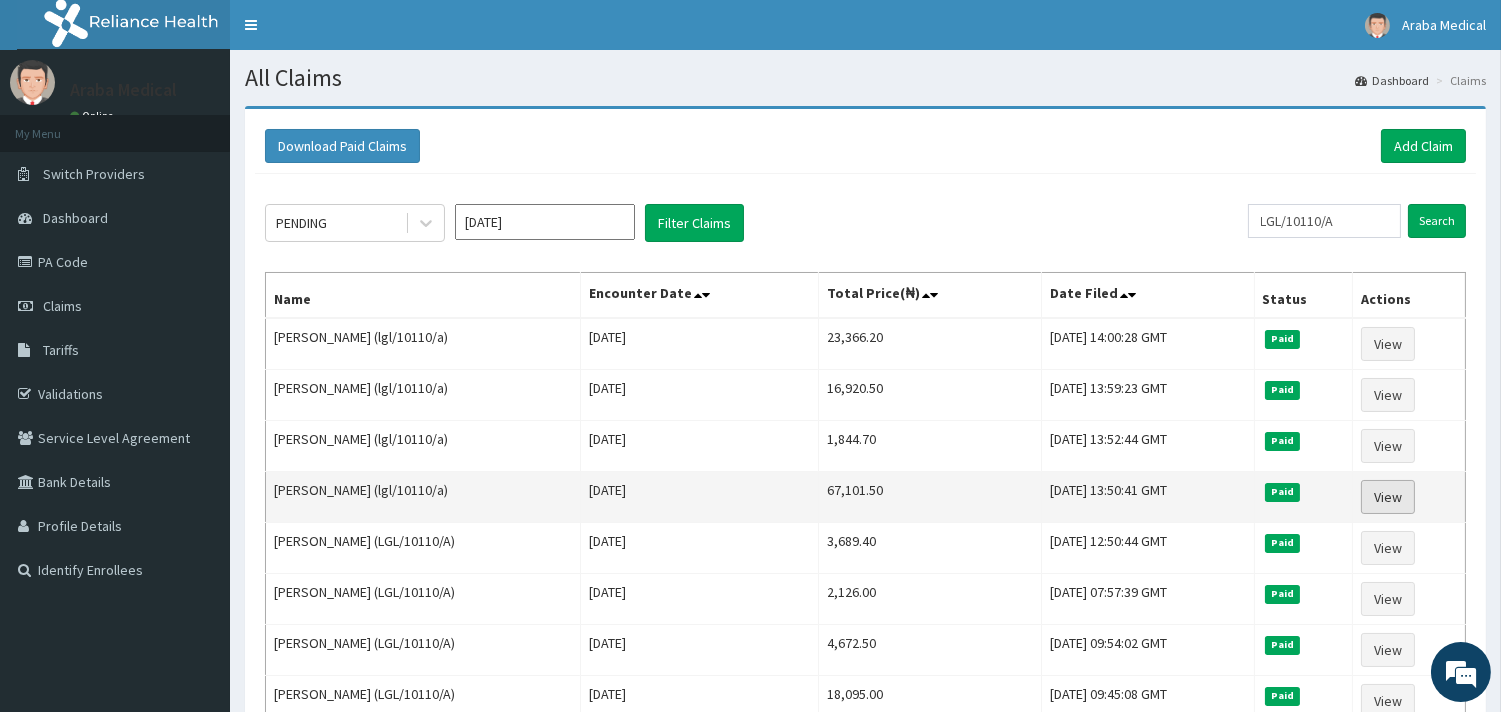 click on "View" at bounding box center [1388, 497] 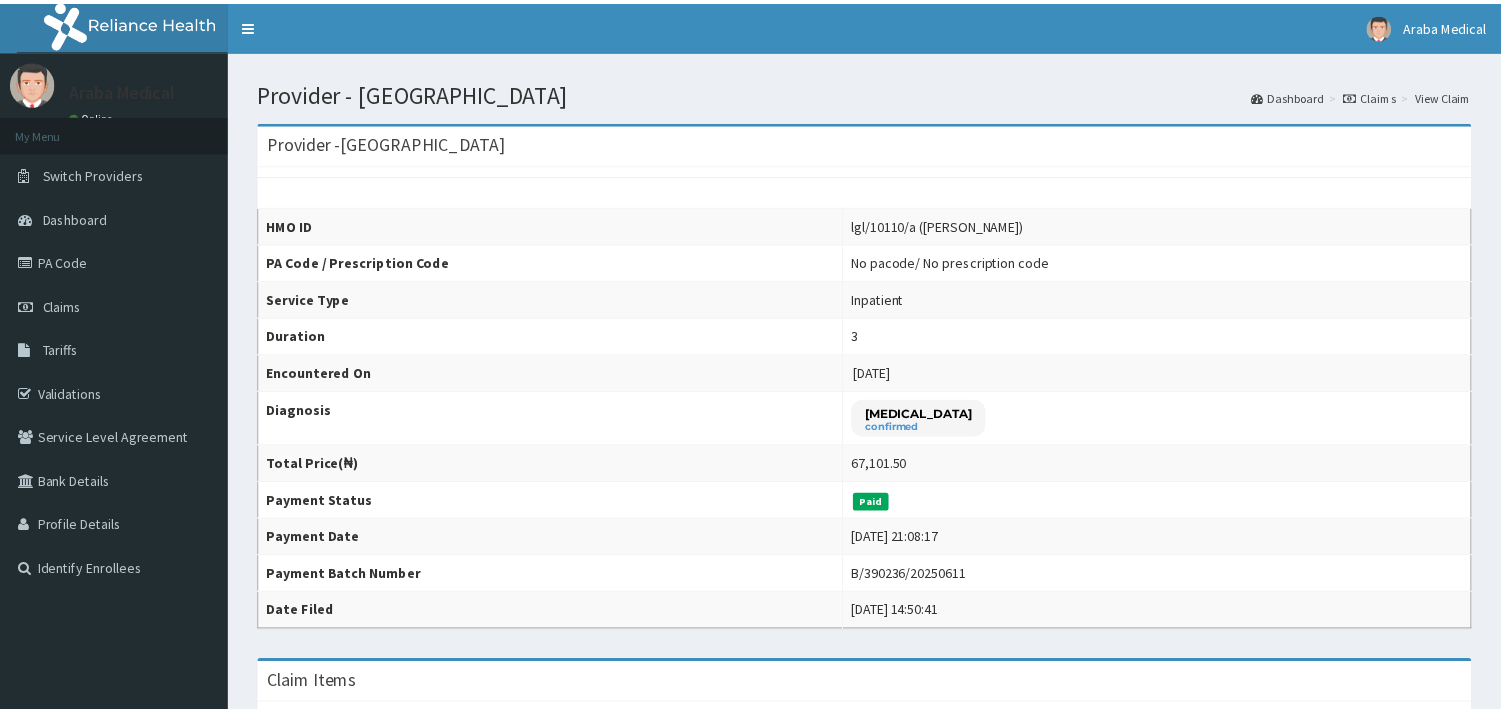 scroll, scrollTop: 0, scrollLeft: 0, axis: both 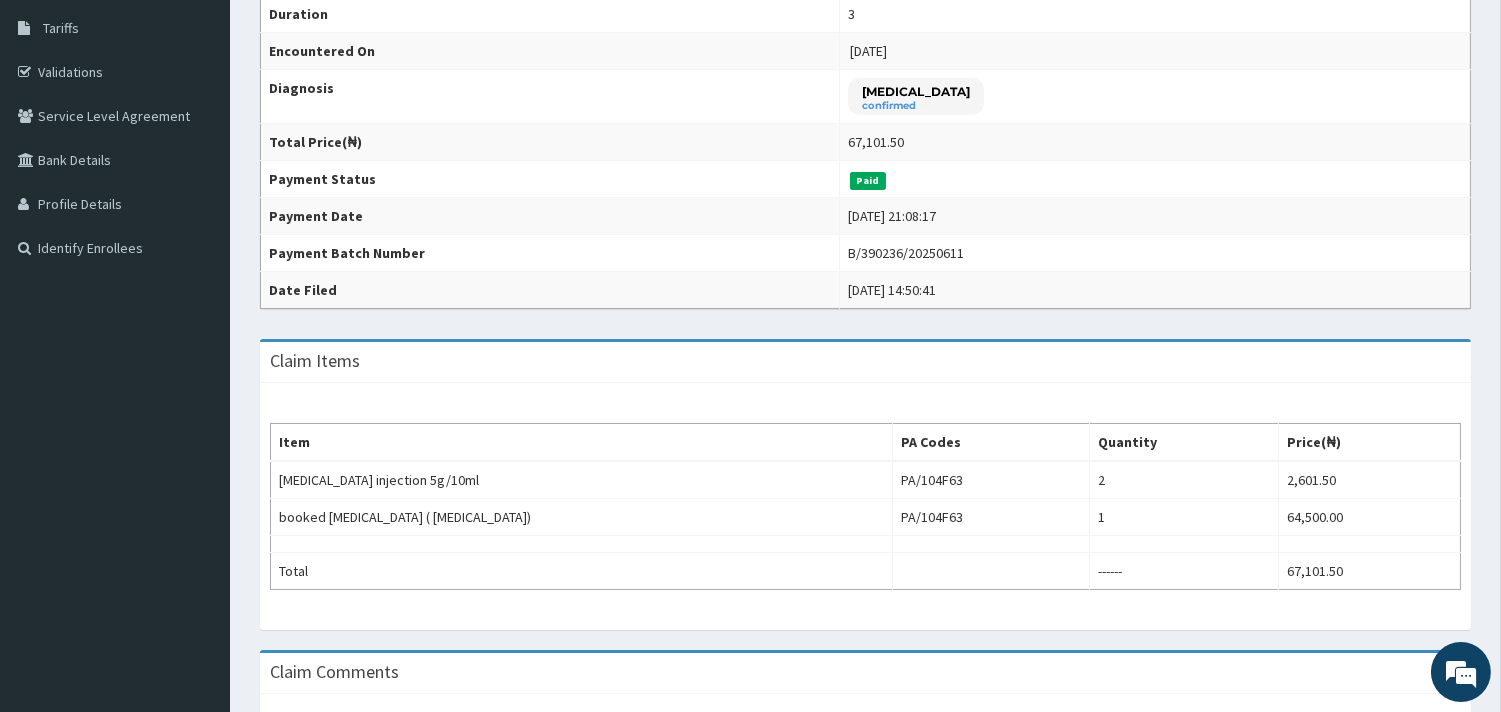 drag, startPoint x: 1497, startPoint y: 524, endPoint x: 1488, endPoint y: 486, distance: 39.051247 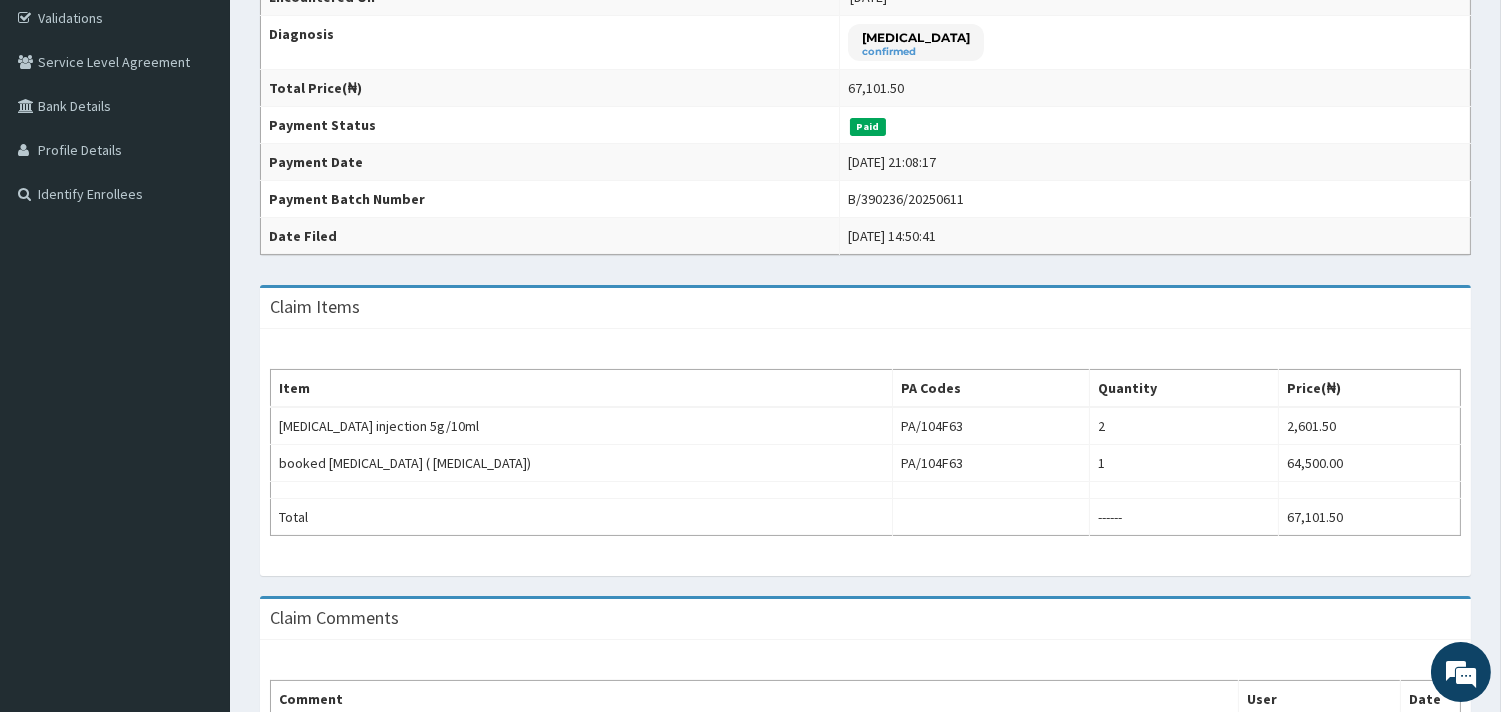 scroll, scrollTop: 377, scrollLeft: 0, axis: vertical 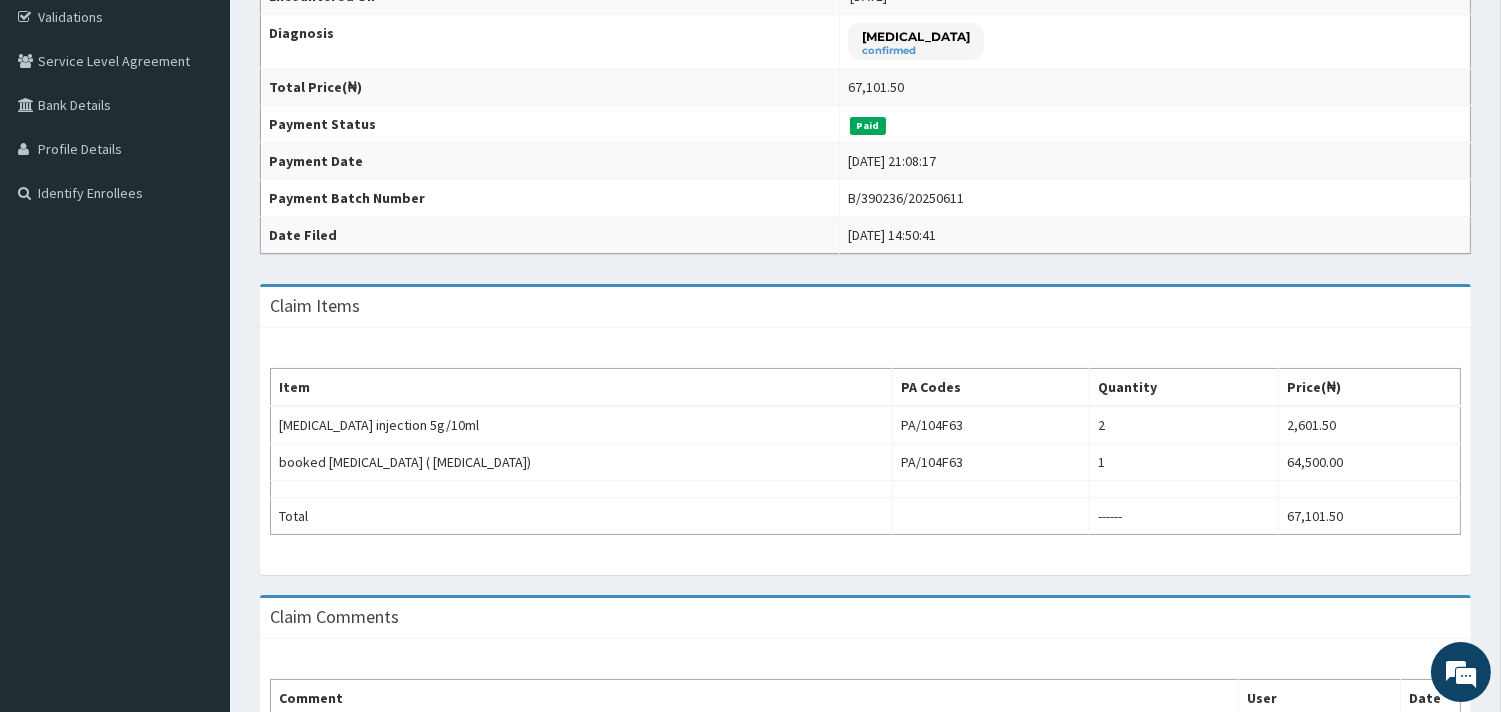 click on "Claim Items Item PA Codes Quantity Price(₦) magnesium sulfate injection 5g/10ml PA/104F63 2 2,601.50 booked vaginal delivery ( normal delivery) PA/104F63 1 64,500.00 Total ------ 67,101.50" at bounding box center [865, 439] 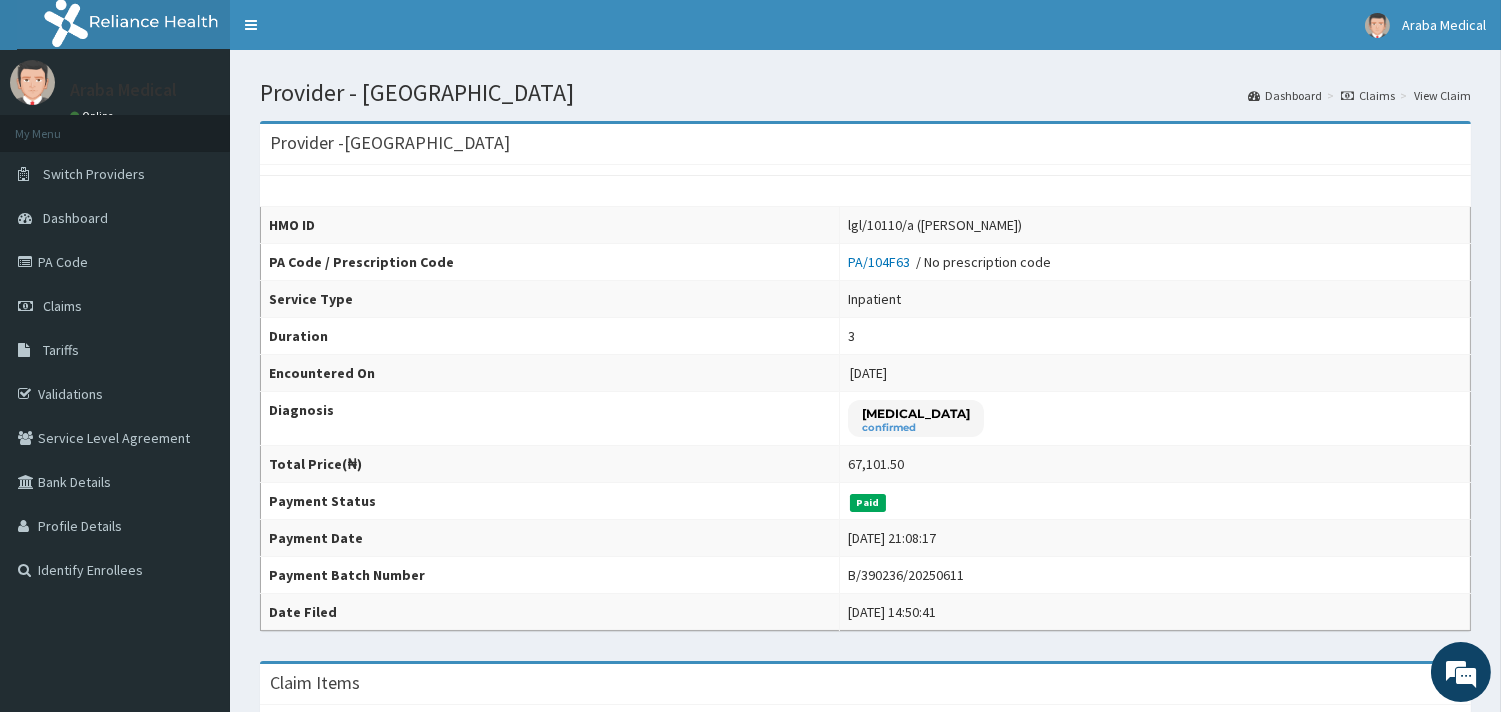 click on "Claims" at bounding box center (1368, 95) 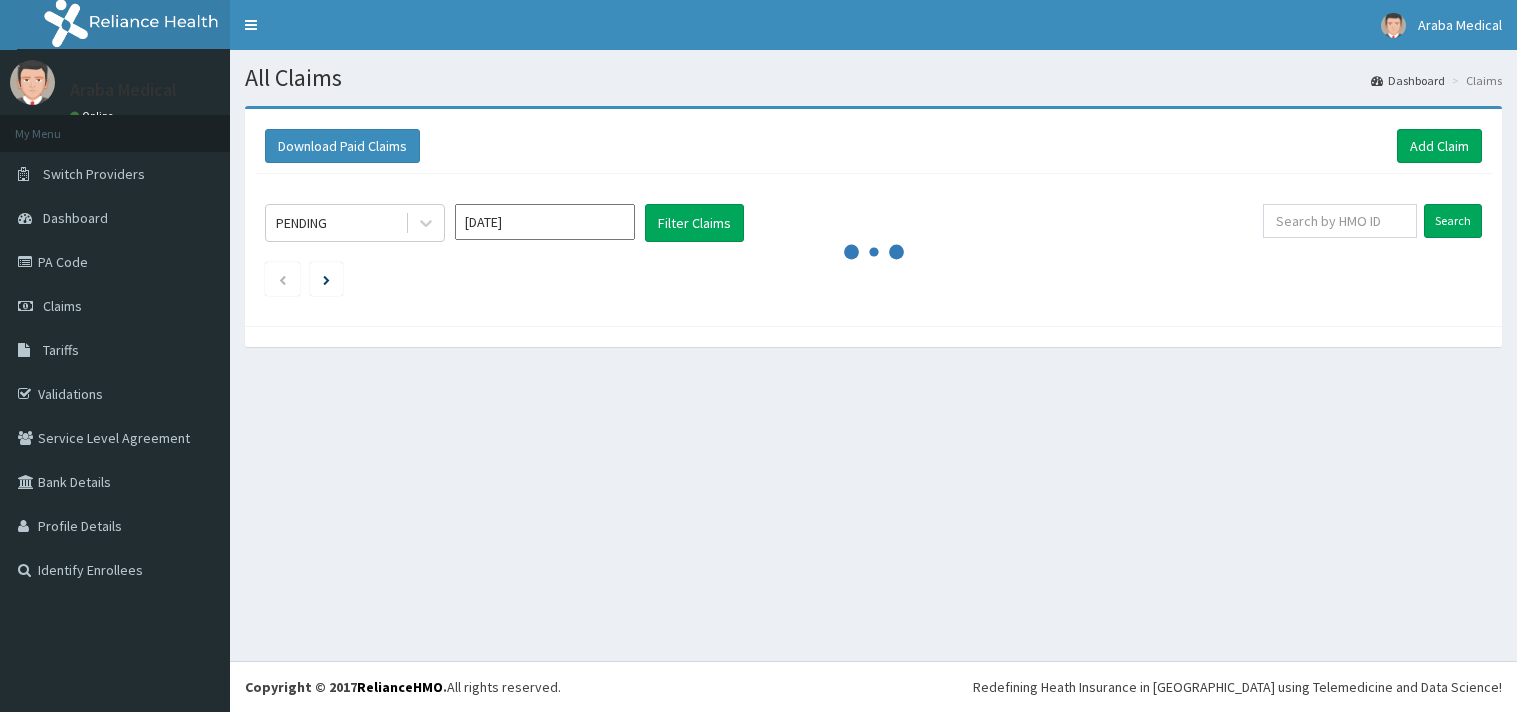 scroll, scrollTop: 0, scrollLeft: 0, axis: both 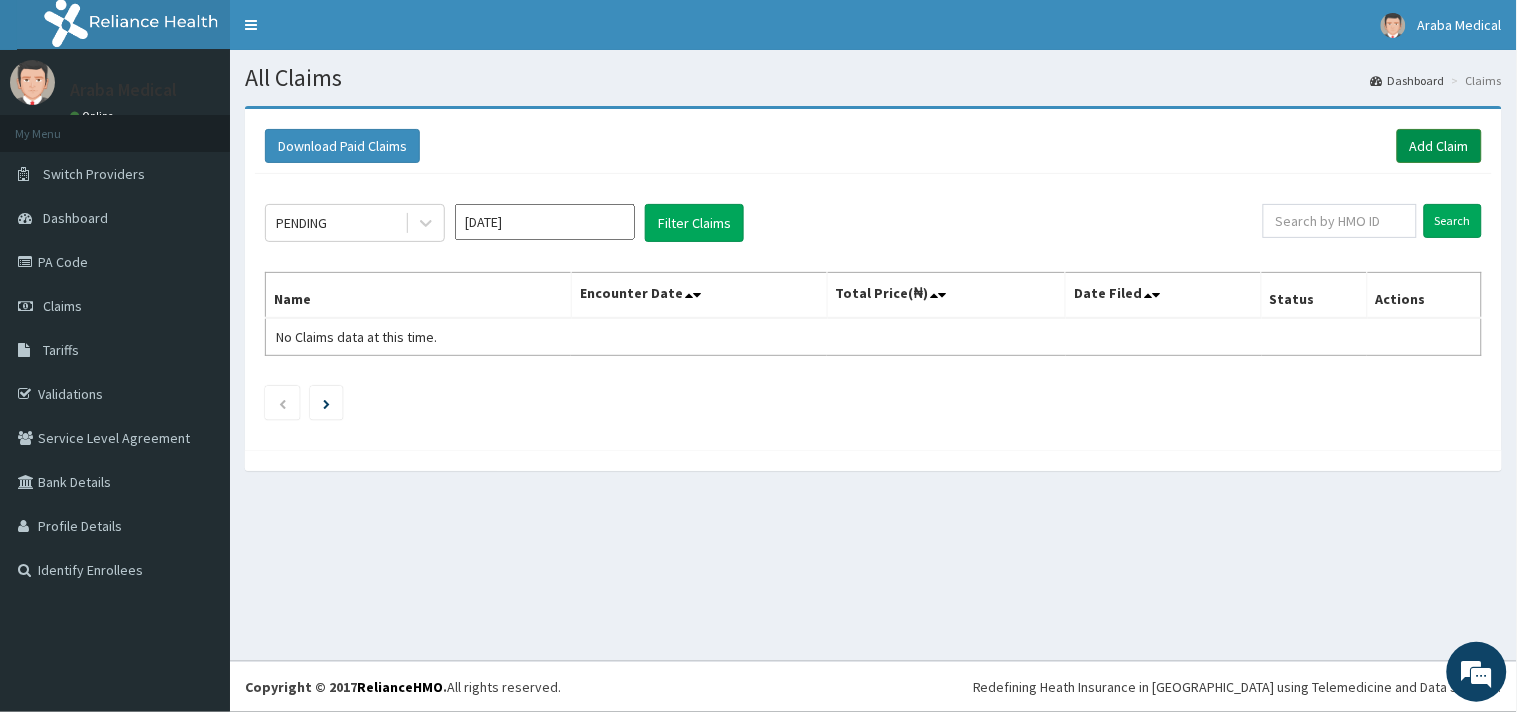 click on "Add Claim" at bounding box center [1439, 146] 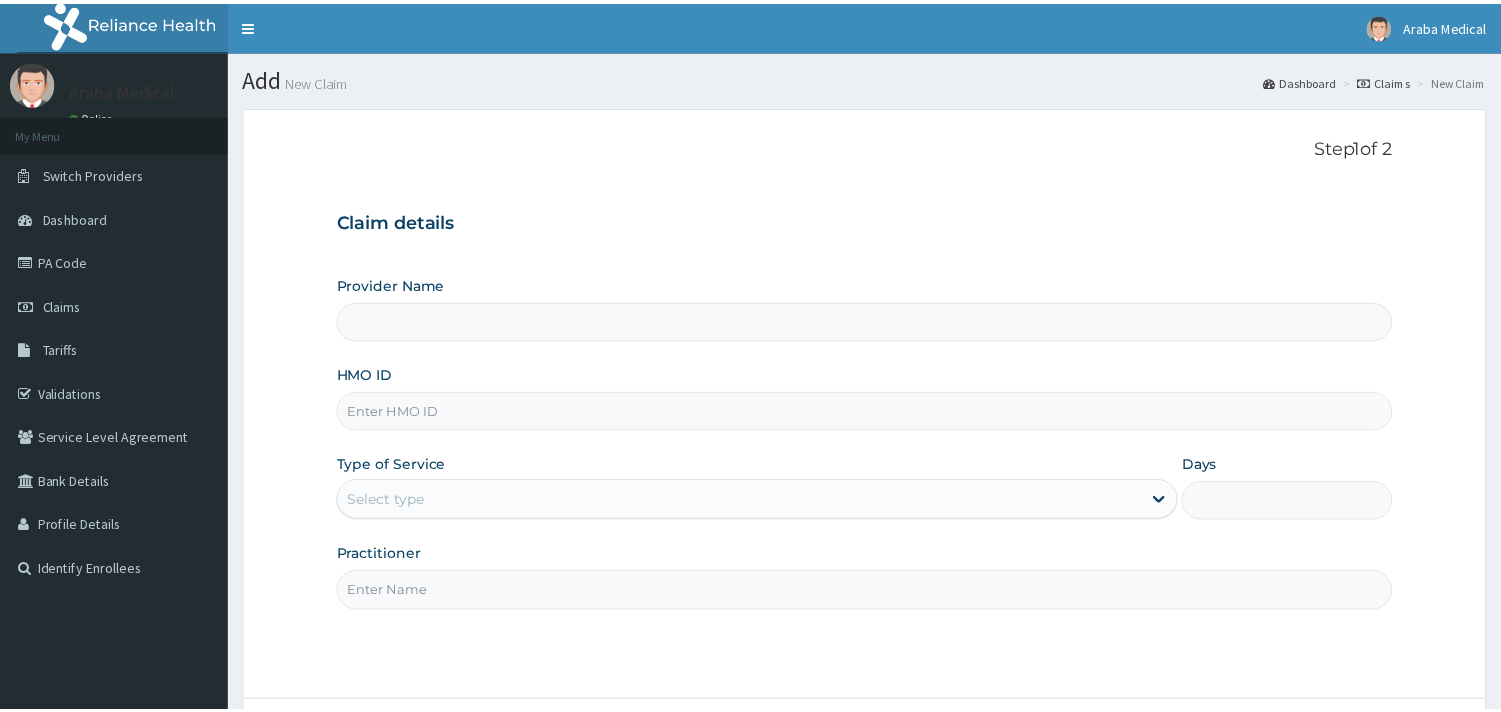 scroll, scrollTop: 0, scrollLeft: 0, axis: both 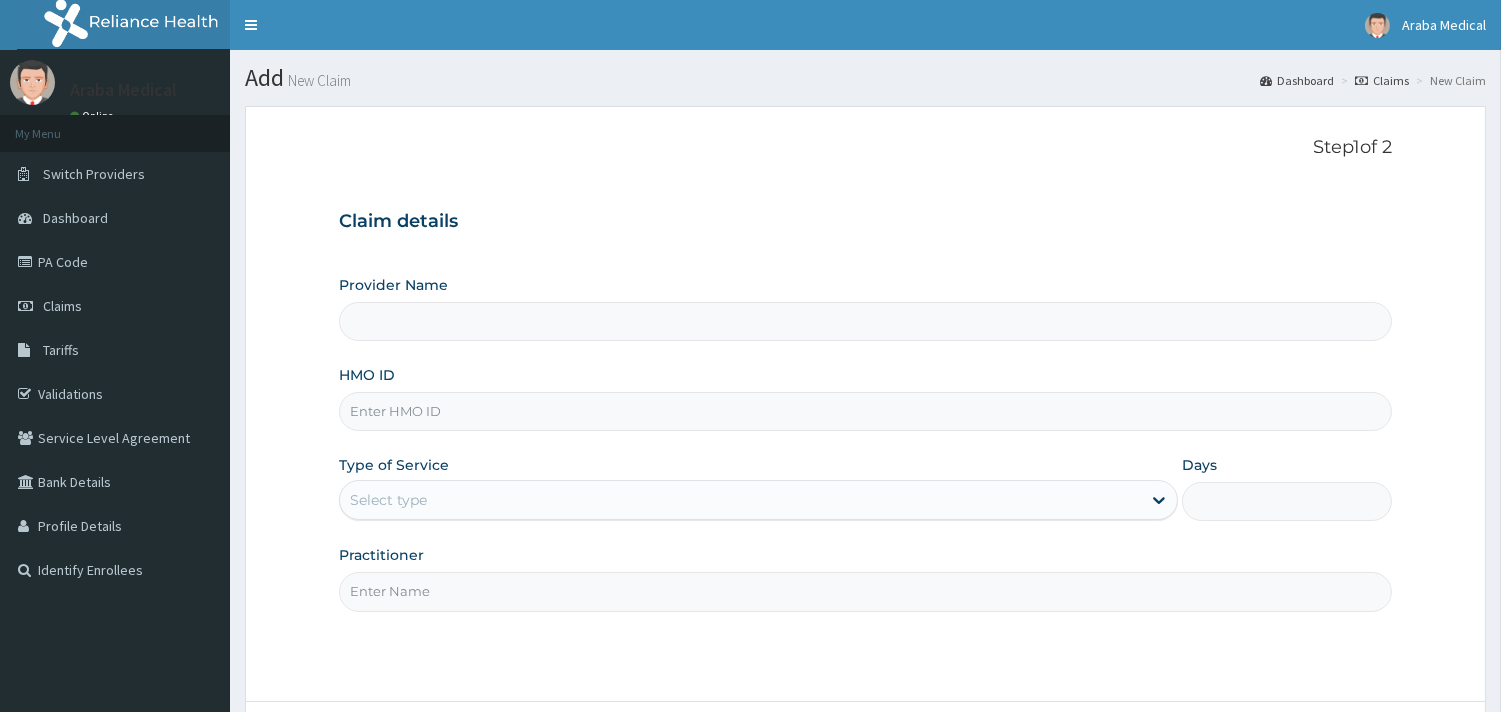 type on "[GEOGRAPHIC_DATA]" 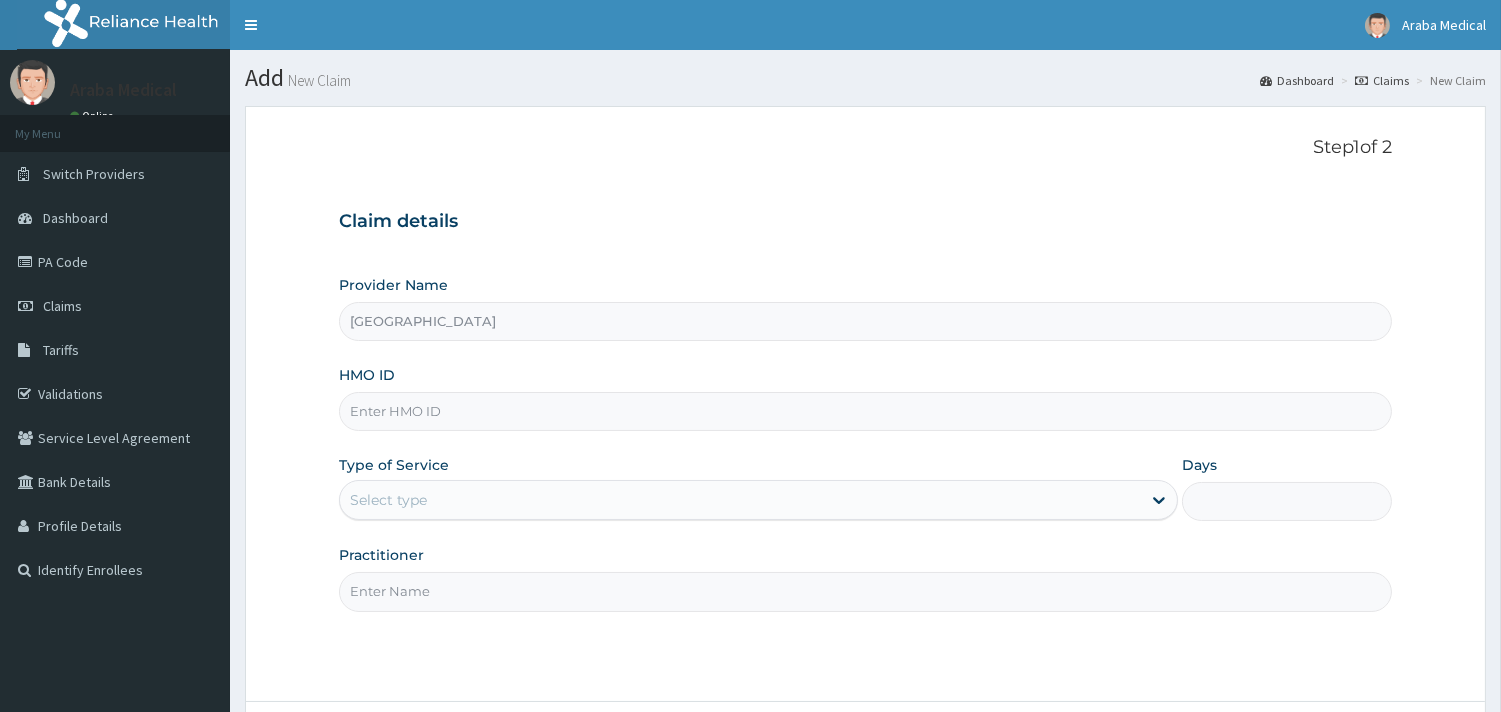 click on "HMO ID" at bounding box center [865, 411] 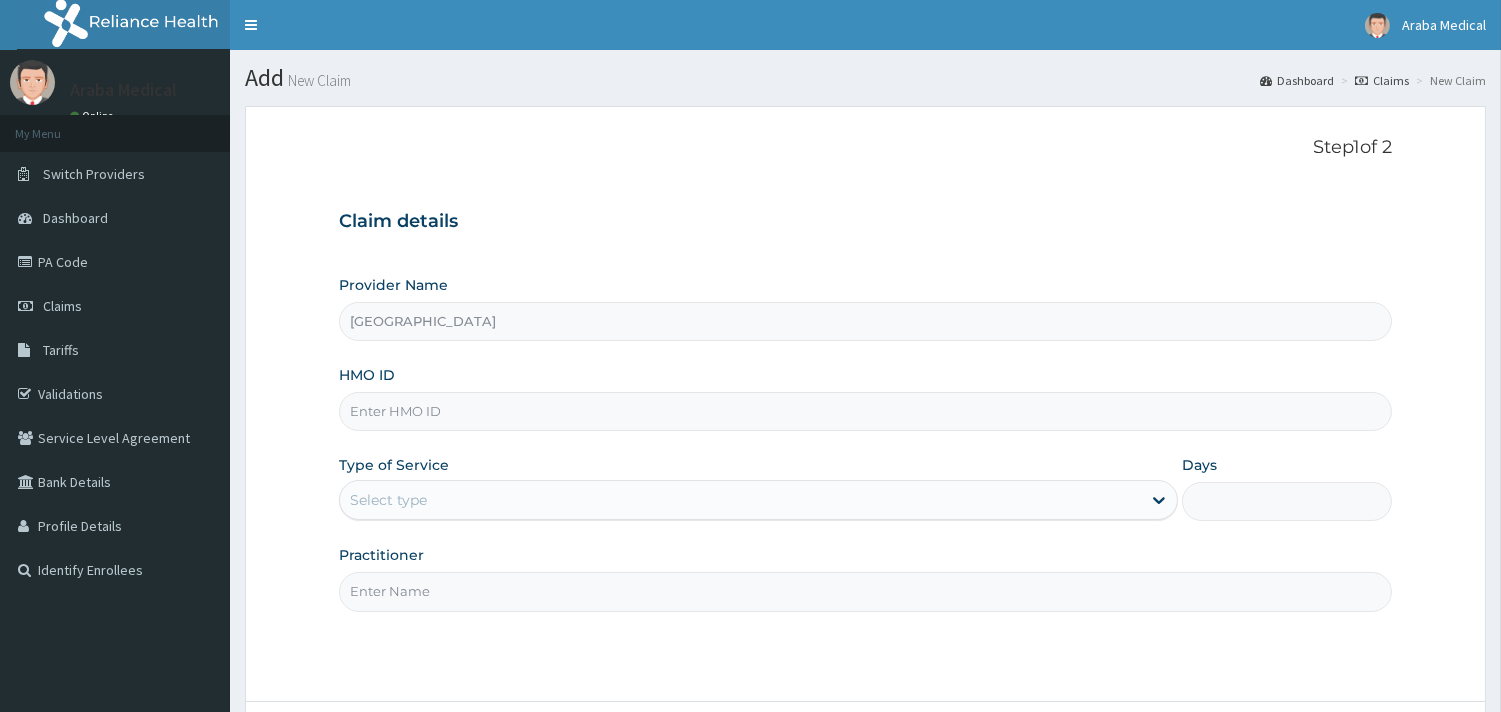 paste on "LGL/10110/A" 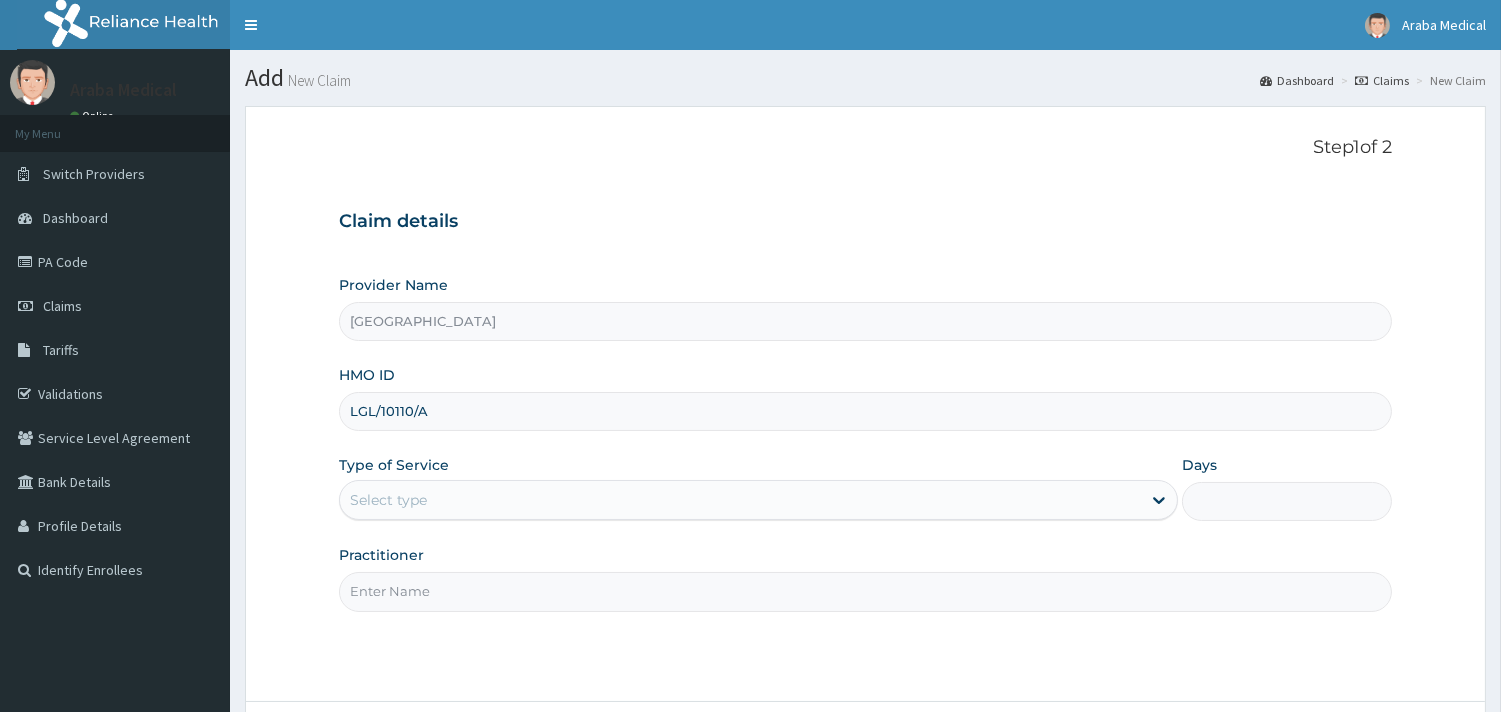 type on "LGL/10110/A" 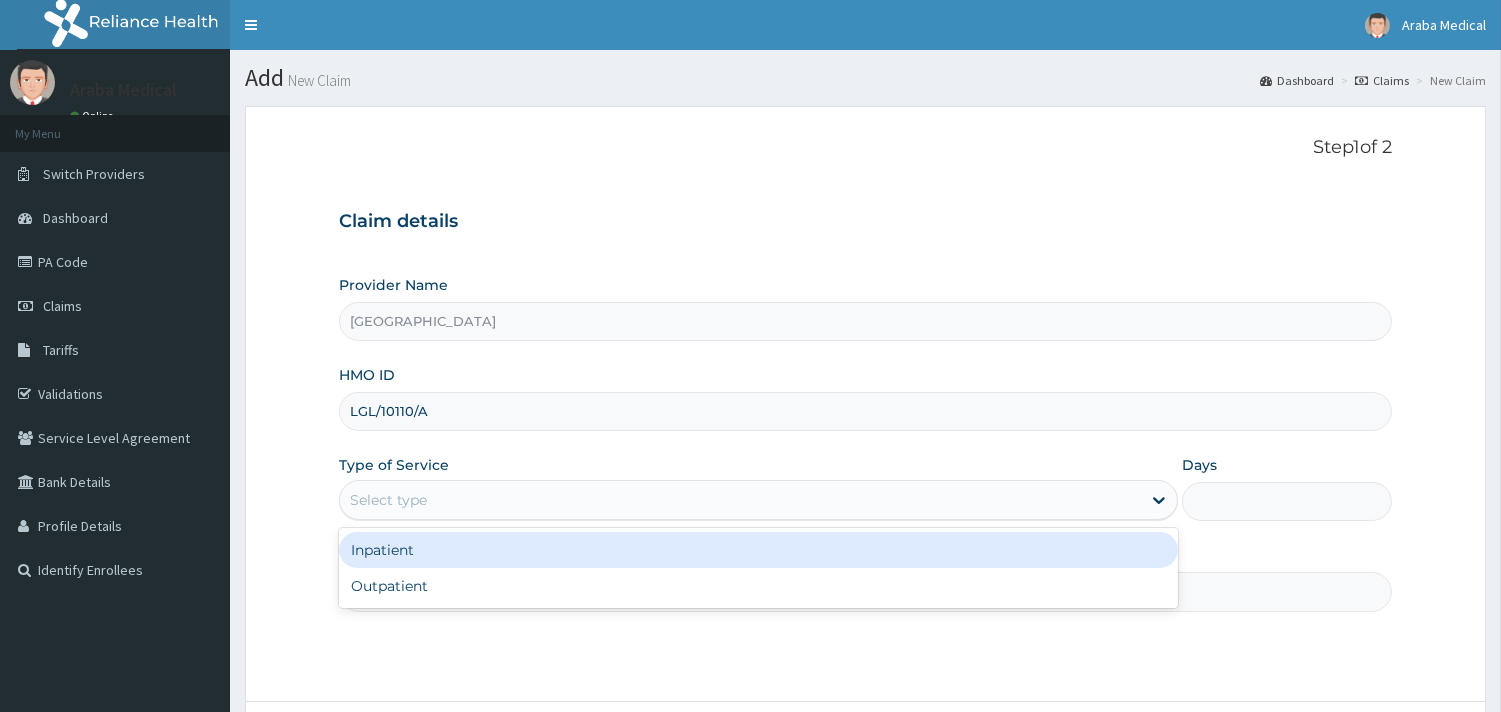 click on "Select type" at bounding box center (740, 500) 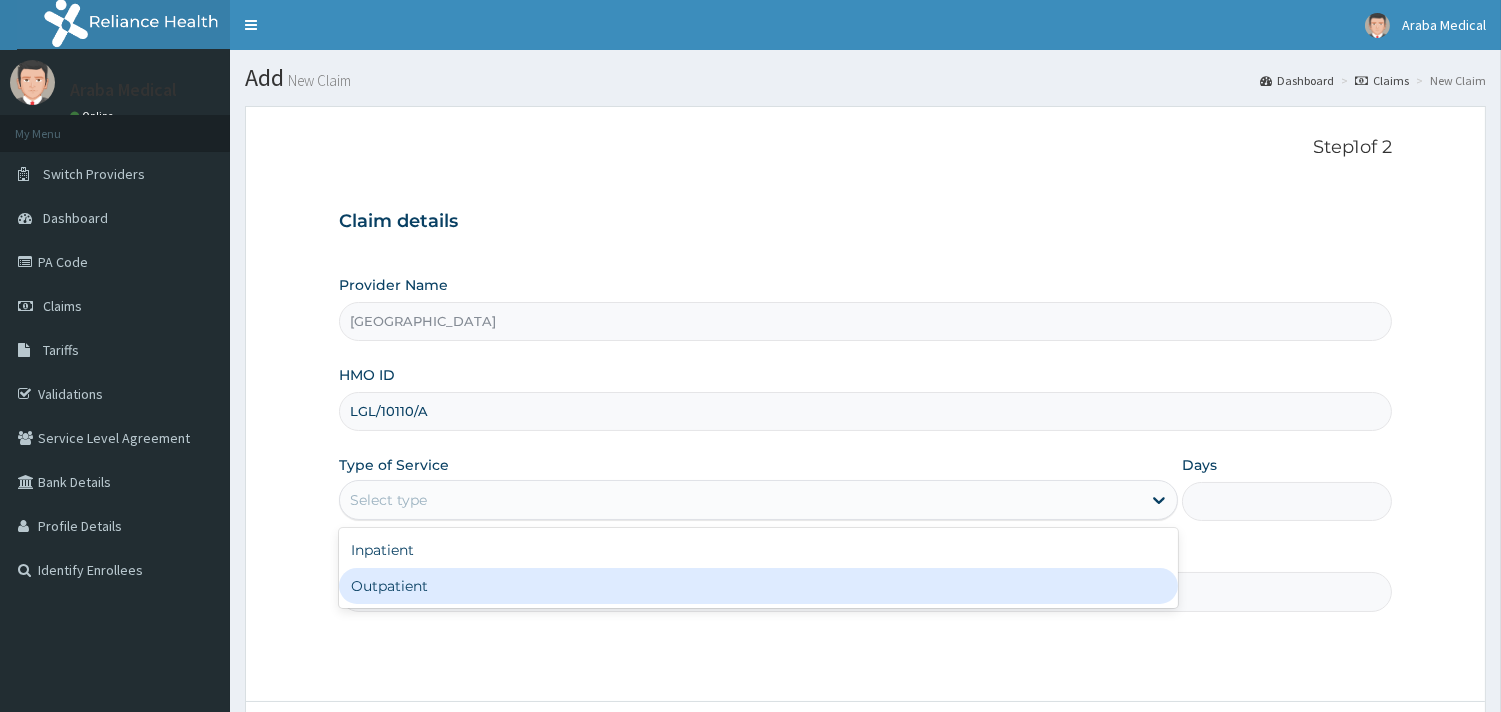 click on "Outpatient" at bounding box center [758, 586] 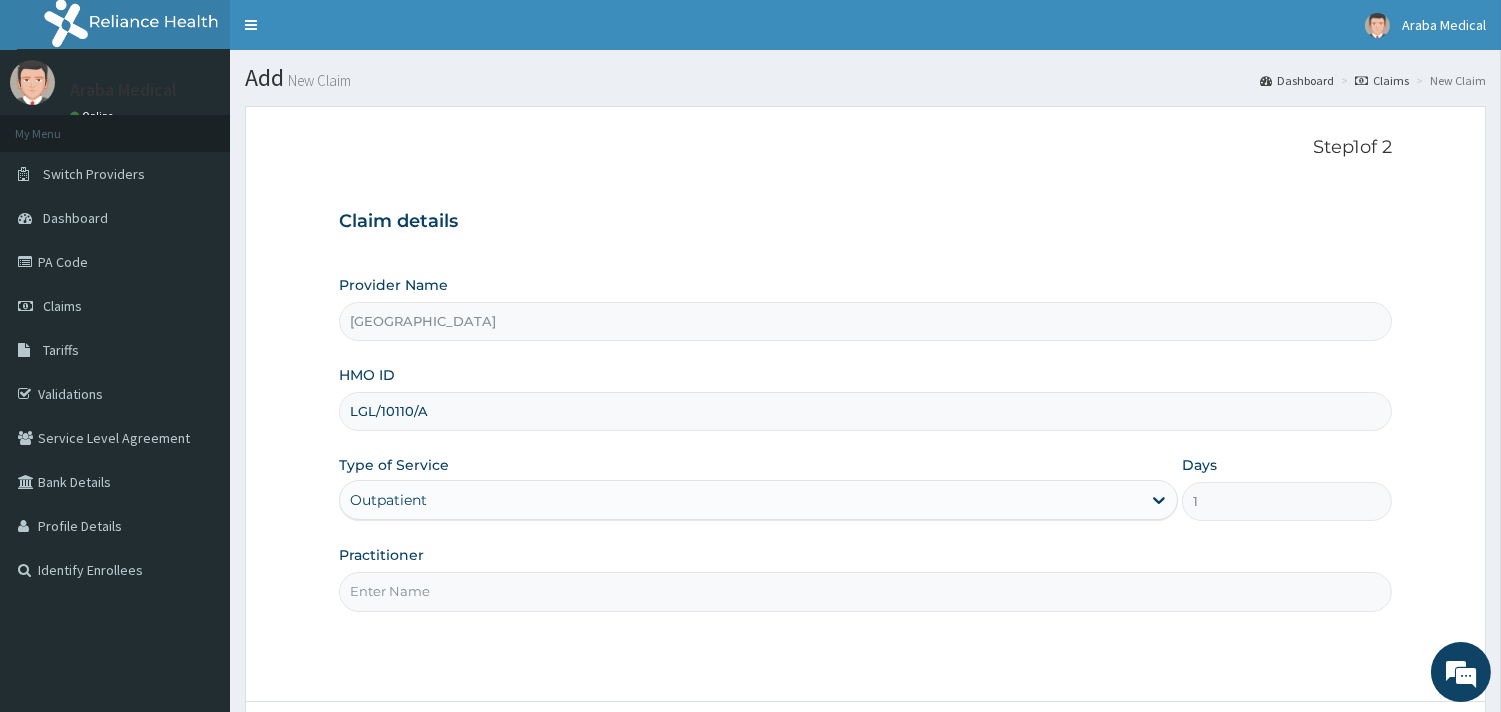 click on "Practitioner" at bounding box center [865, 591] 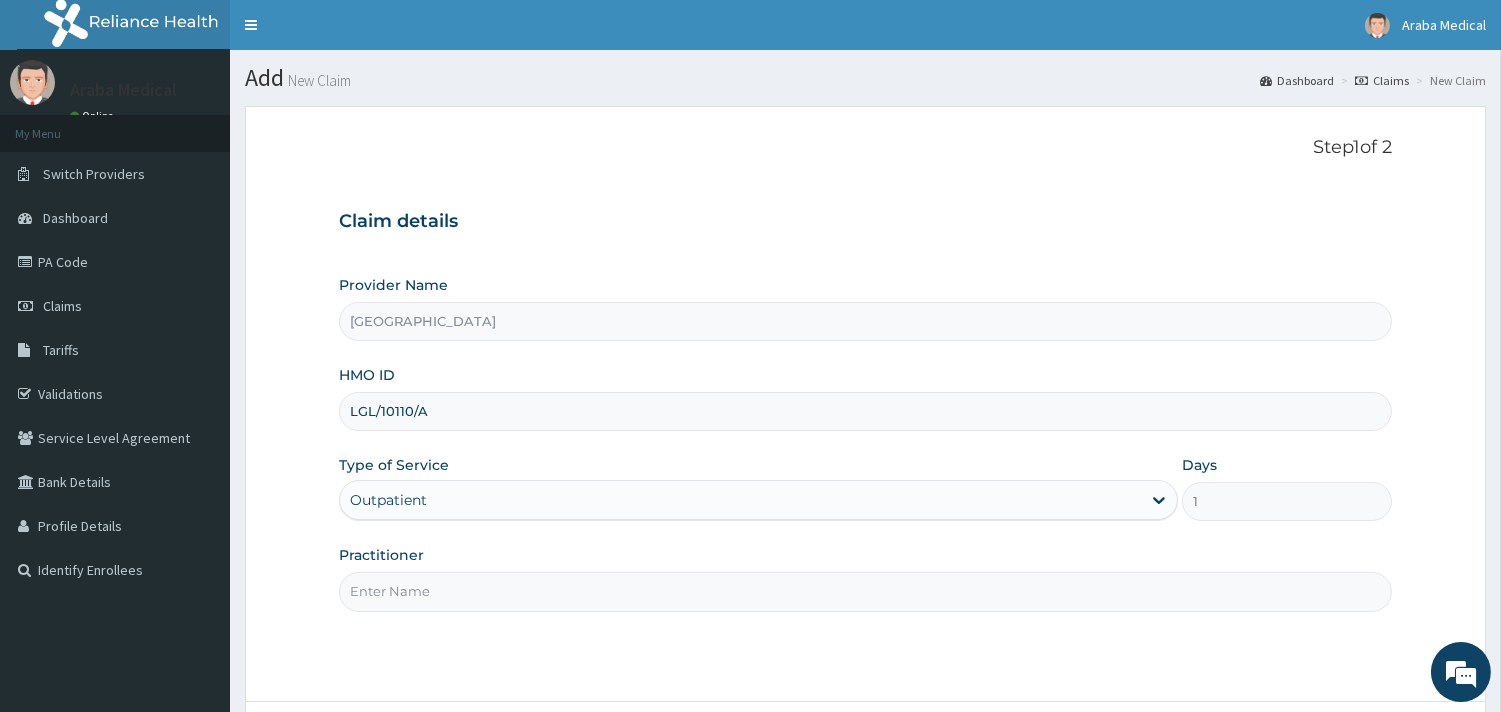 type on "DR OMOBOLANLE" 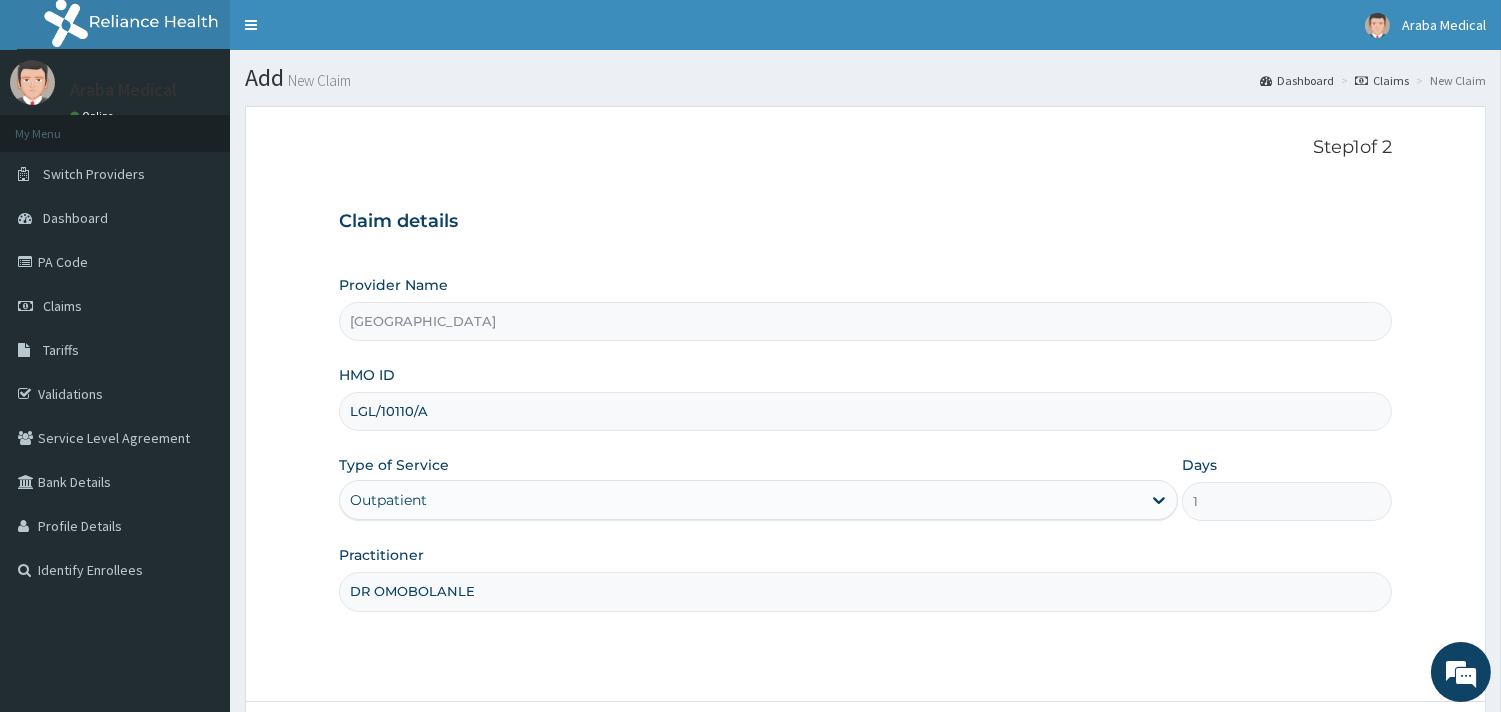 scroll, scrollTop: 0, scrollLeft: 0, axis: both 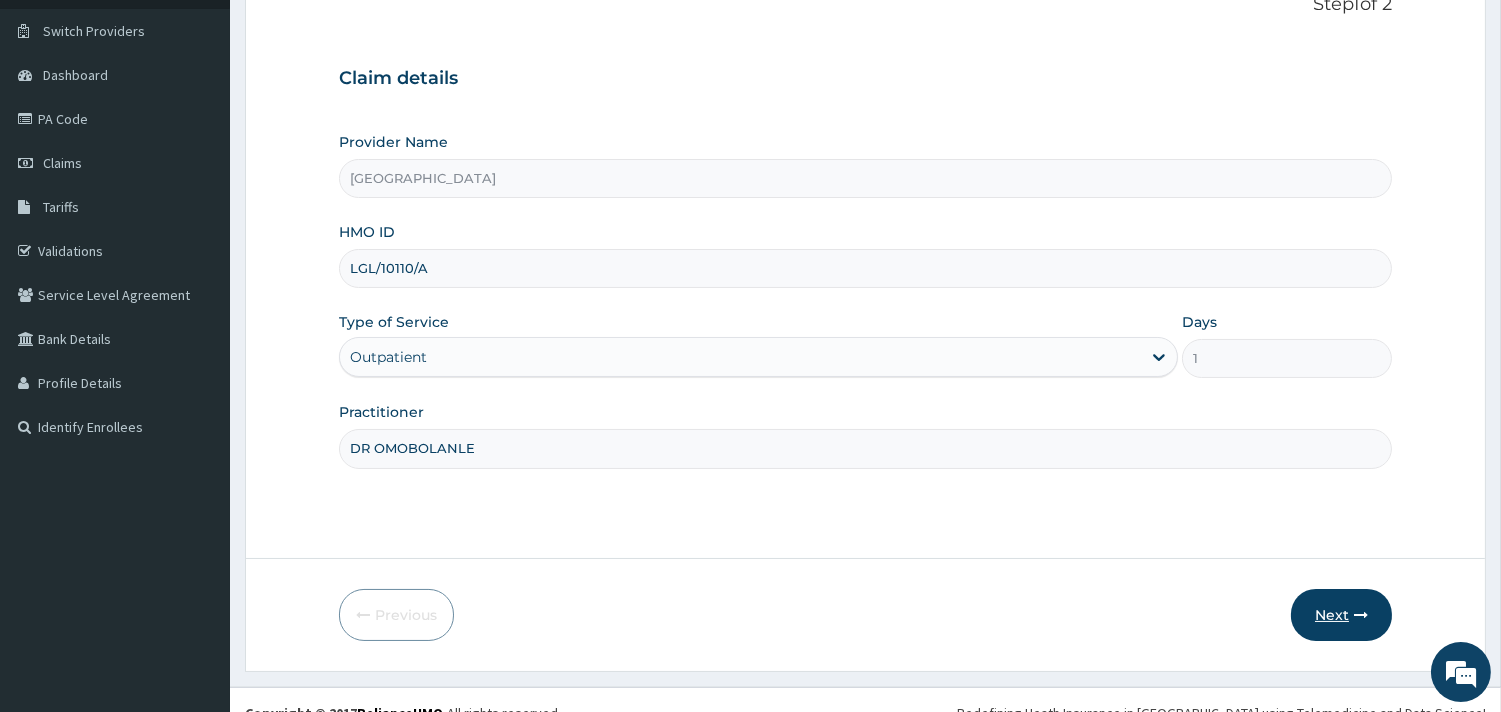click on "Next" at bounding box center [1341, 615] 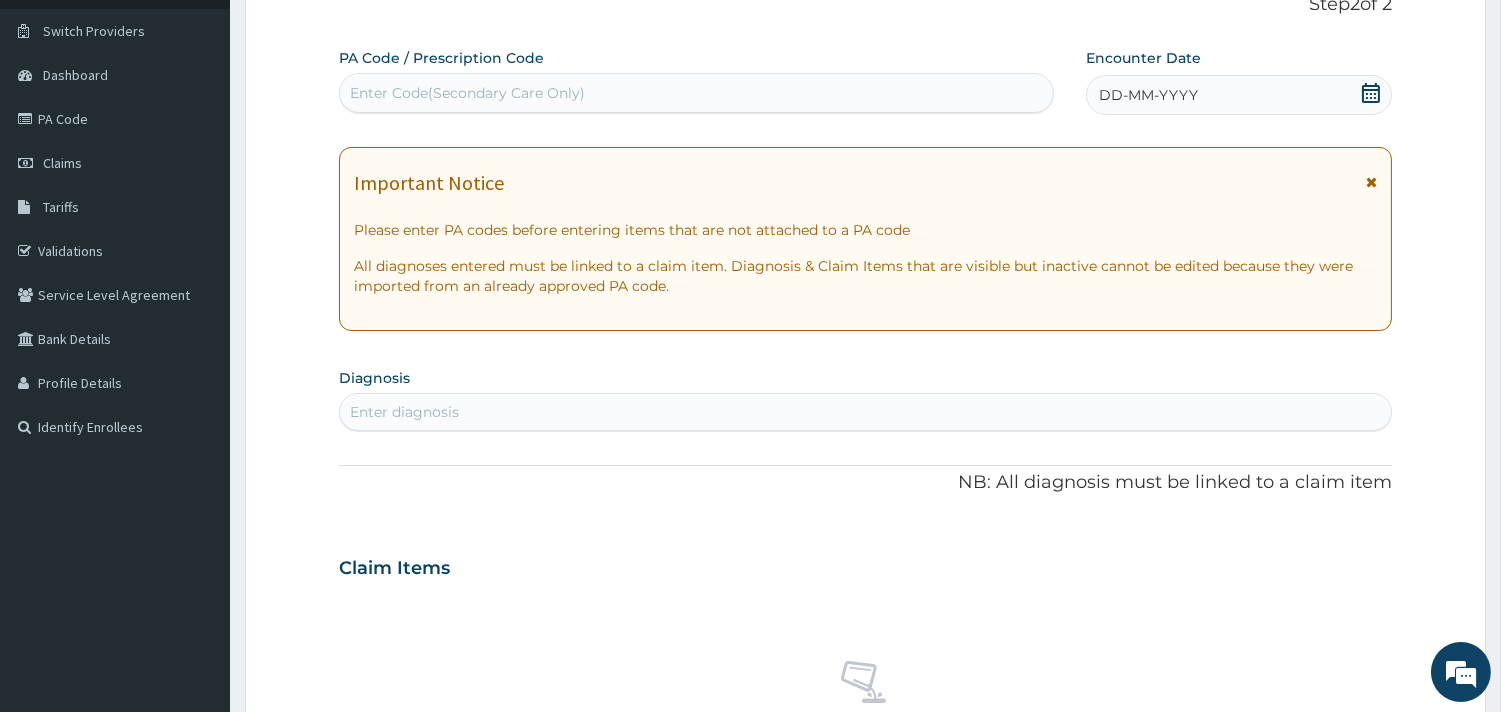 click on "Enter Code(Secondary Care Only)" at bounding box center [696, 93] 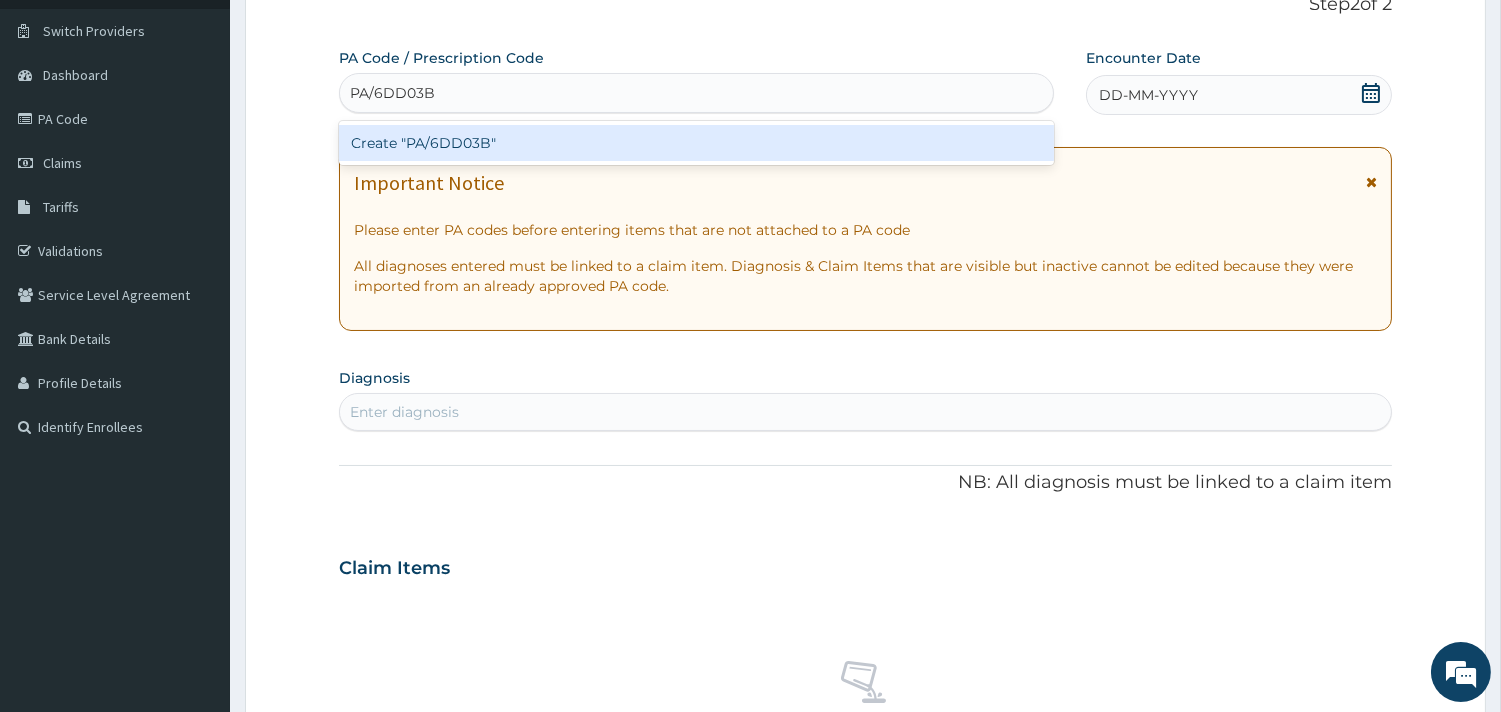 click on "Create "PA/6DD03B"" at bounding box center (696, 143) 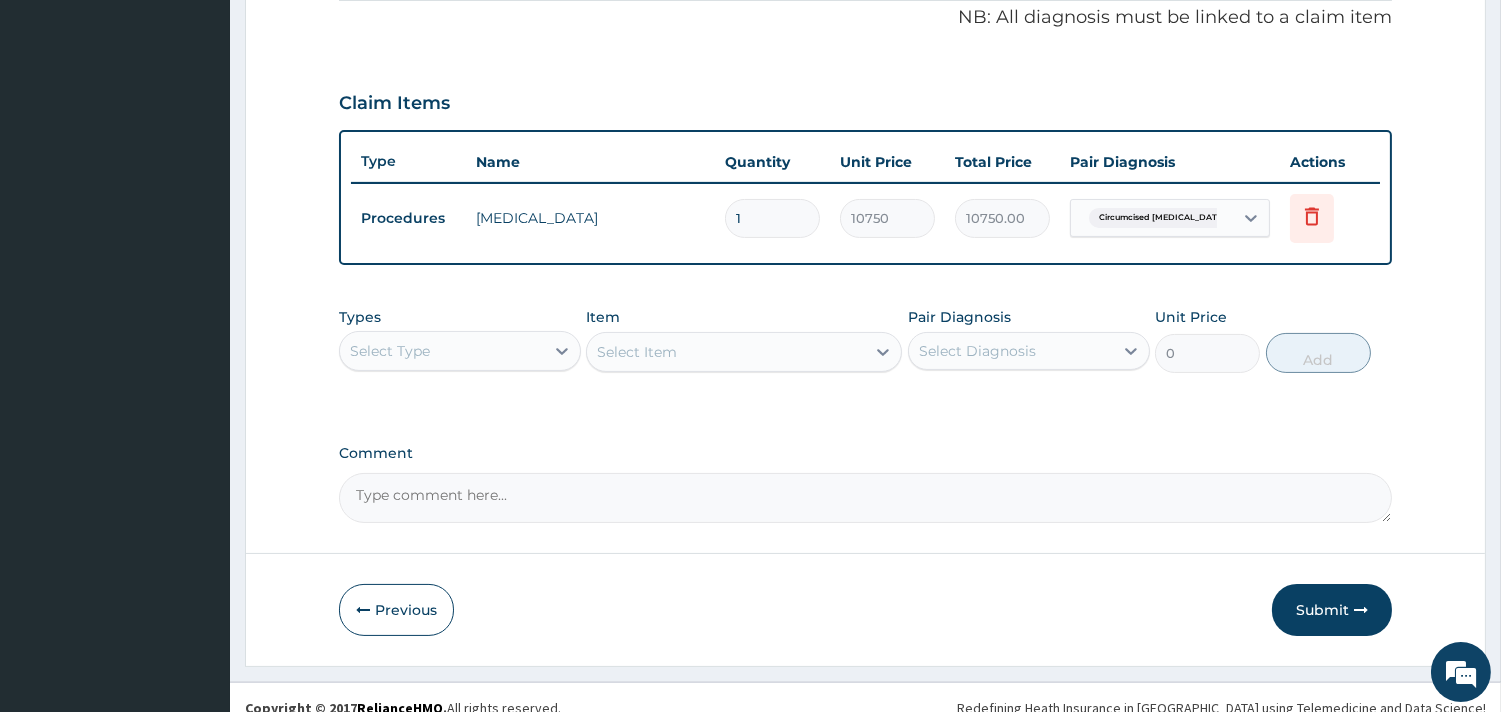 scroll, scrollTop: 633, scrollLeft: 0, axis: vertical 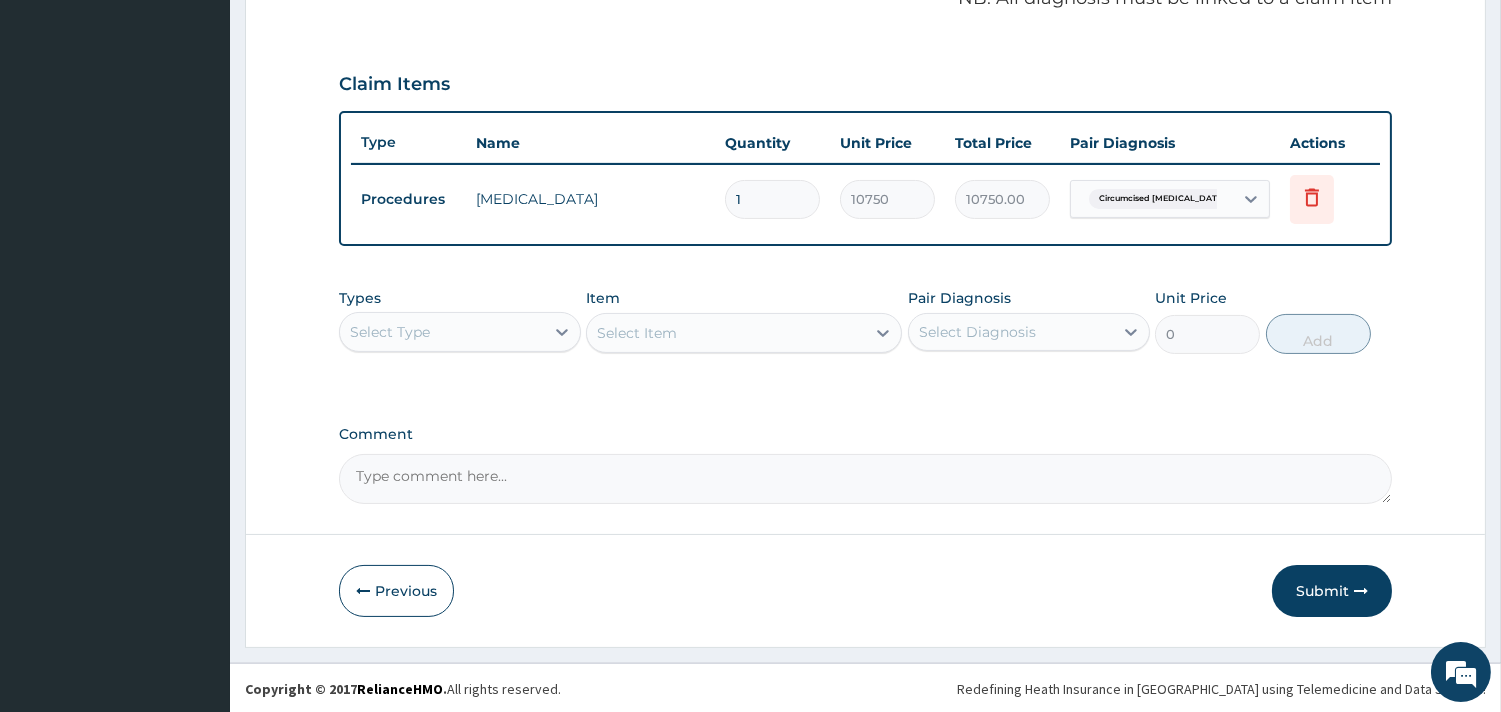 click on "Previous   Submit" at bounding box center (865, 591) 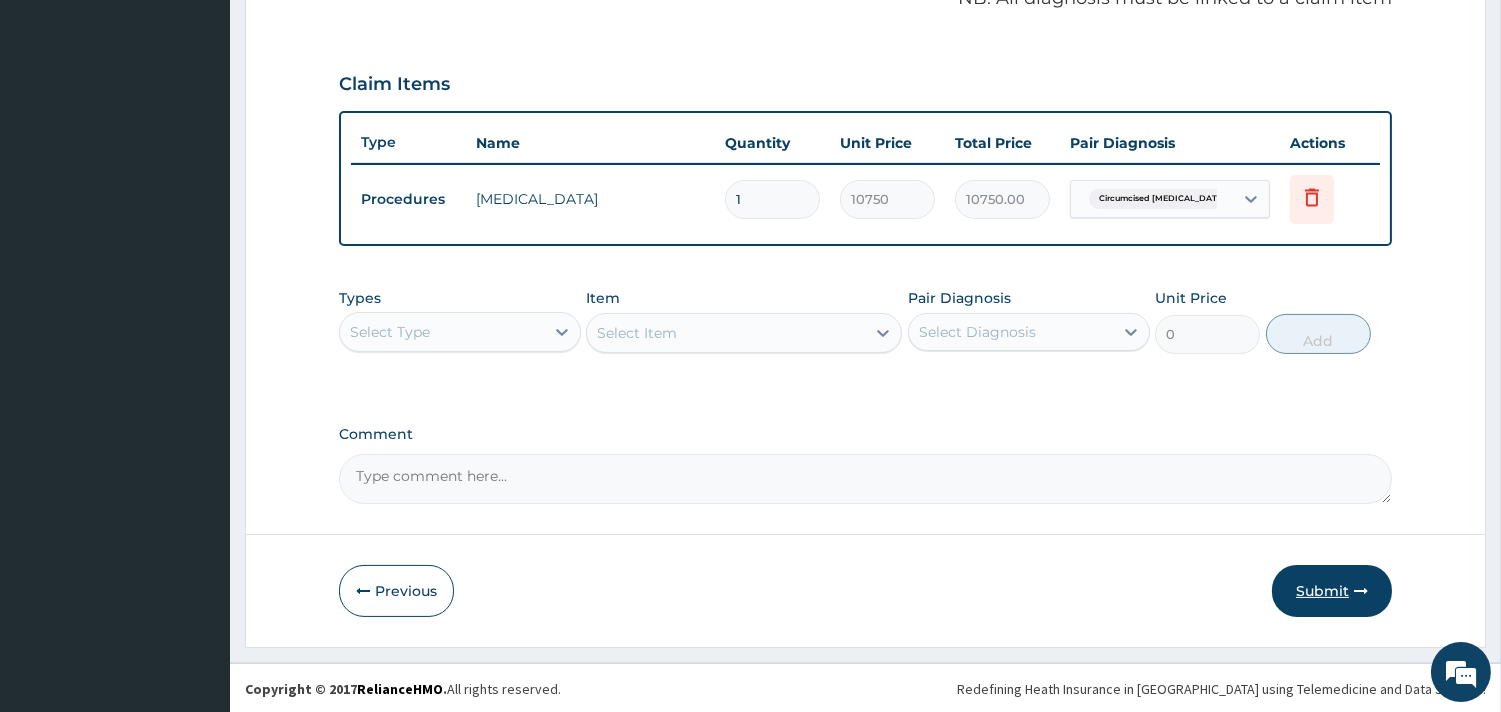 click on "Submit" at bounding box center [1332, 591] 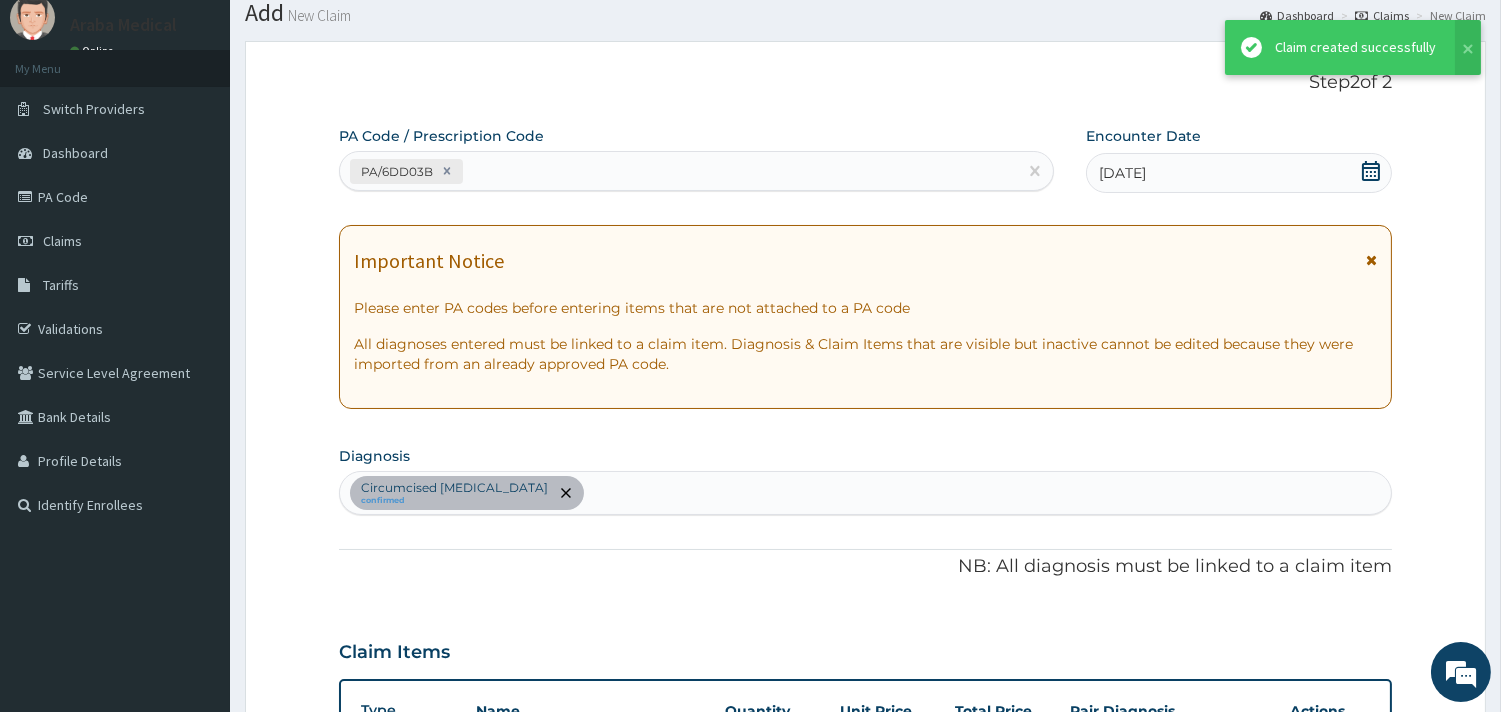 scroll, scrollTop: 633, scrollLeft: 0, axis: vertical 